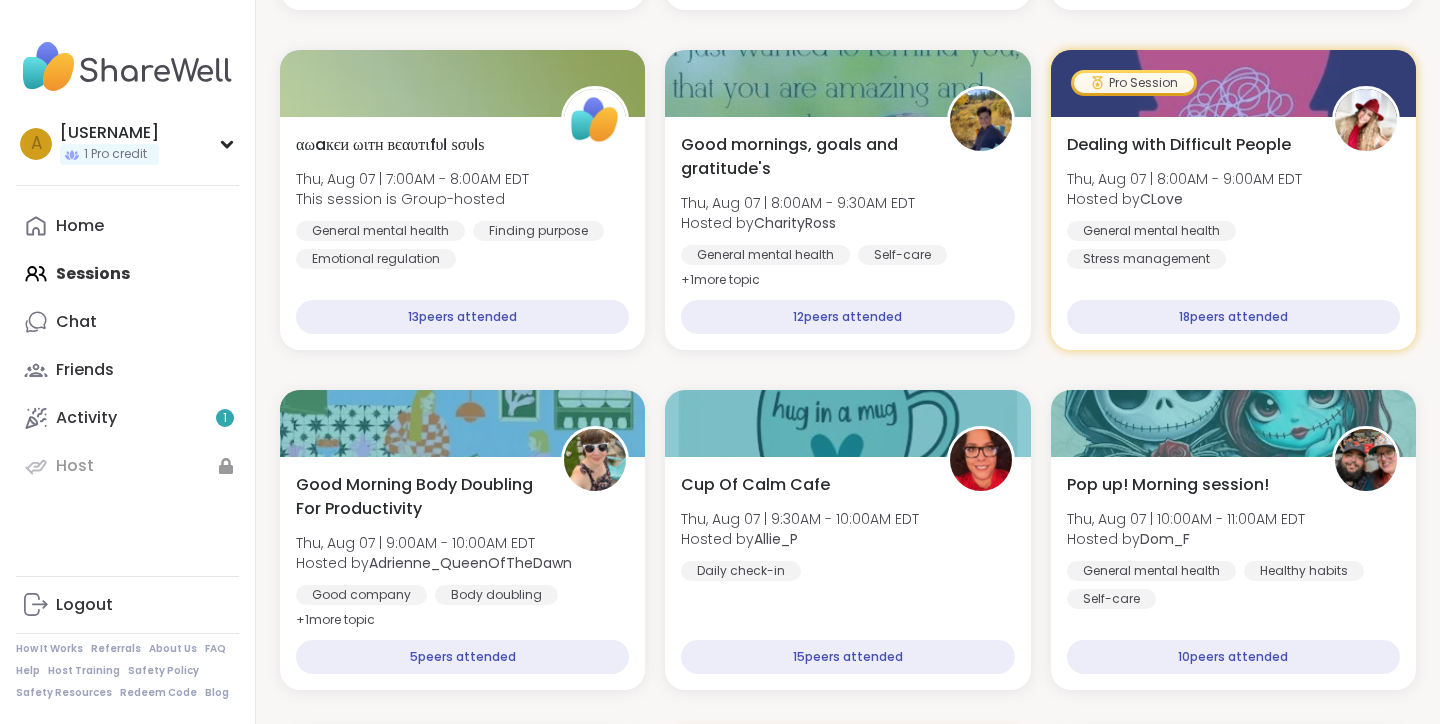 click on "Home Sessions Chat Friends Activity 1 Host" at bounding box center (127, 346) 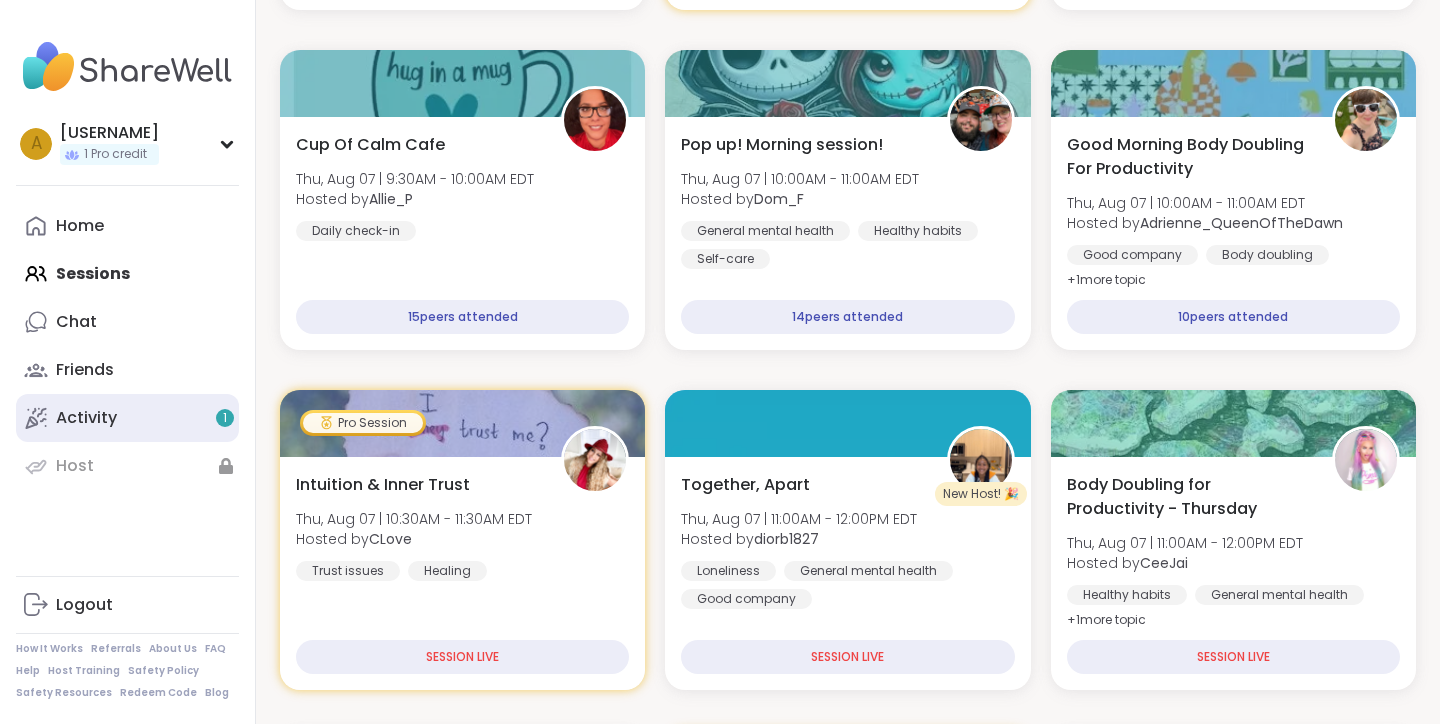 click on "Activity 1" at bounding box center (86, 418) 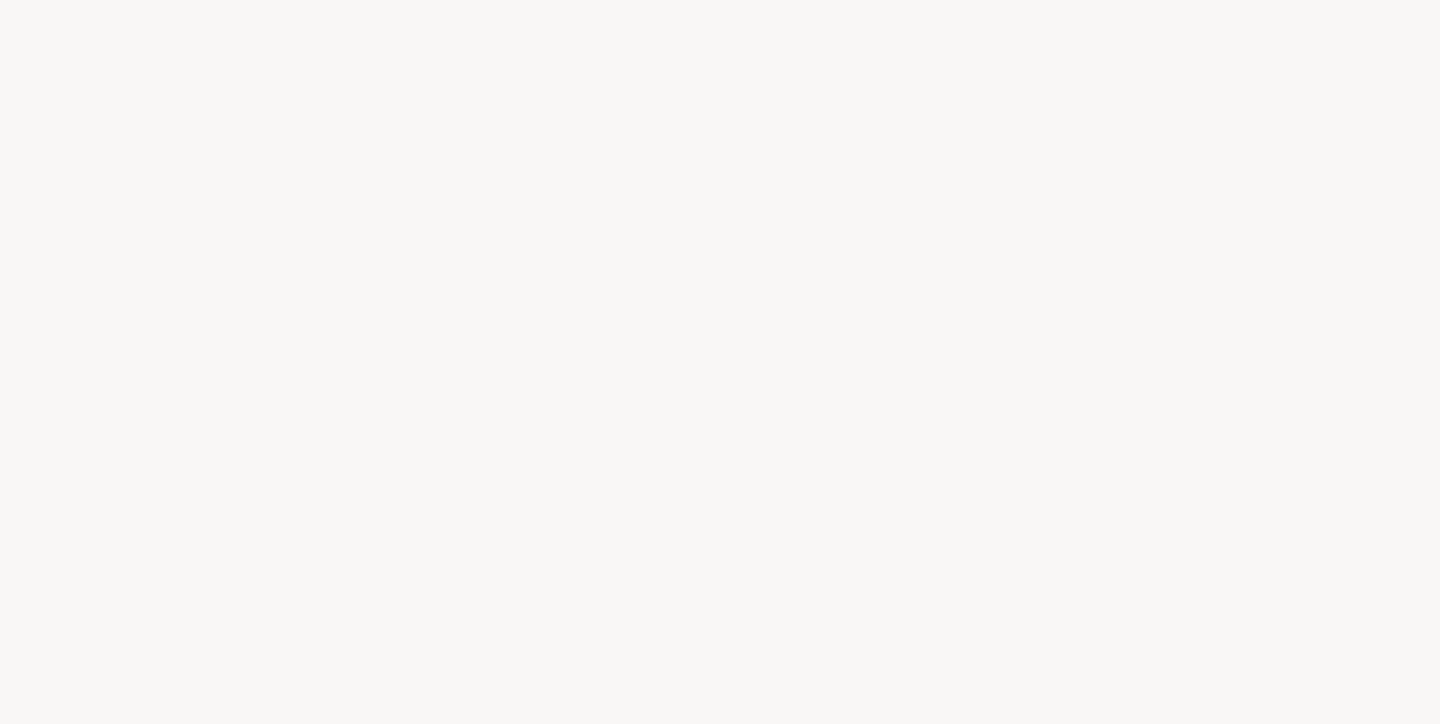 scroll, scrollTop: 0, scrollLeft: 0, axis: both 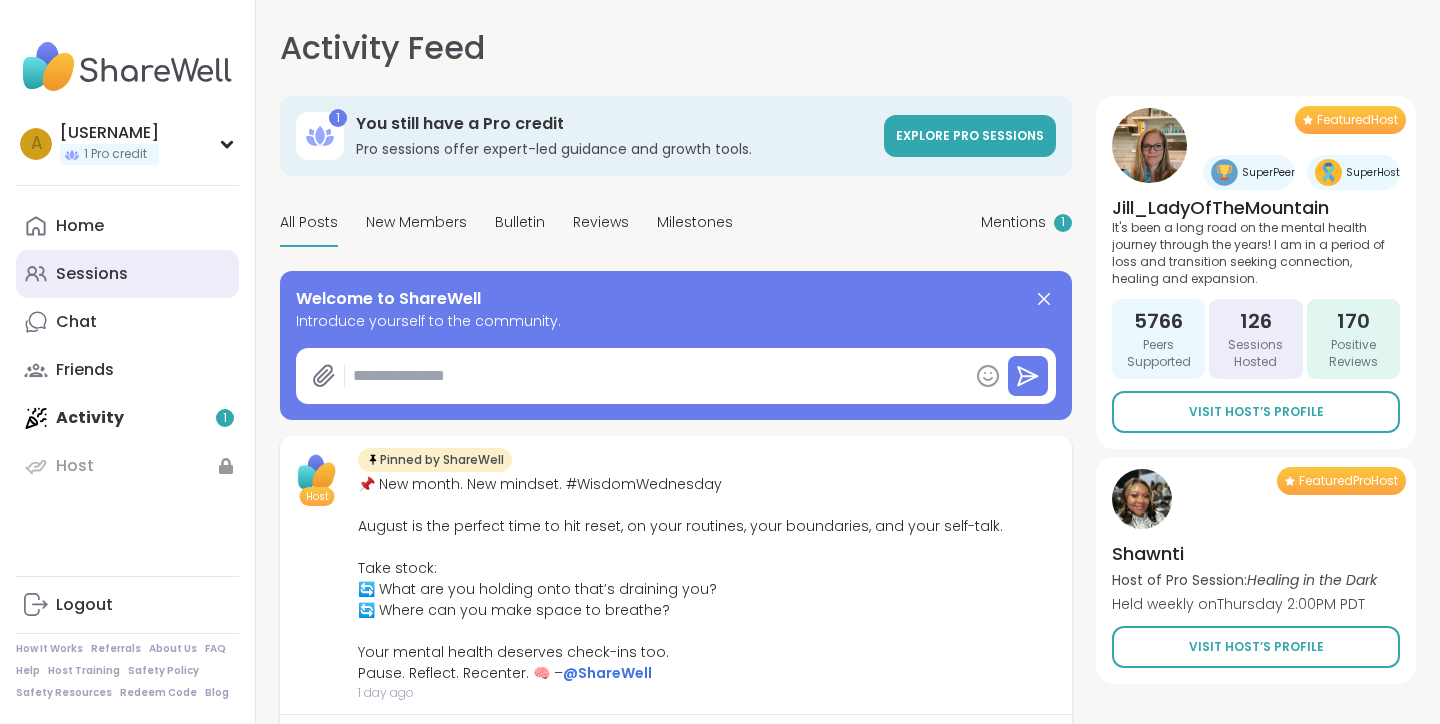 click on "Sessions" at bounding box center (92, 274) 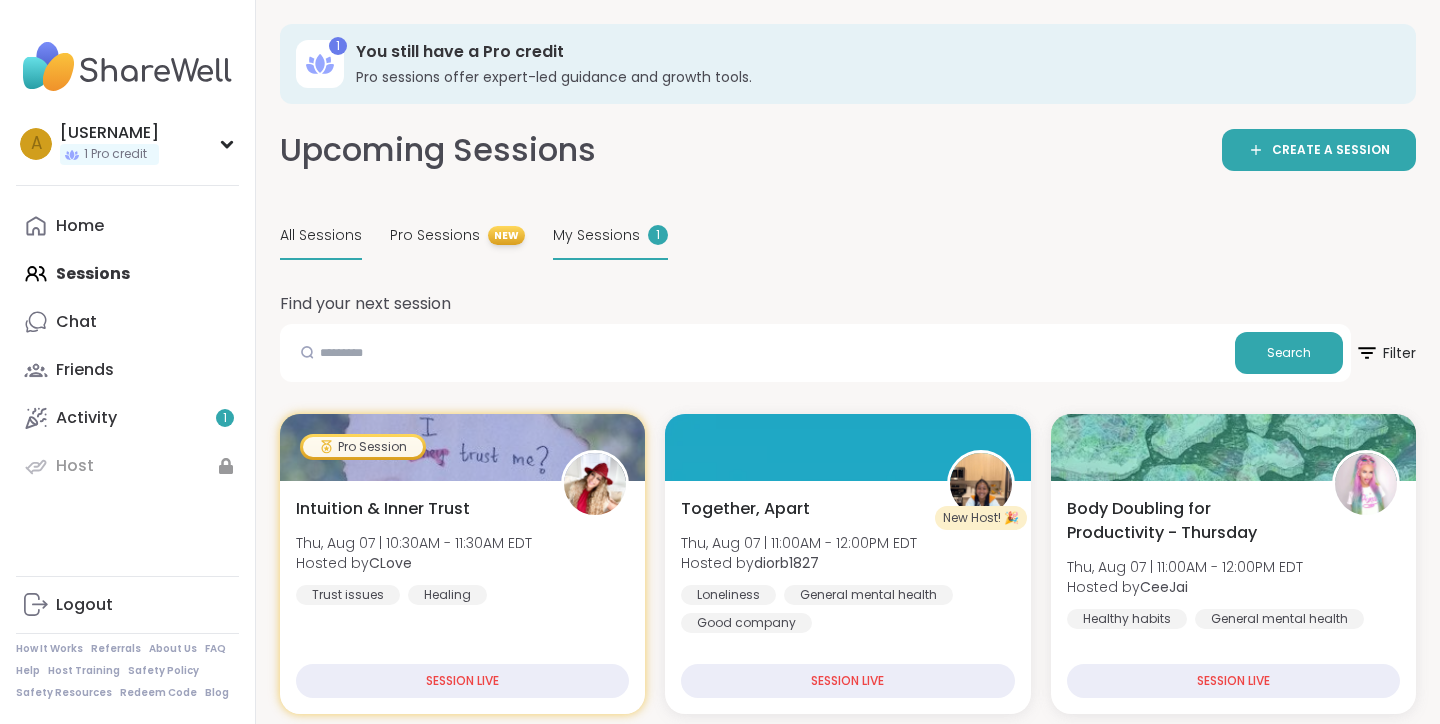 click on "My Sessions" at bounding box center [596, 235] 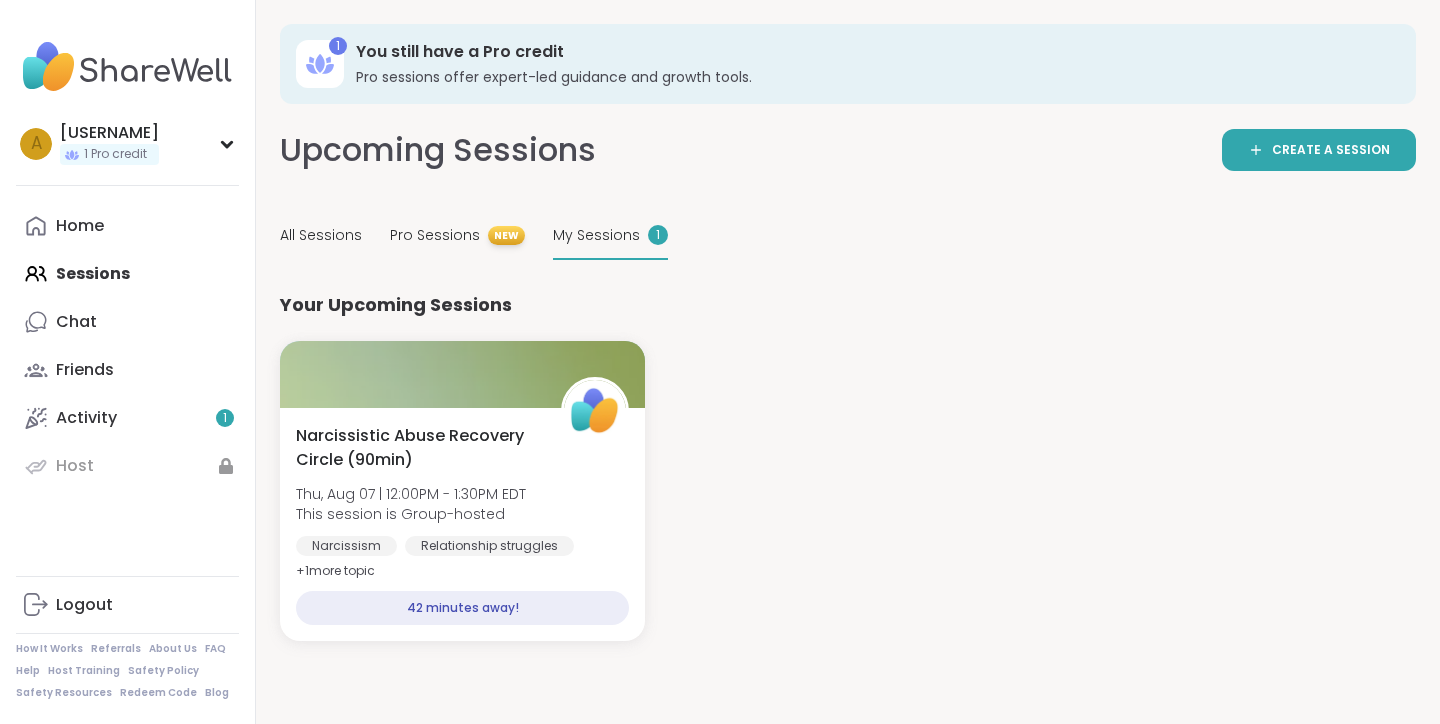 scroll, scrollTop: 20, scrollLeft: 0, axis: vertical 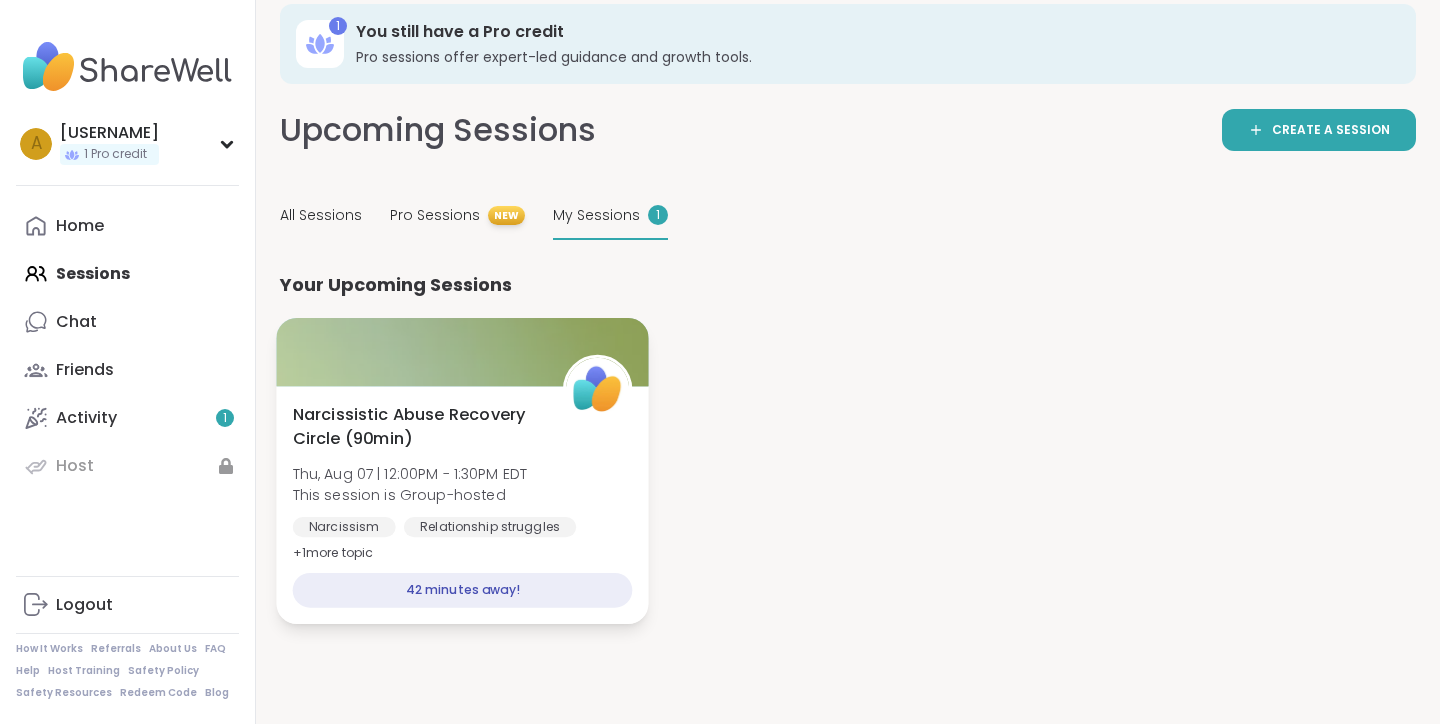click on "Narcissistic Abuse Recovery Circle (90min)" at bounding box center [417, 427] 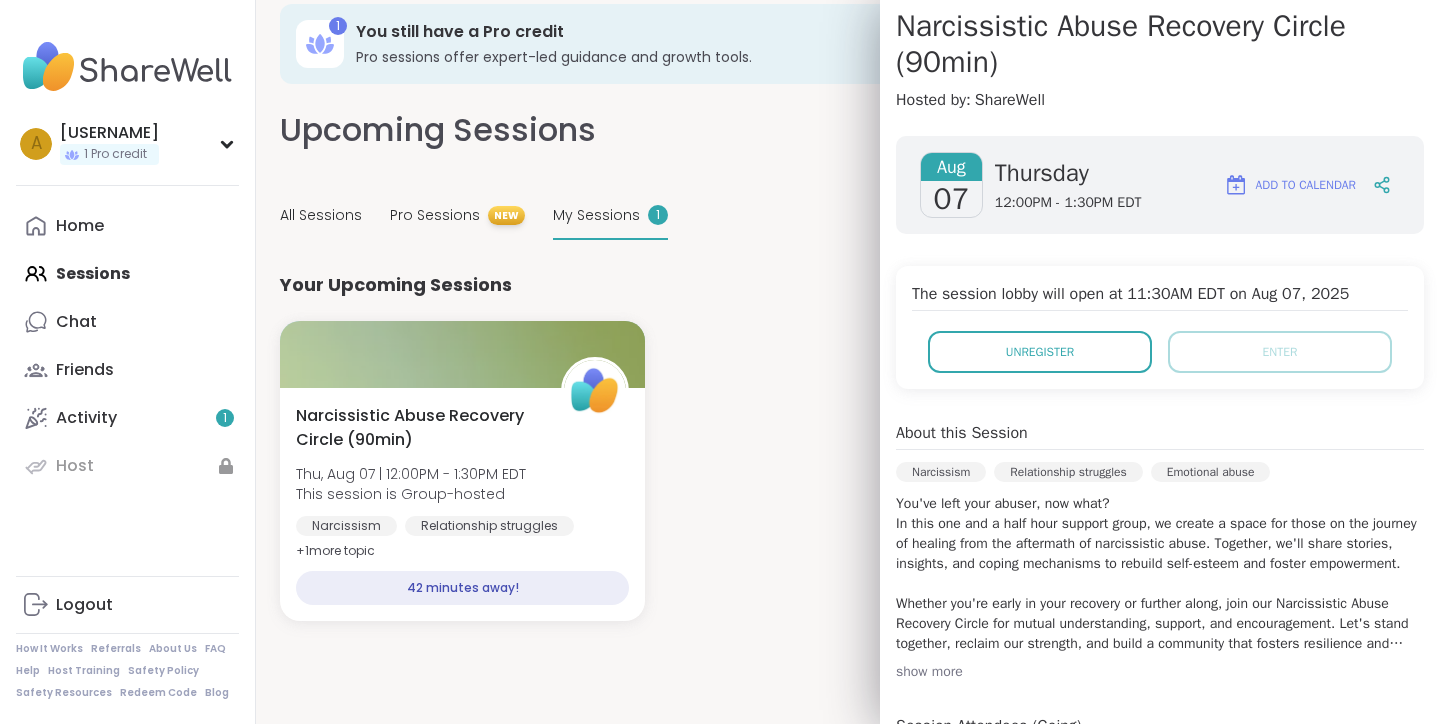 scroll, scrollTop: 189, scrollLeft: 0, axis: vertical 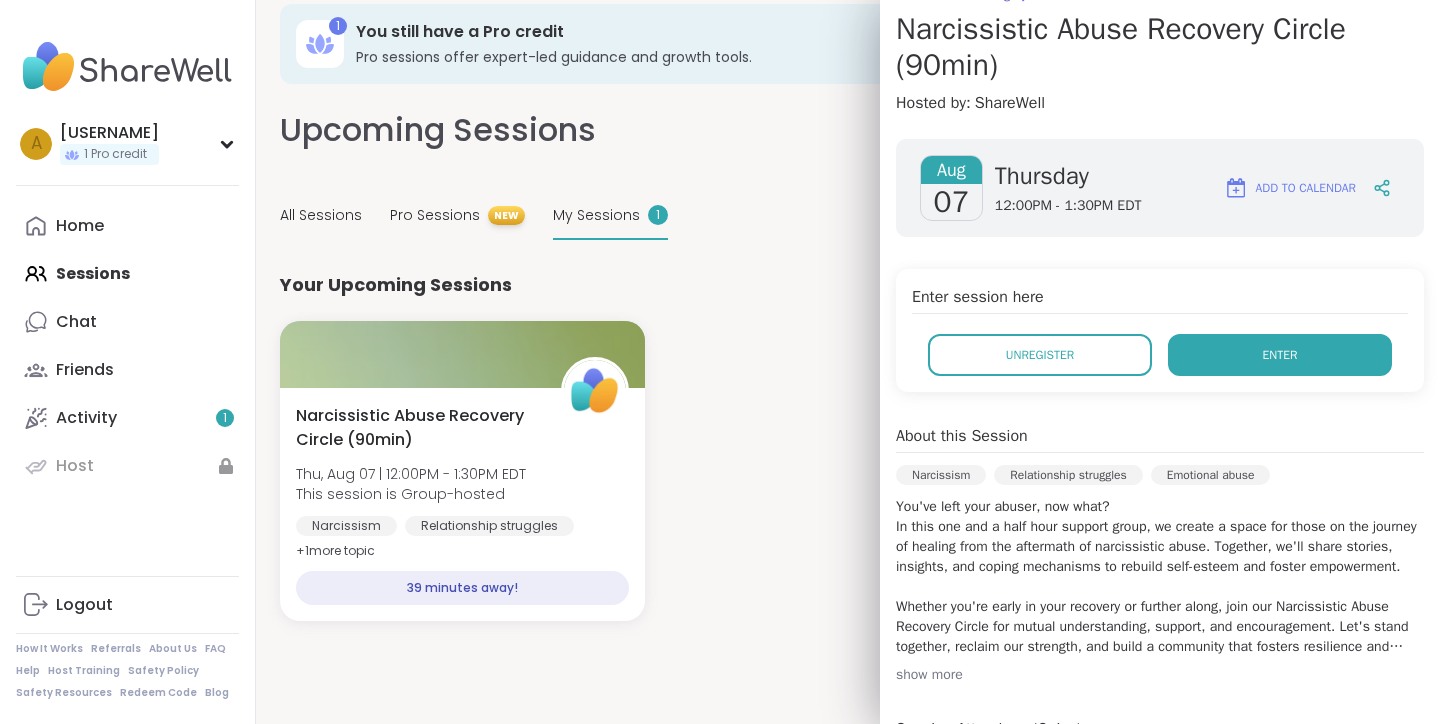 click on "Enter" at bounding box center [1280, 355] 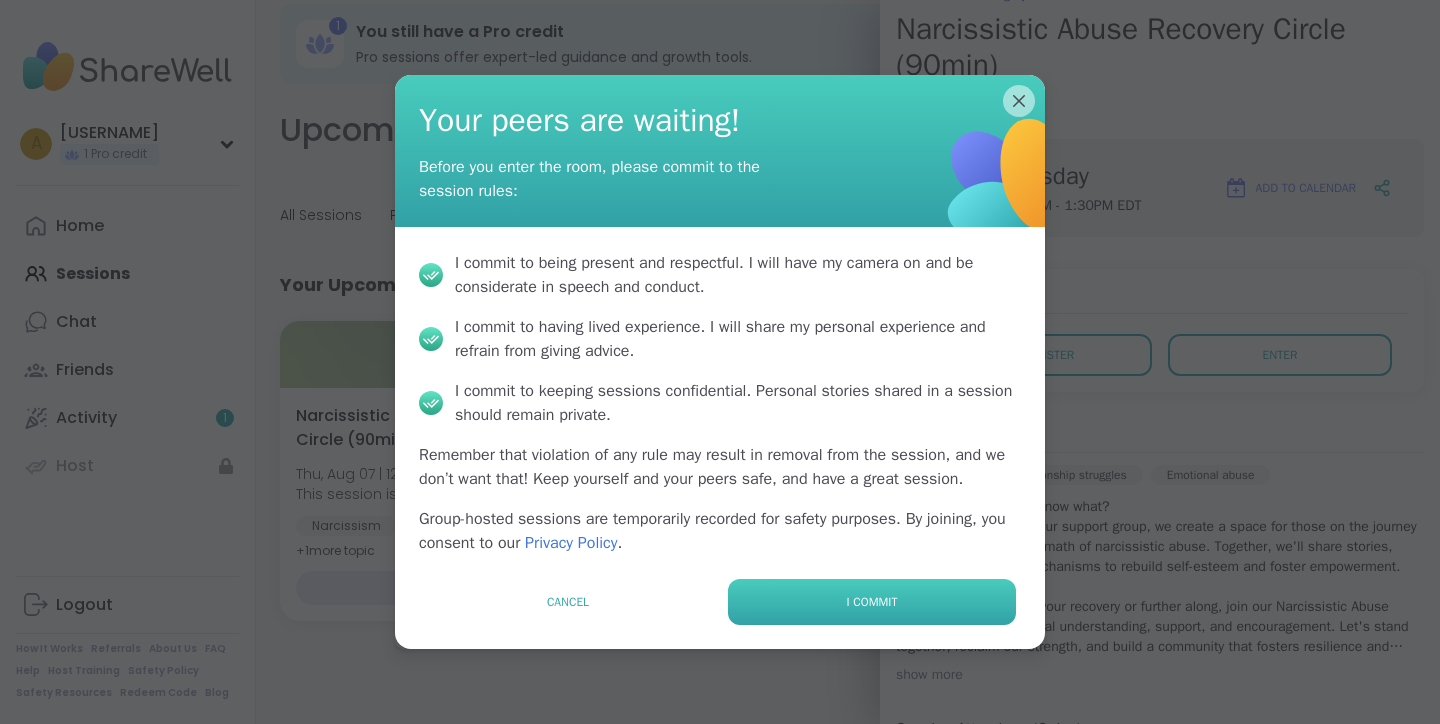 click on "I commit" at bounding box center (872, 602) 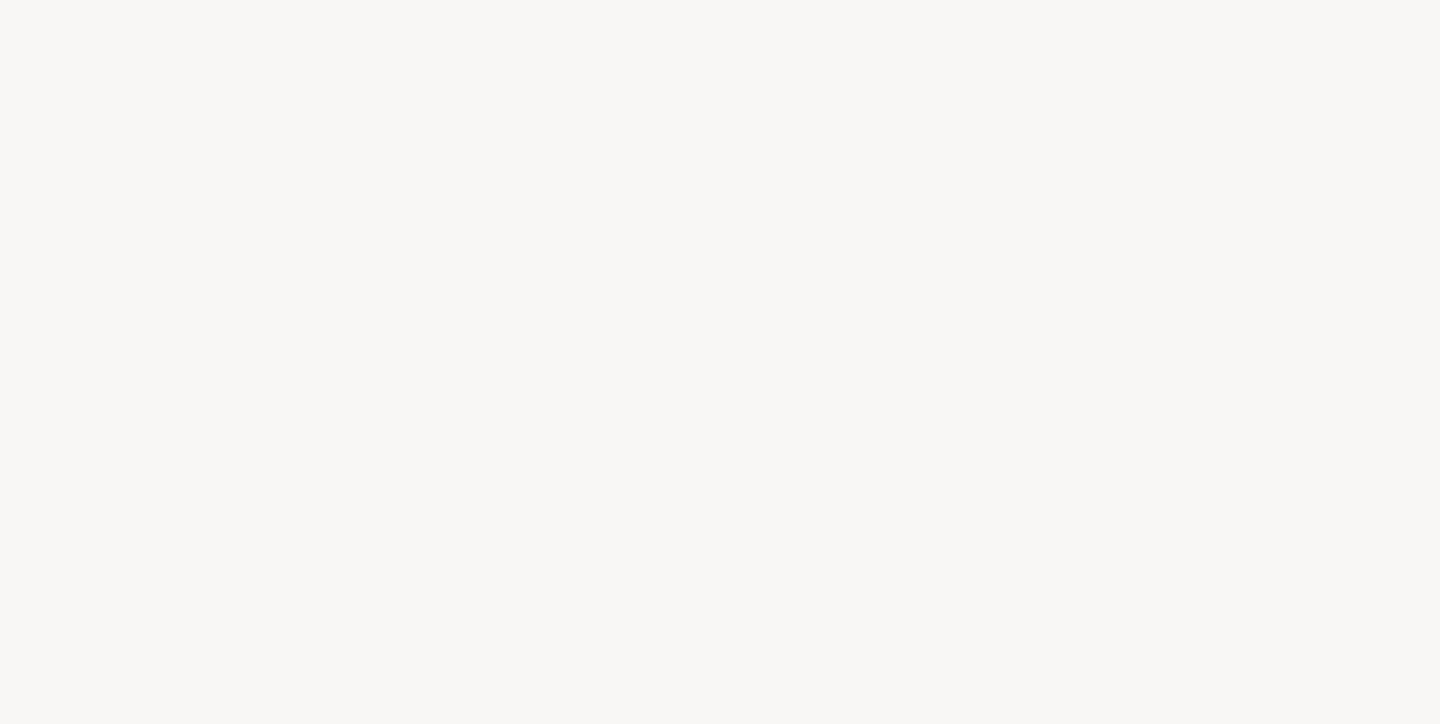scroll, scrollTop: 0, scrollLeft: 0, axis: both 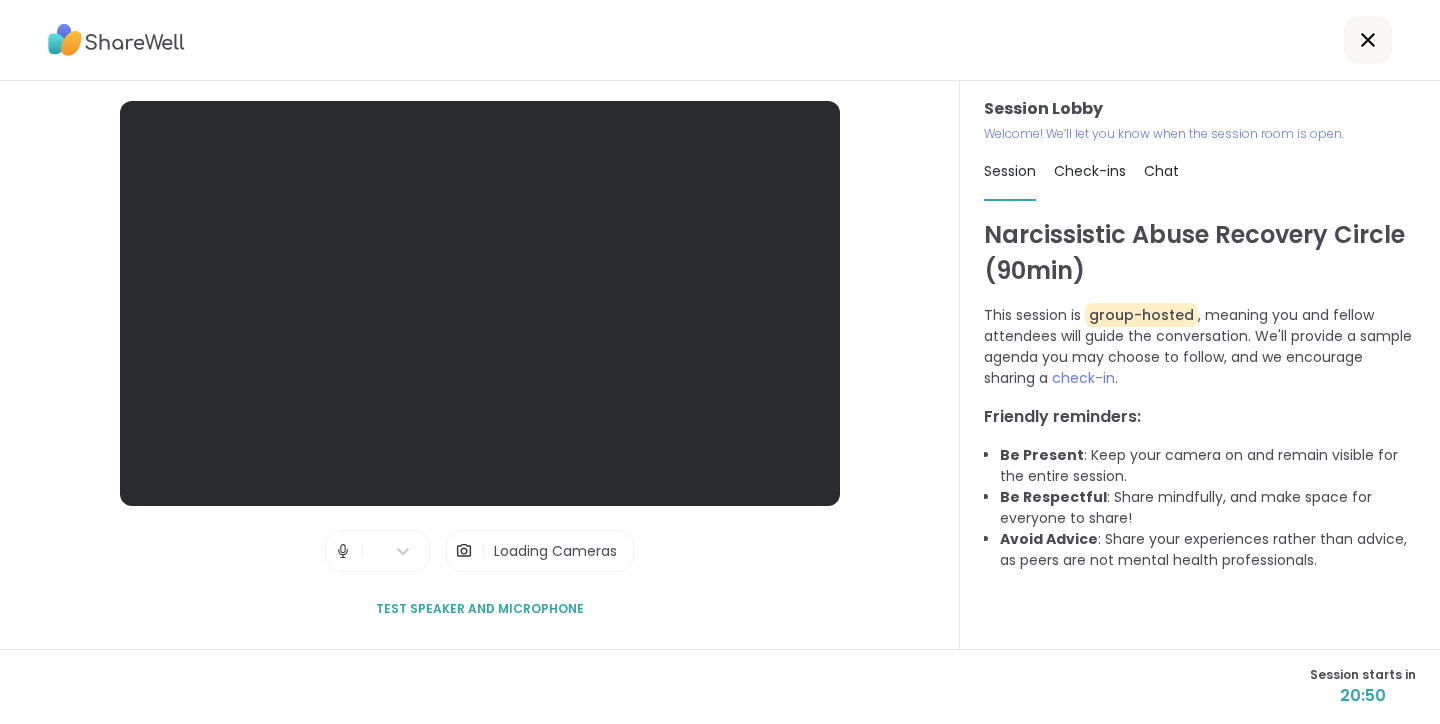 click on "Loading Cameras" at bounding box center (555, 551) 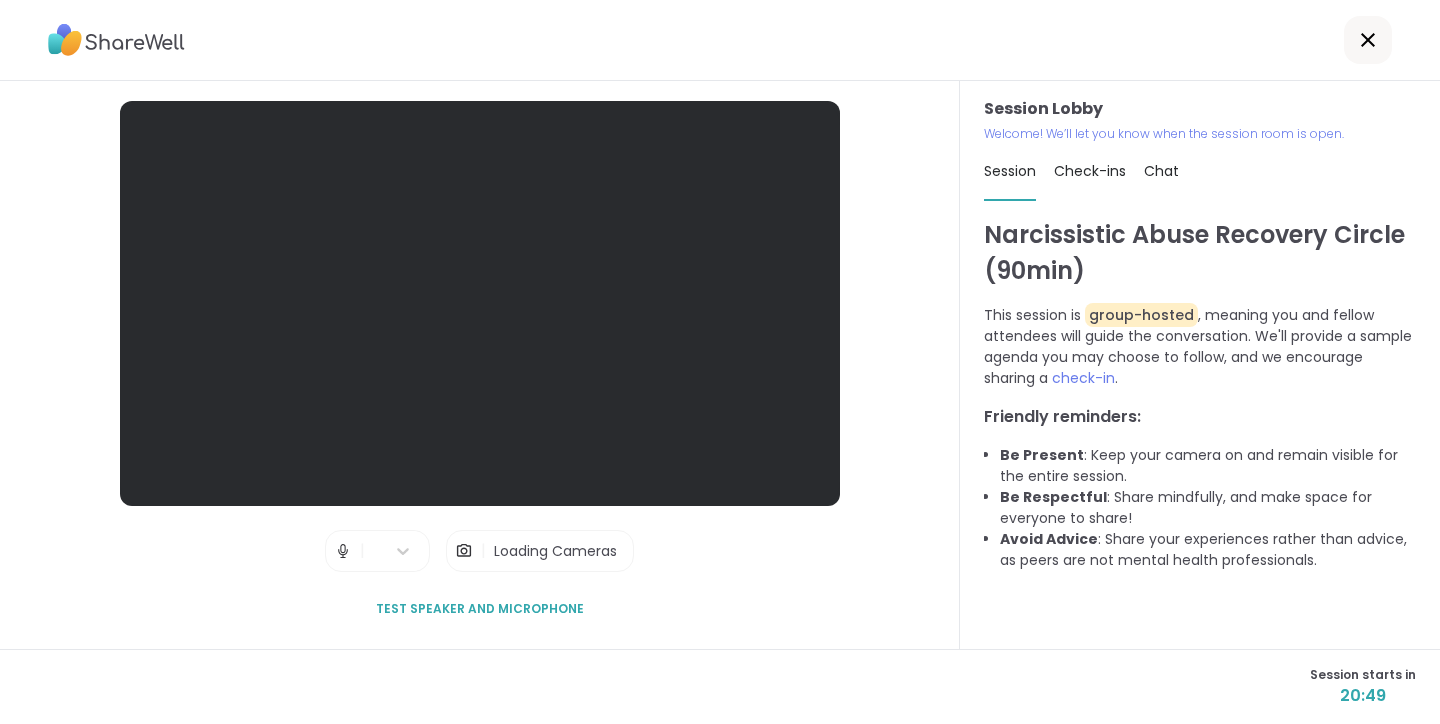click at bounding box center [464, 551] 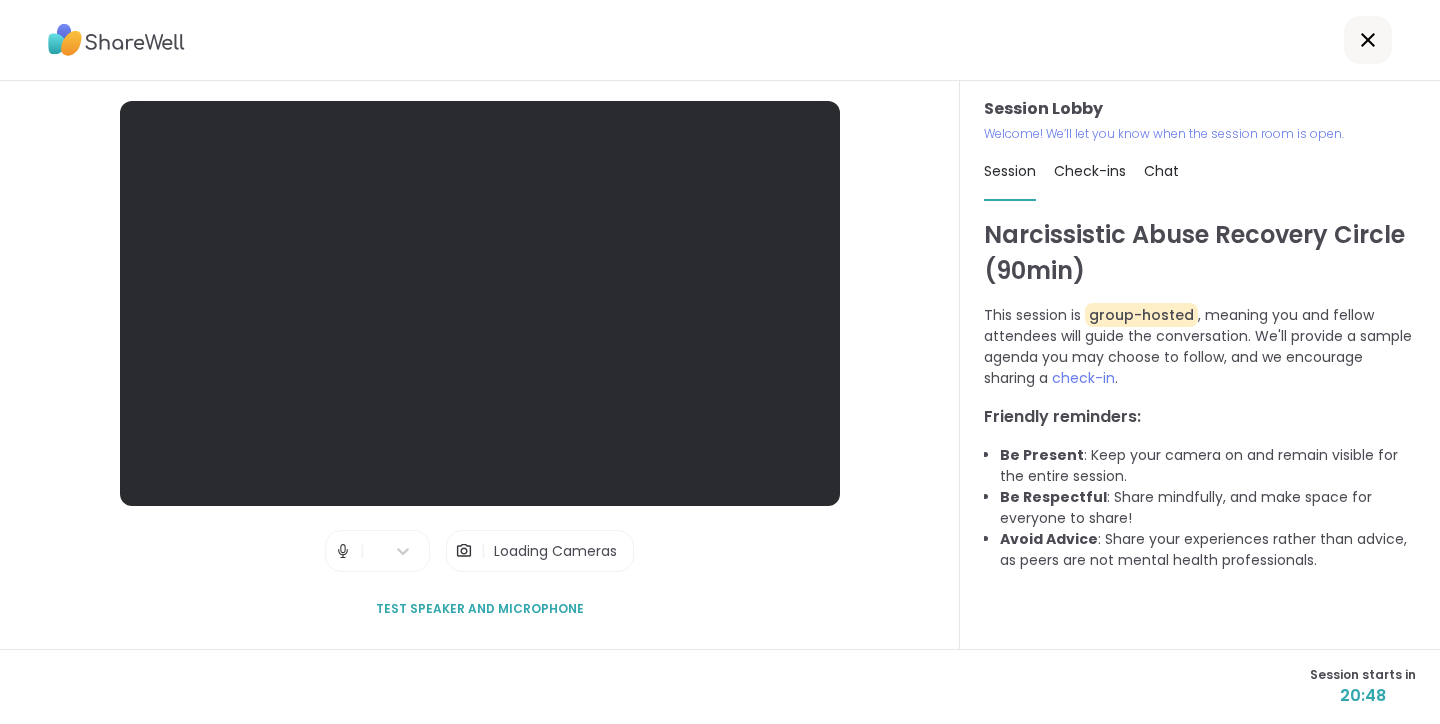 click at bounding box center [464, 551] 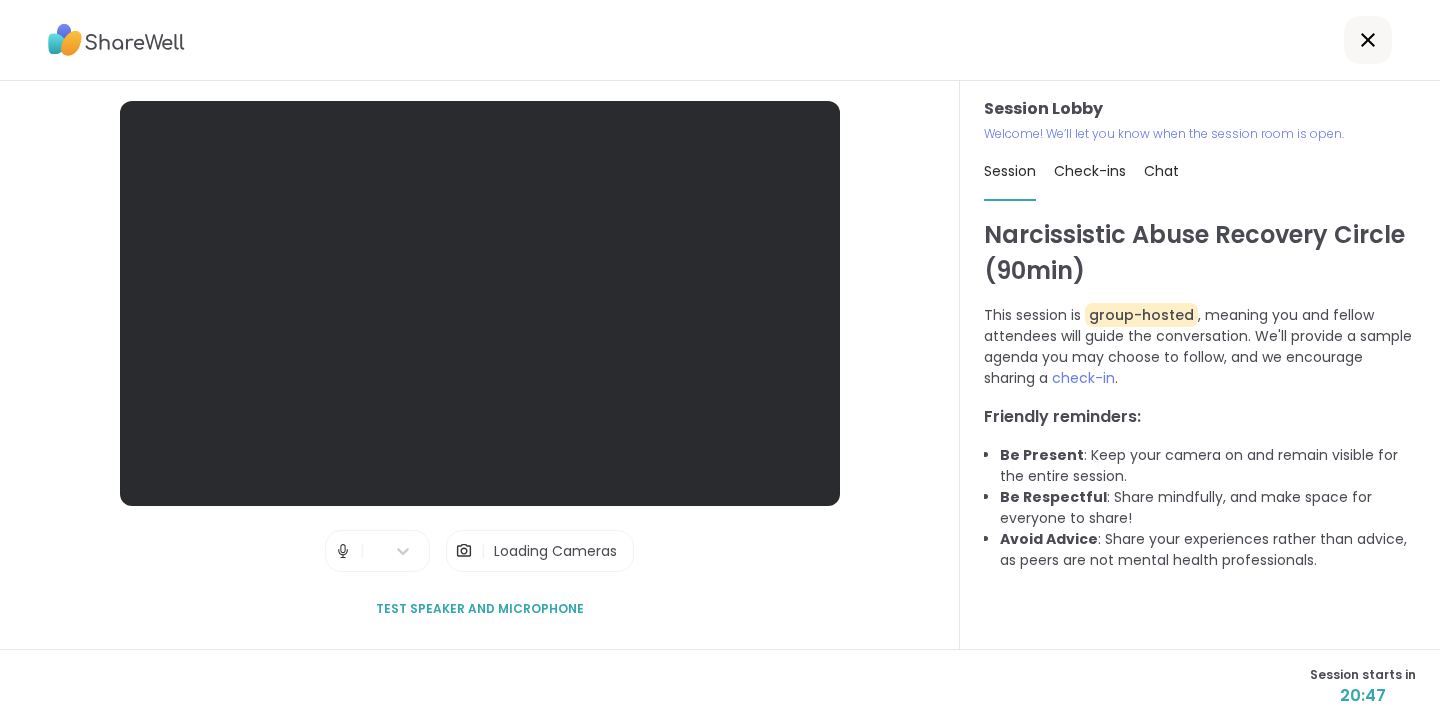 click at bounding box center [343, 551] 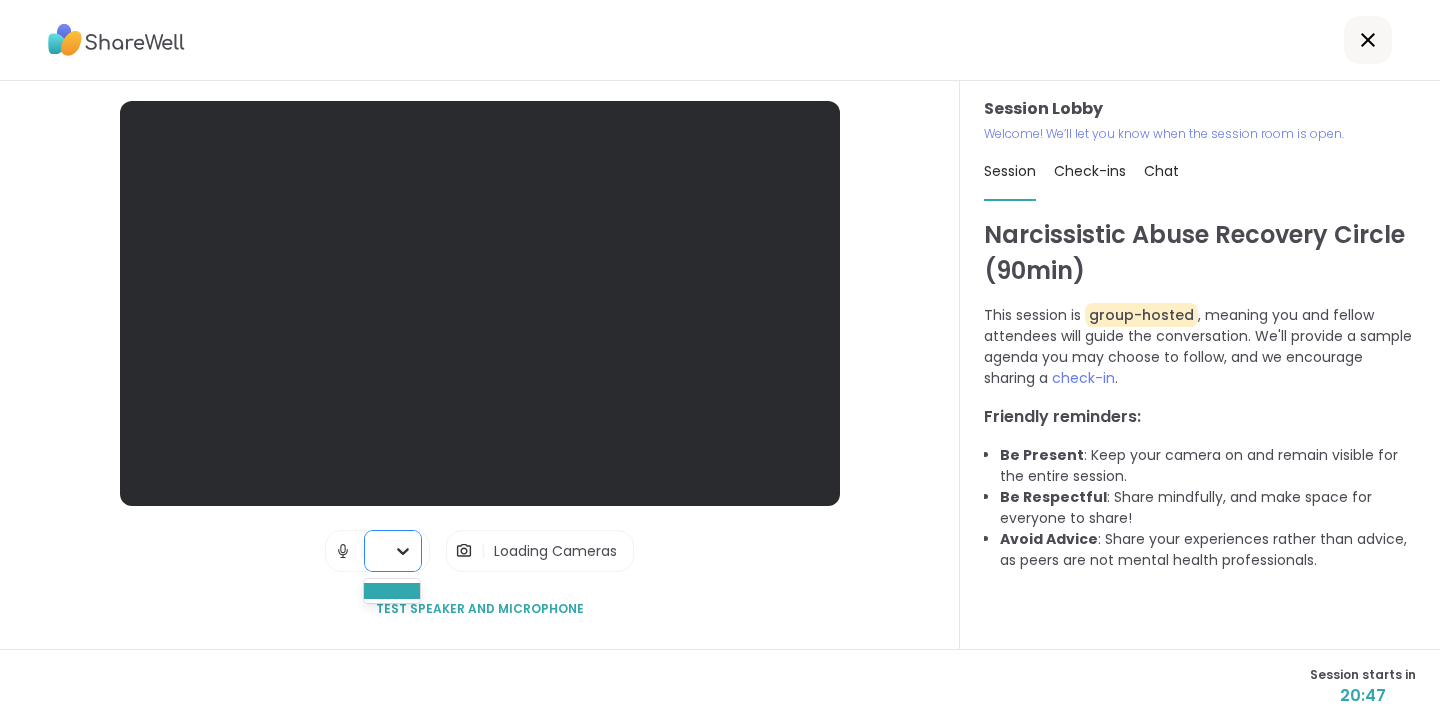 click 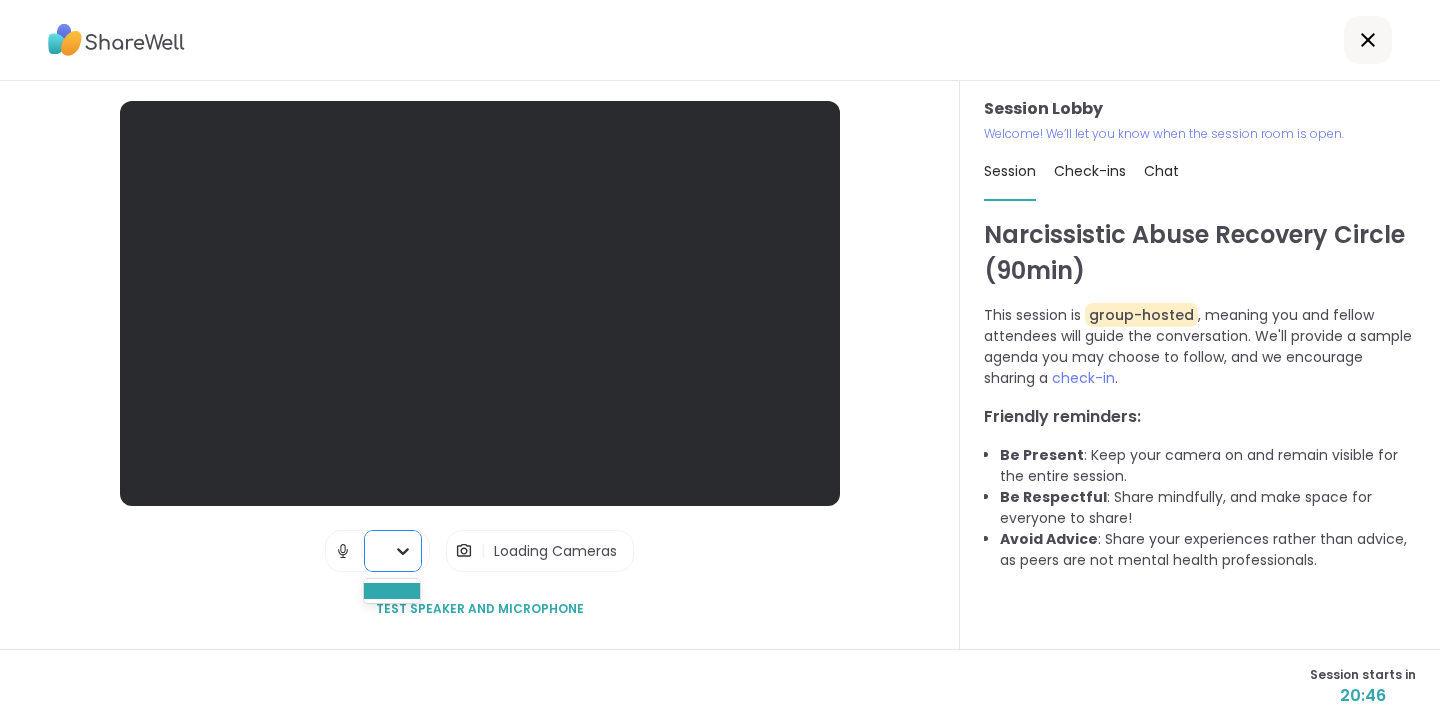click 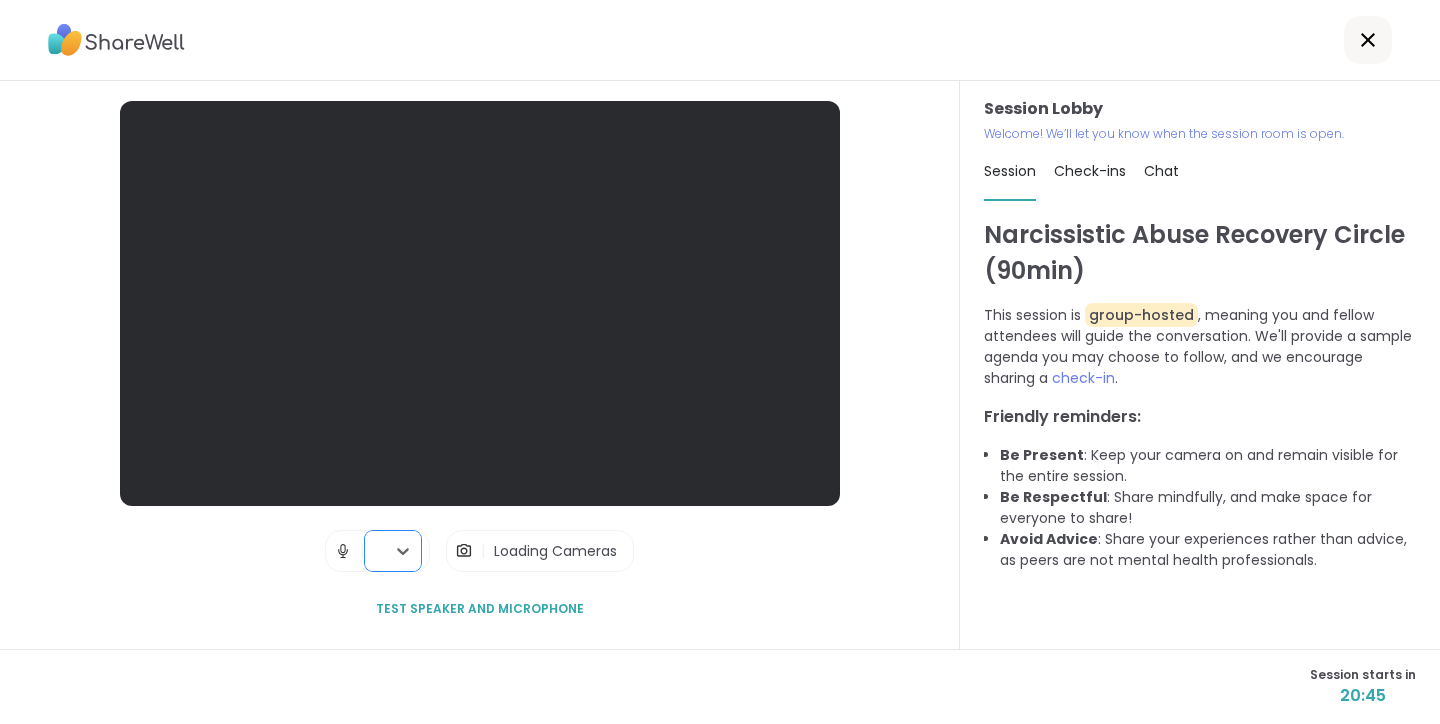 click on "Test speaker and microphone" at bounding box center (480, 609) 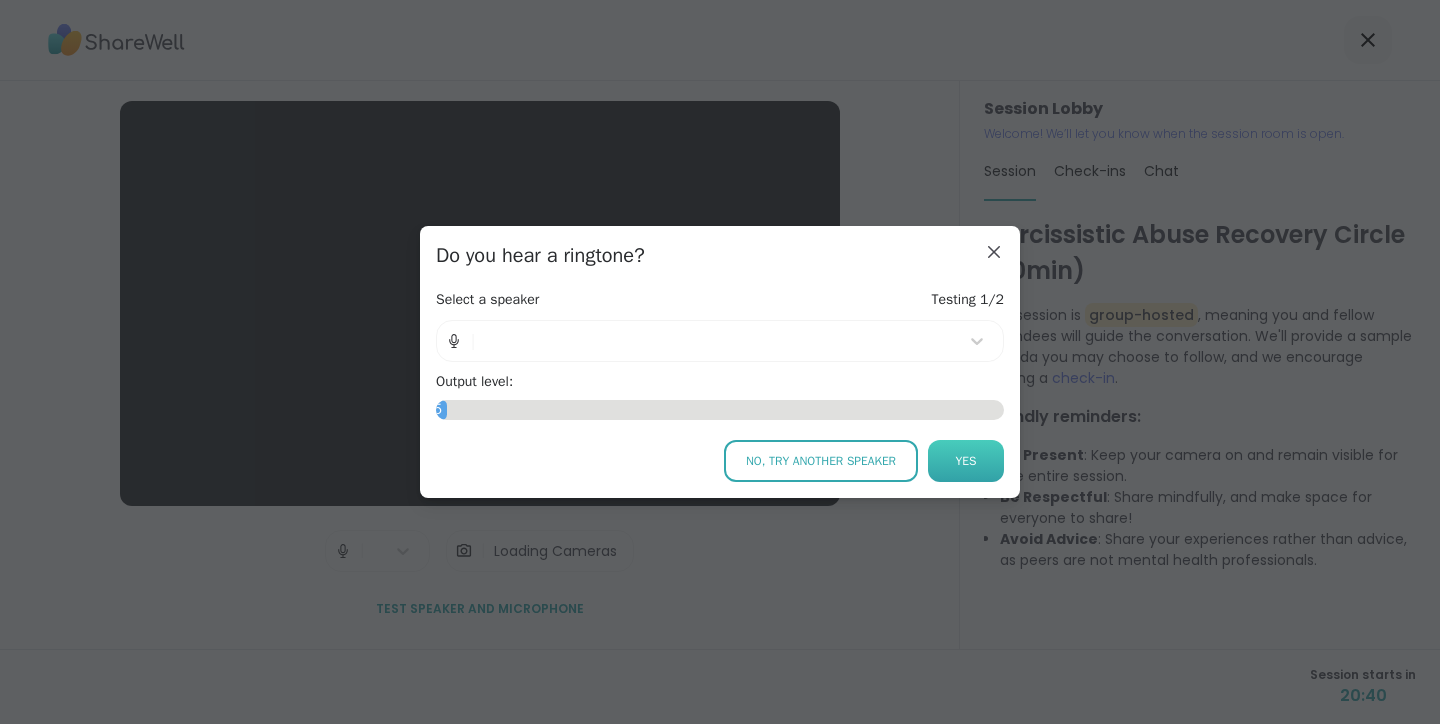 click on "Yes" at bounding box center [966, 461] 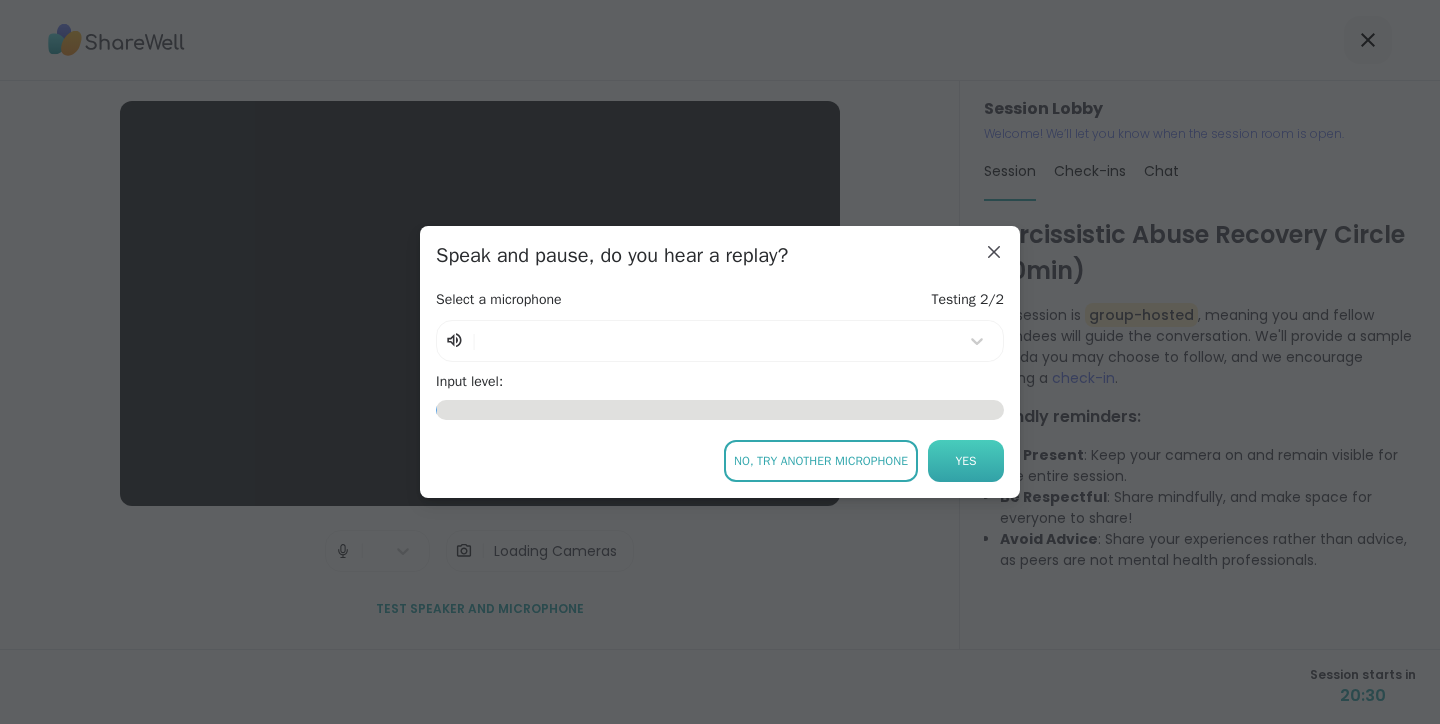 click on "Yes" at bounding box center [966, 461] 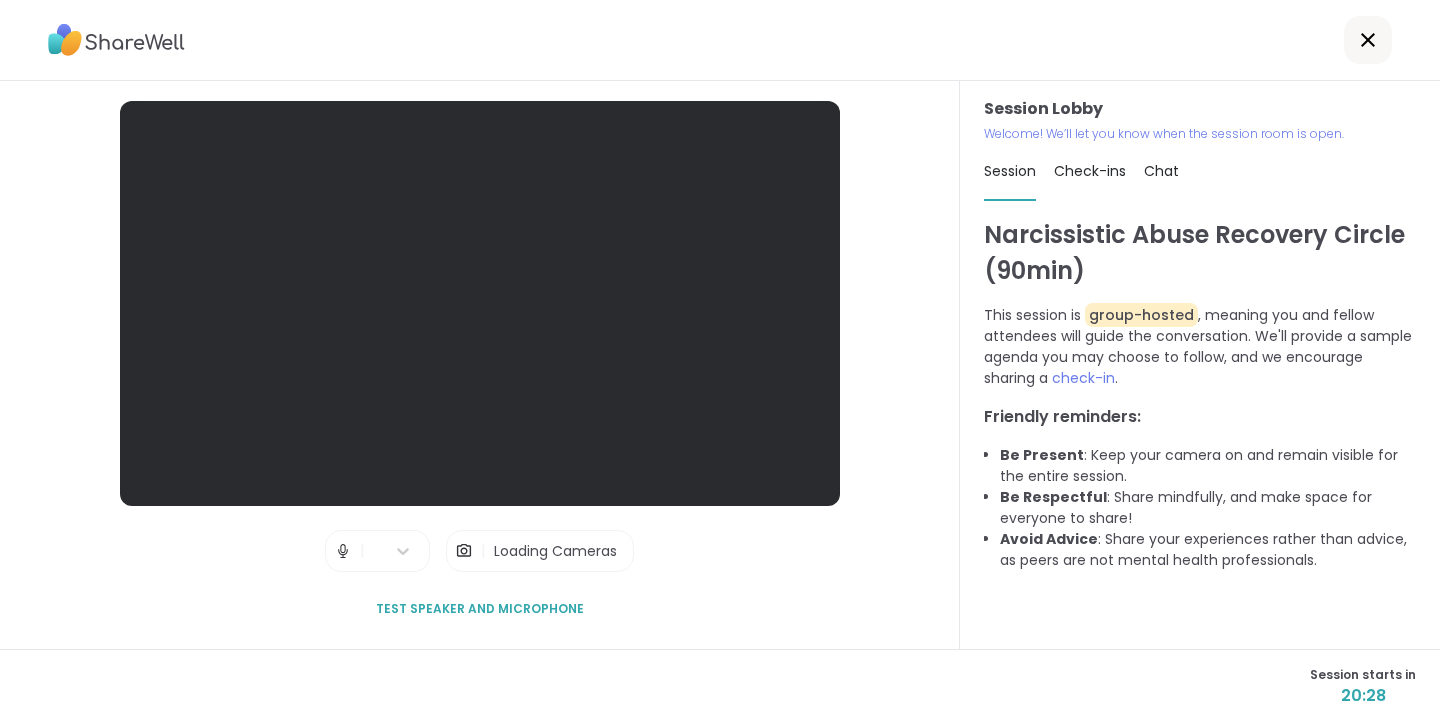 click on "Loading Cameras" at bounding box center [555, 551] 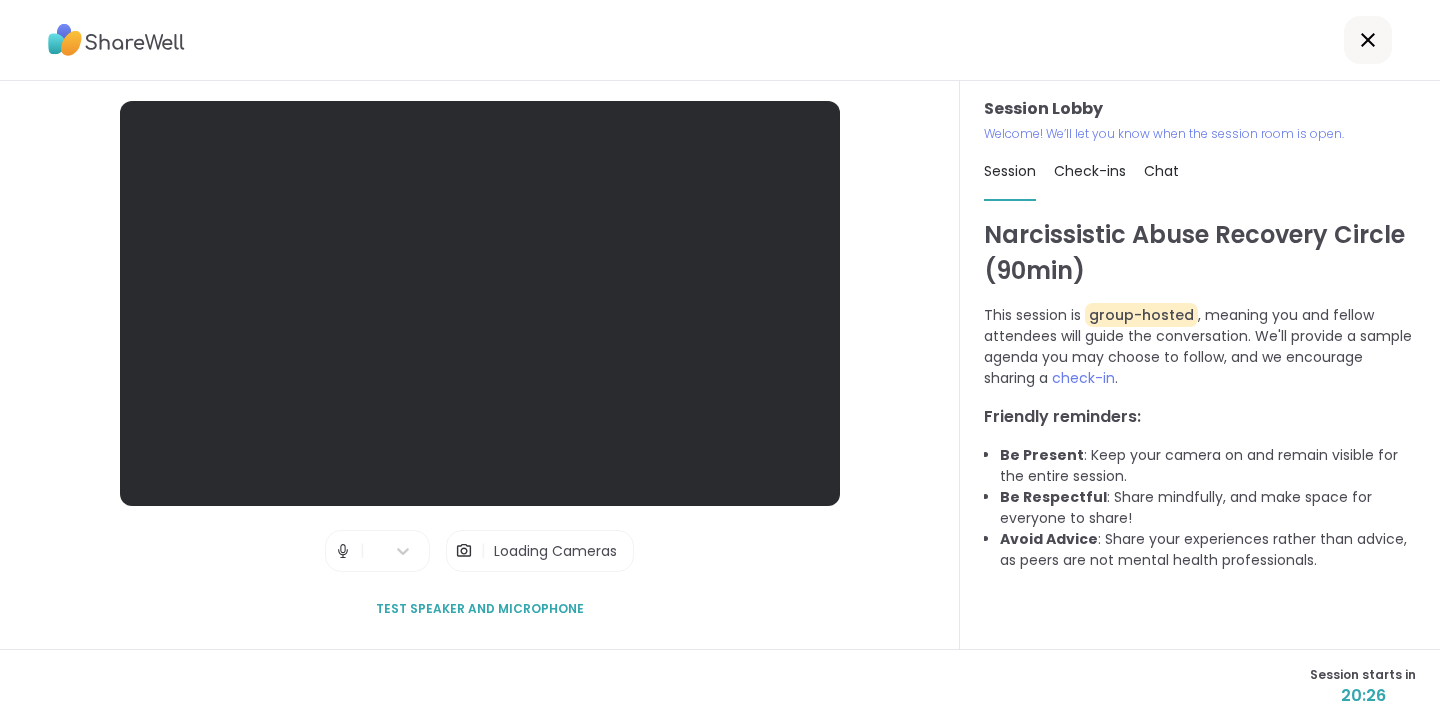 click on "Check-ins" at bounding box center [1090, 171] 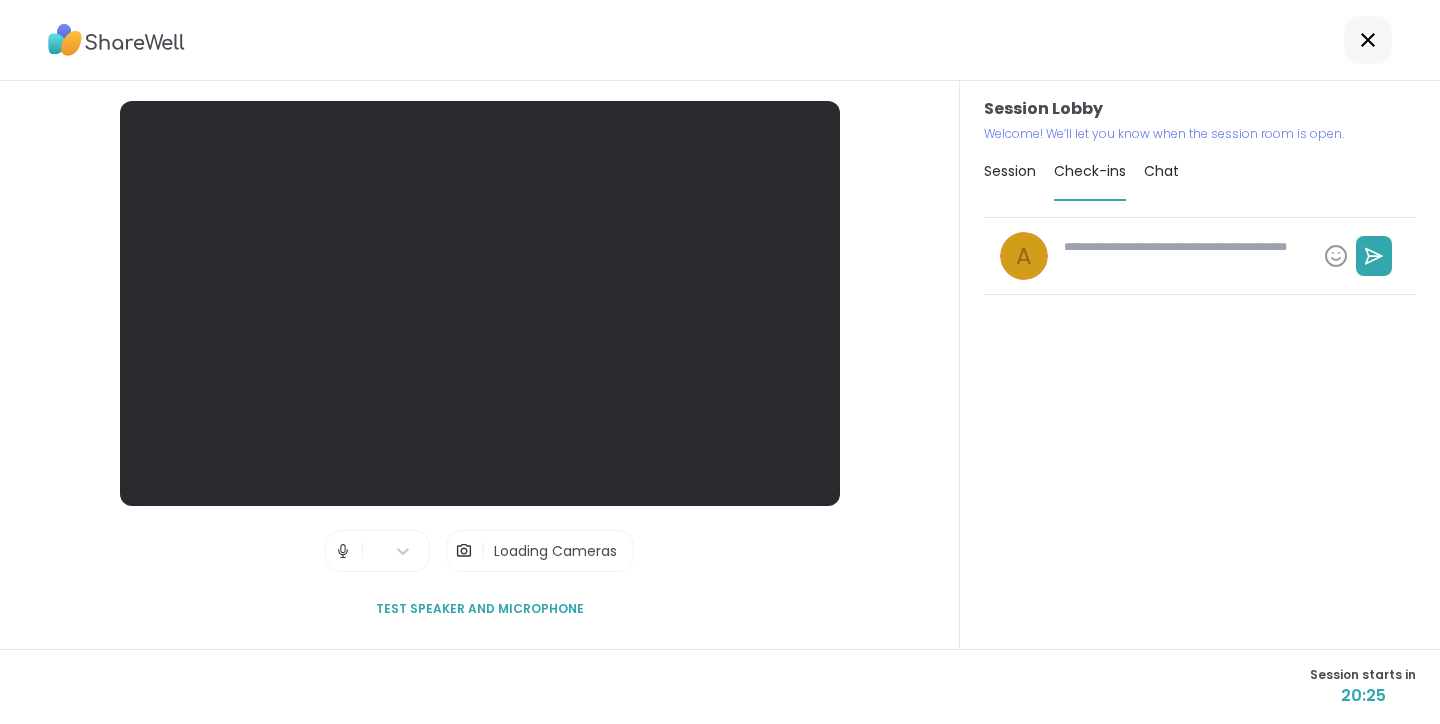 click on "Session" at bounding box center [1010, 171] 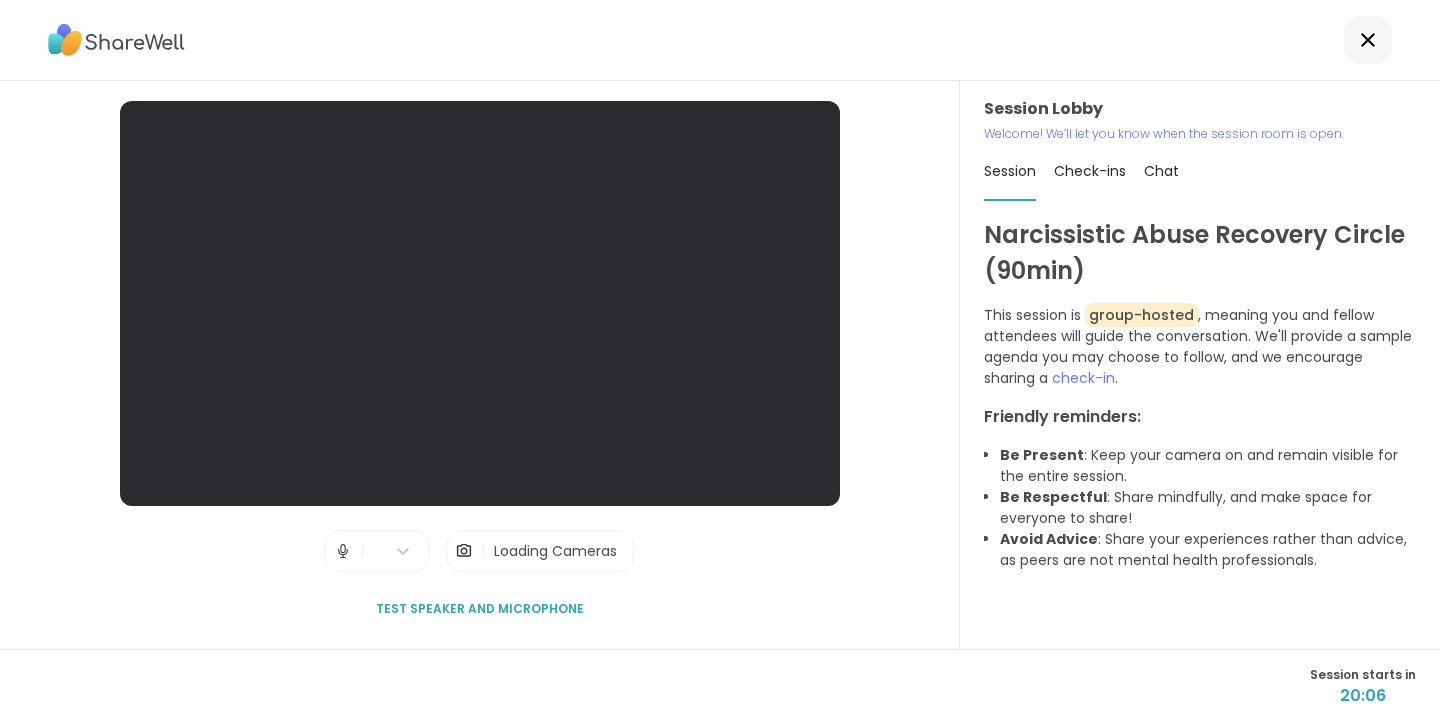 click on "Chat" at bounding box center (1161, 171) 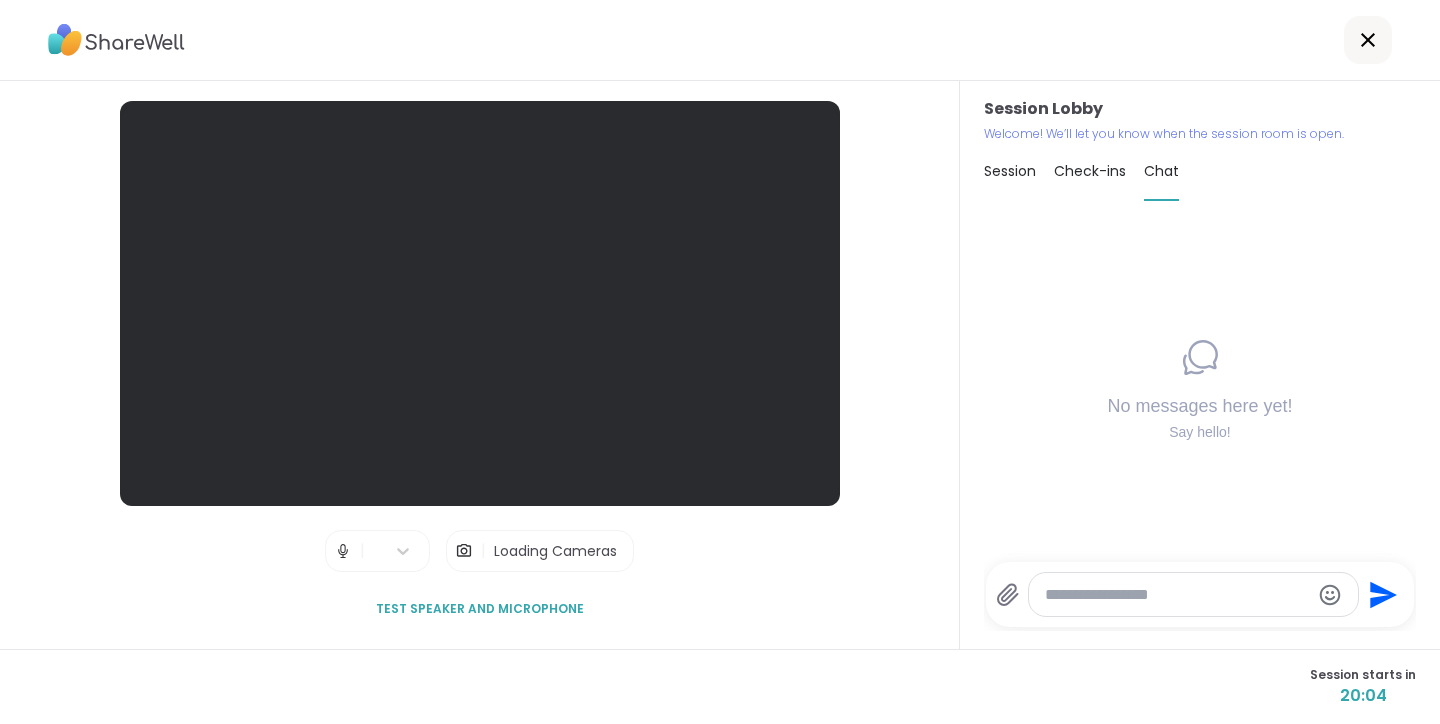 click on "Check-ins" at bounding box center [1090, 171] 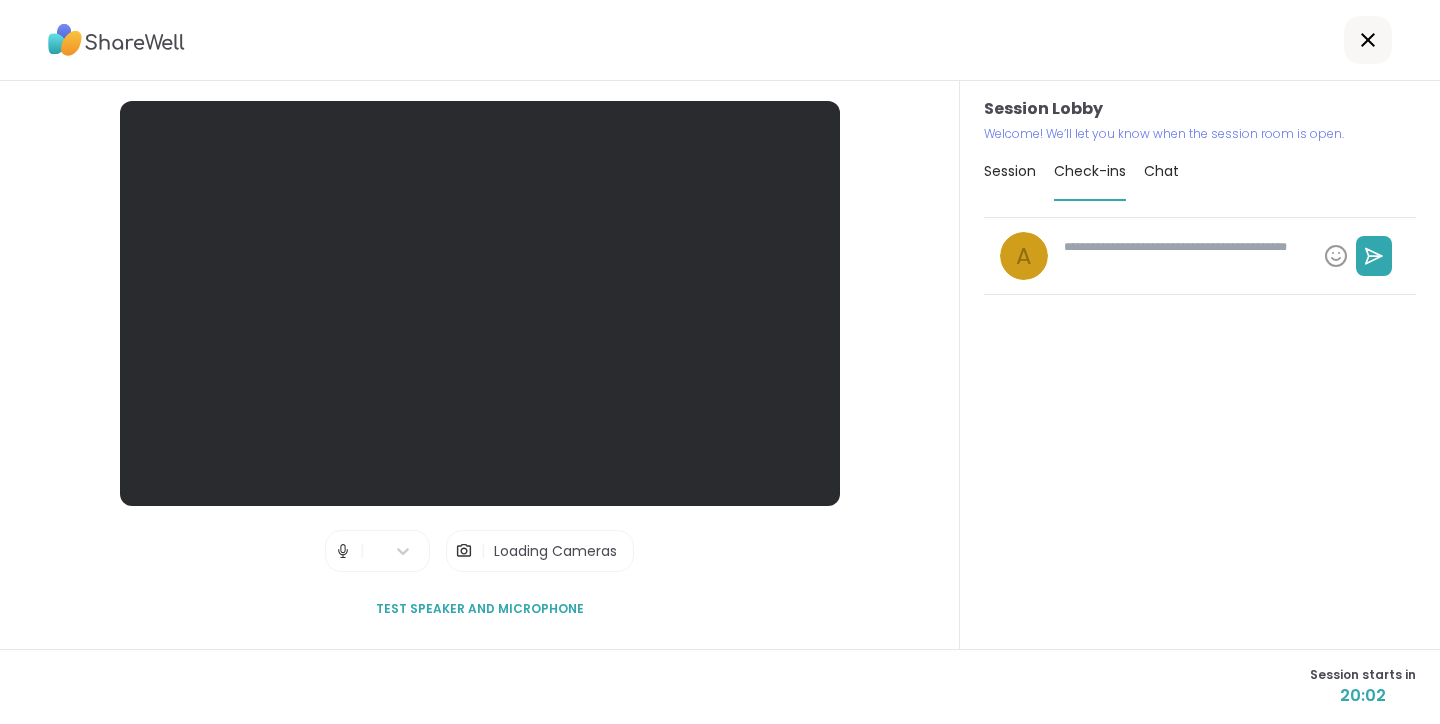 click at bounding box center (1186, 256) 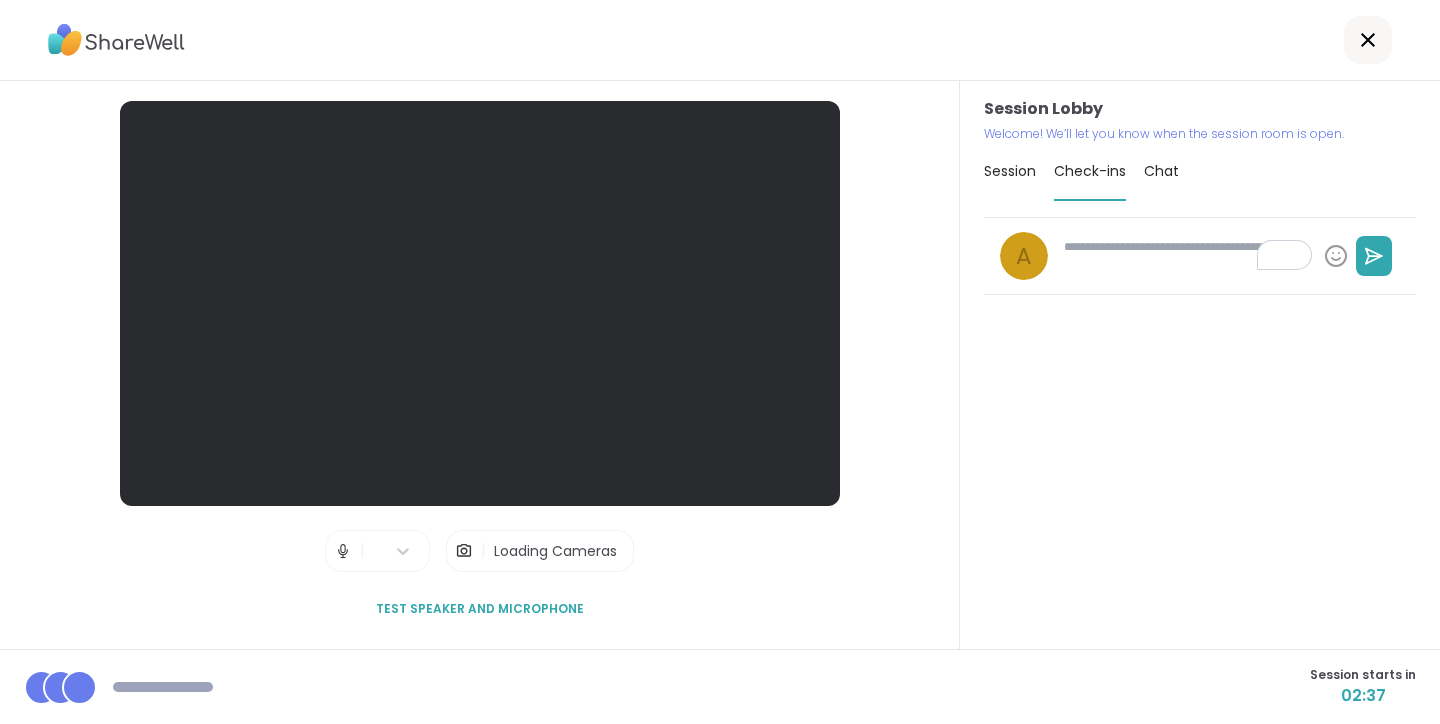 click at bounding box center [1186, 256] 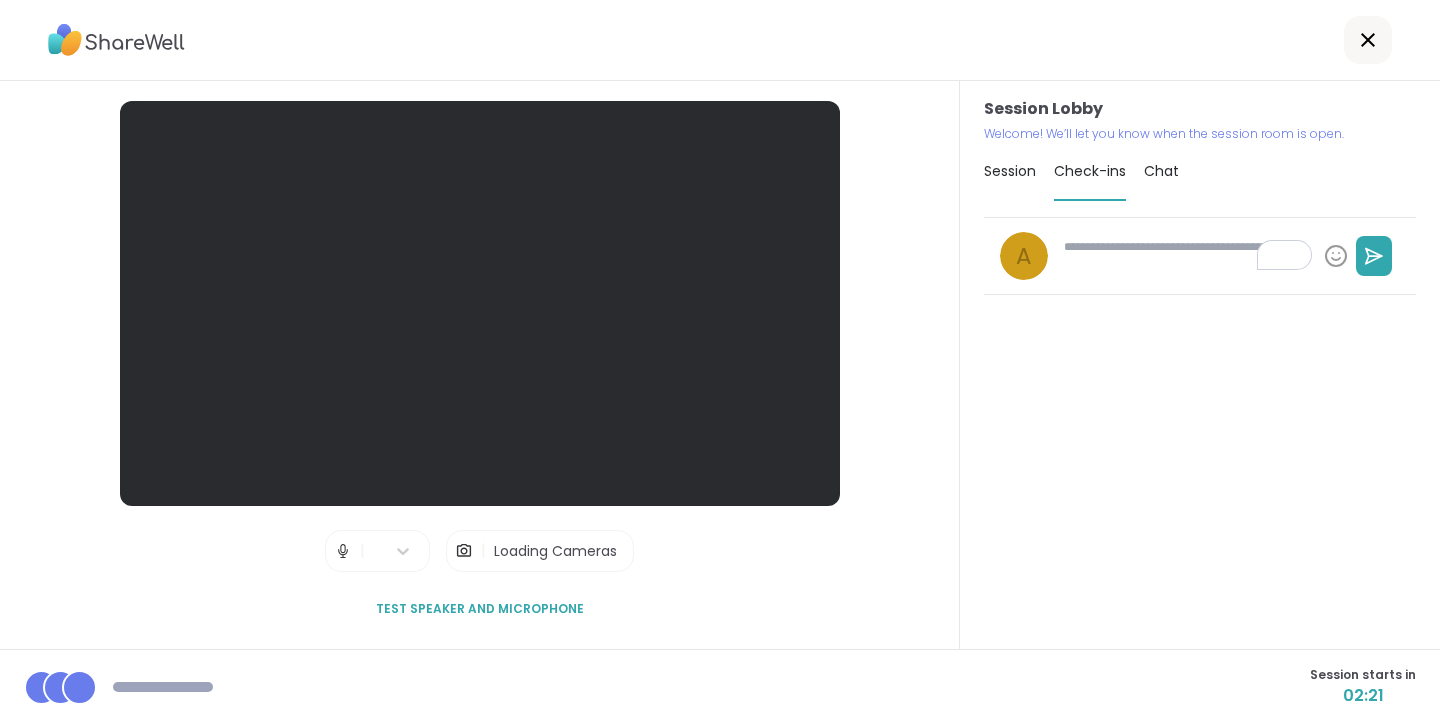 type on "*" 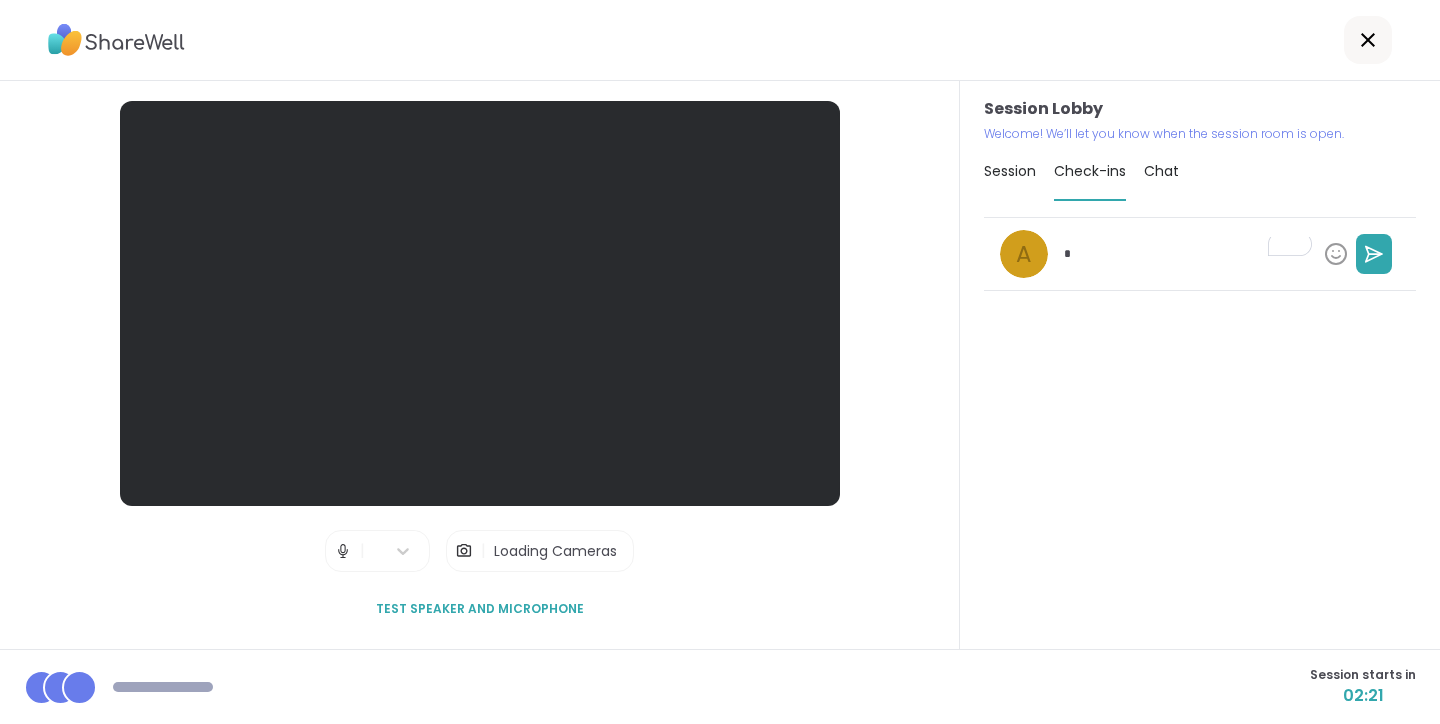 type on "*" 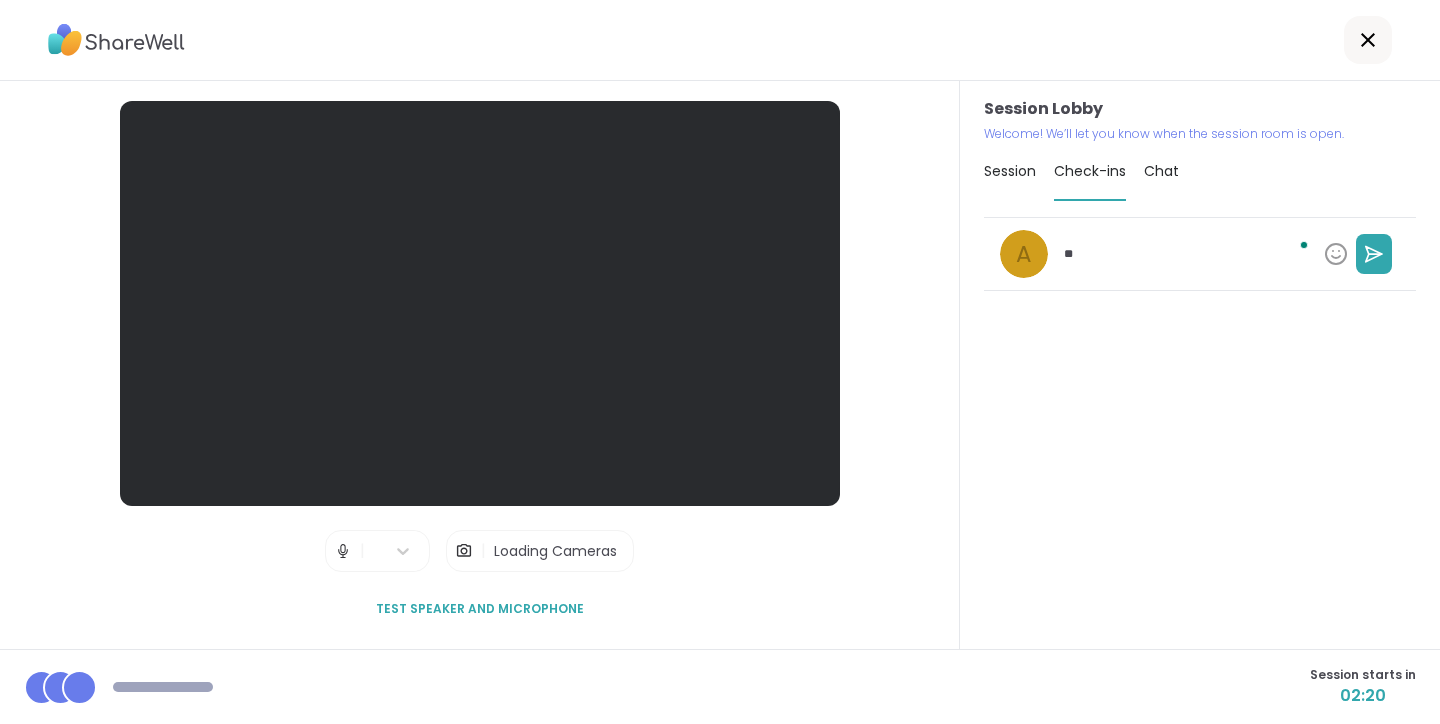 type on "***" 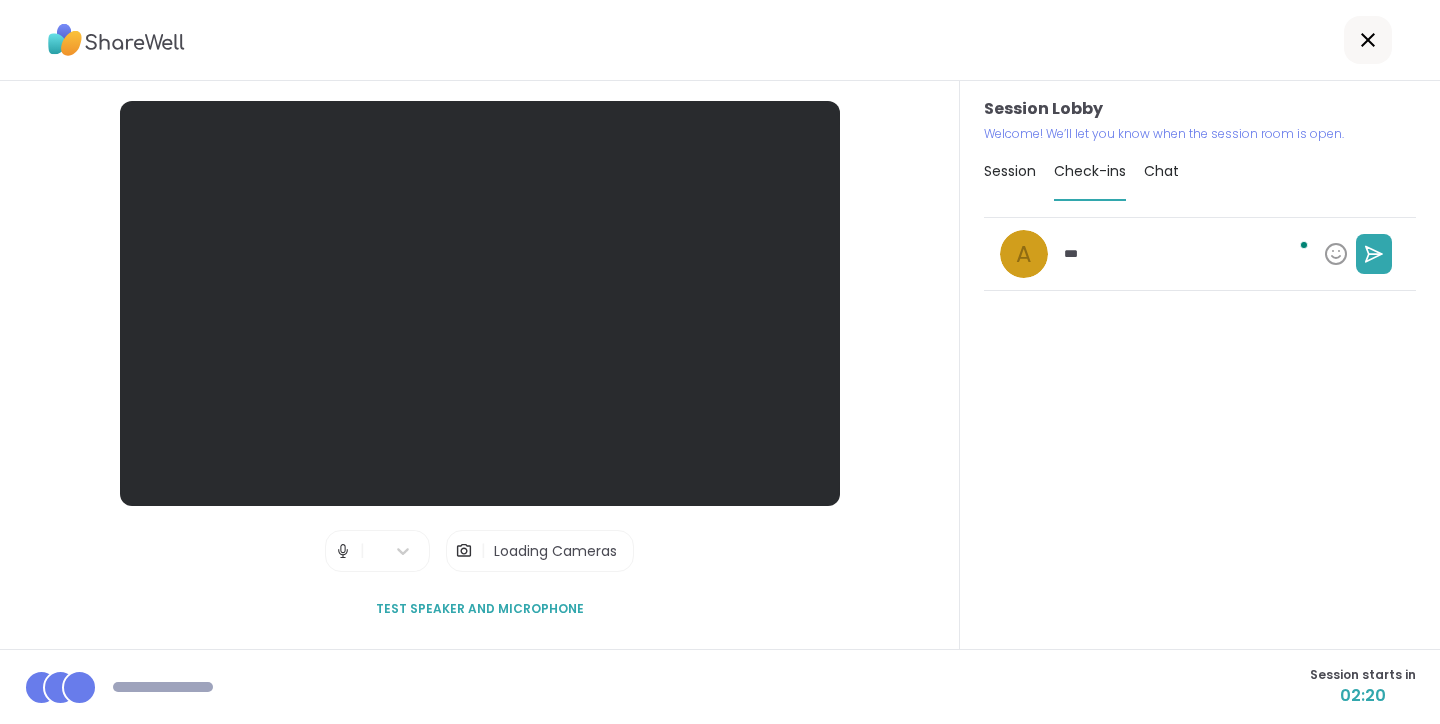 type on "*" 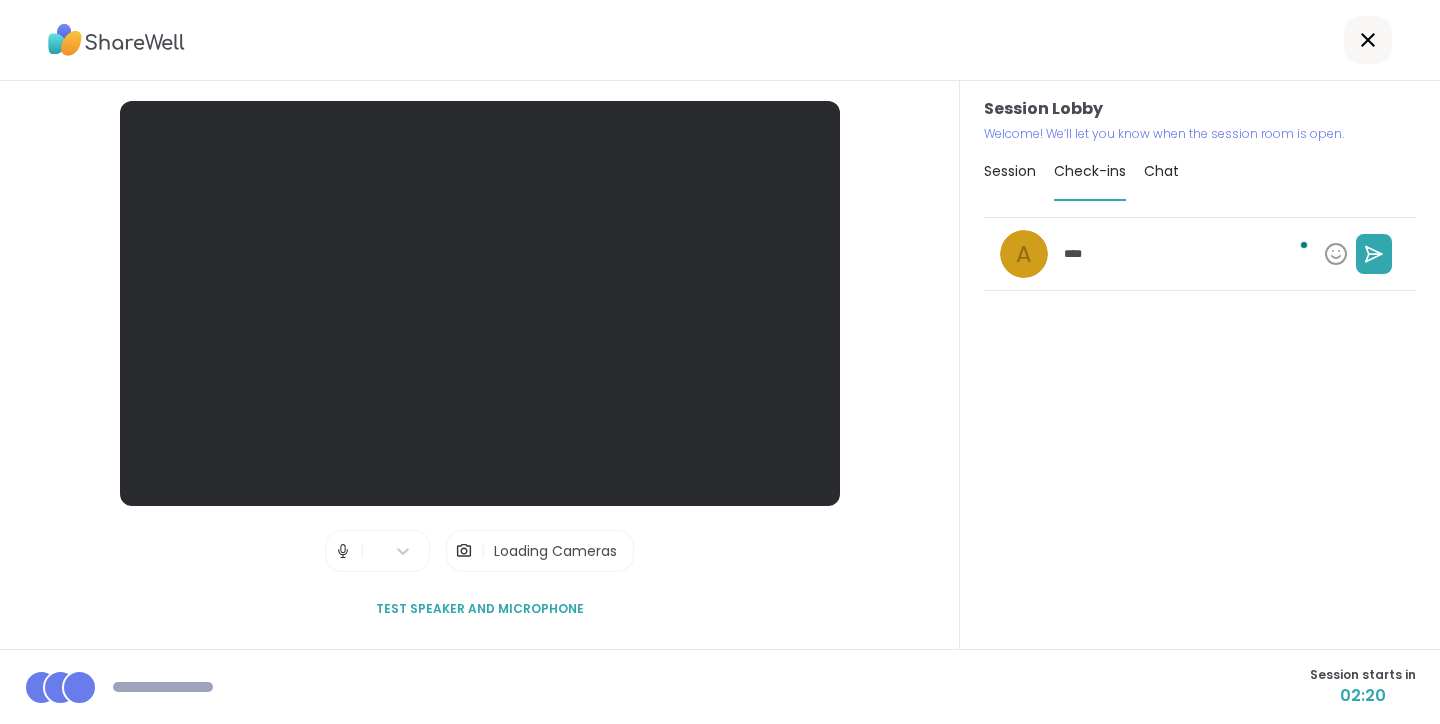type on "*" 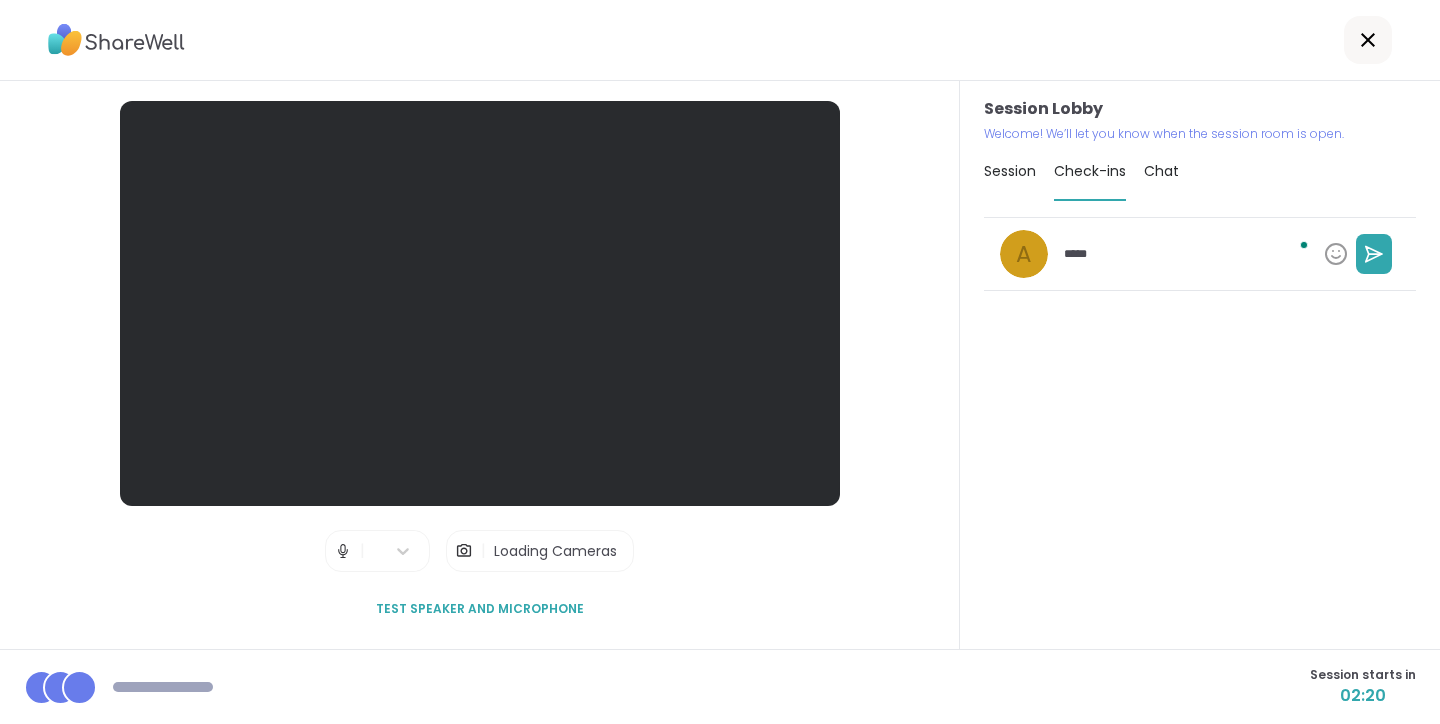 type on "*" 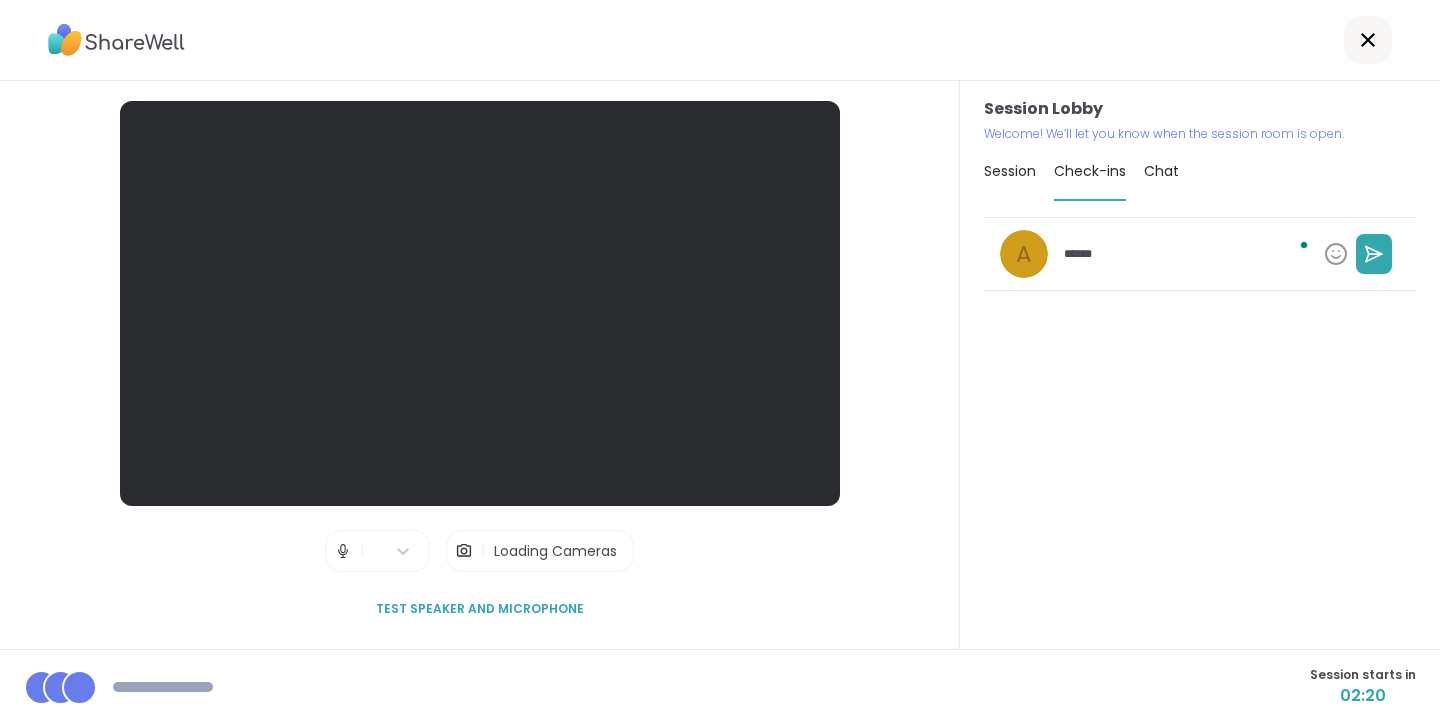 type on "*" 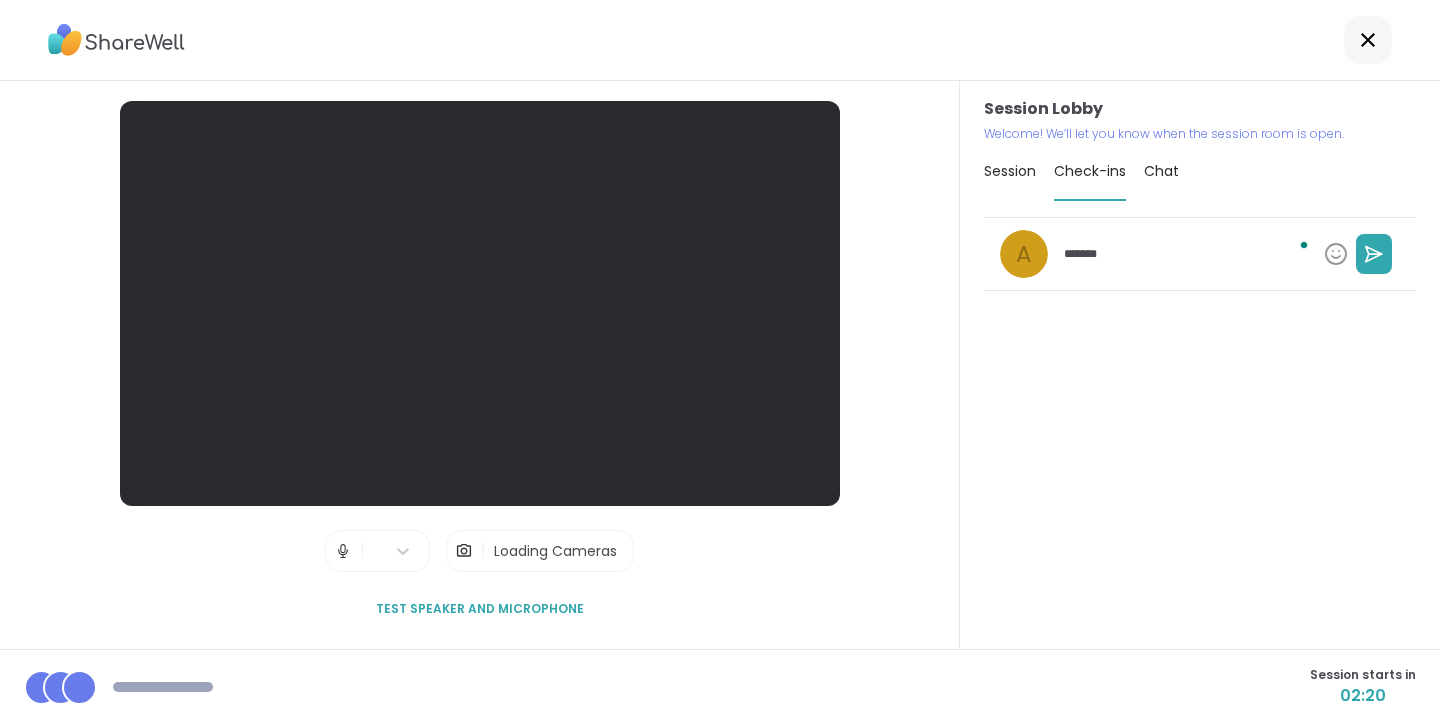 type on "*" 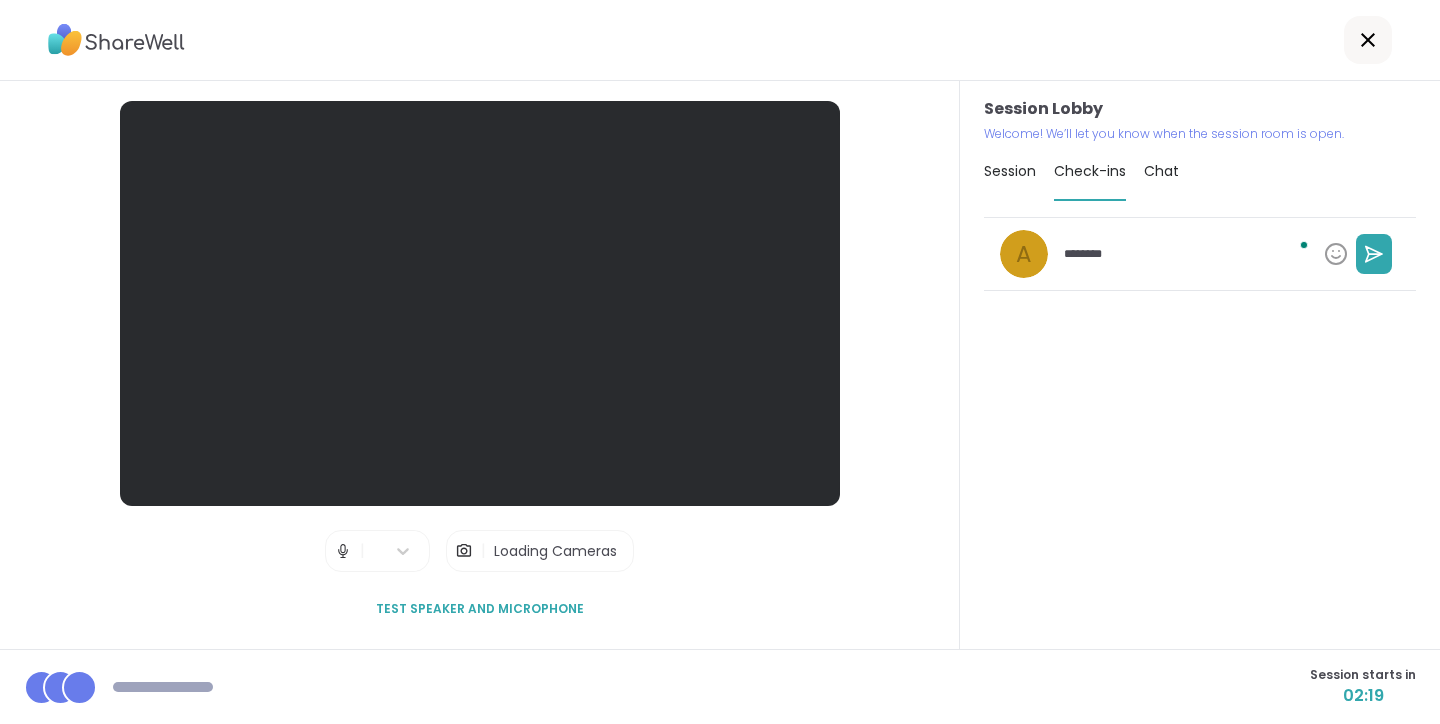 type on "*" 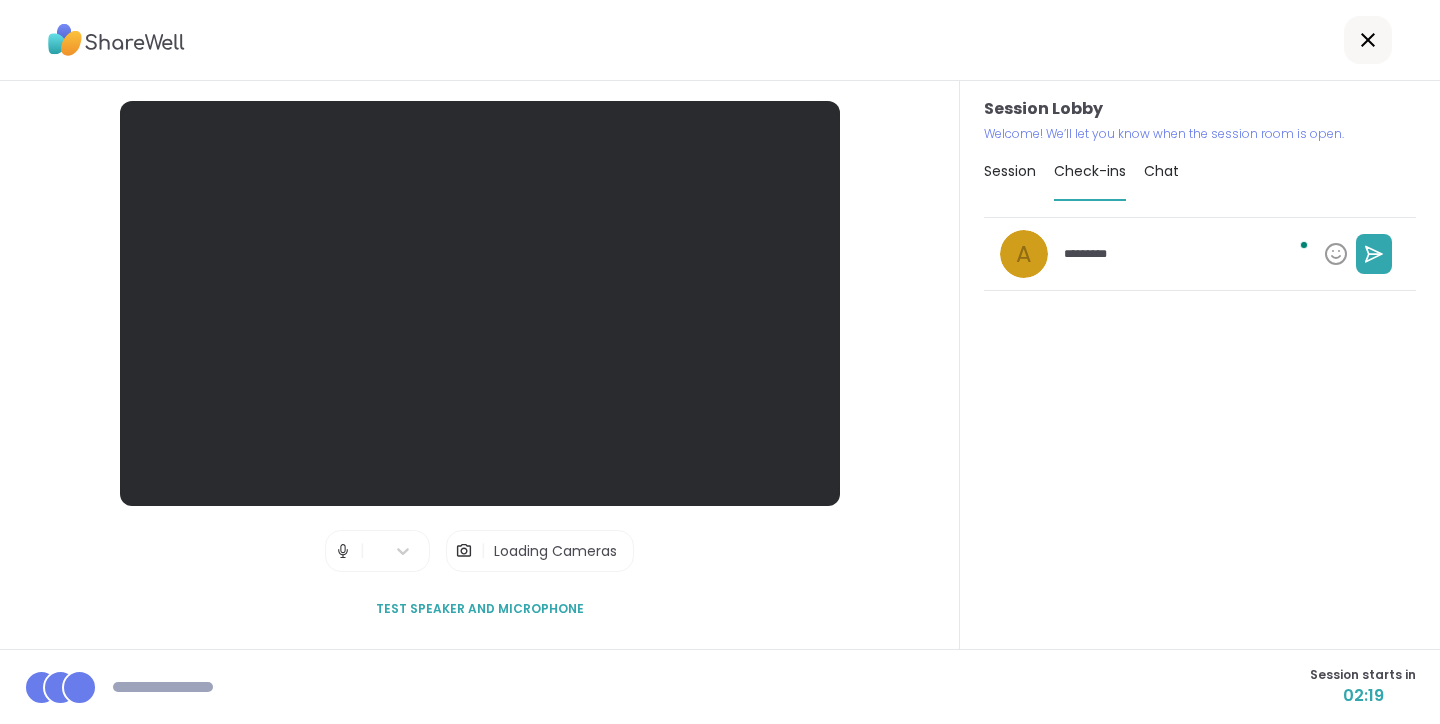 type on "*" 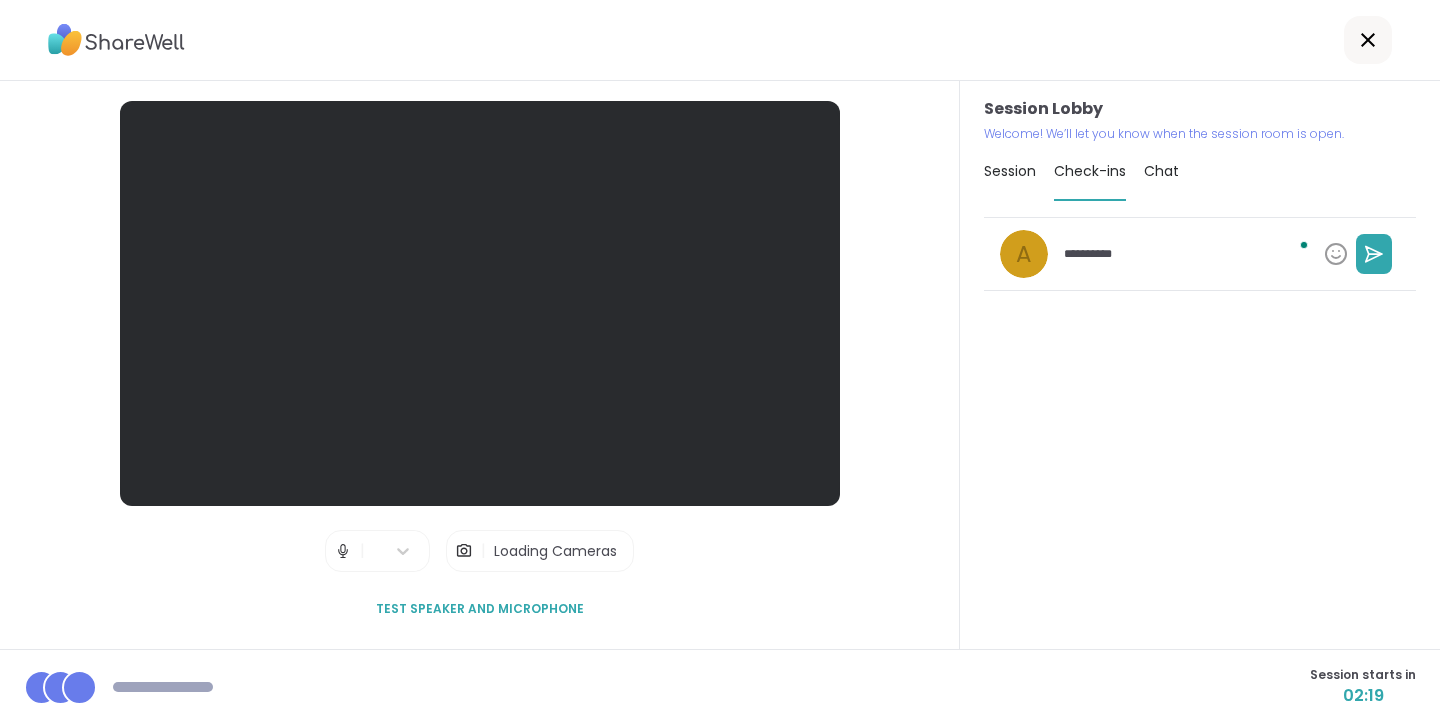 type on "*" 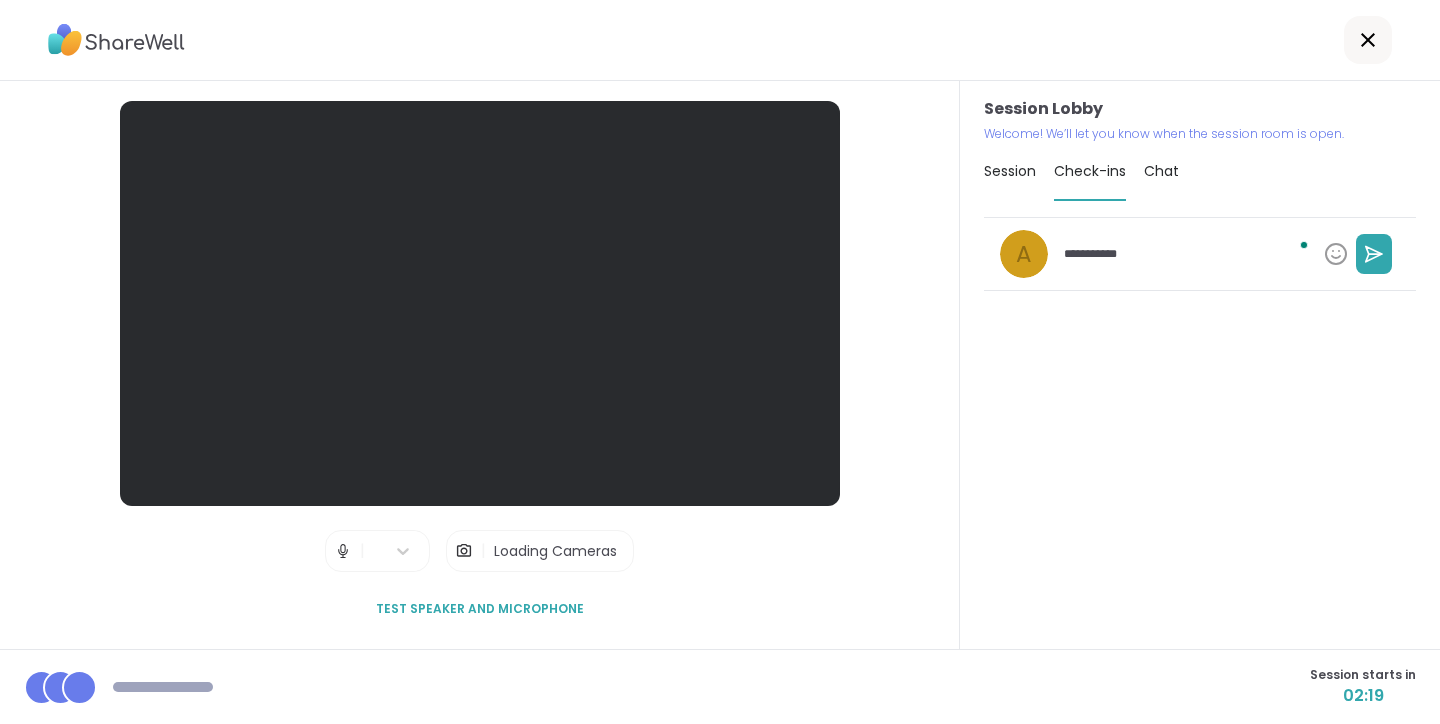 type on "**********" 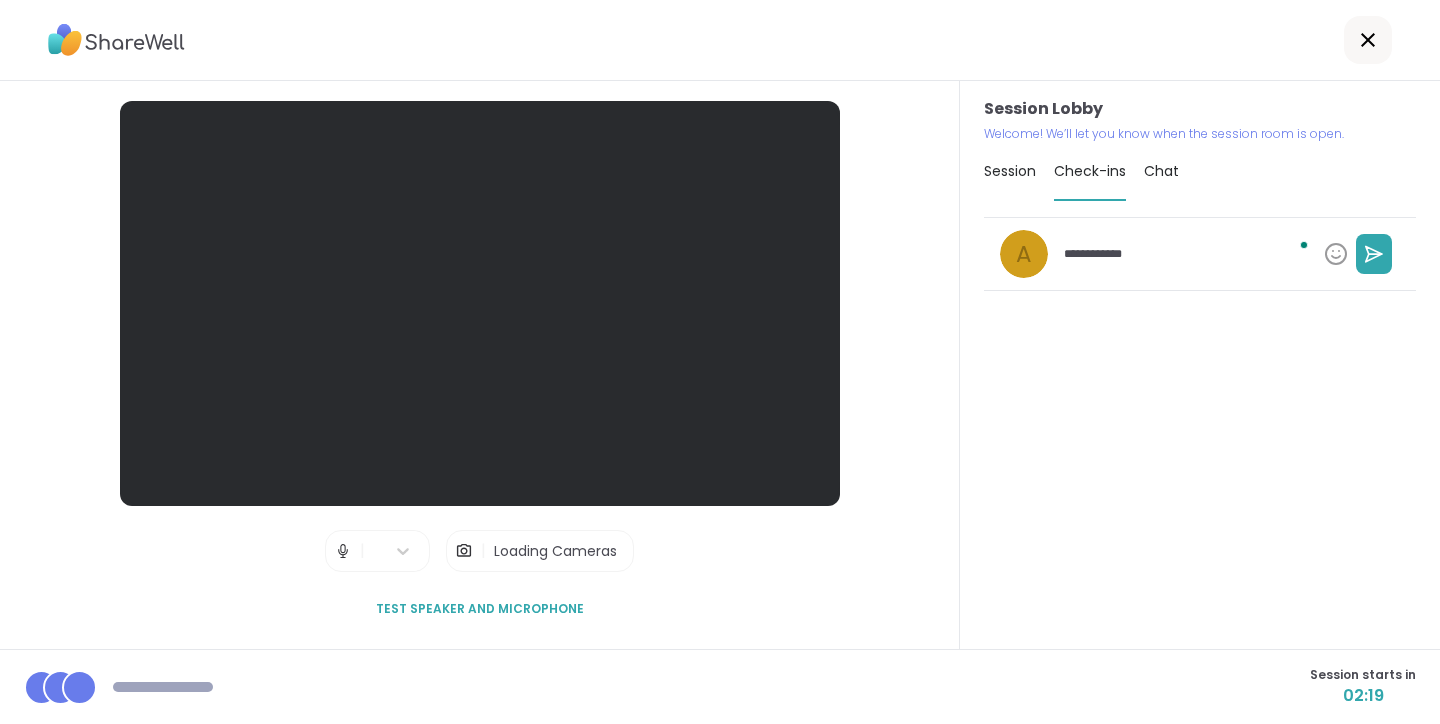 type on "*" 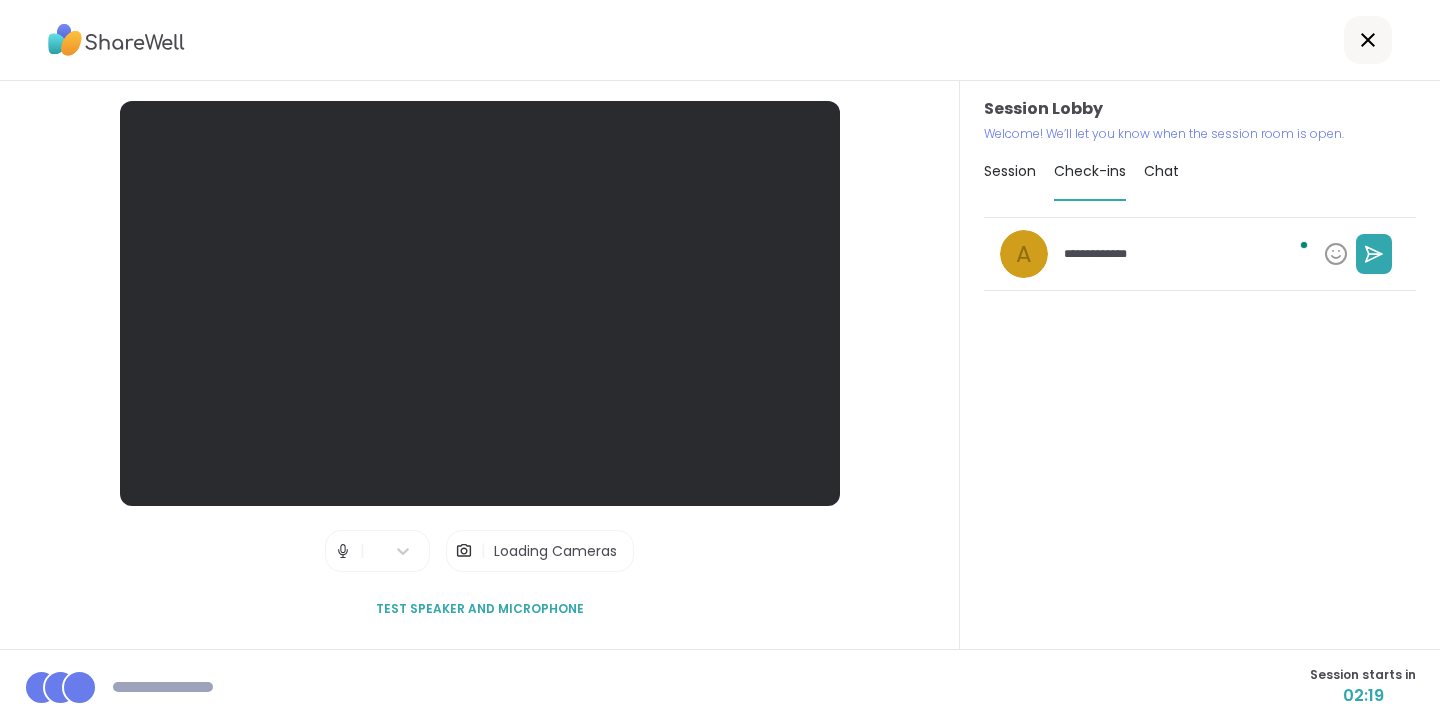 type on "*" 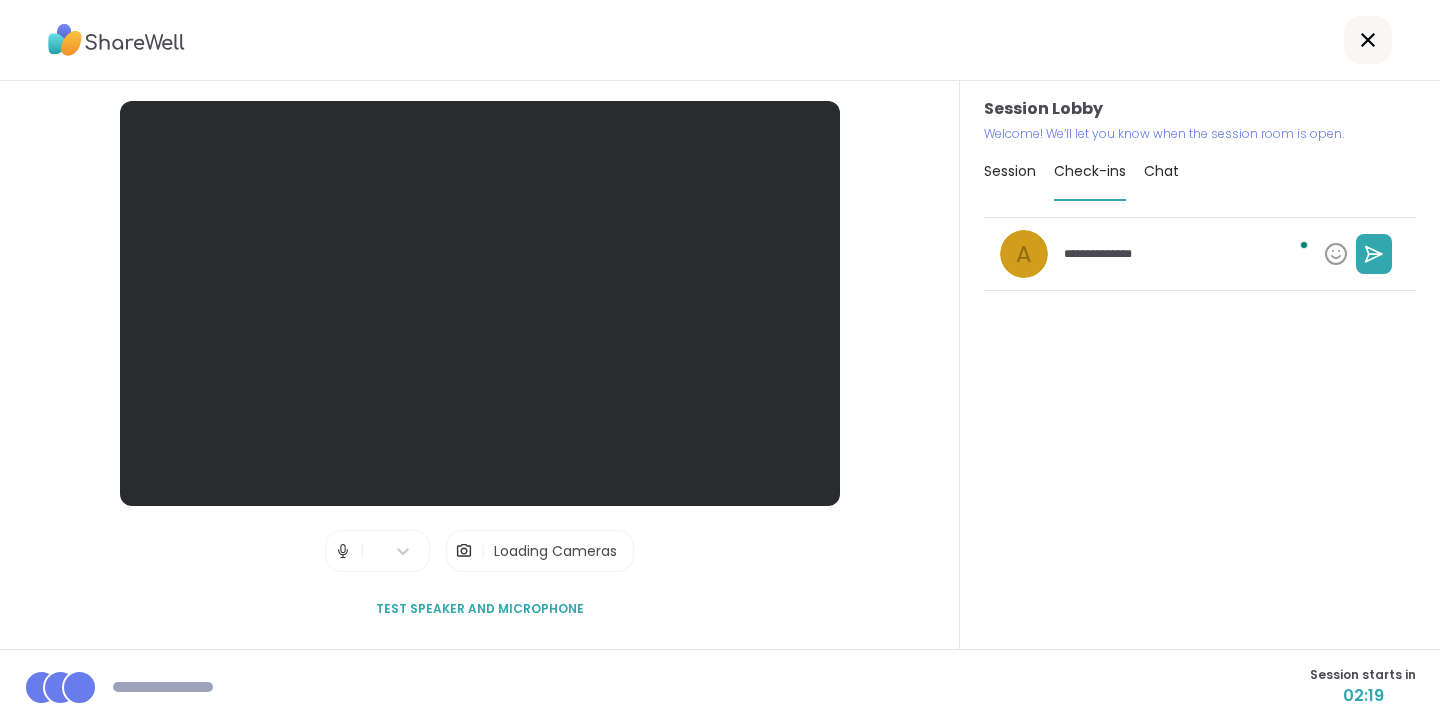 type on "*" 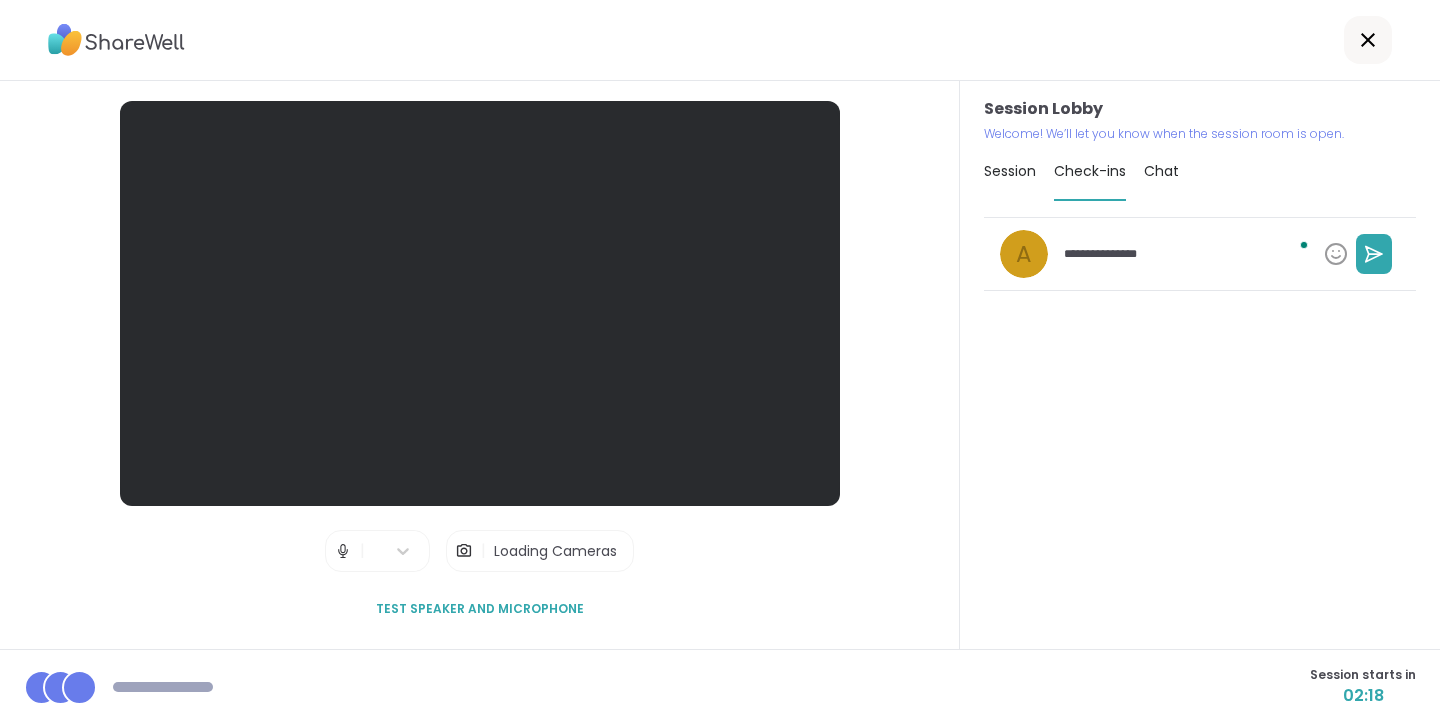 type on "*" 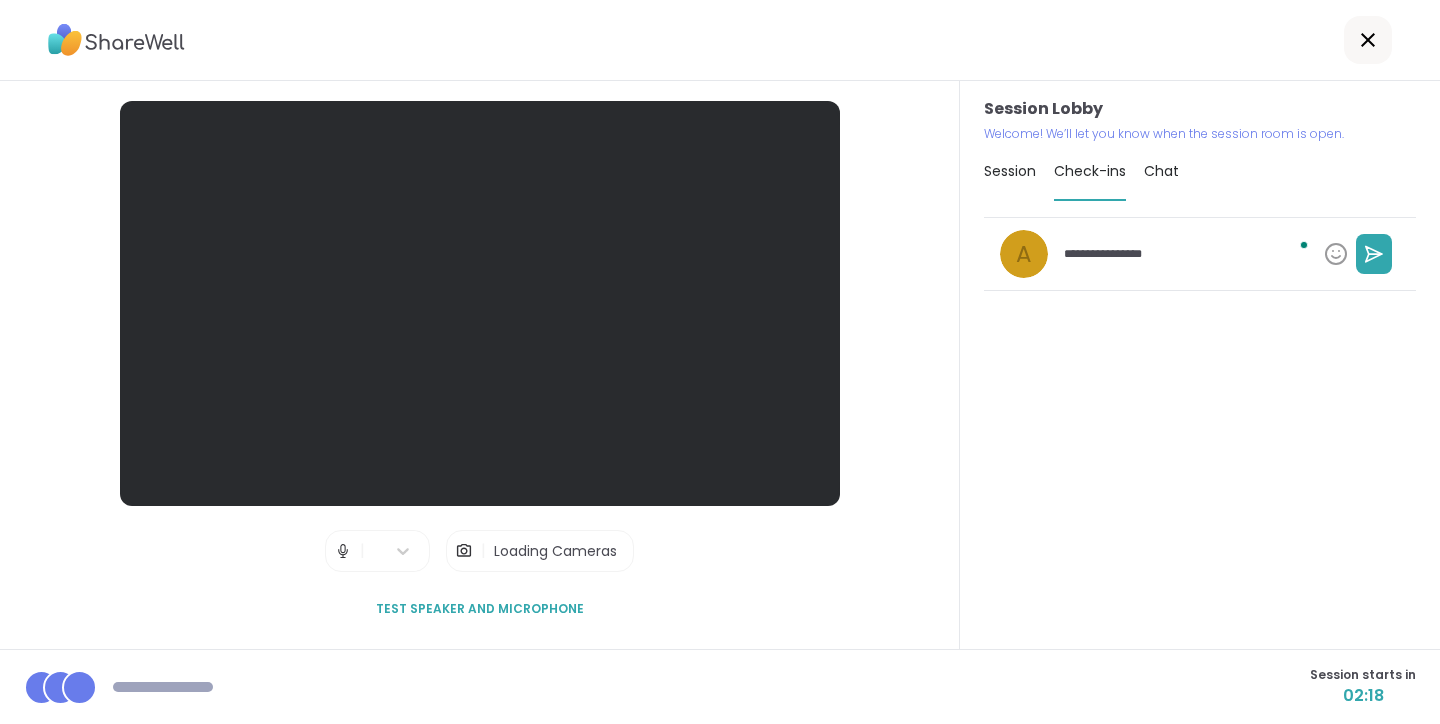 type on "*" 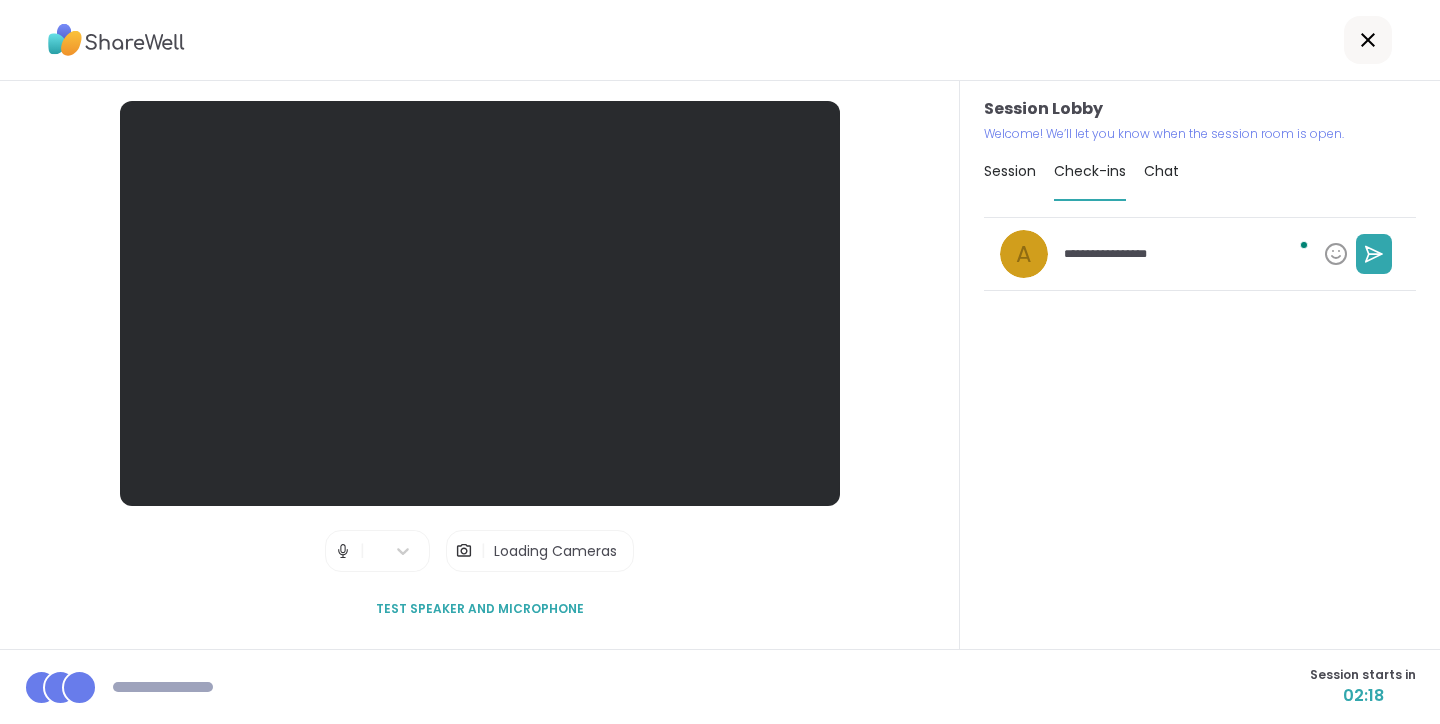 type on "*" 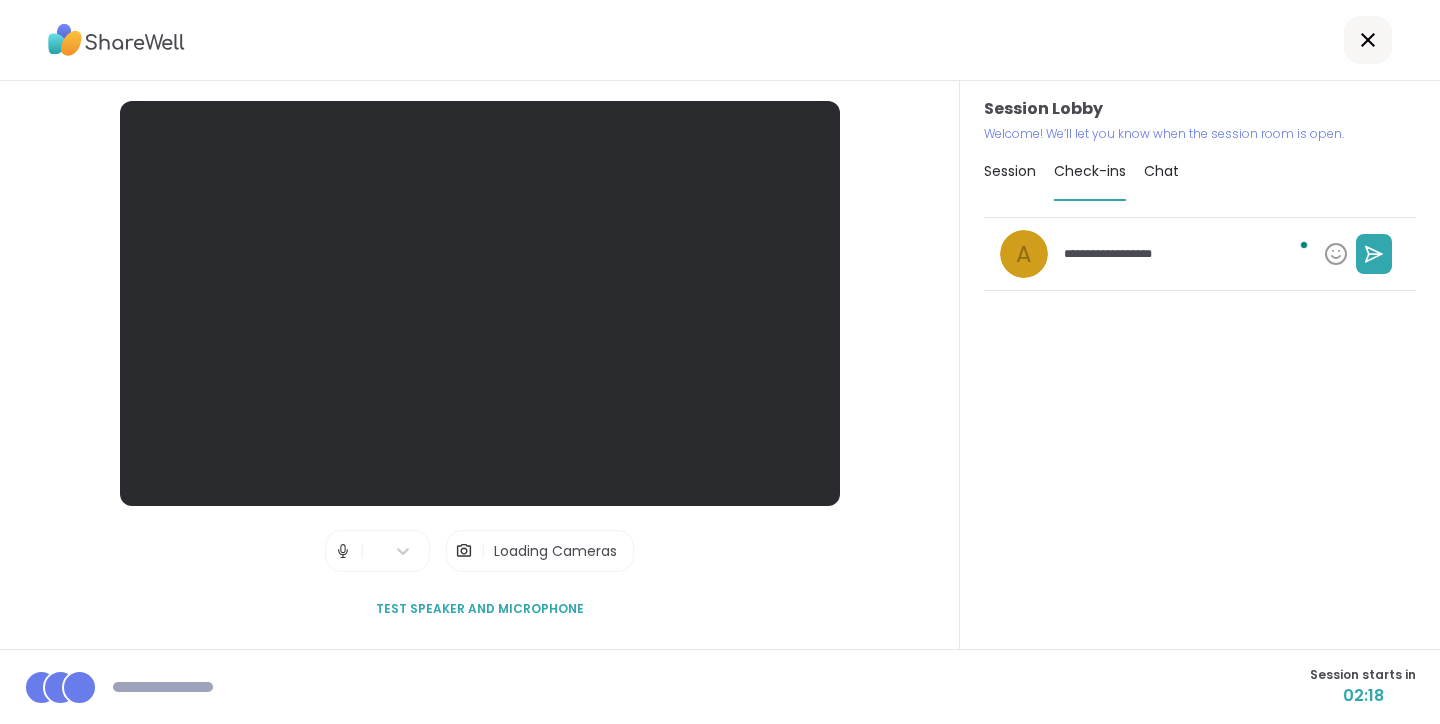 type on "*" 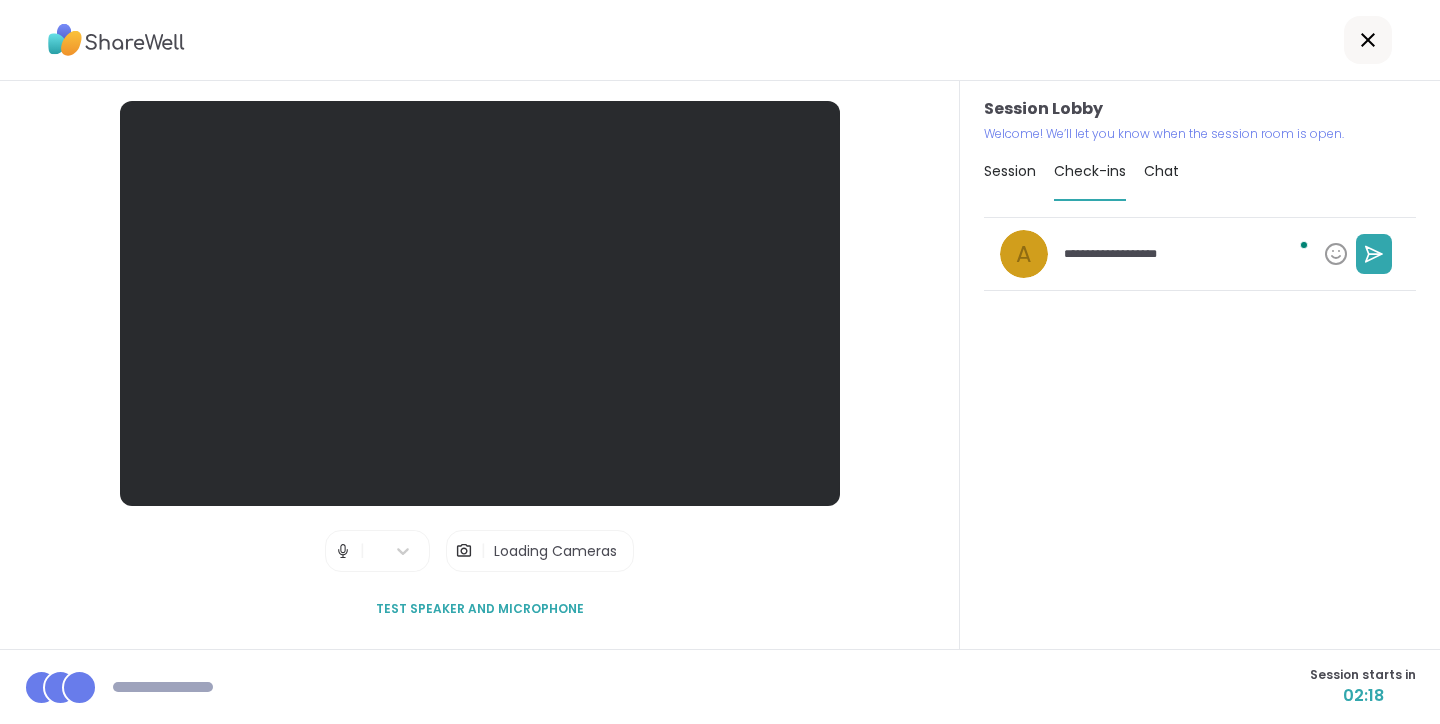 type on "*" 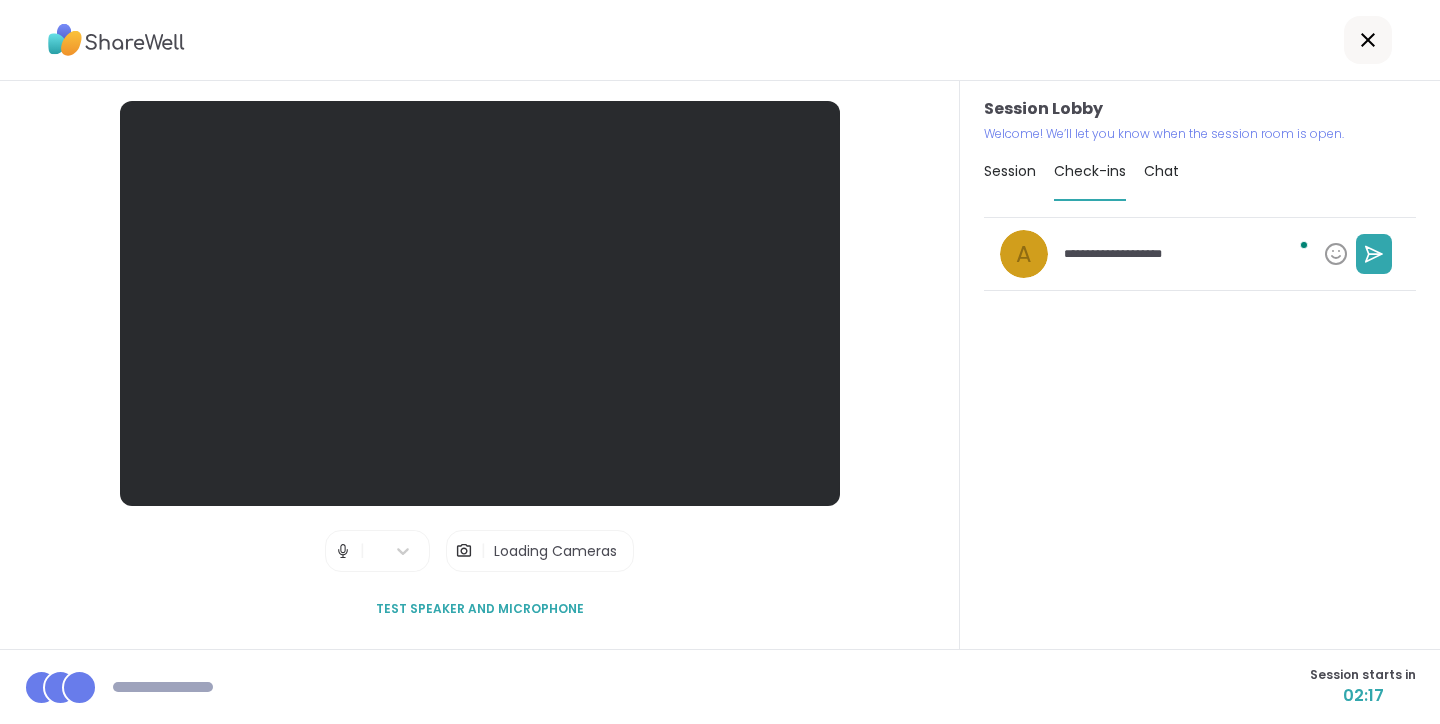 type on "*" 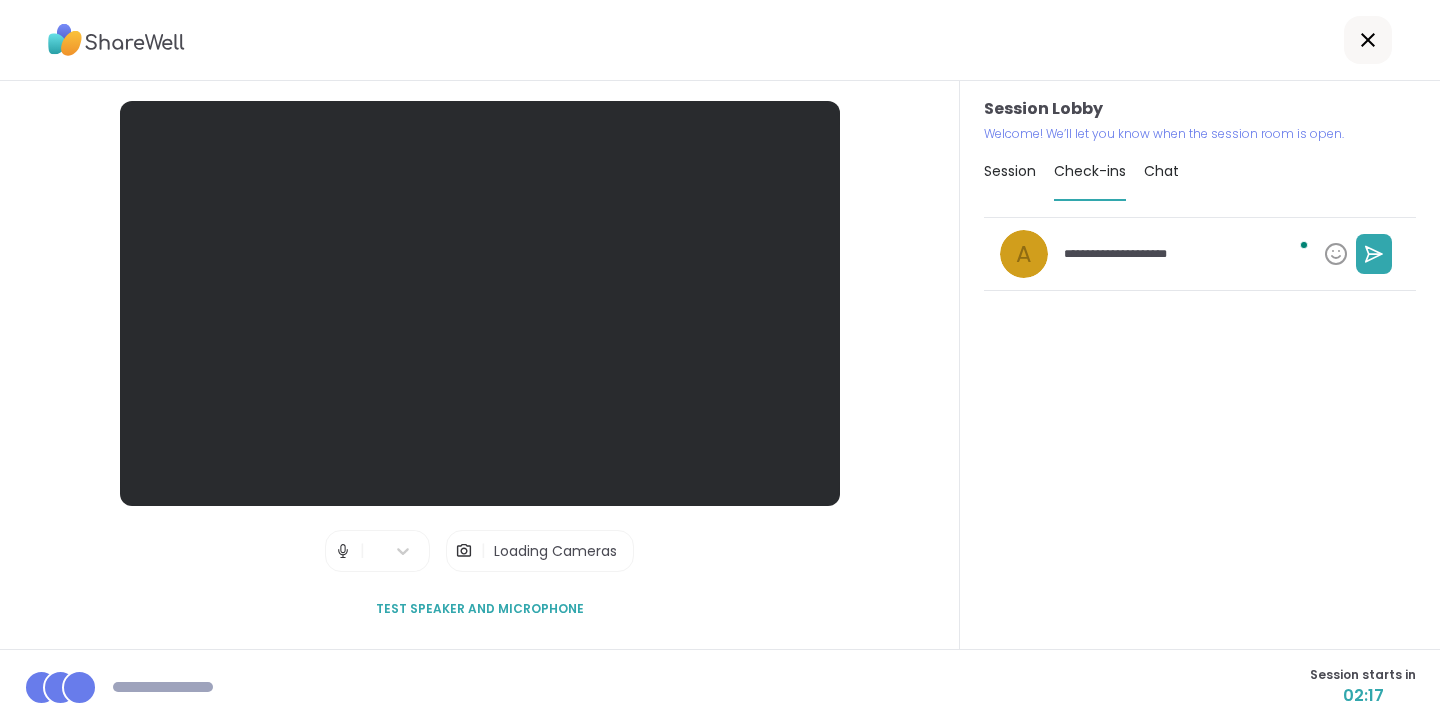 type on "*" 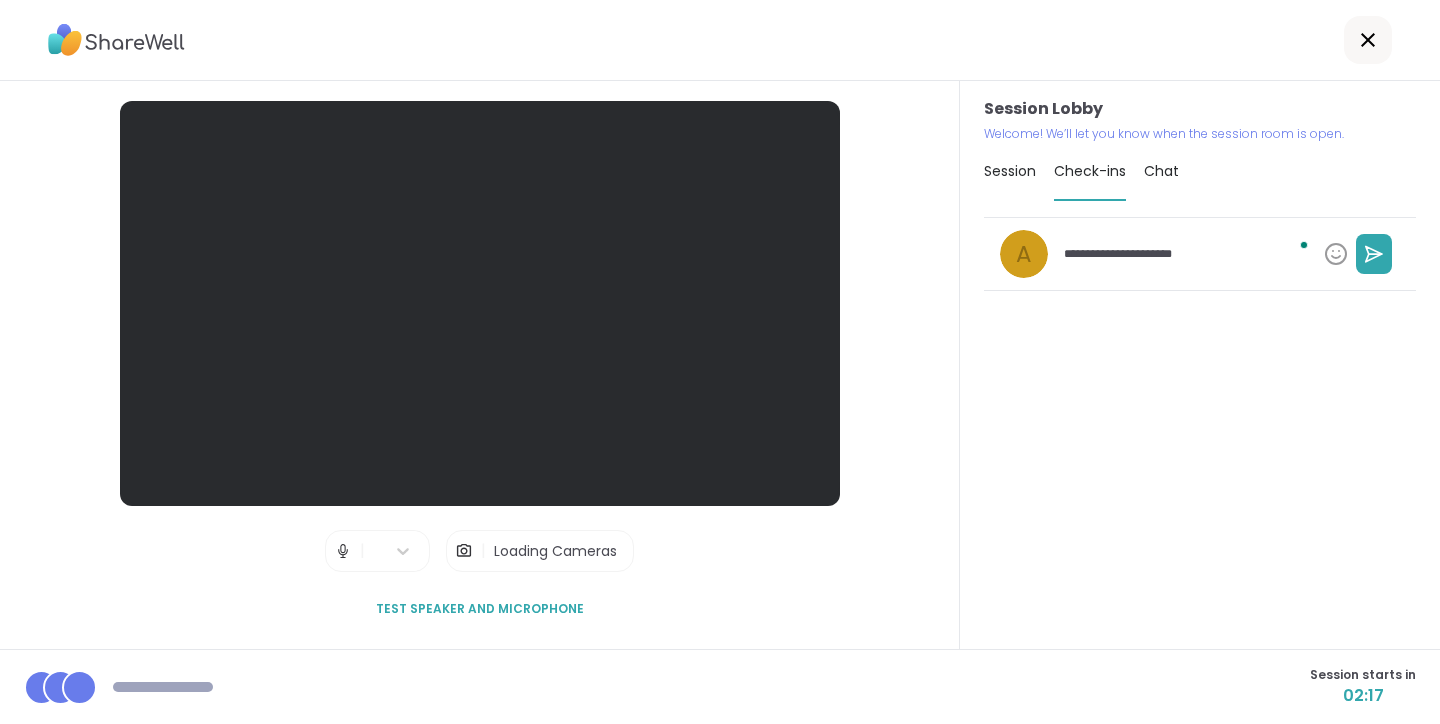 type on "*" 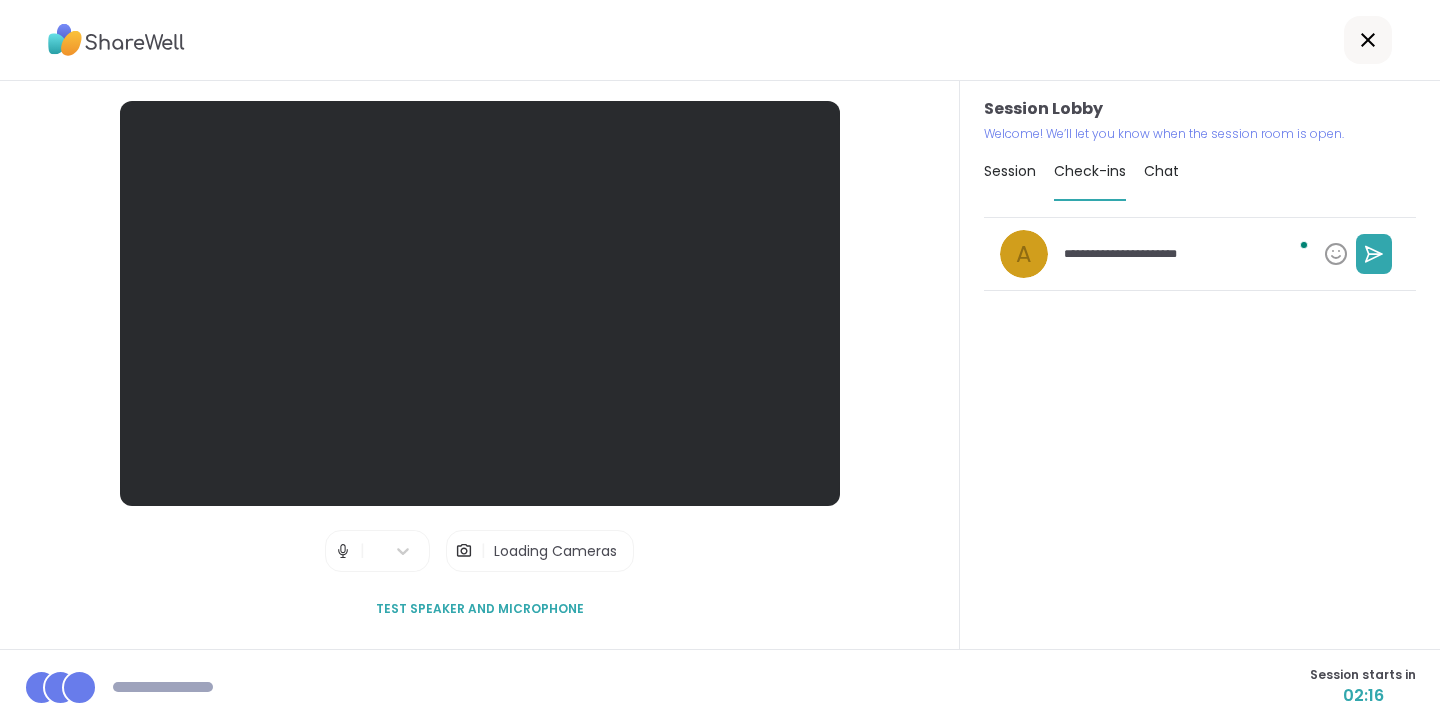 type on "*" 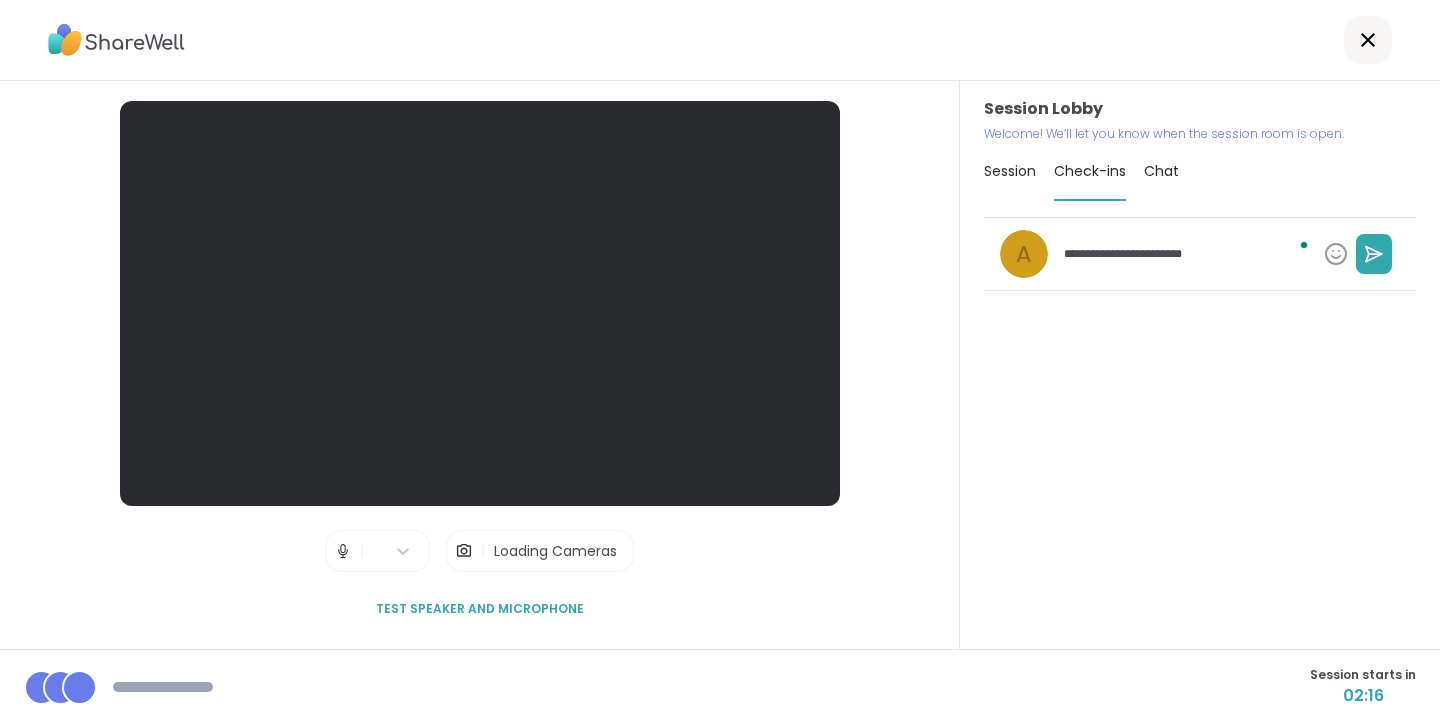 type on "*" 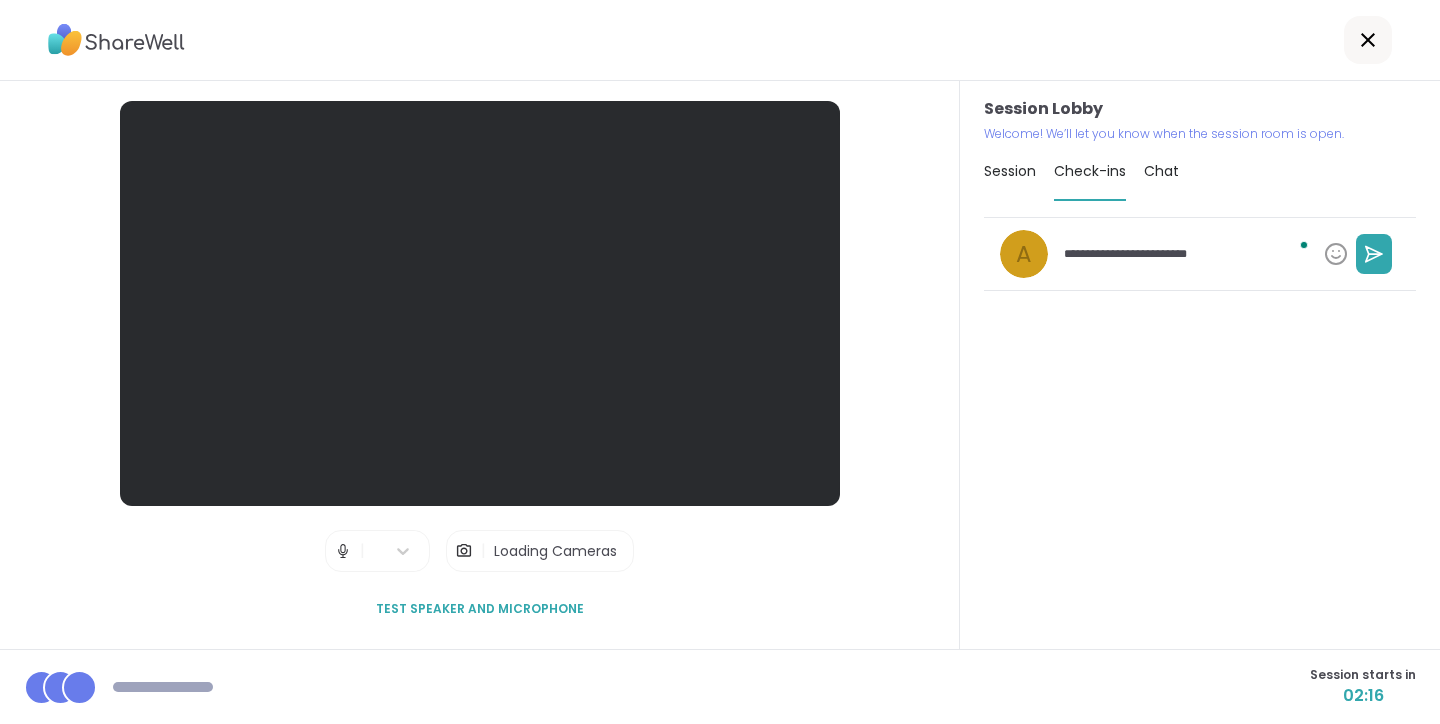 type on "*" 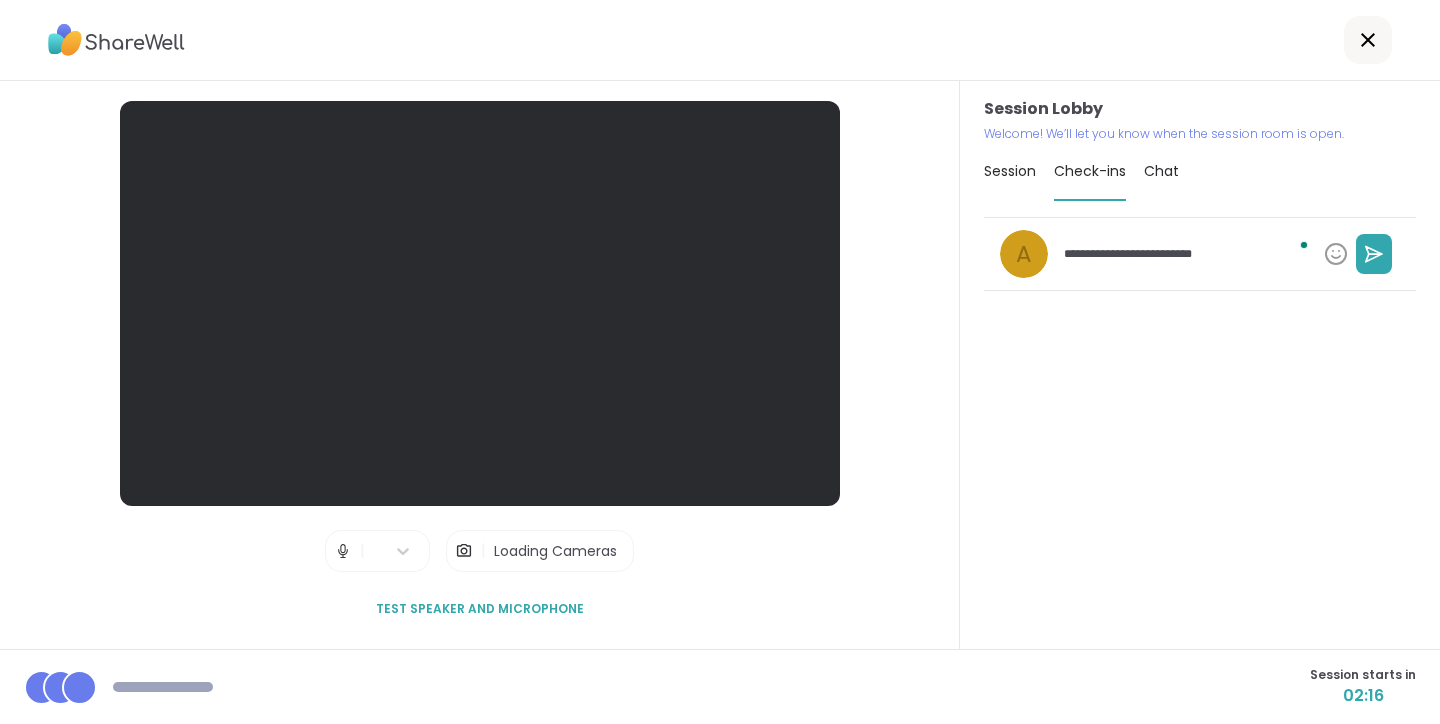 type on "*" 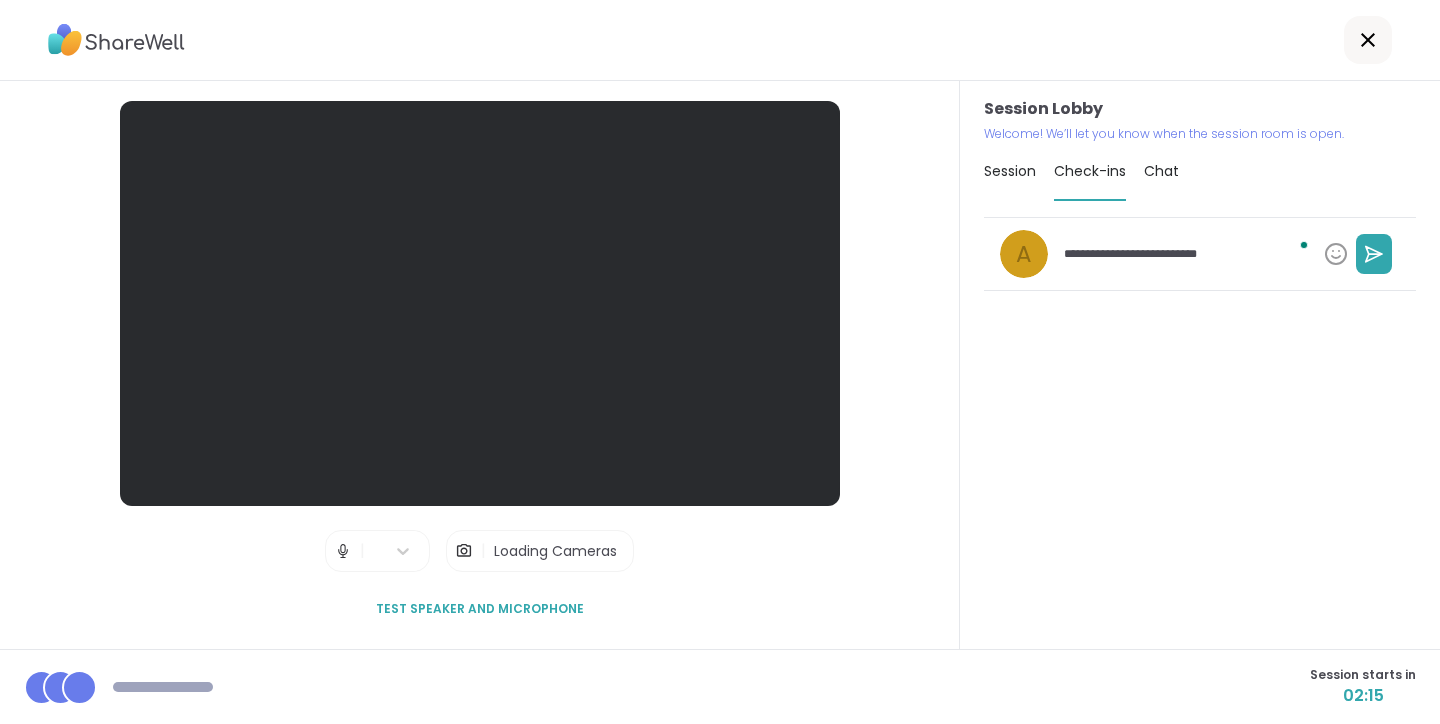 type on "*" 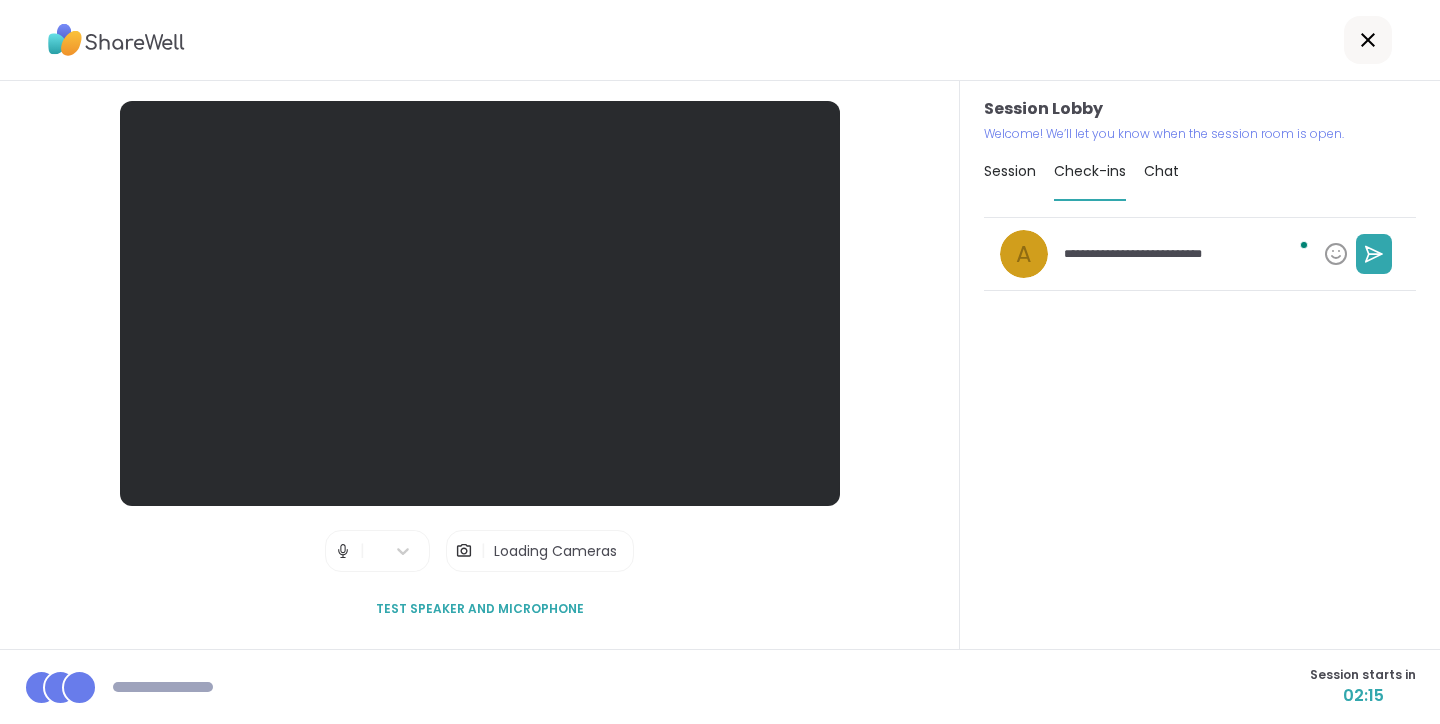type on "*" 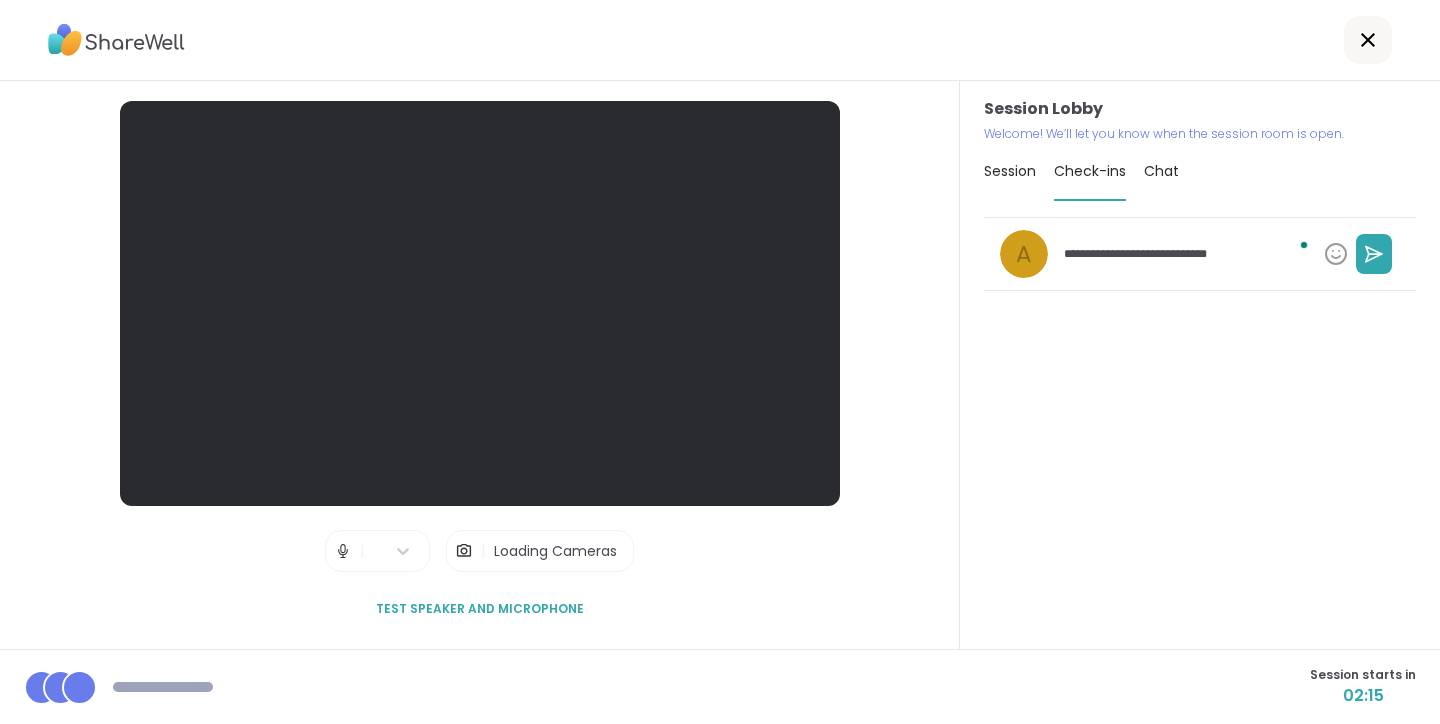 type on "*" 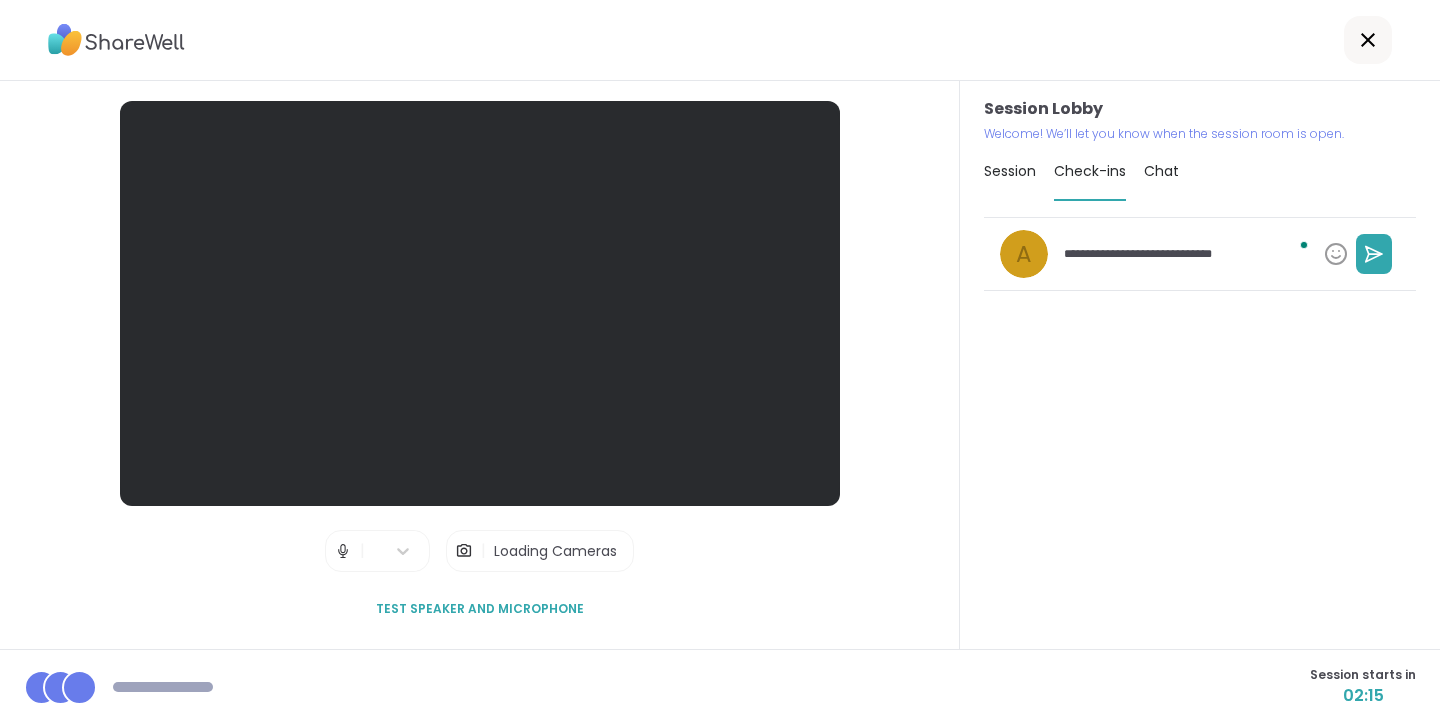 type on "*" 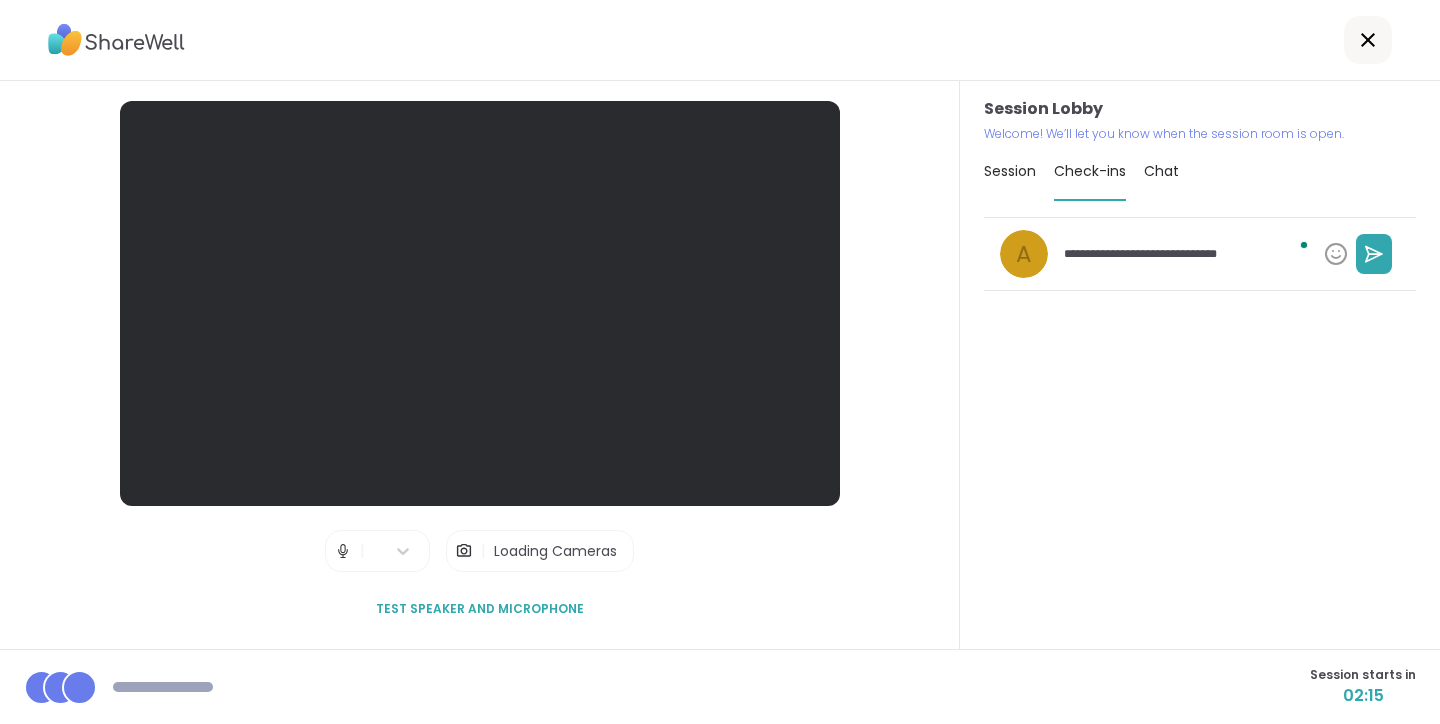 type on "*" 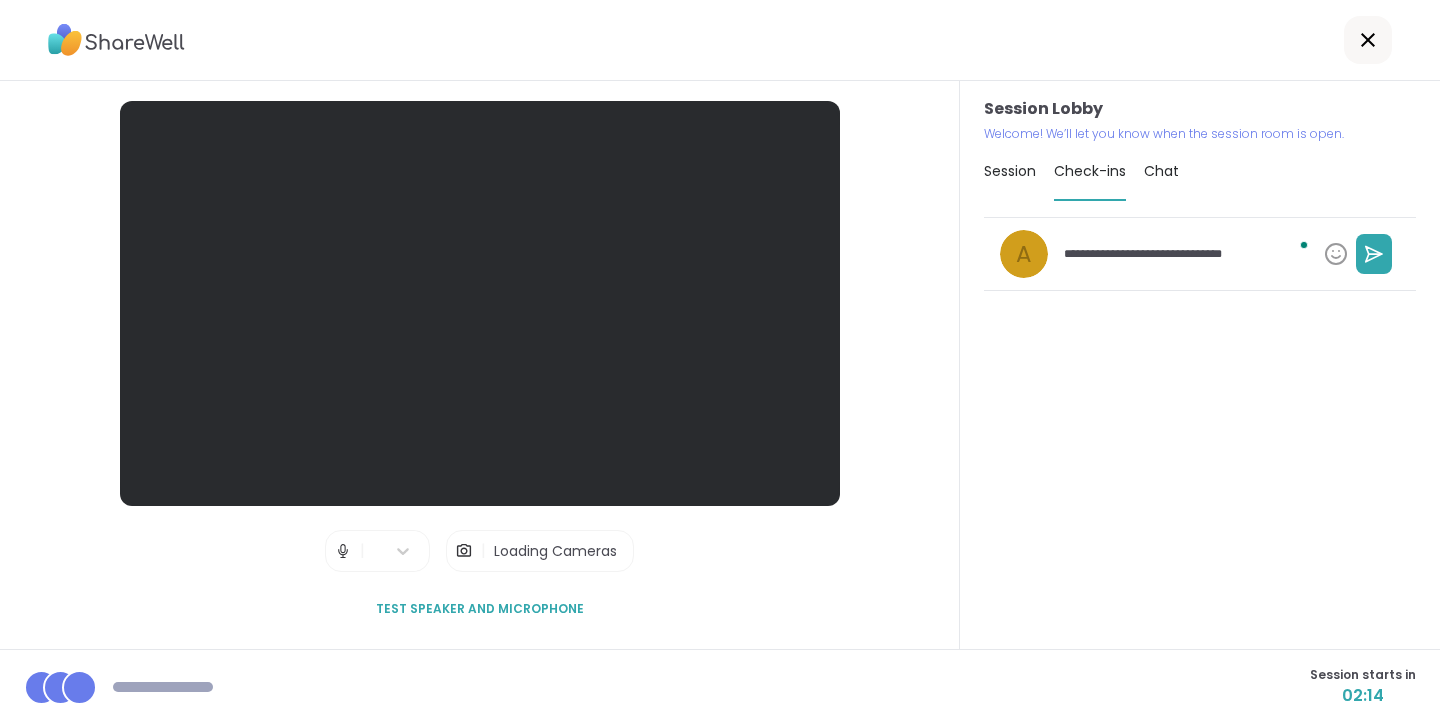 type on "*" 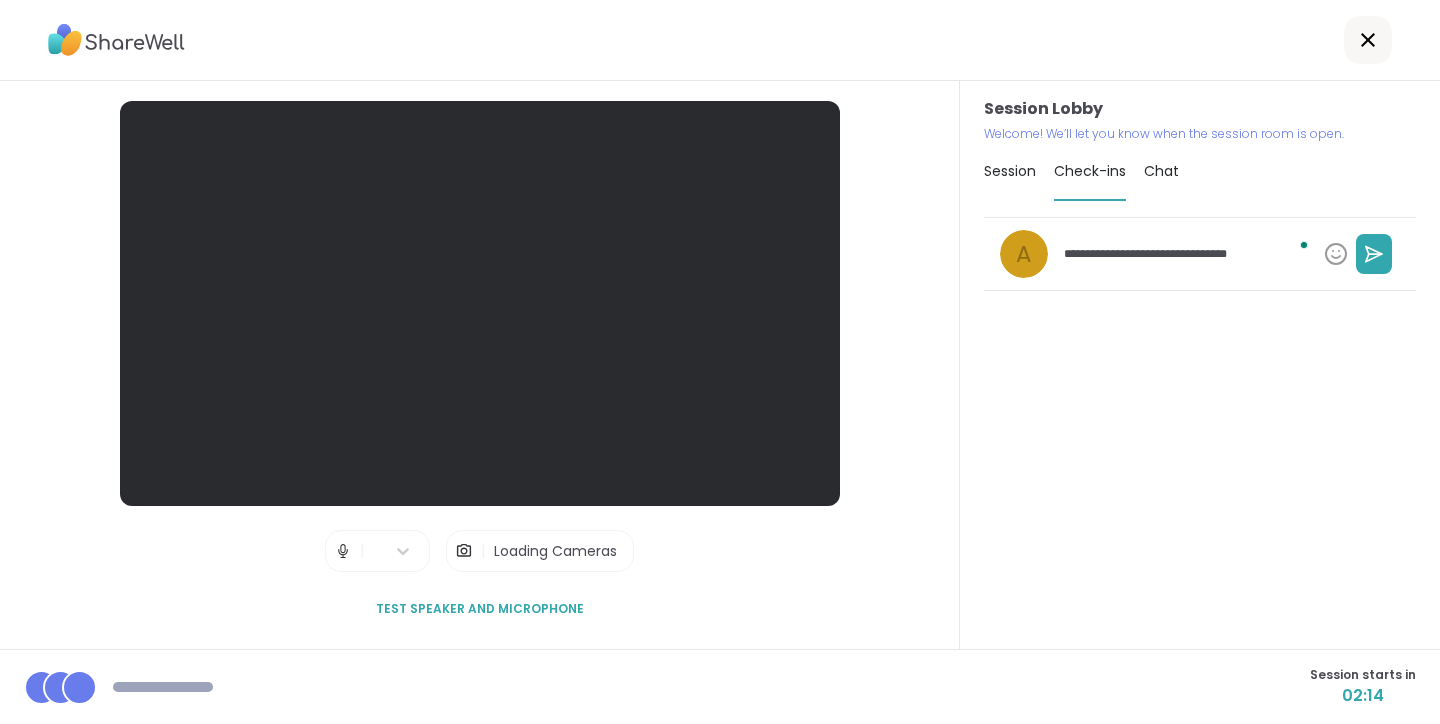 type on "*" 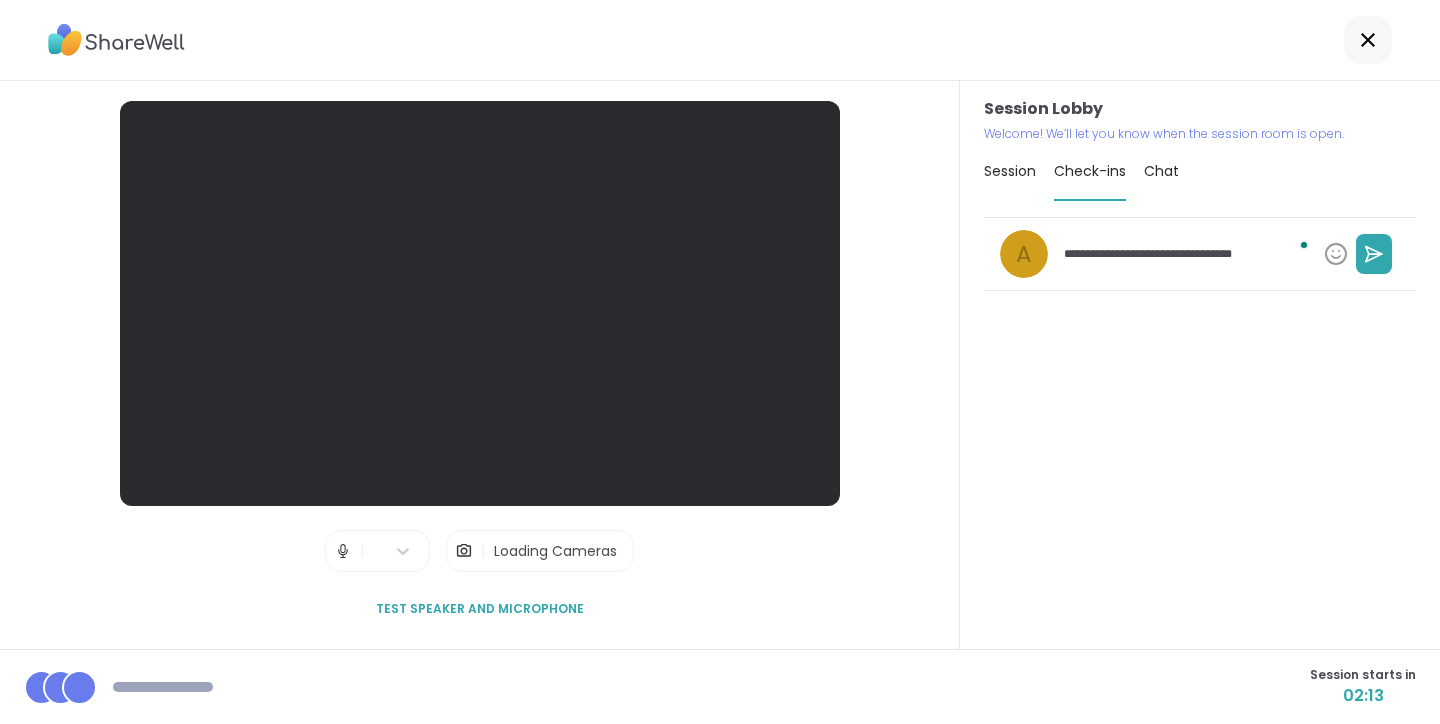 type on "*" 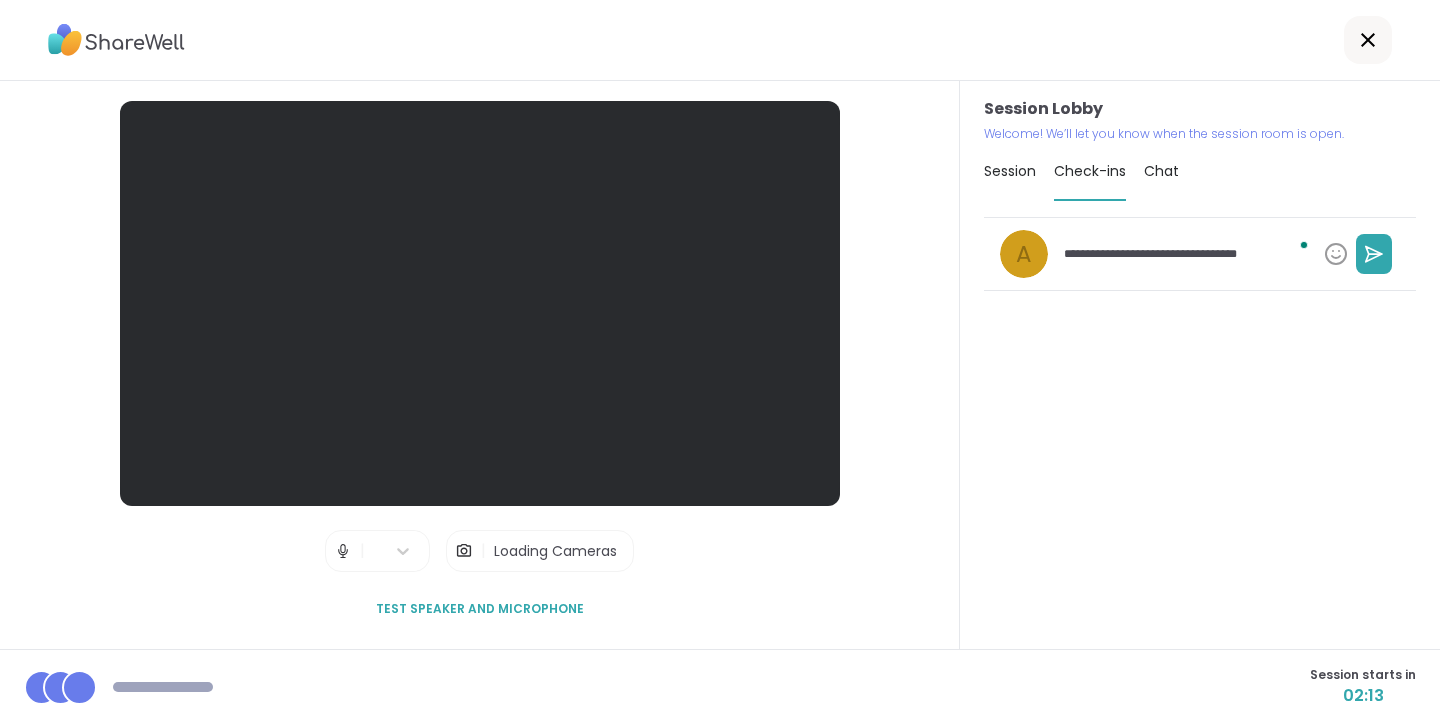 type on "*" 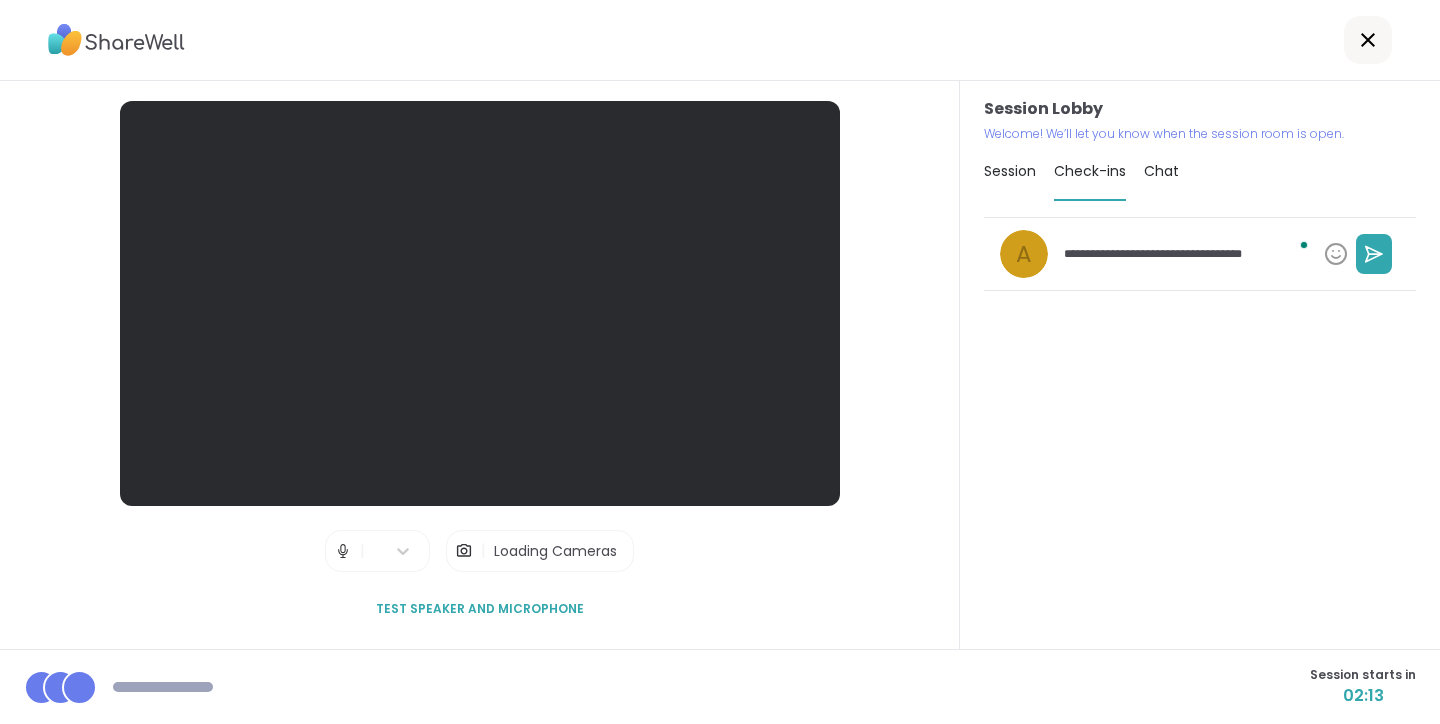 type on "*" 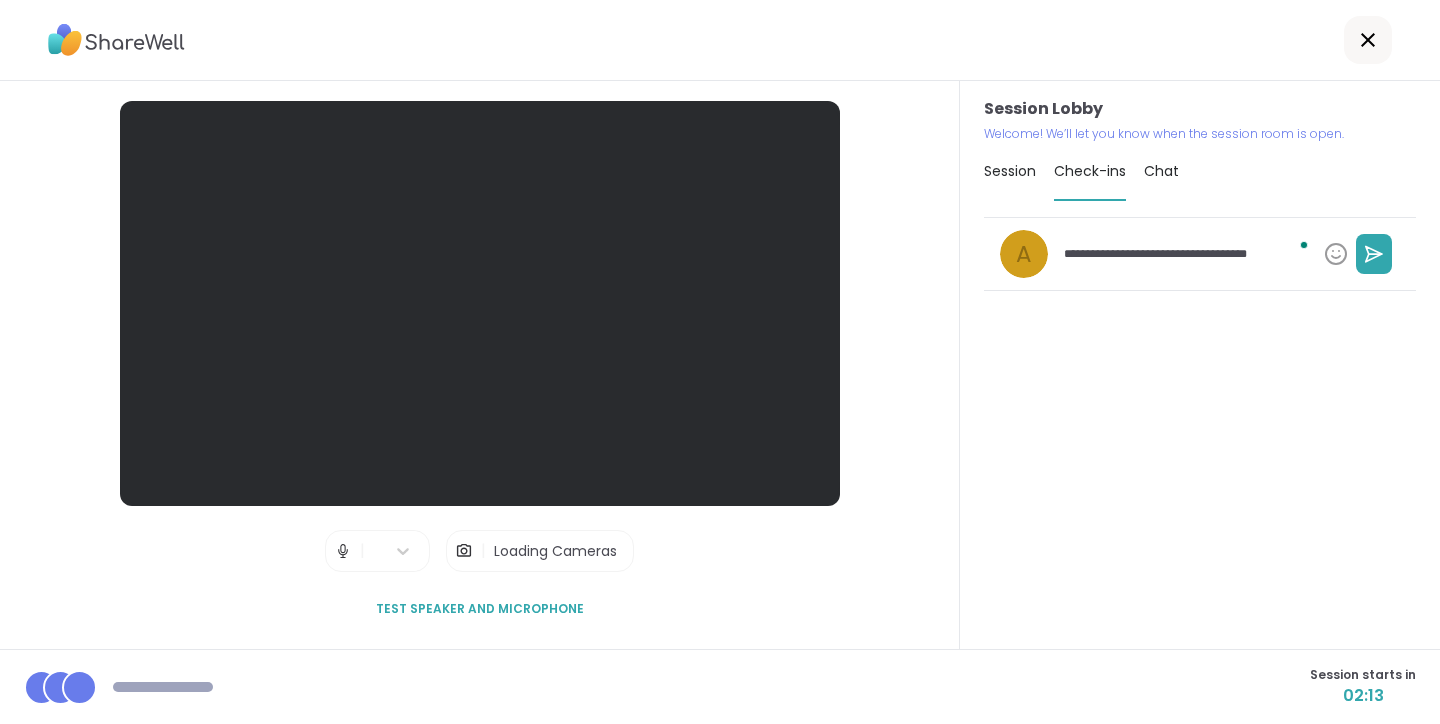 type on "*" 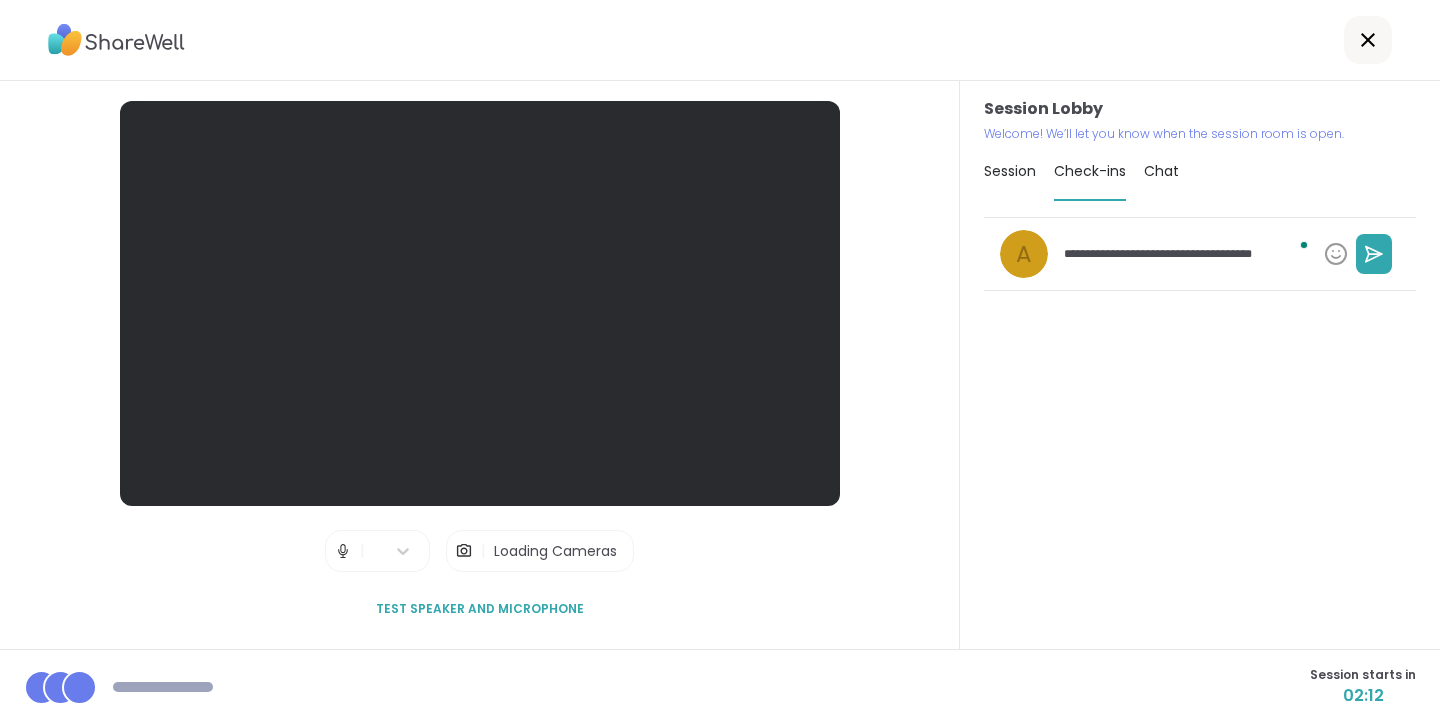 type on "*" 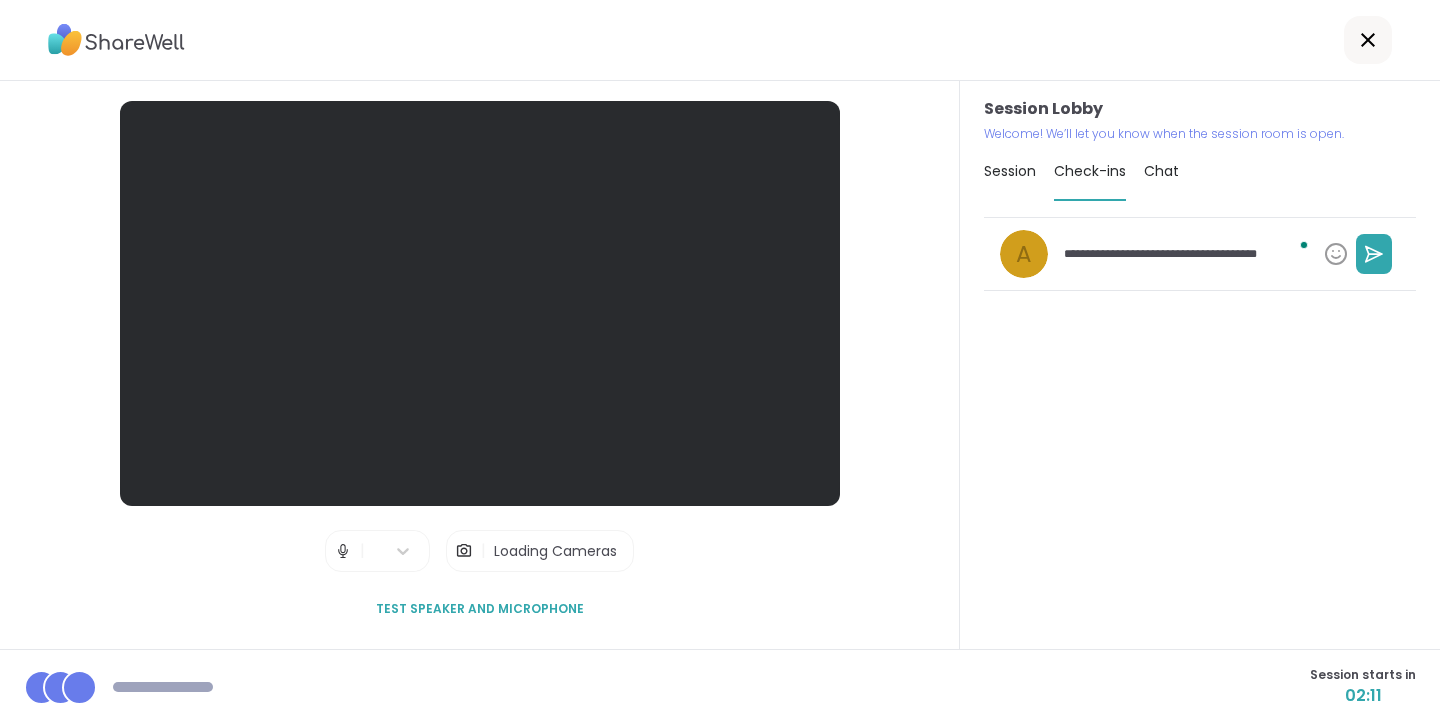 type on "*" 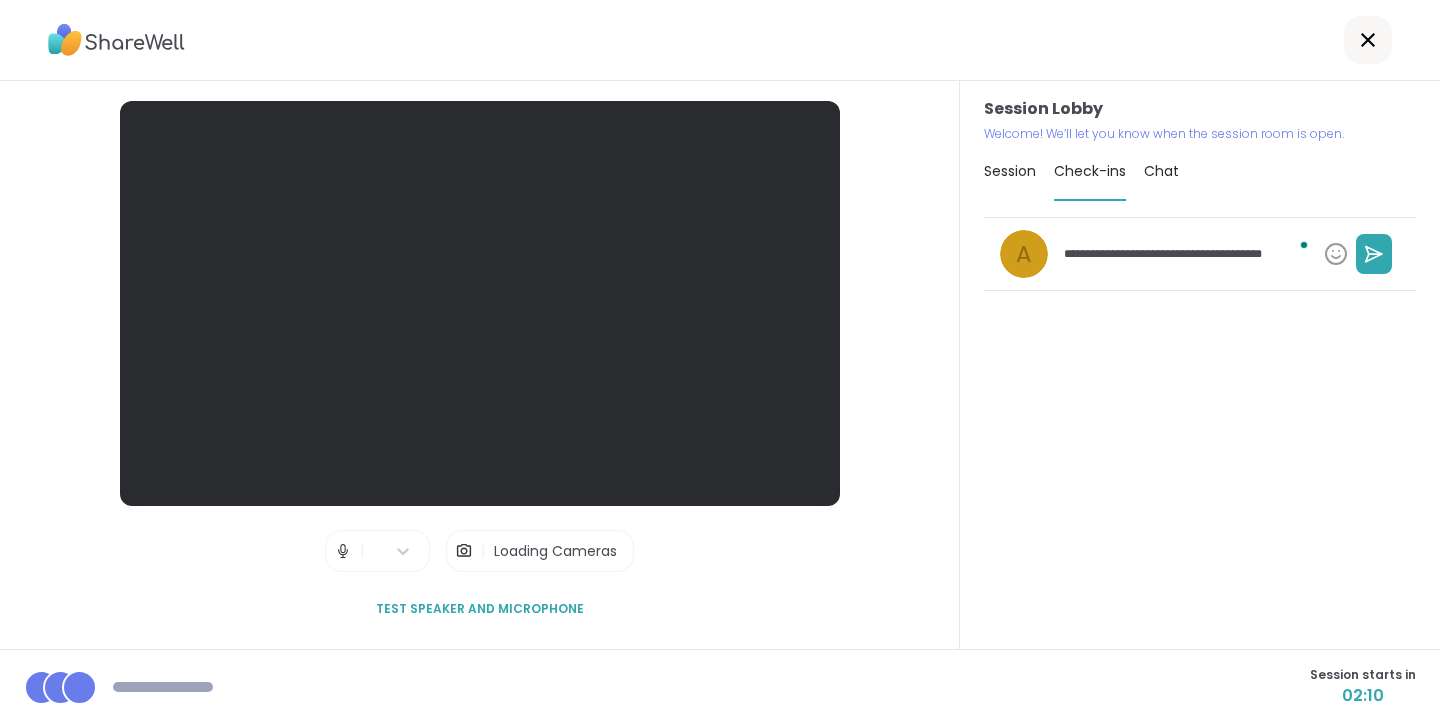 type on "*" 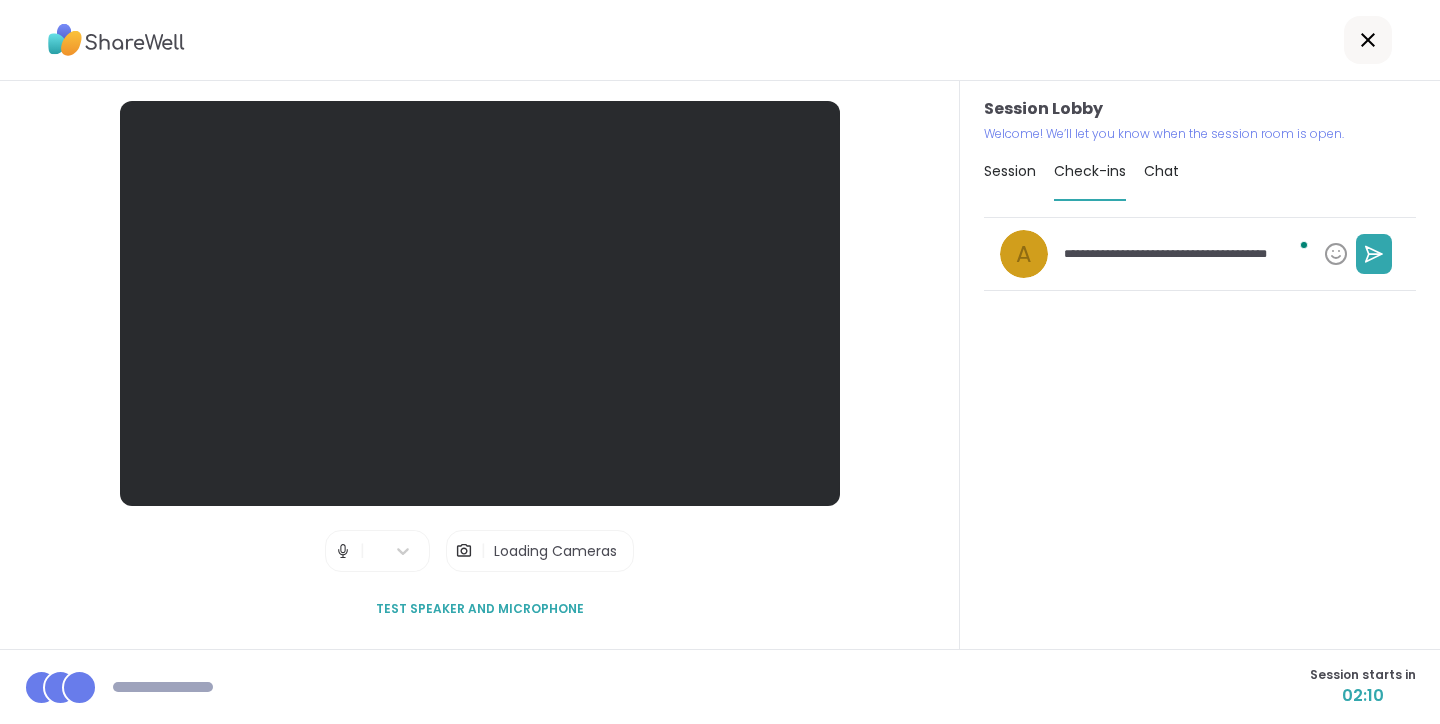 type on "*" 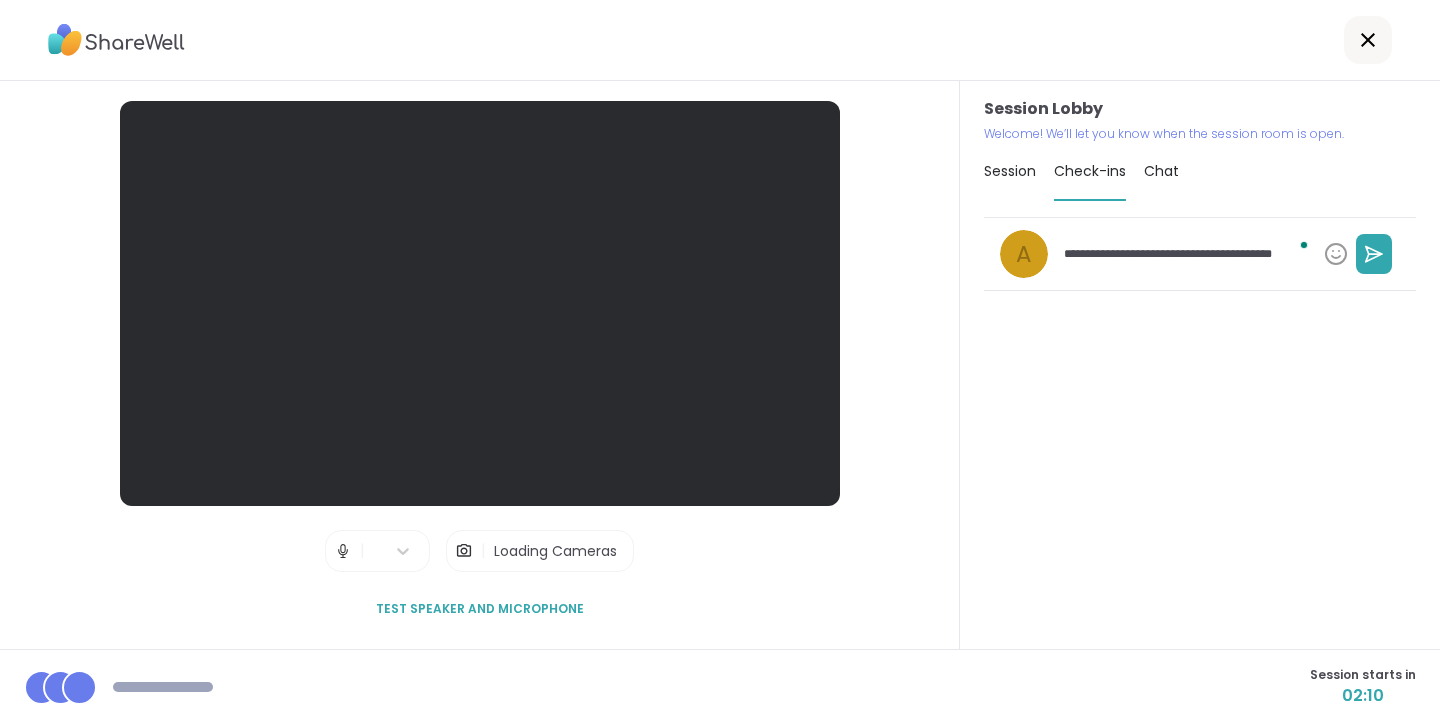 type on "*" 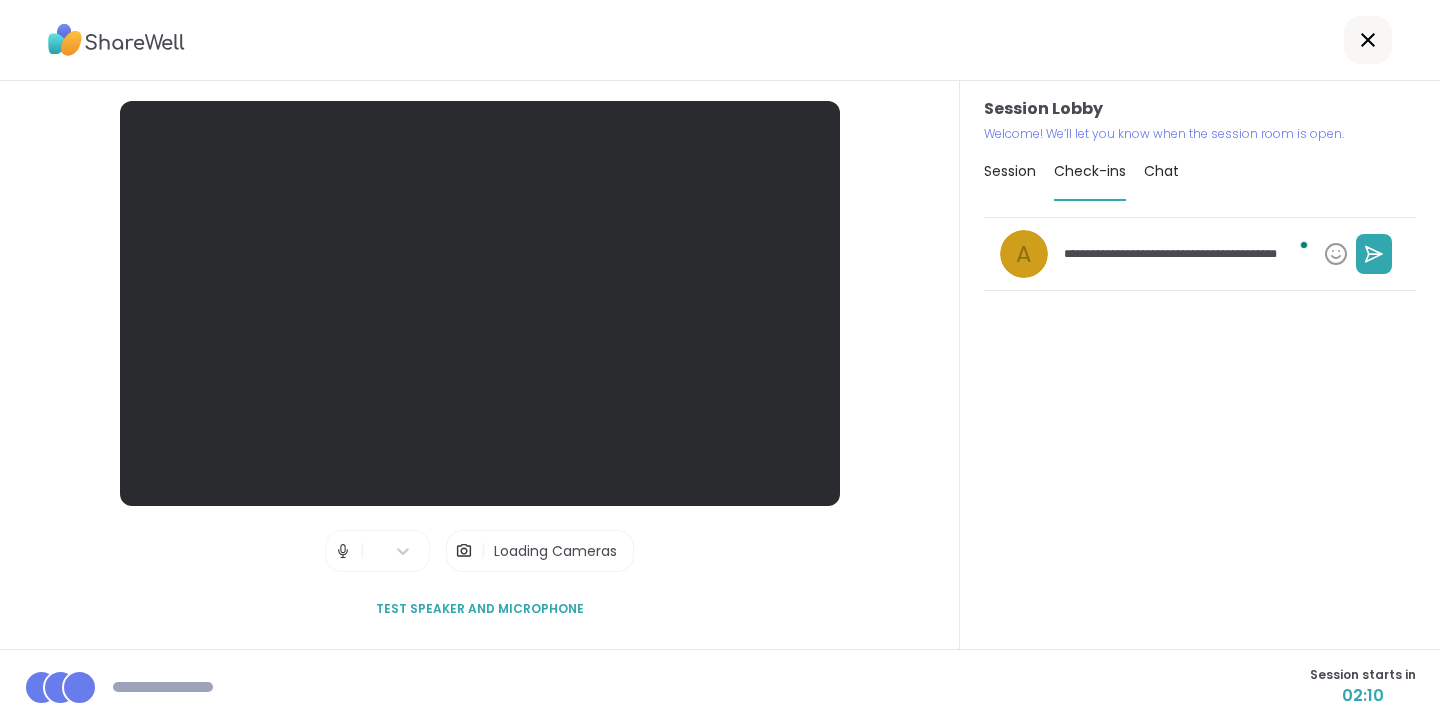 type on "*" 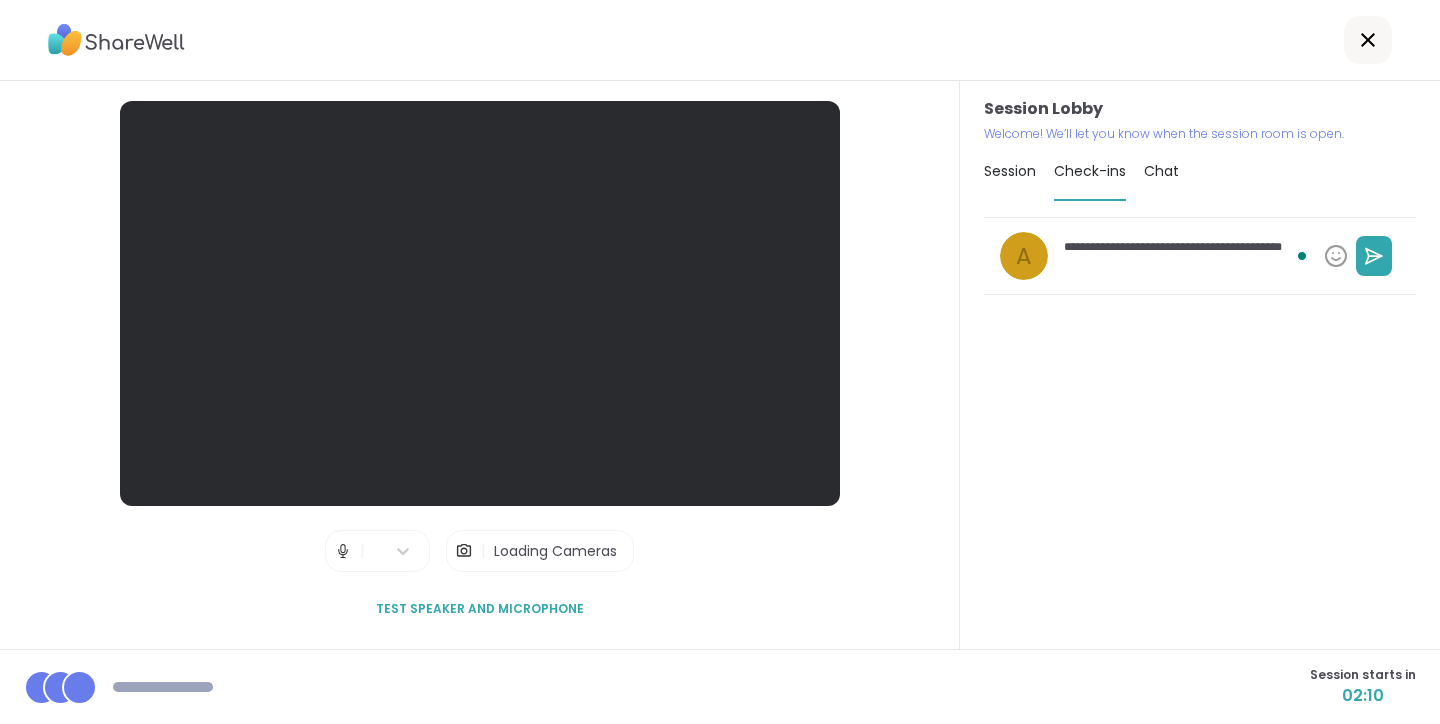 type on "*" 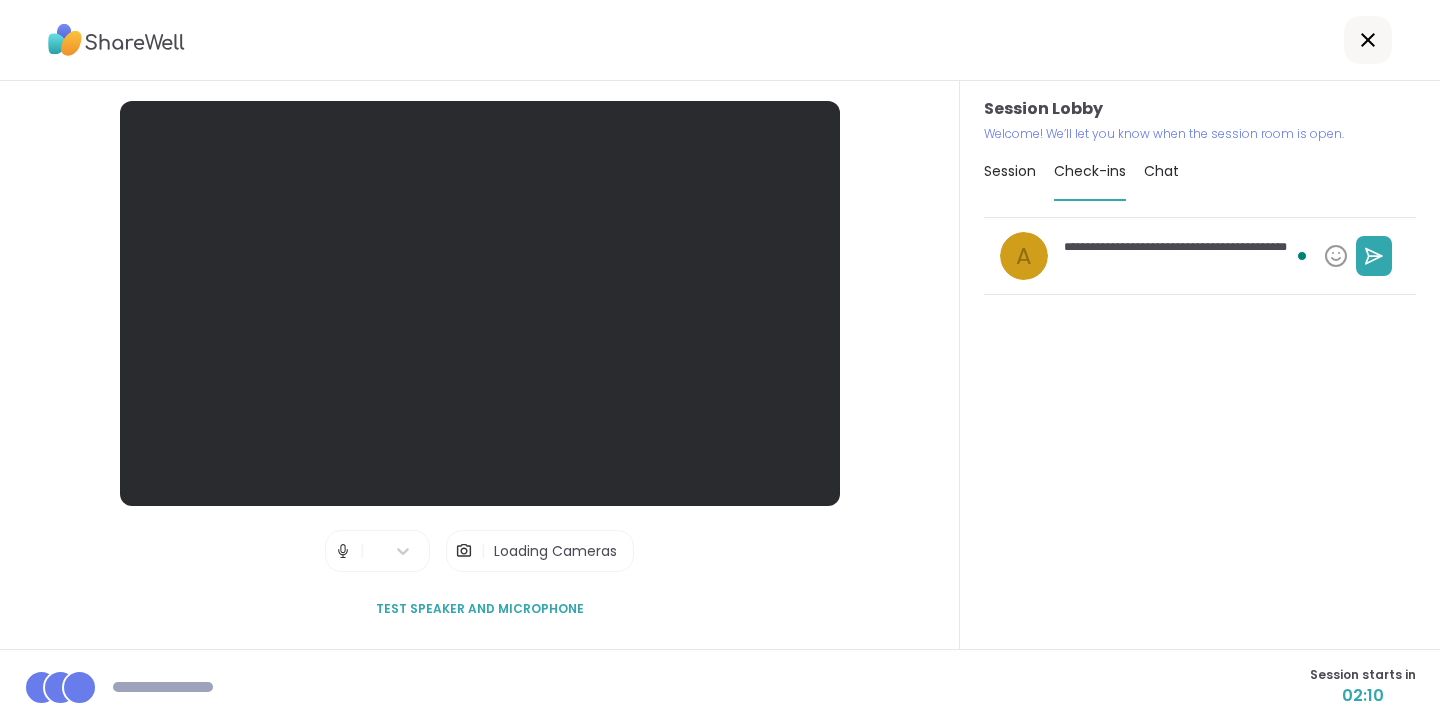 type on "*" 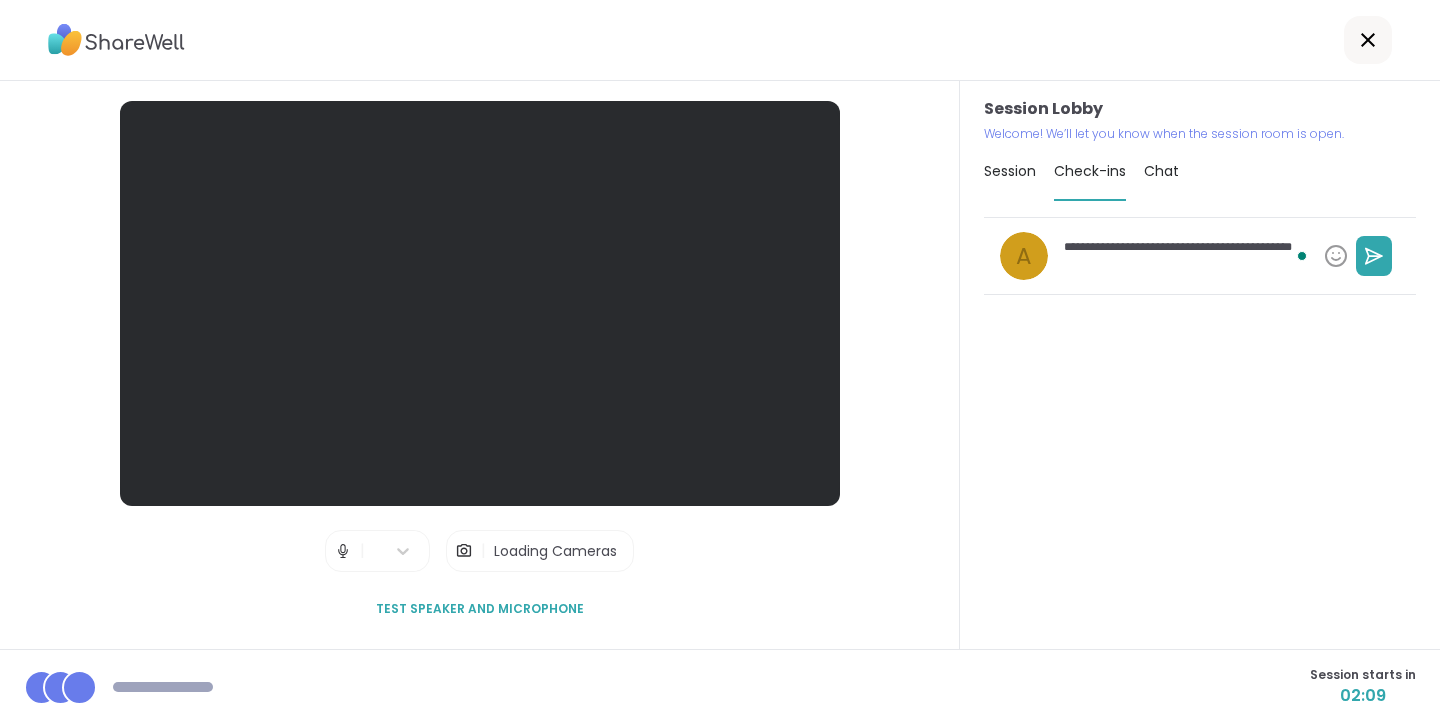 type on "*" 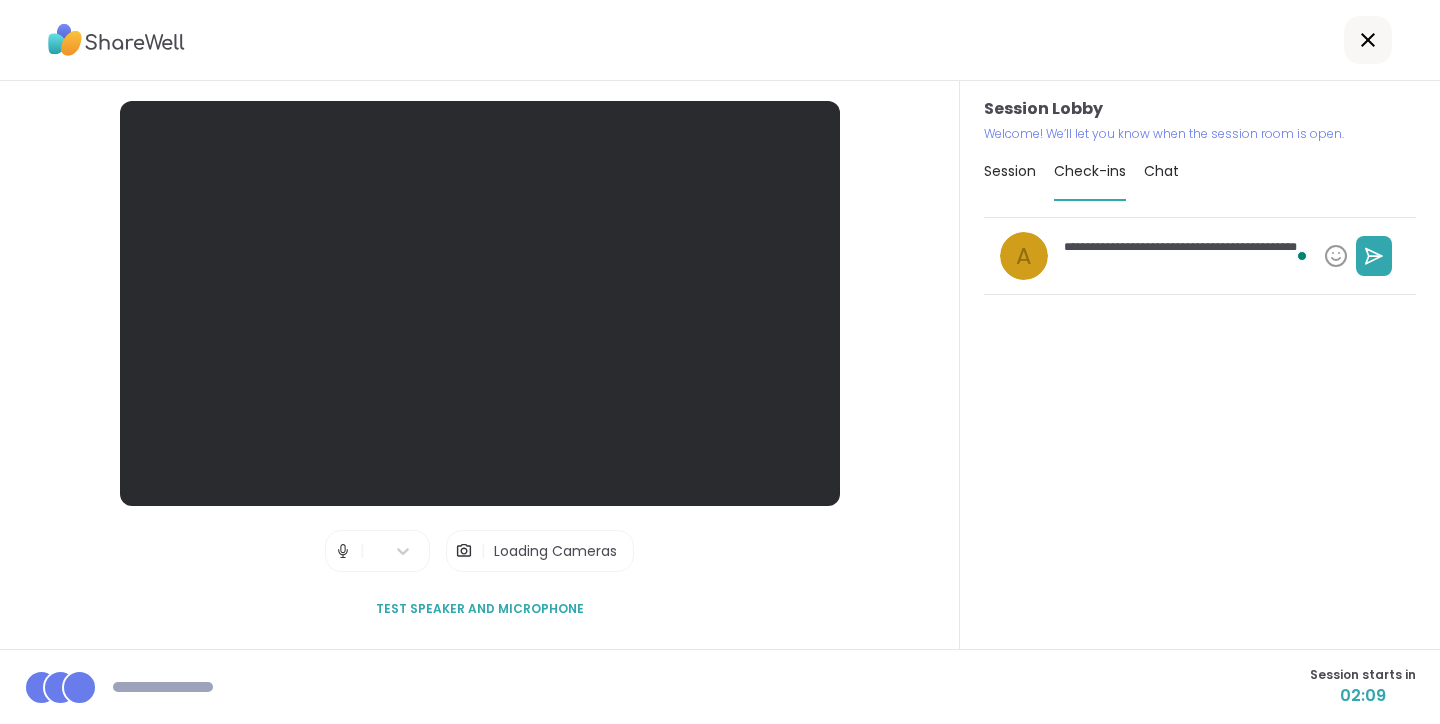 type on "*" 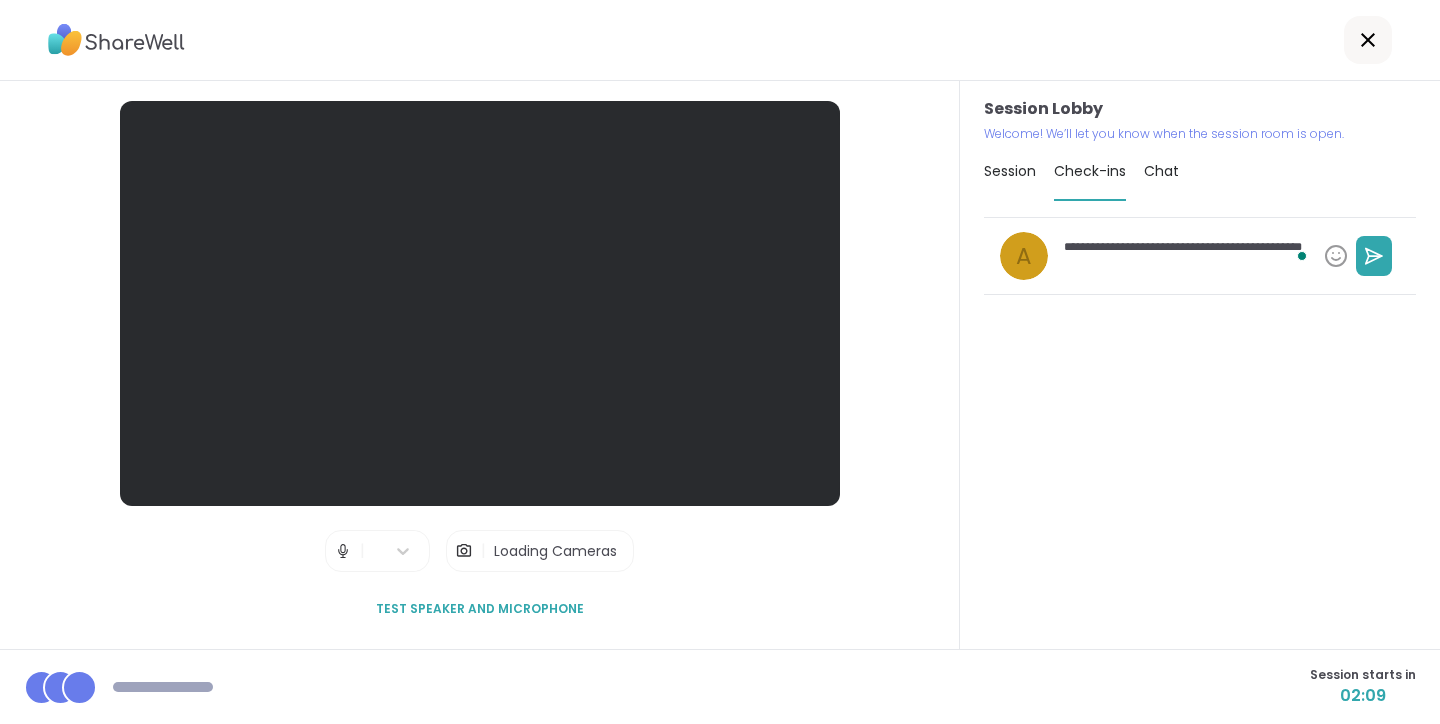 type on "*" 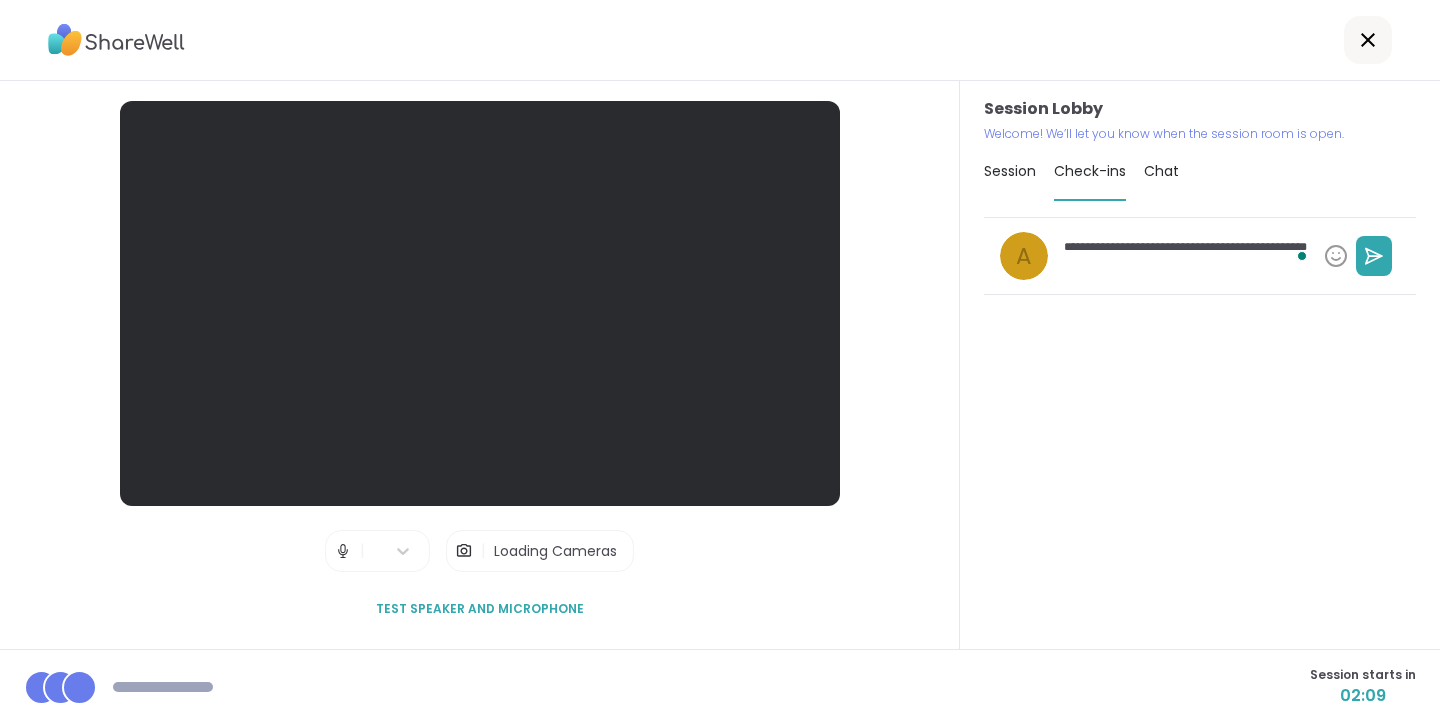 type on "*" 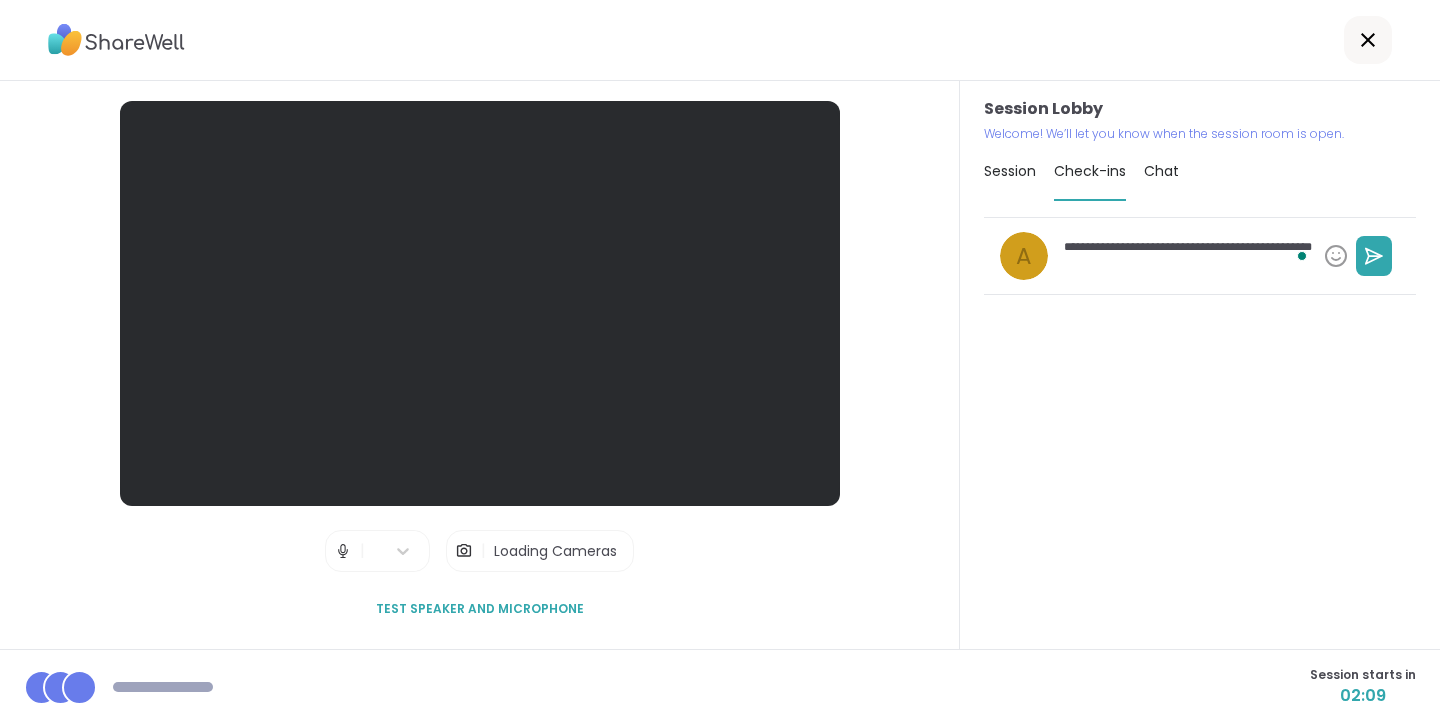 type on "*" 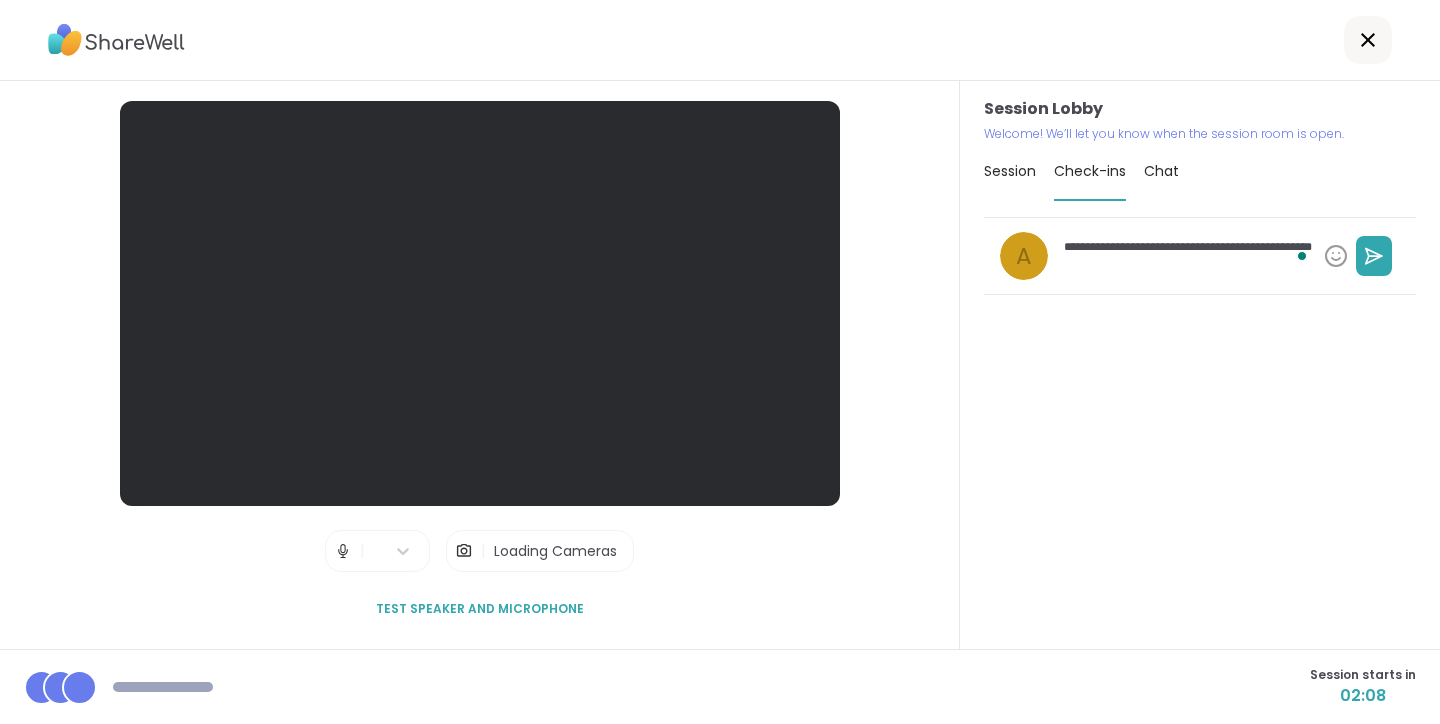 type on "*" 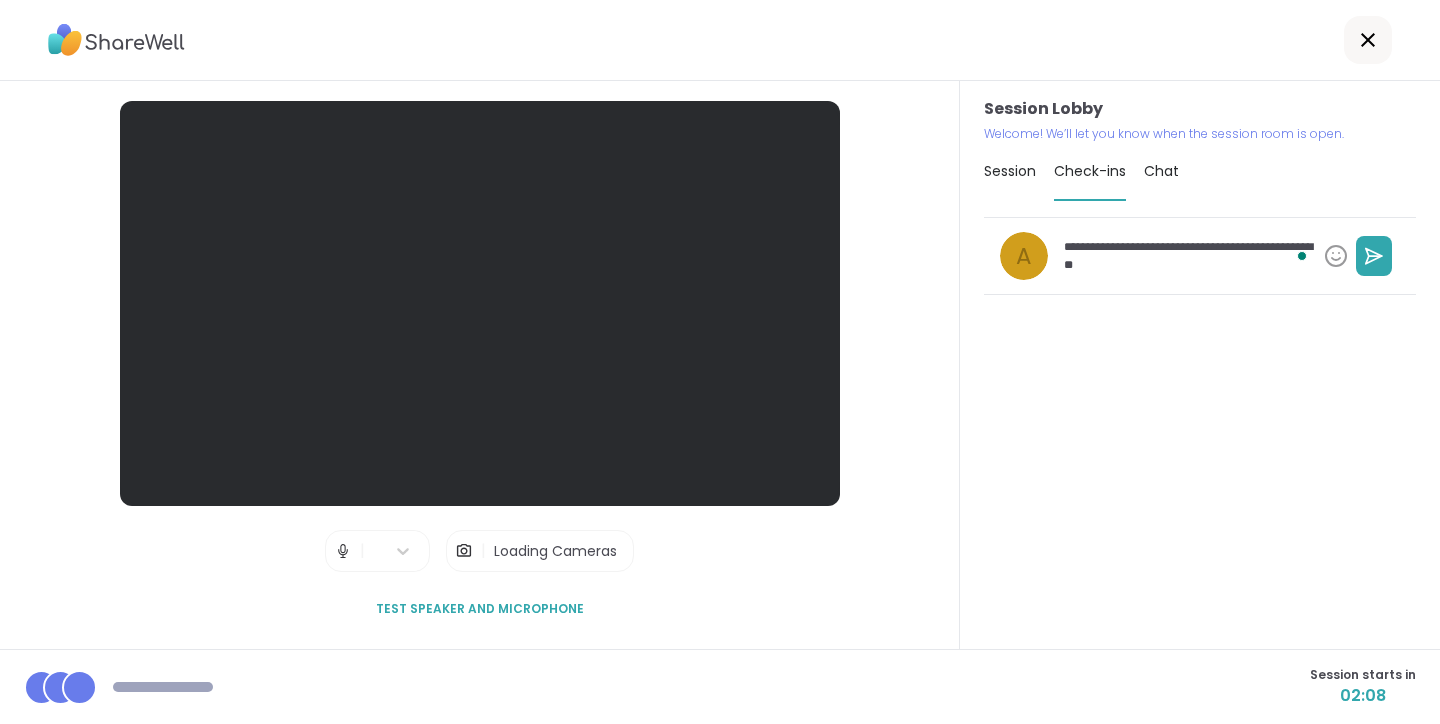 type on "*" 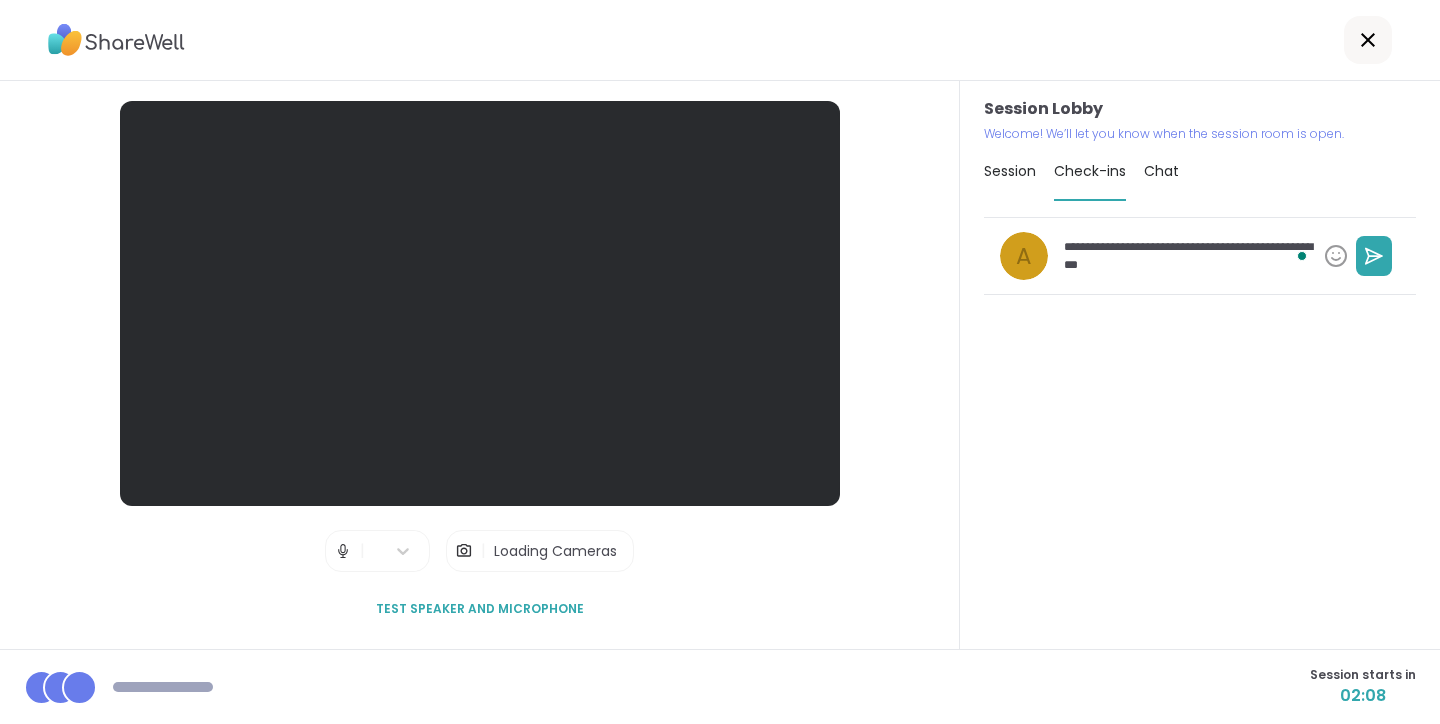 type on "*" 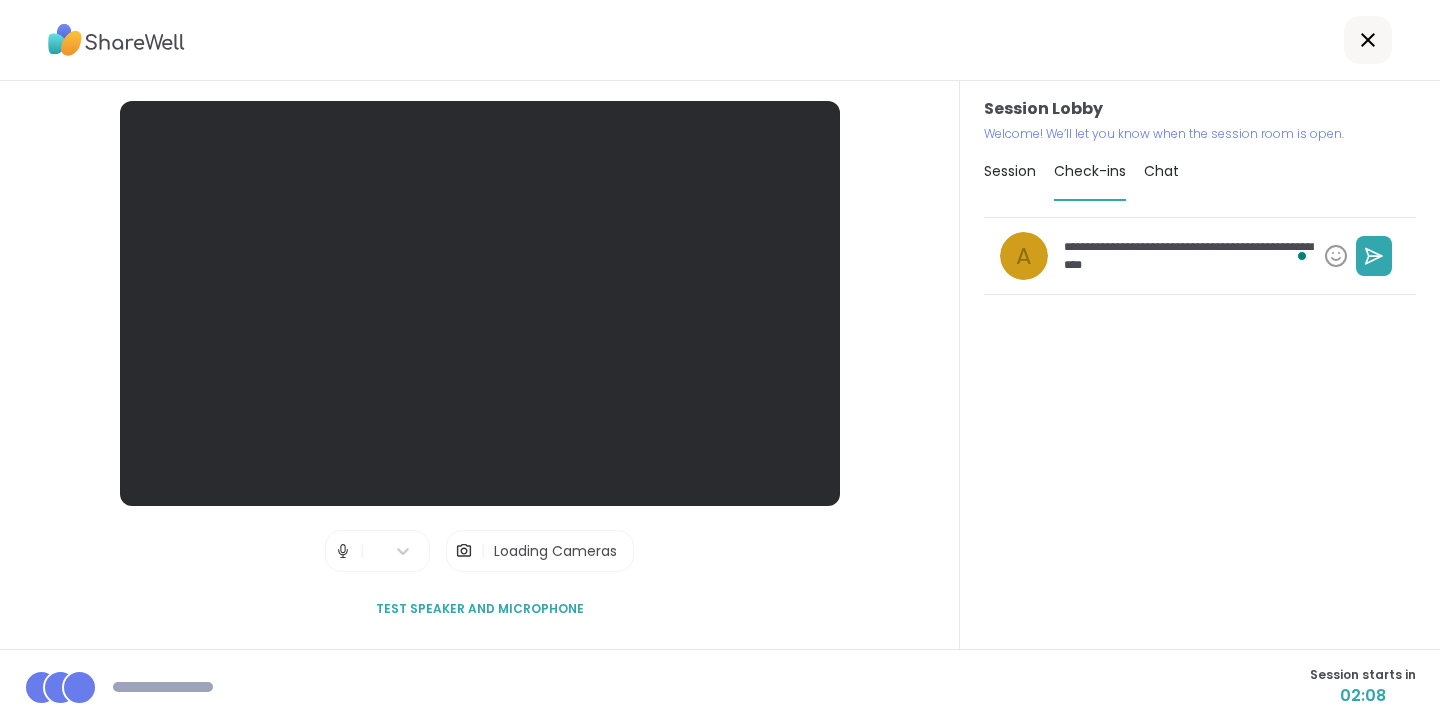 type on "*" 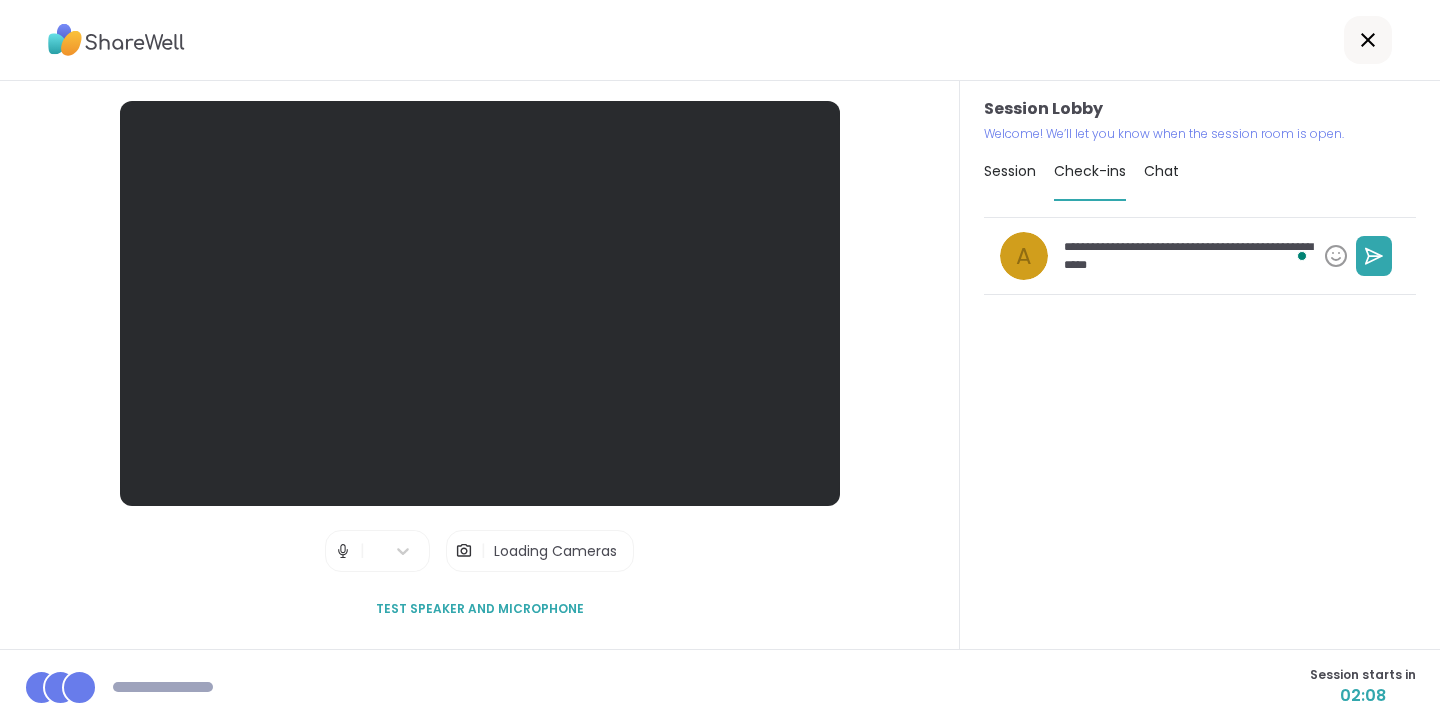 type on "*" 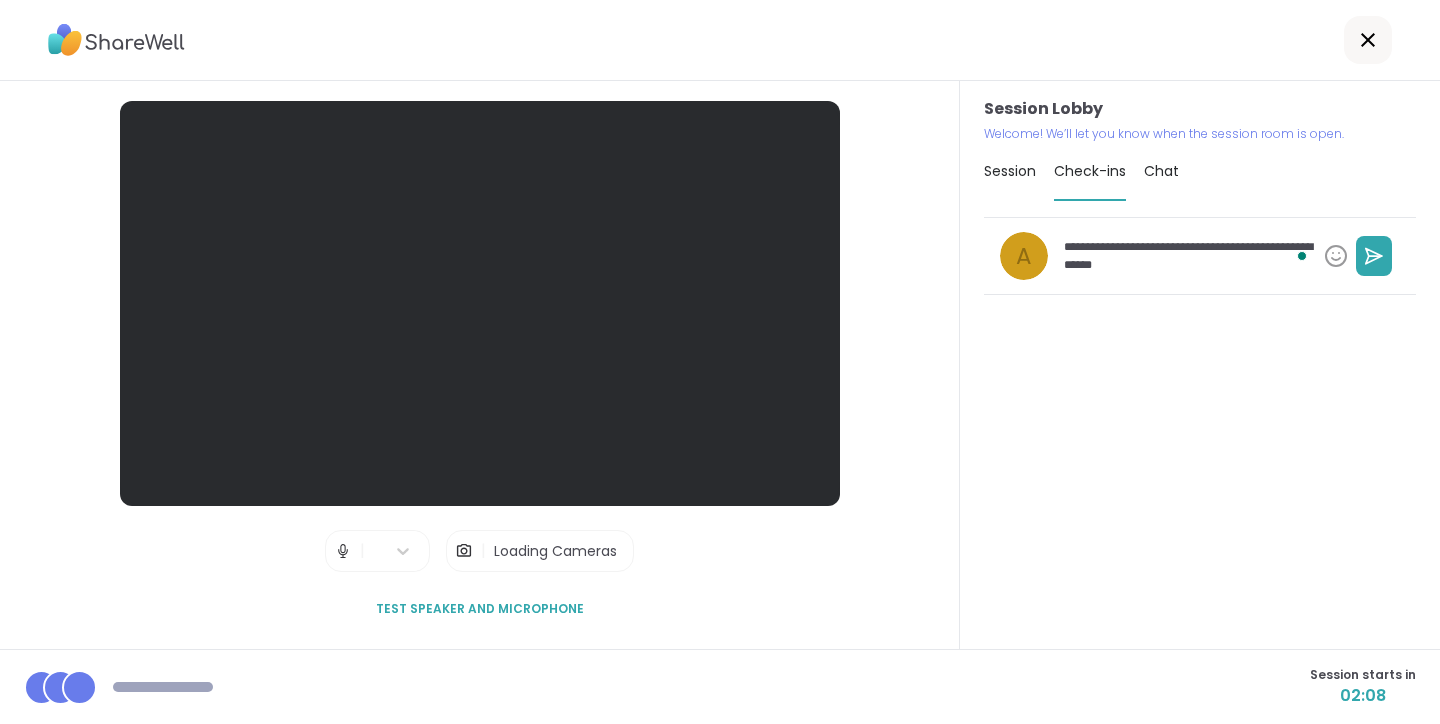 type on "*" 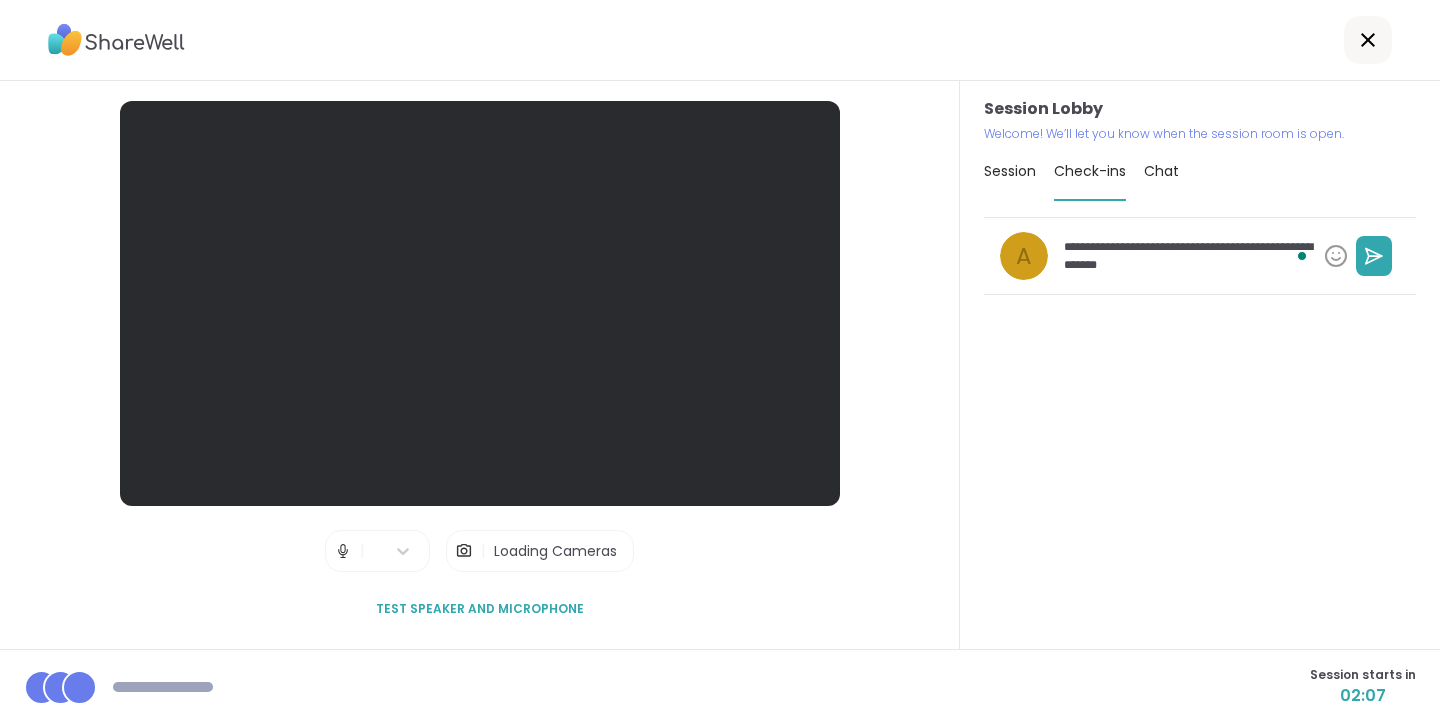 type on "*" 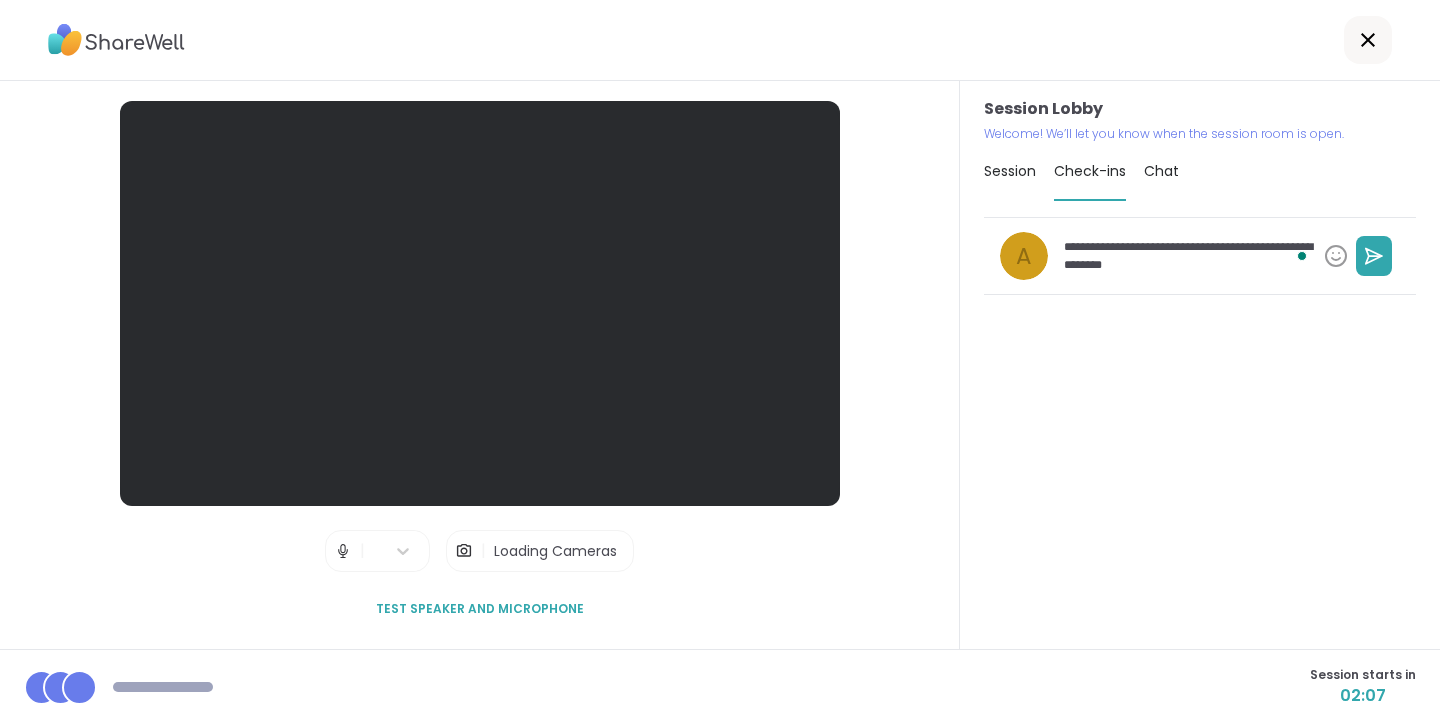 type on "*" 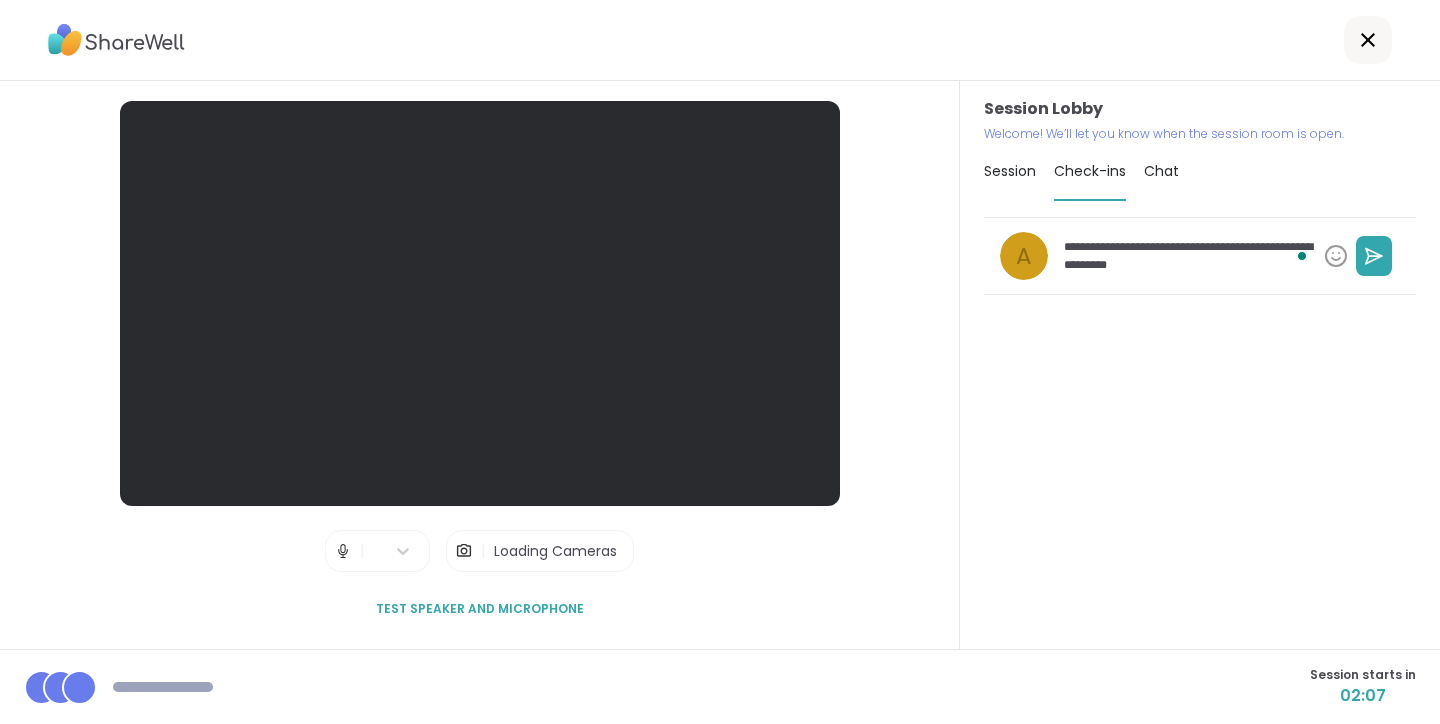 type on "*" 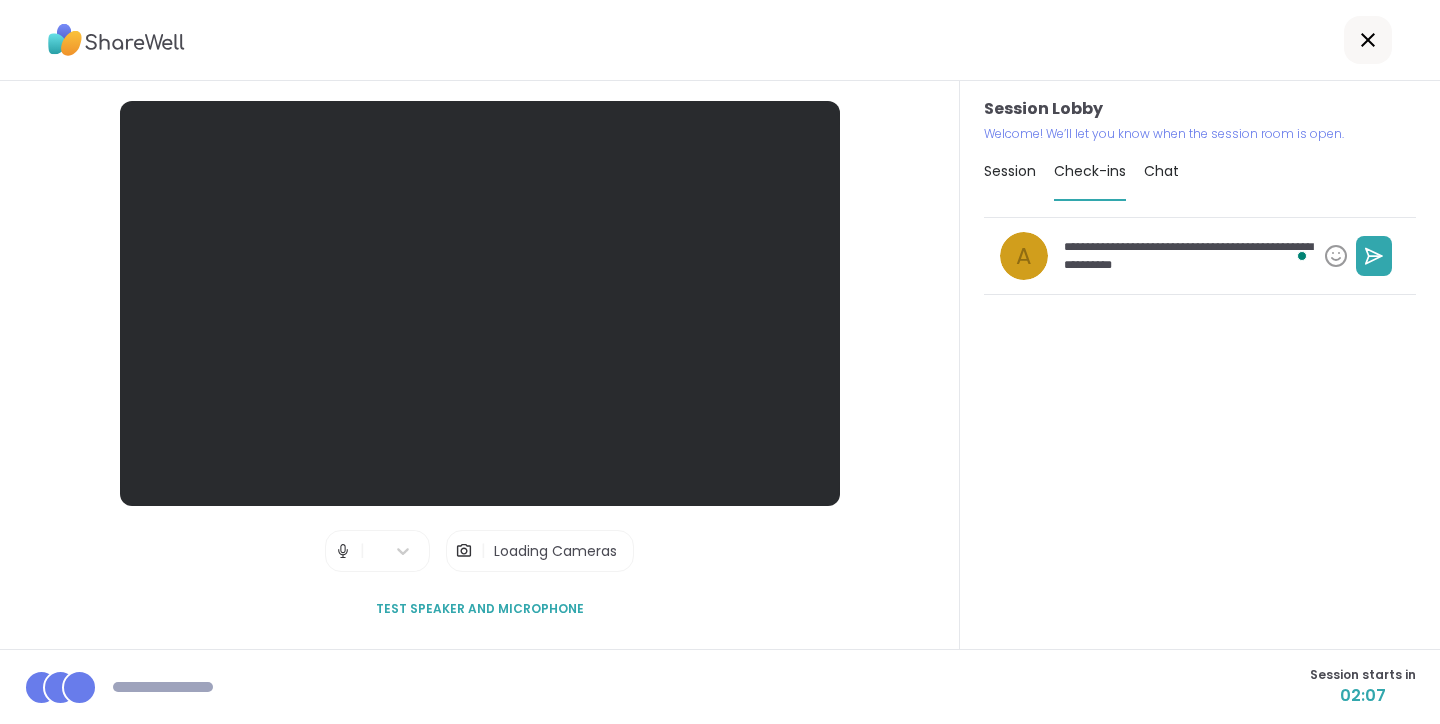 type on "*" 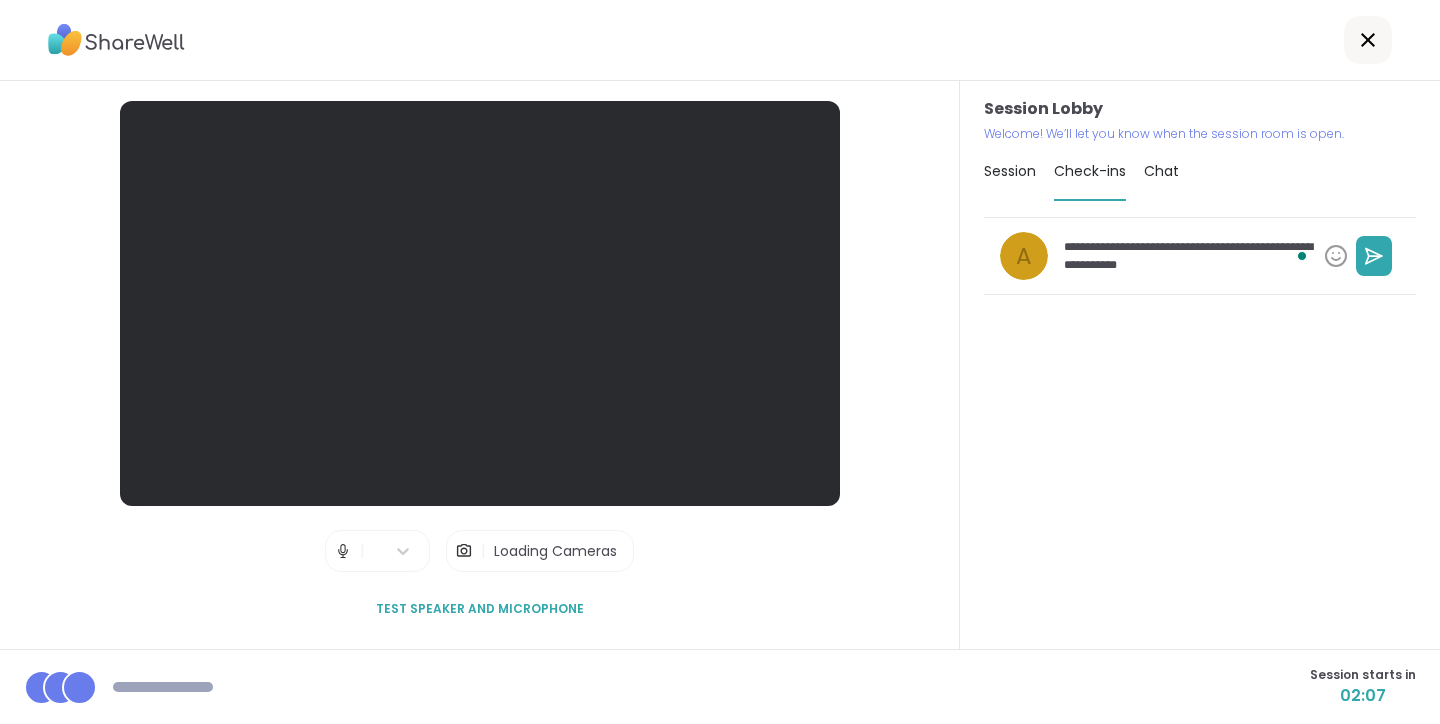 type on "*" 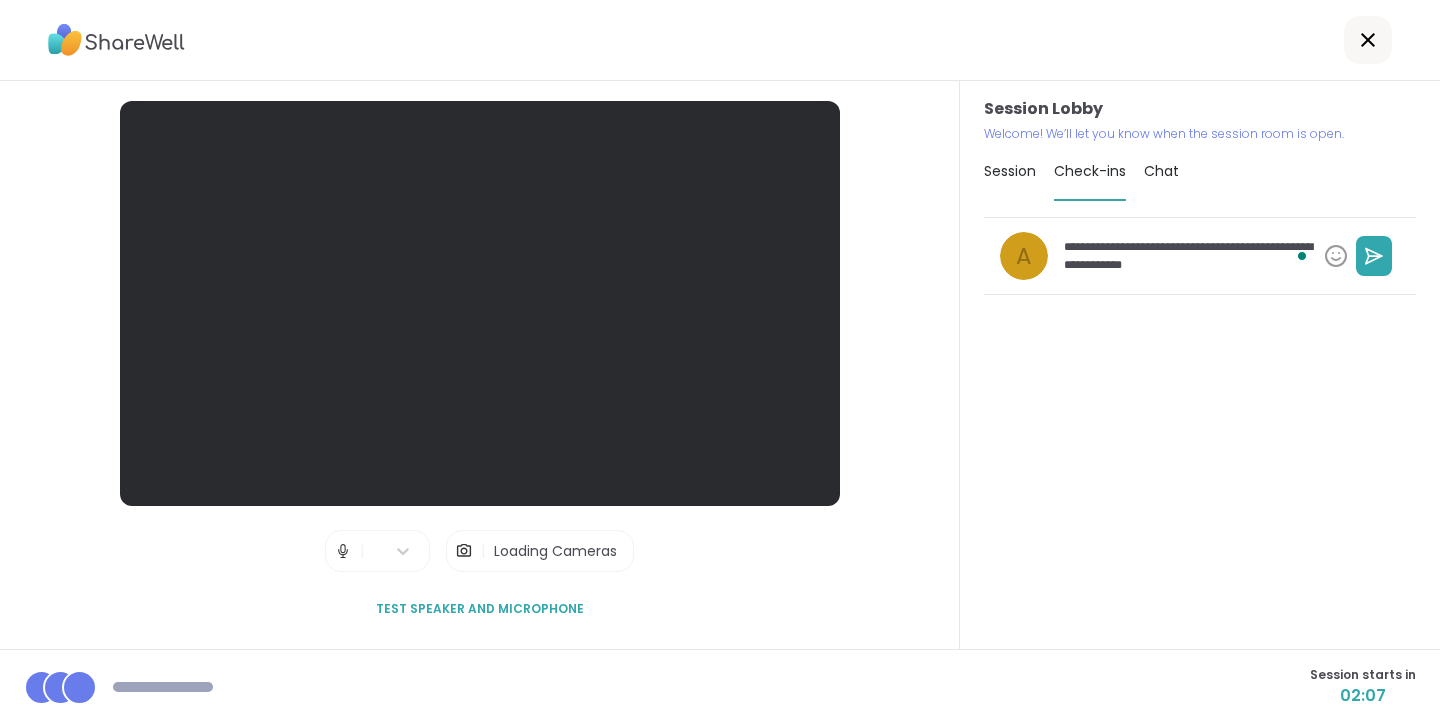 type on "*" 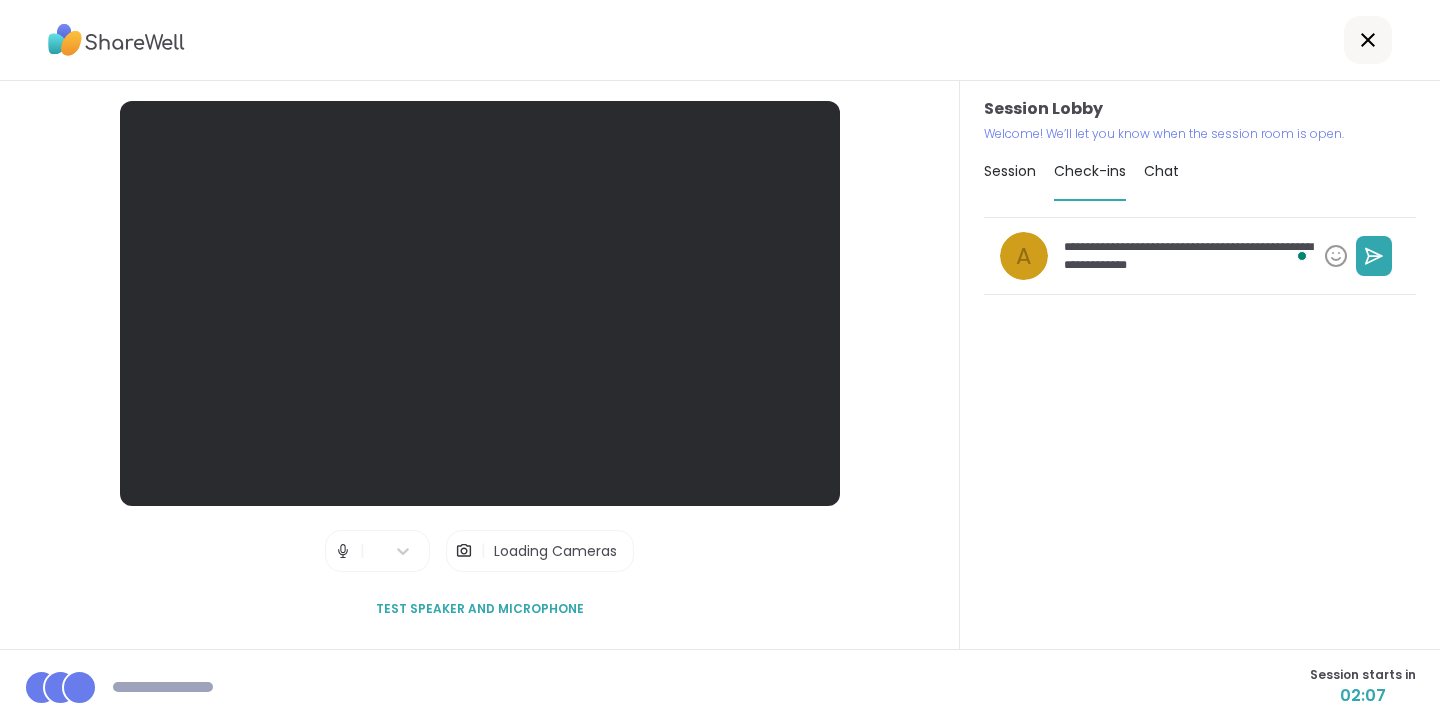 type on "*" 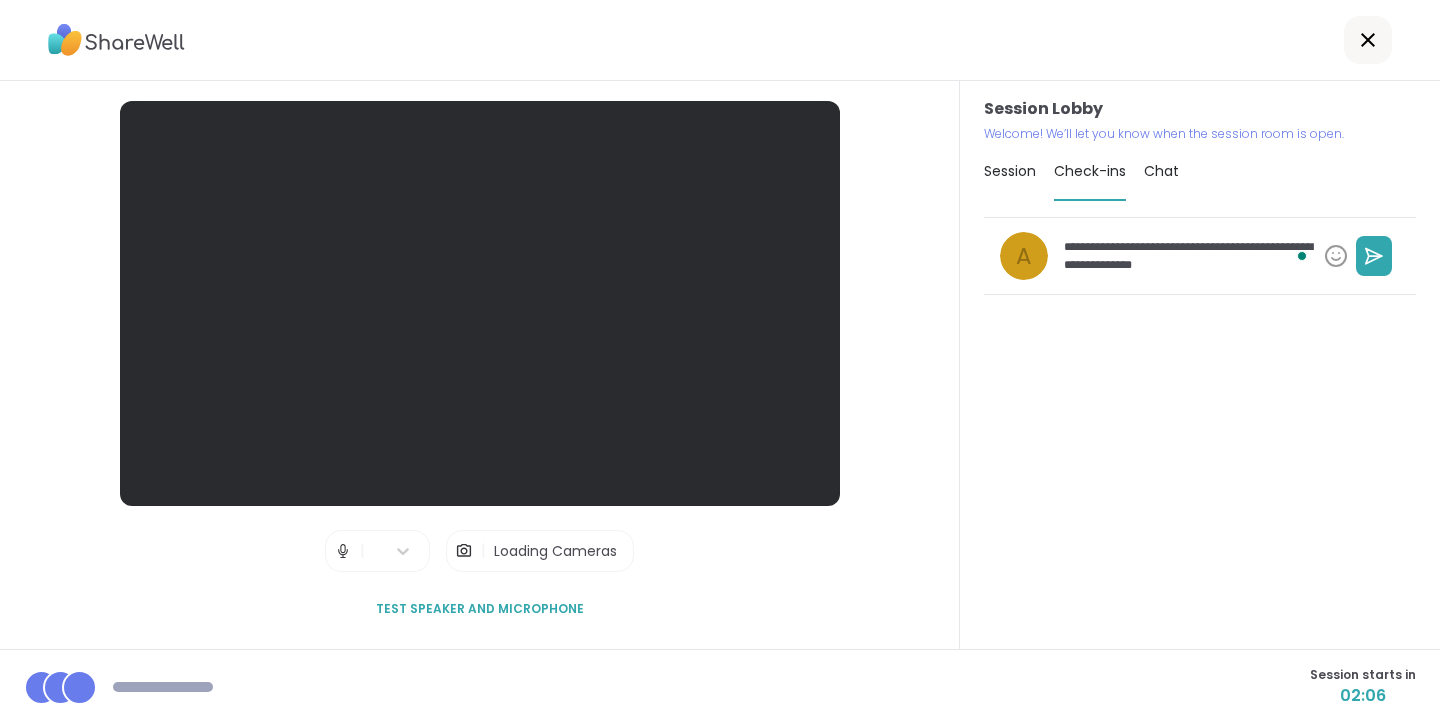 type on "*" 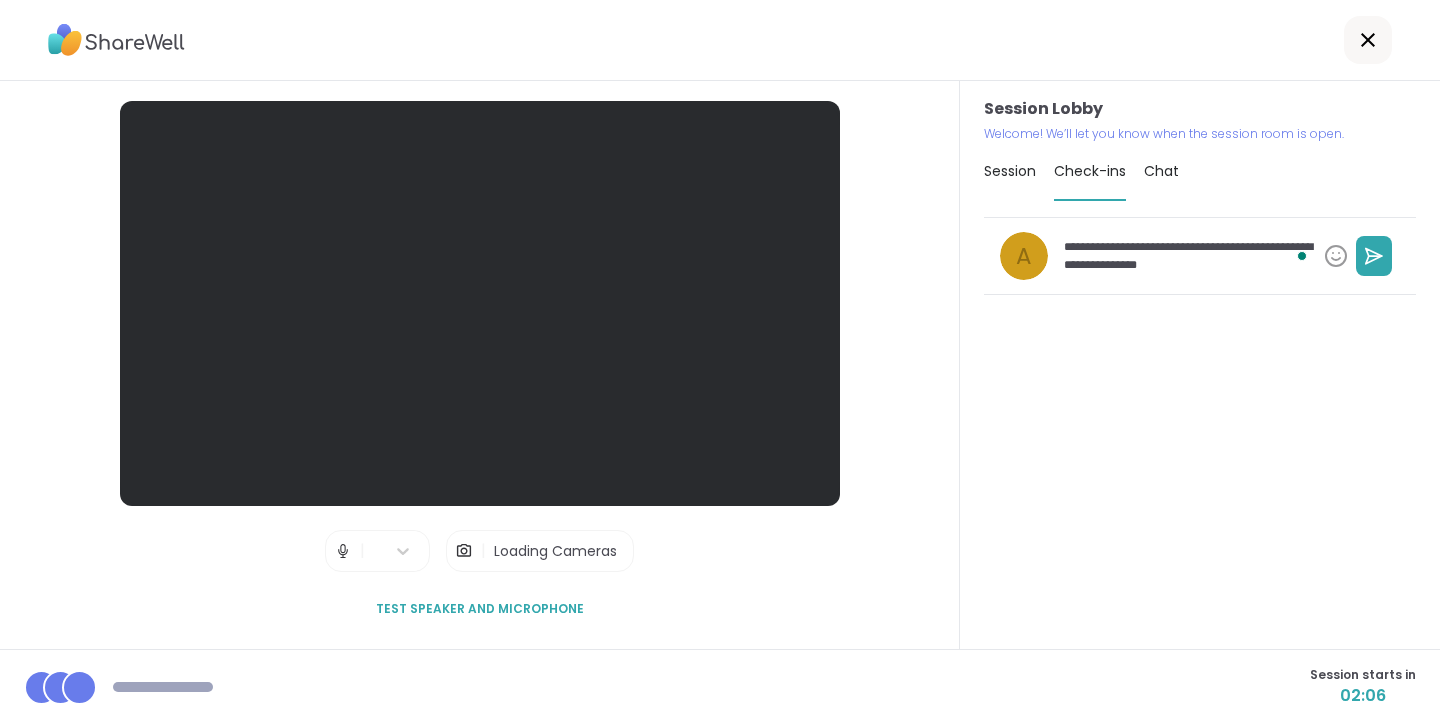 type on "*" 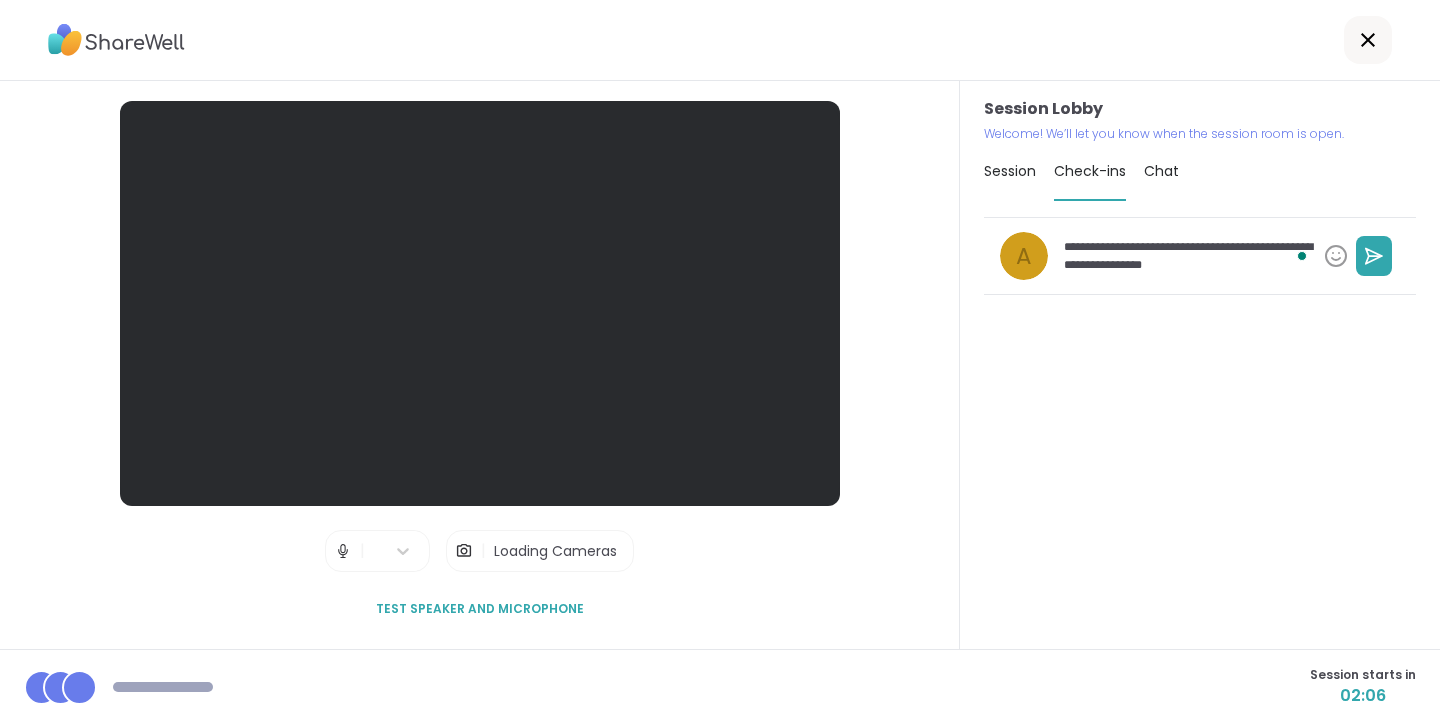 type on "*" 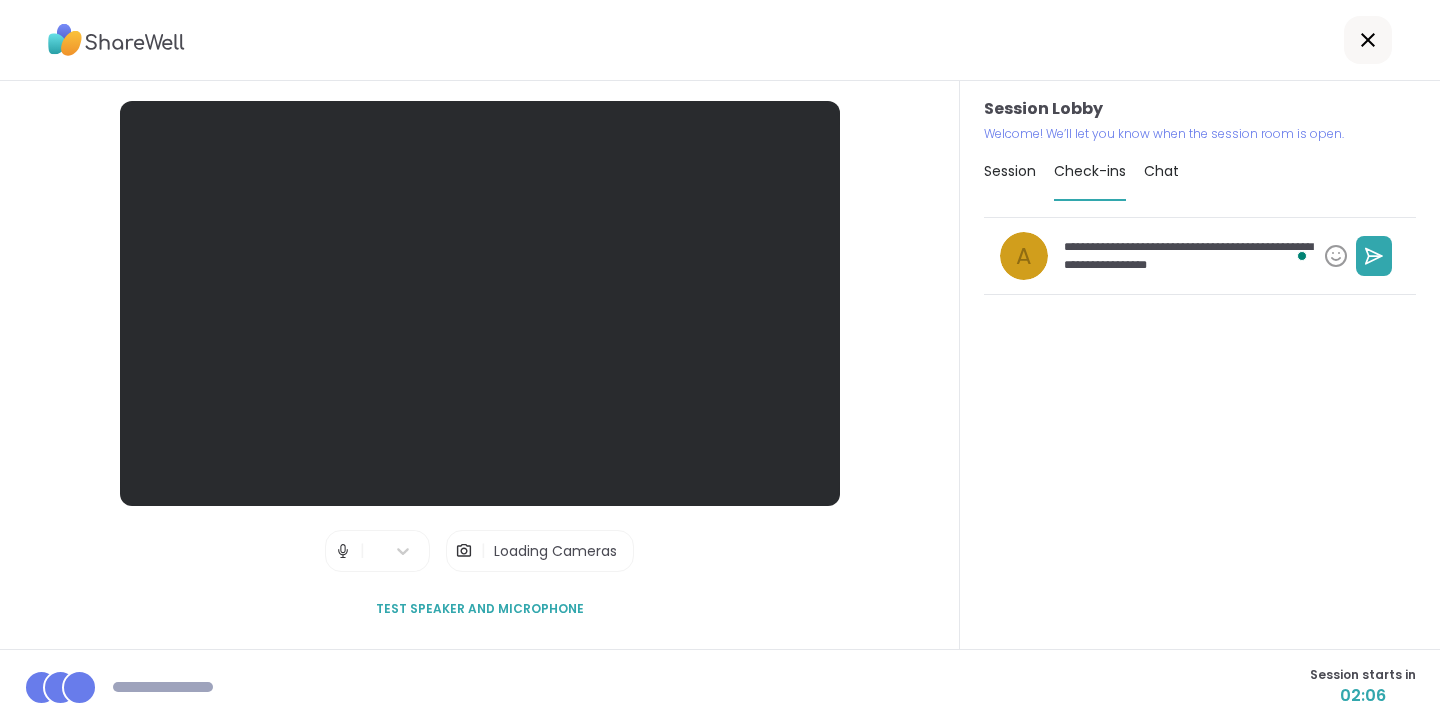 type on "*" 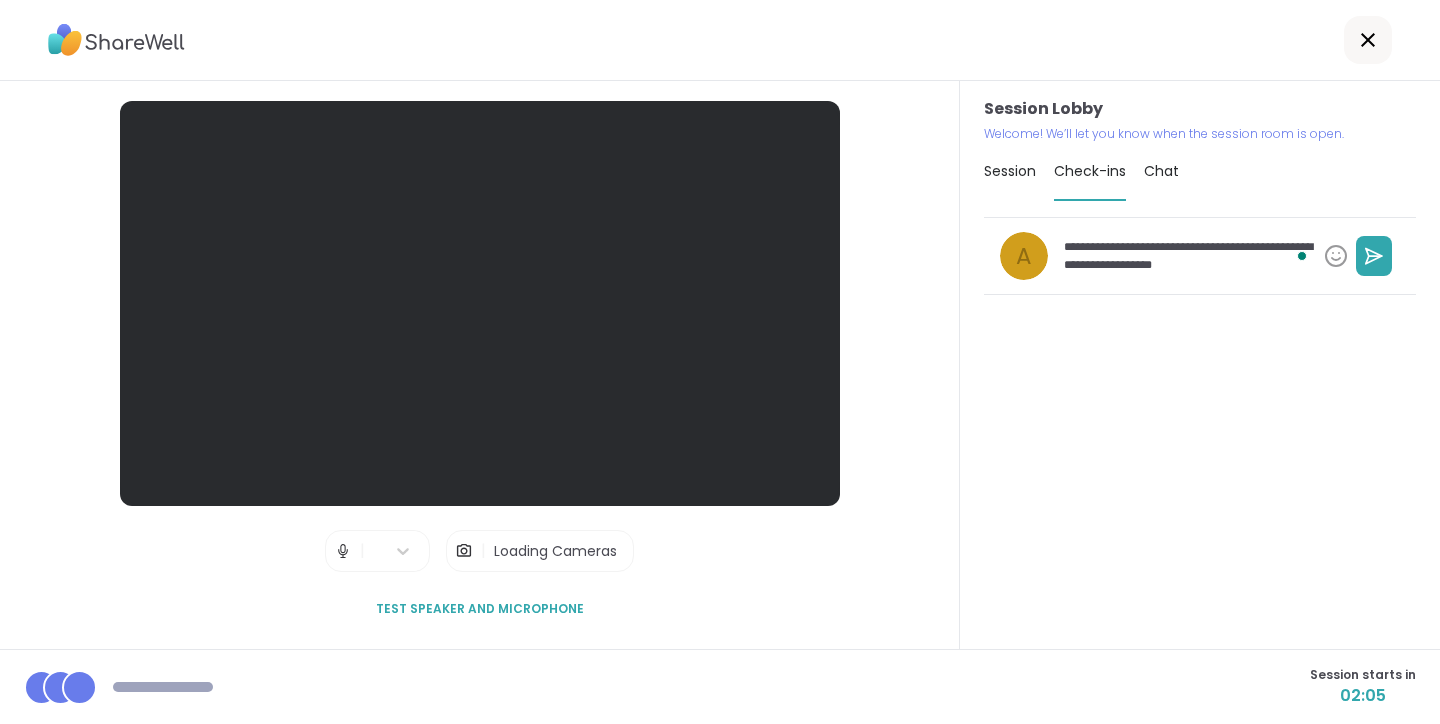 type on "*" 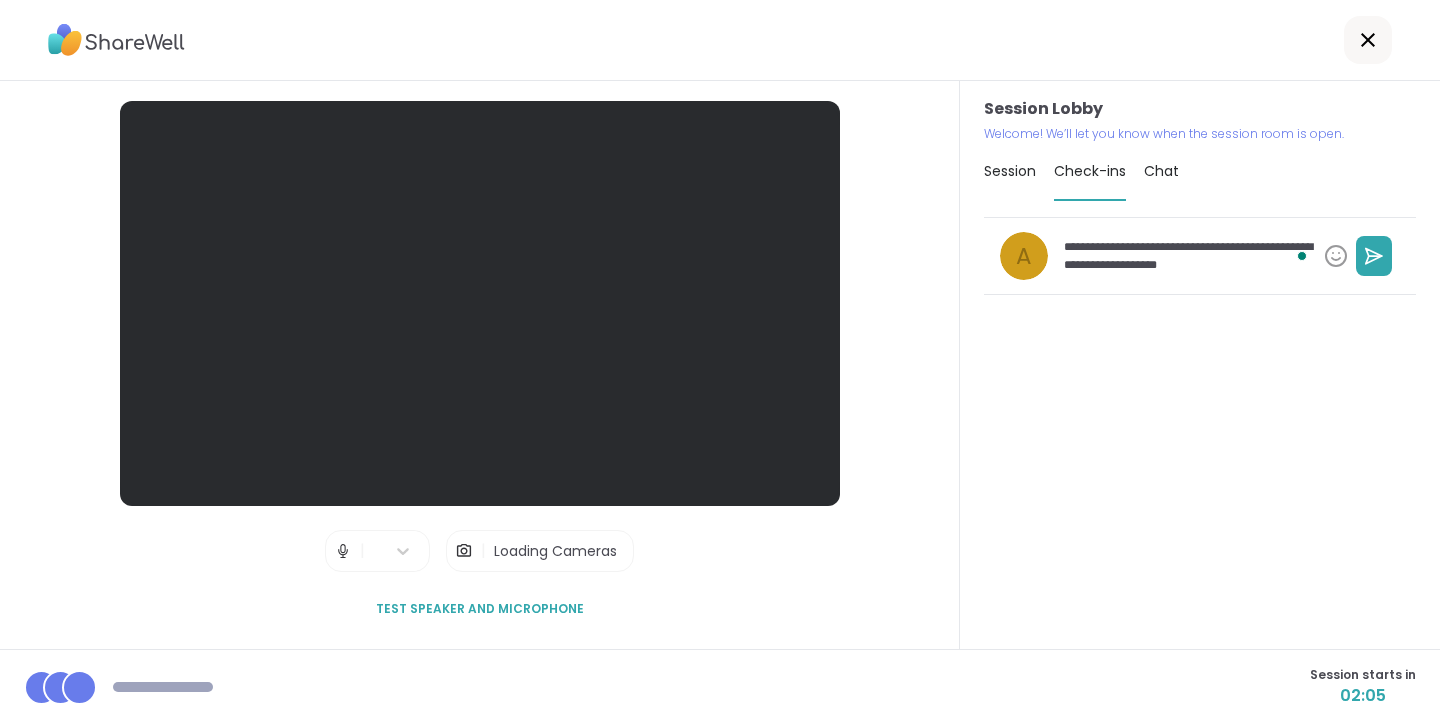 type on "*" 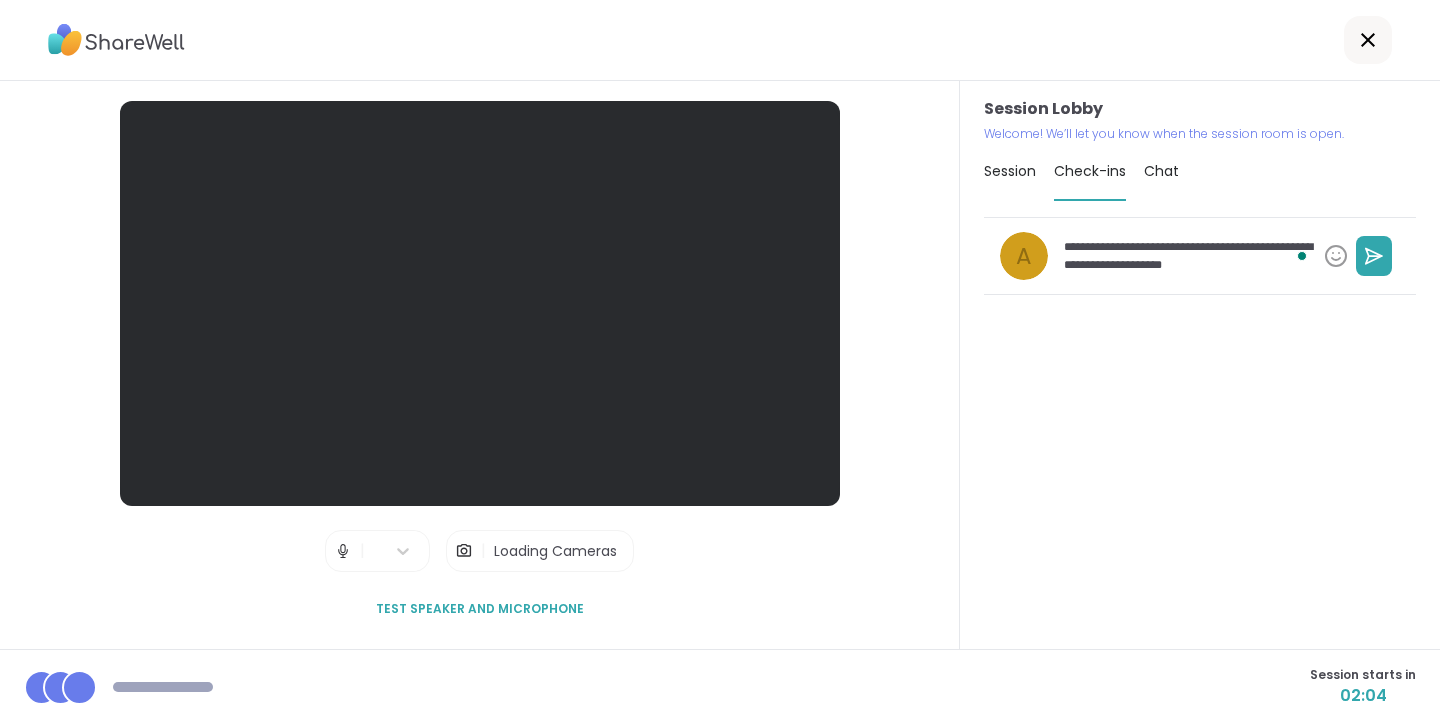 type on "**********" 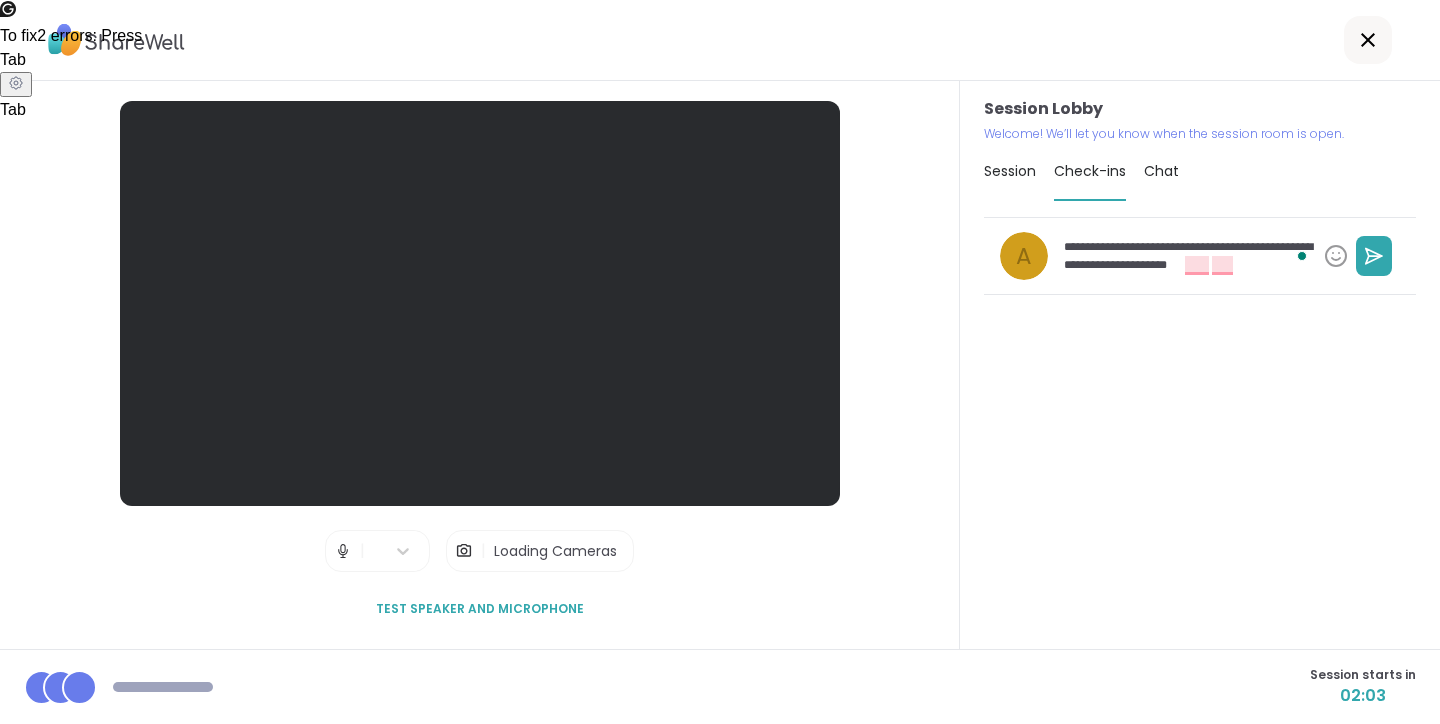 type on "*" 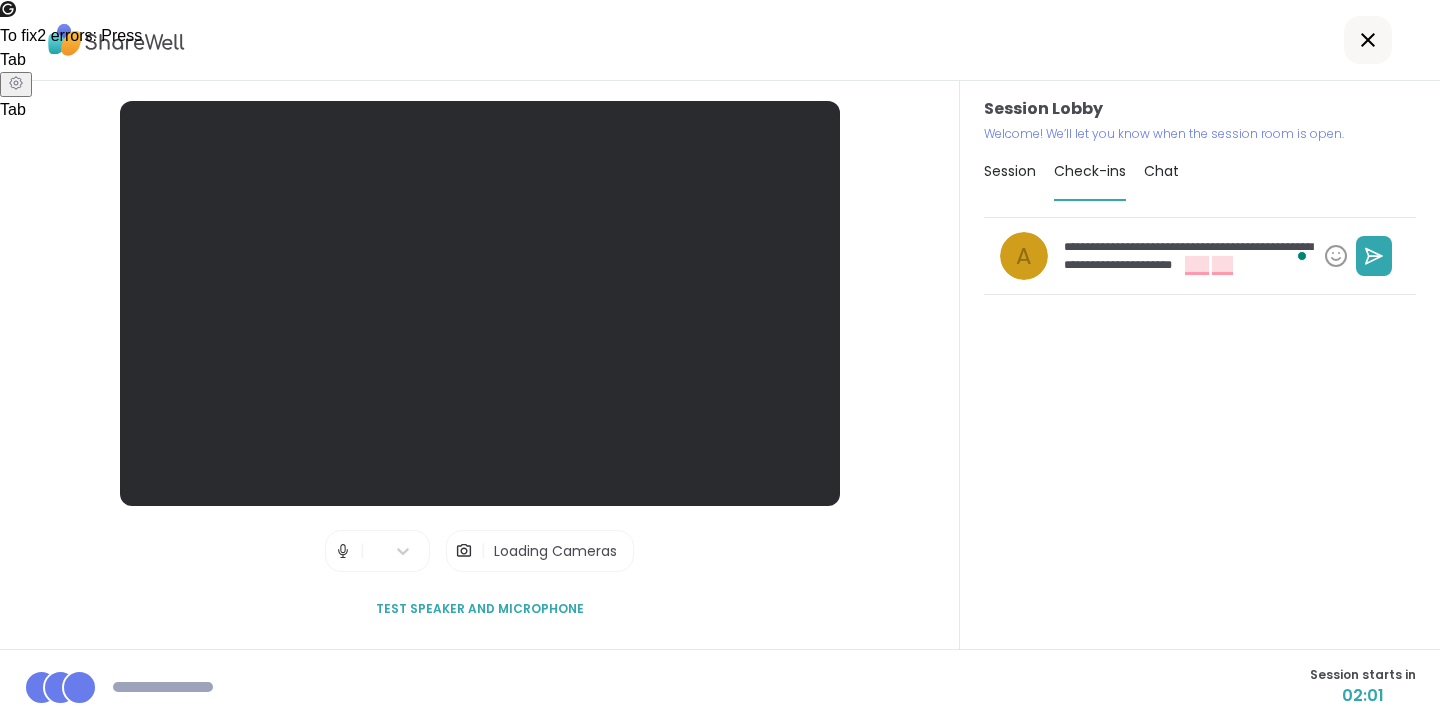 type on "*" 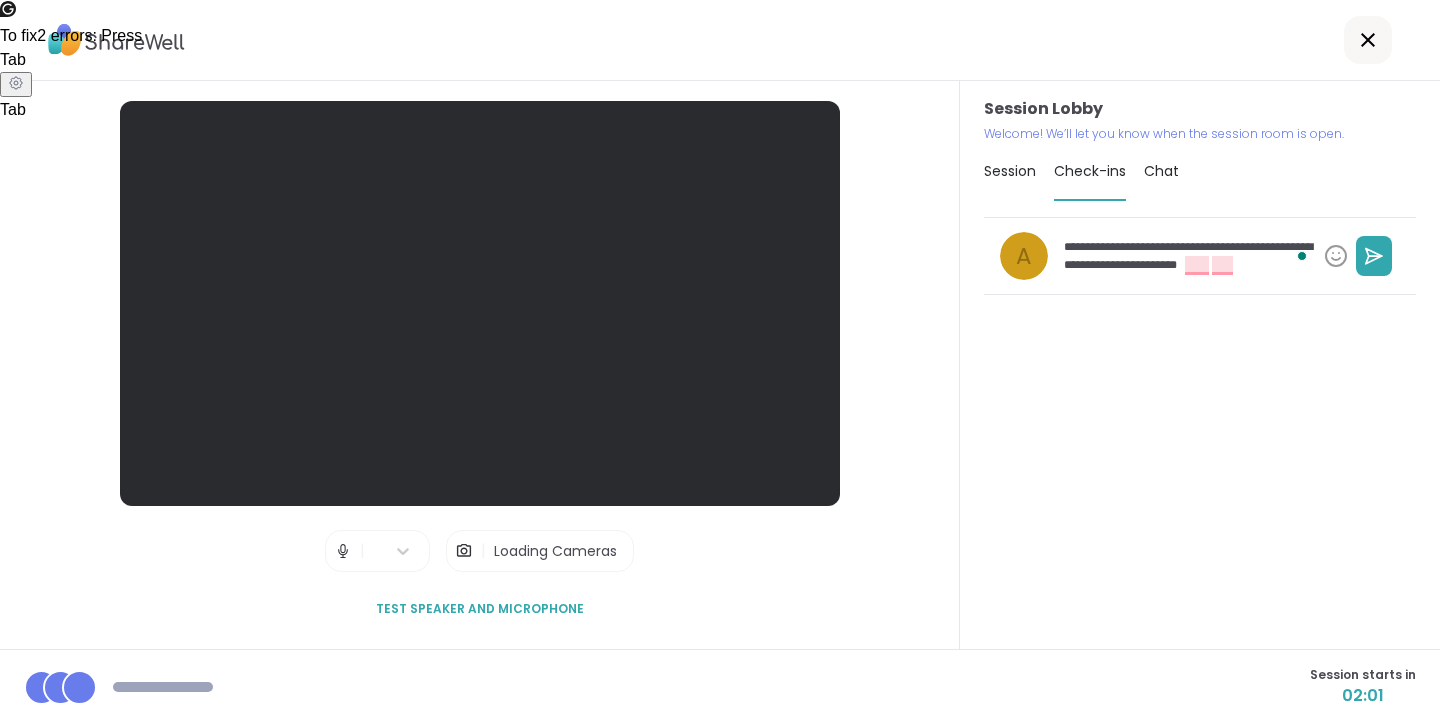type on "**********" 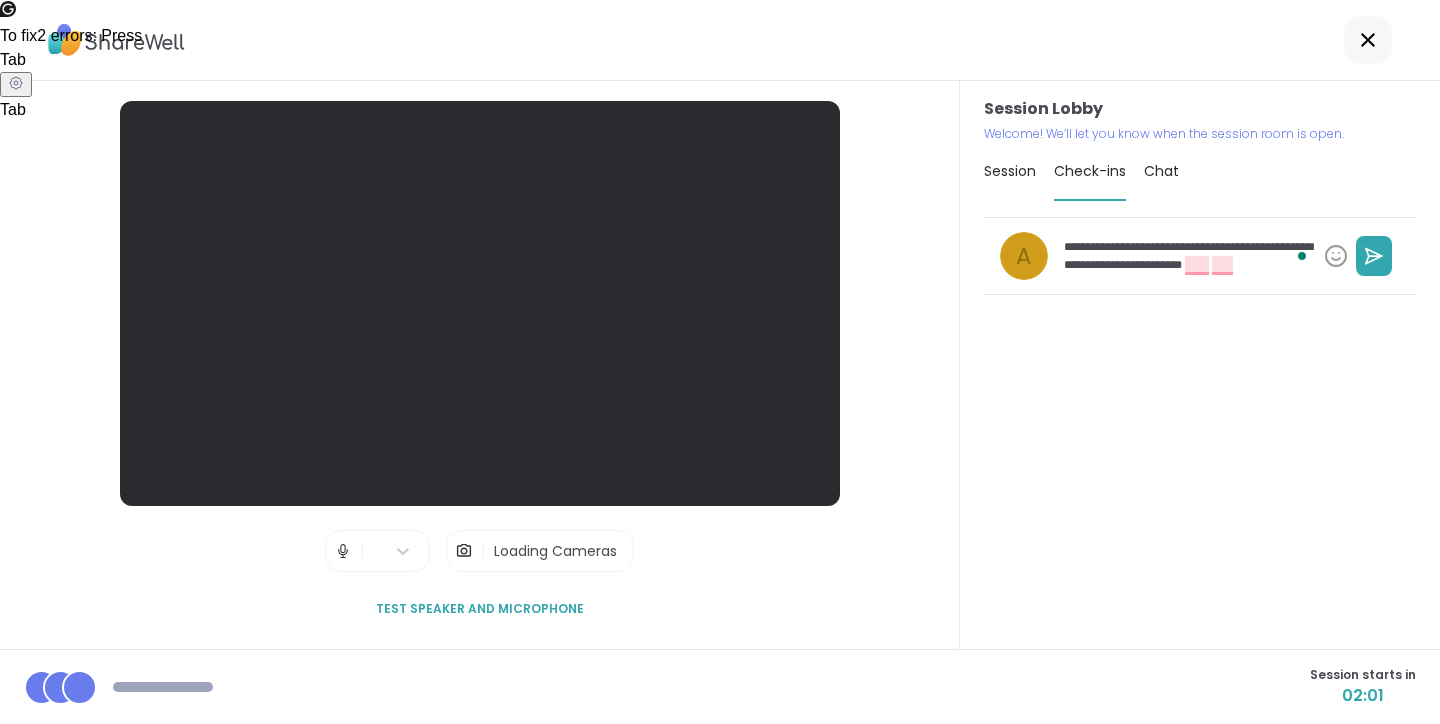 type on "*" 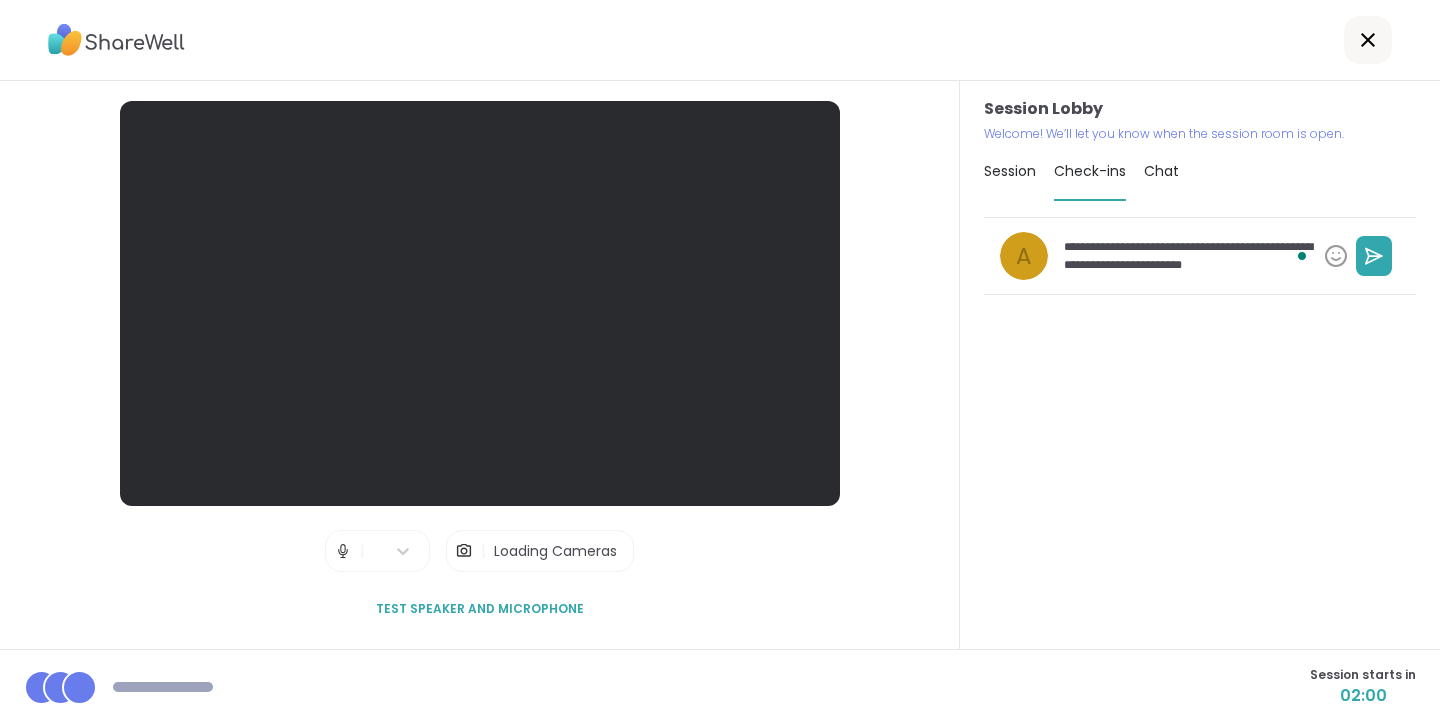 type on "**********" 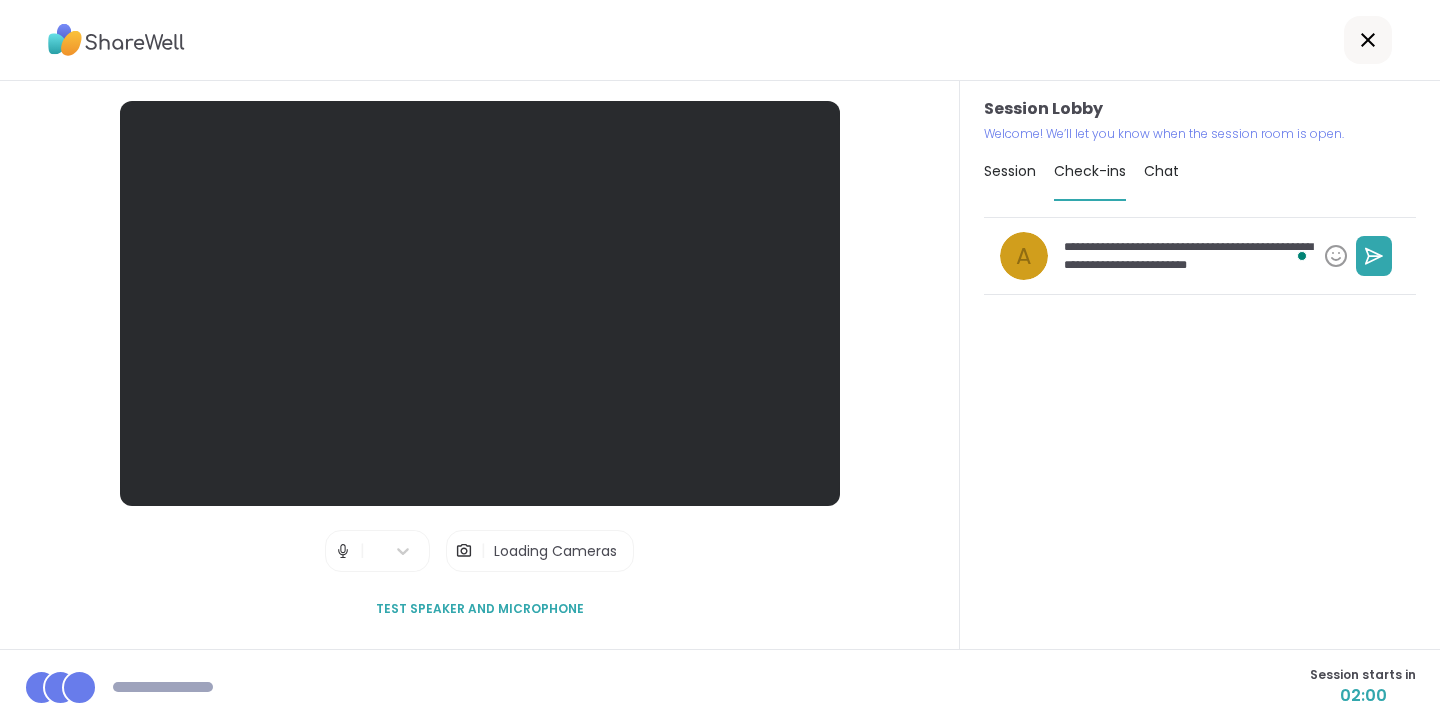 type on "*" 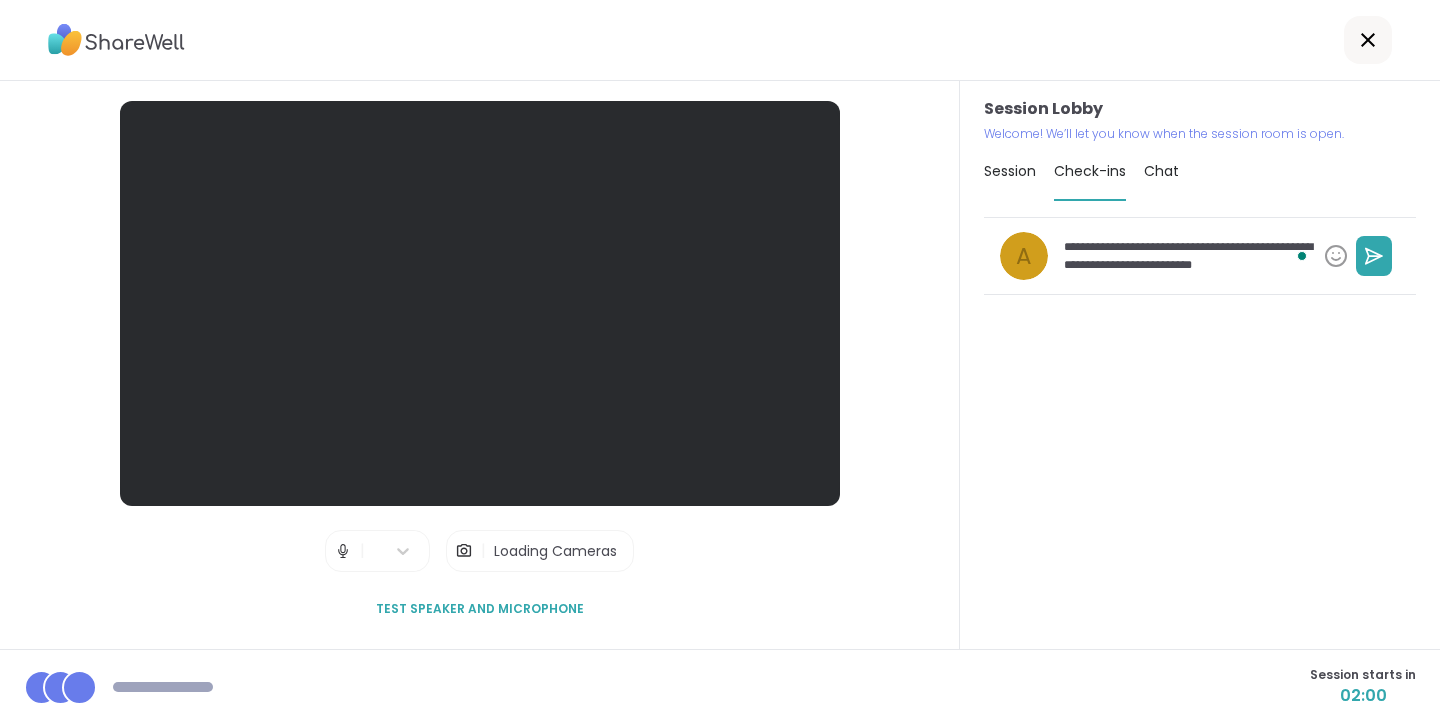 type on "*" 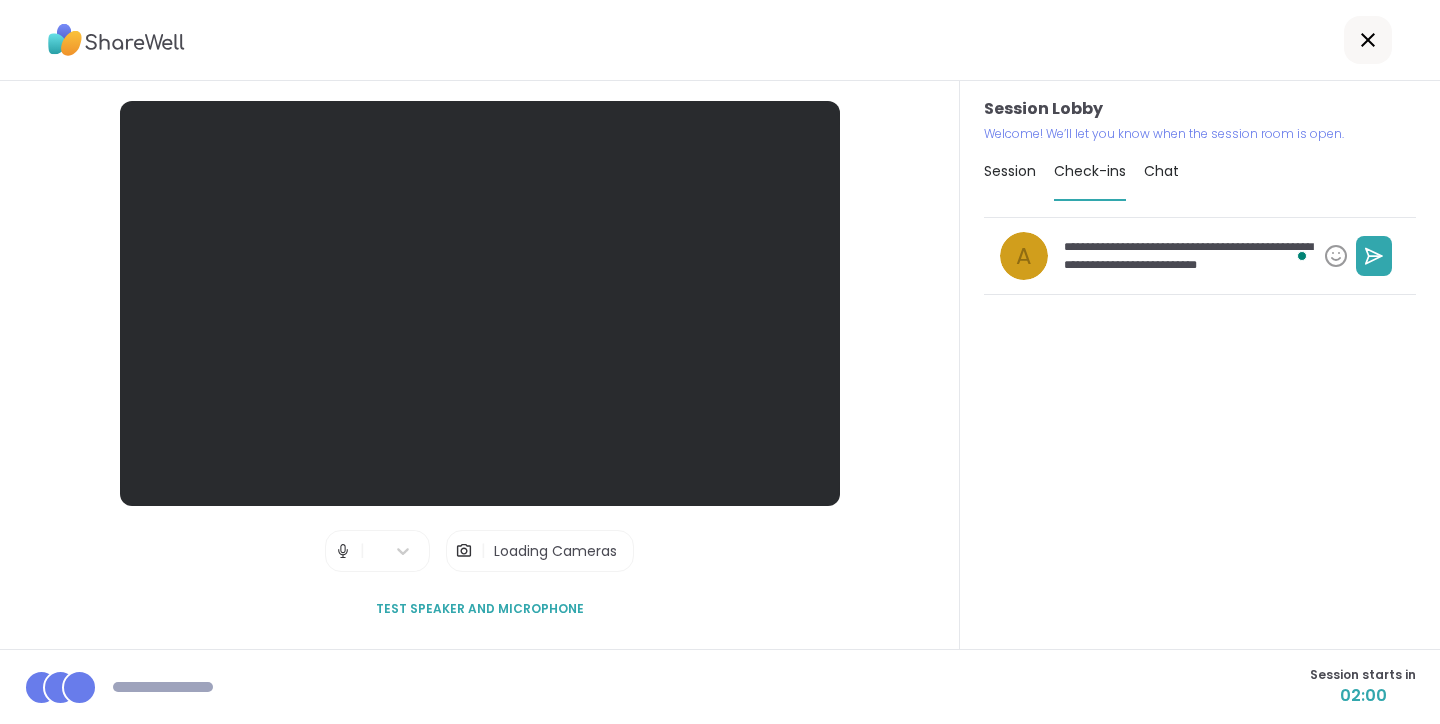 type on "*" 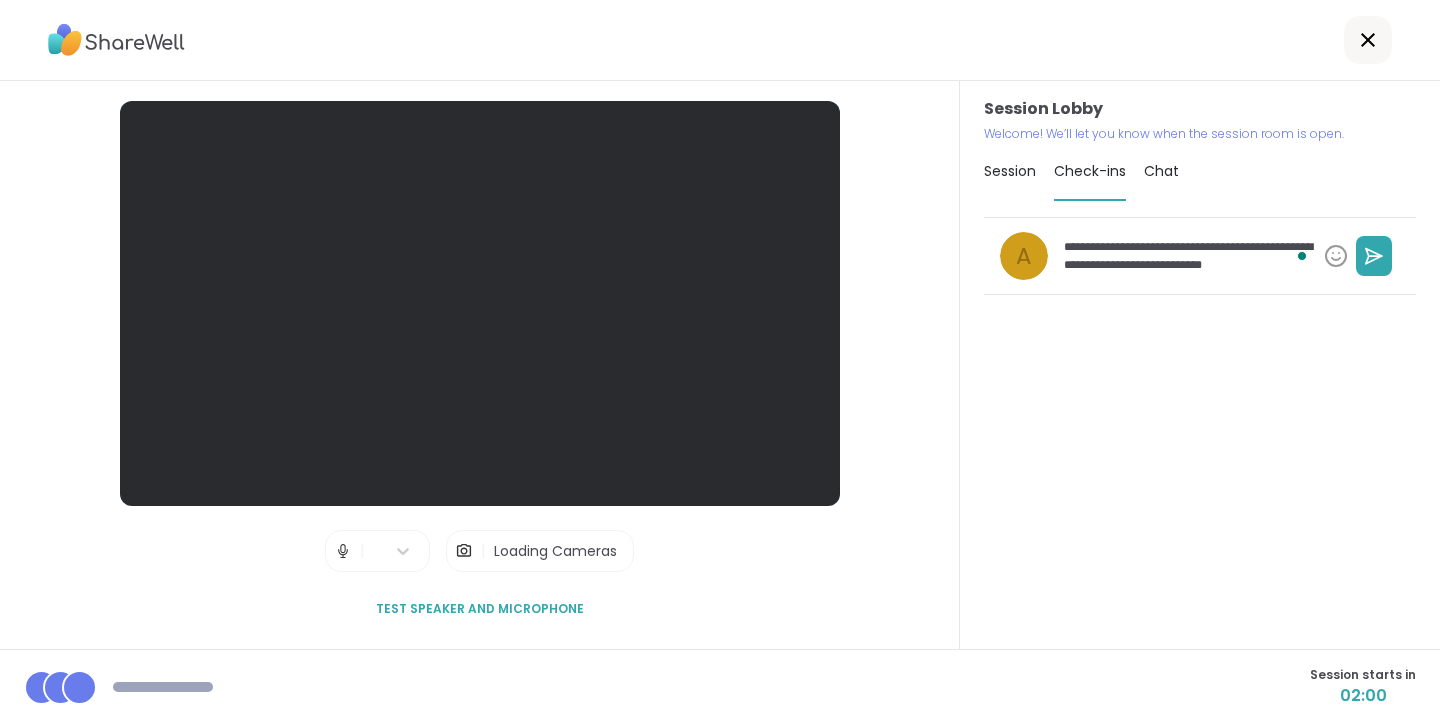 type on "*" 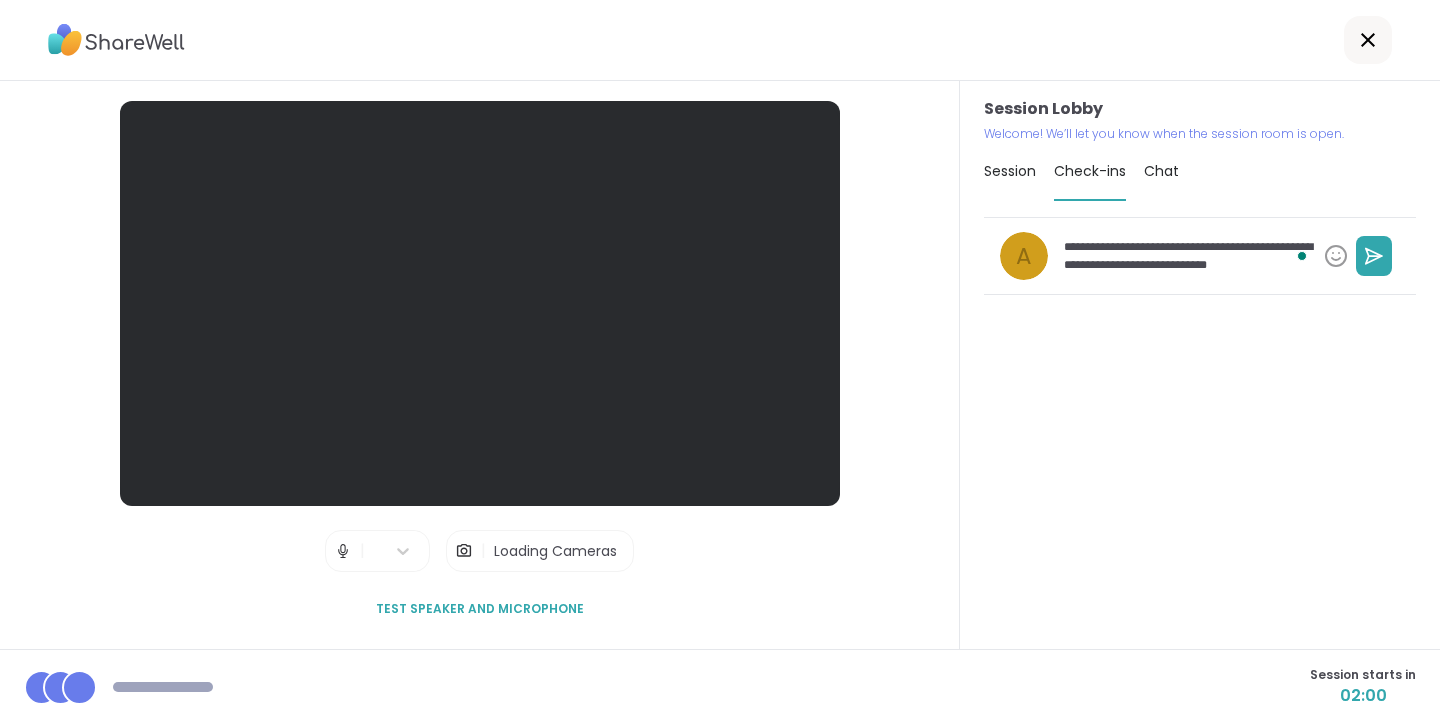 type on "*" 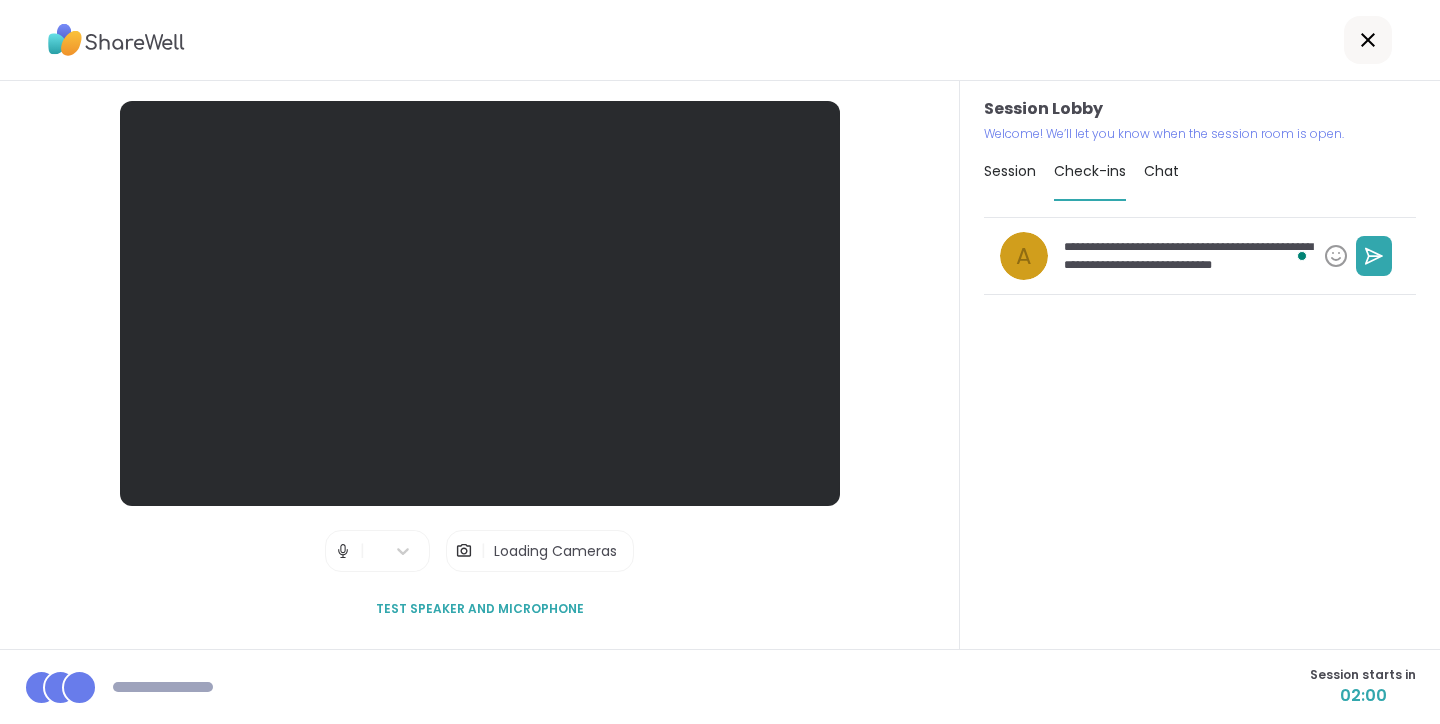 type on "*" 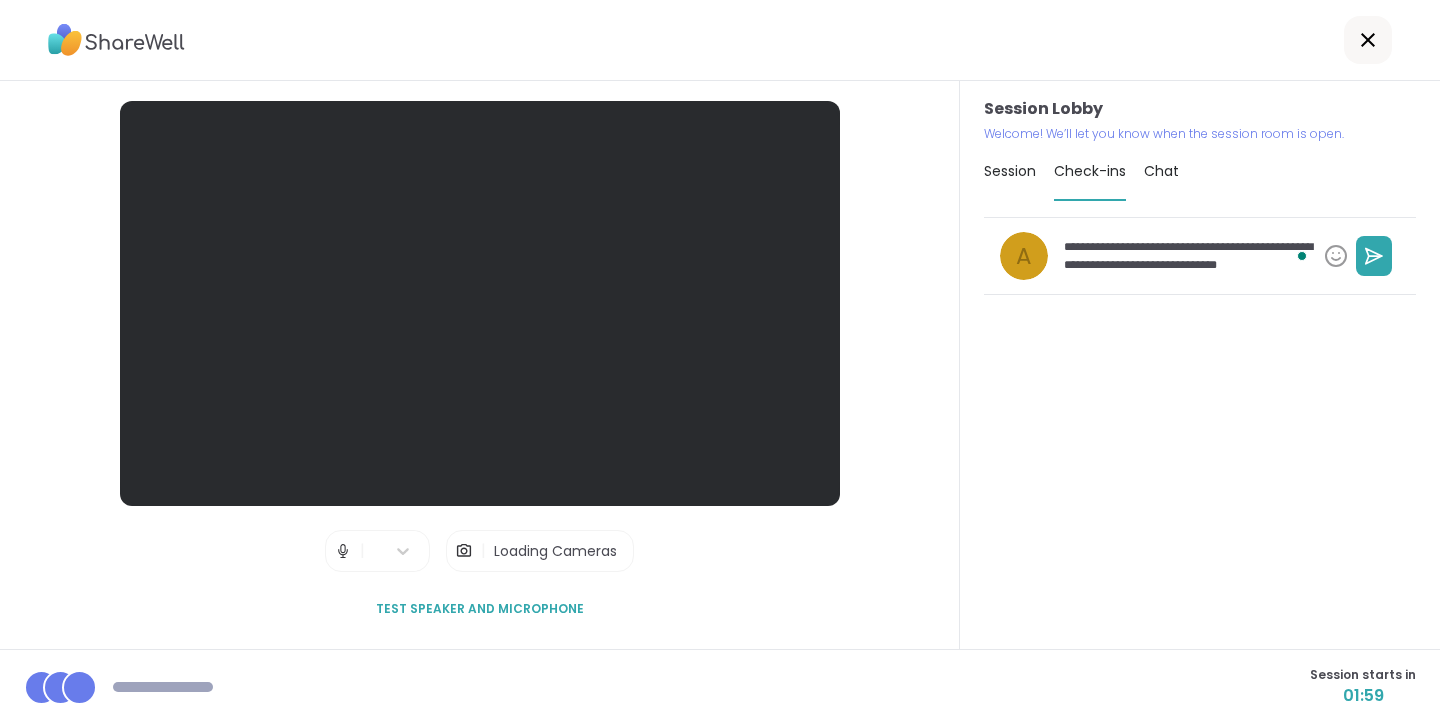type on "*" 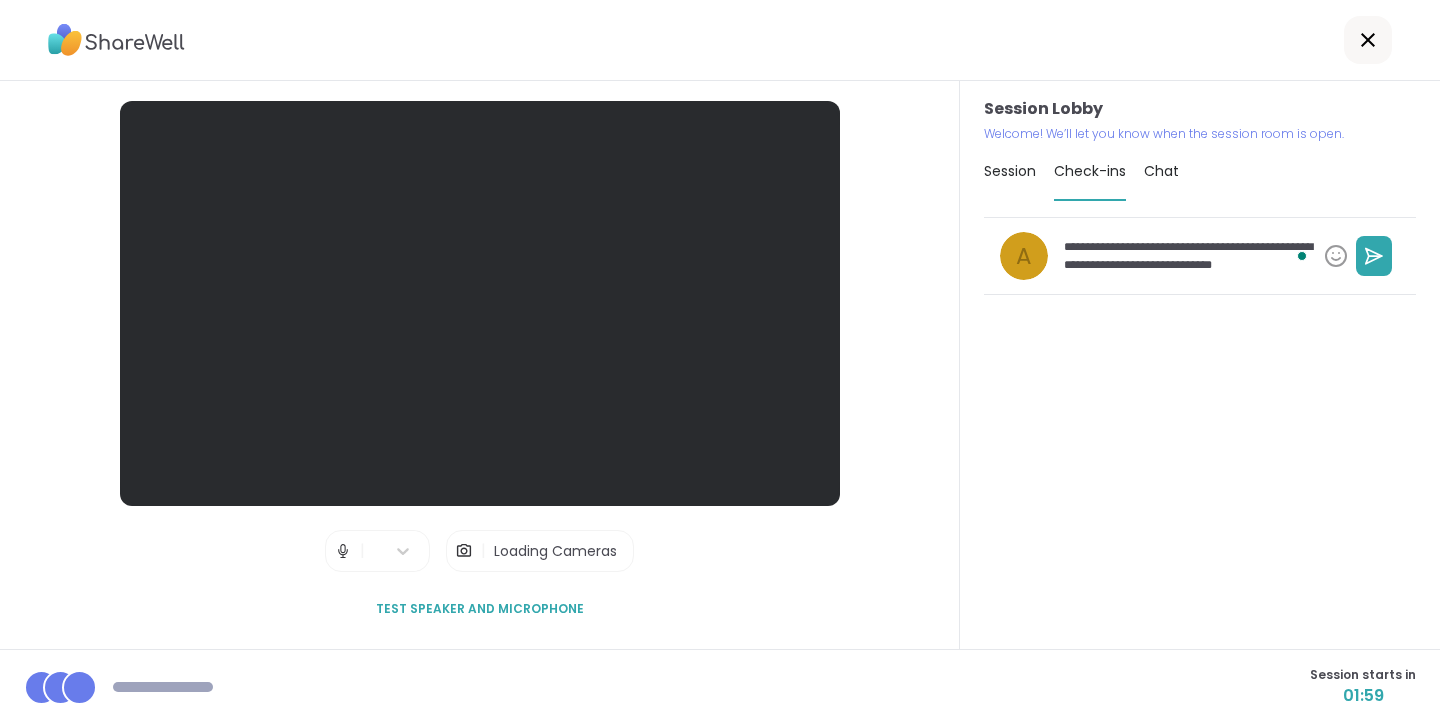 type on "*" 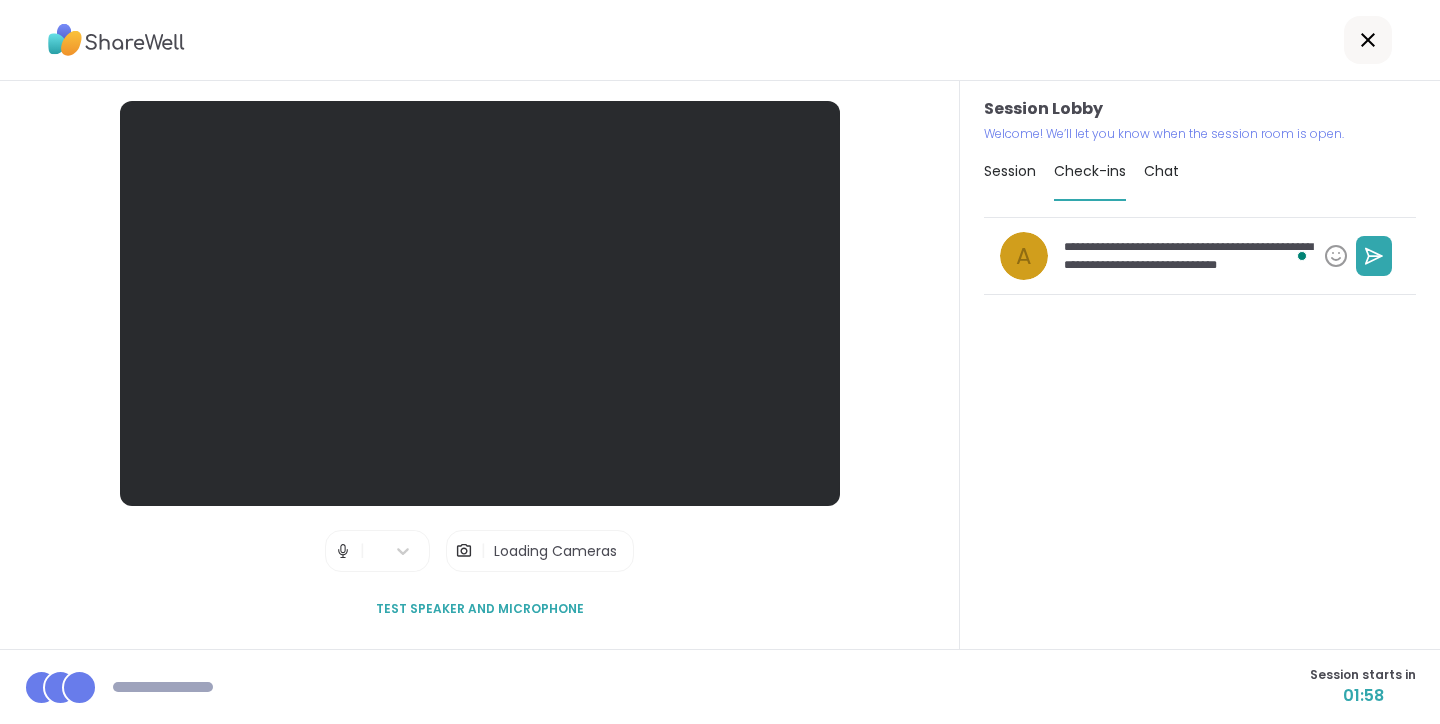 type on "*" 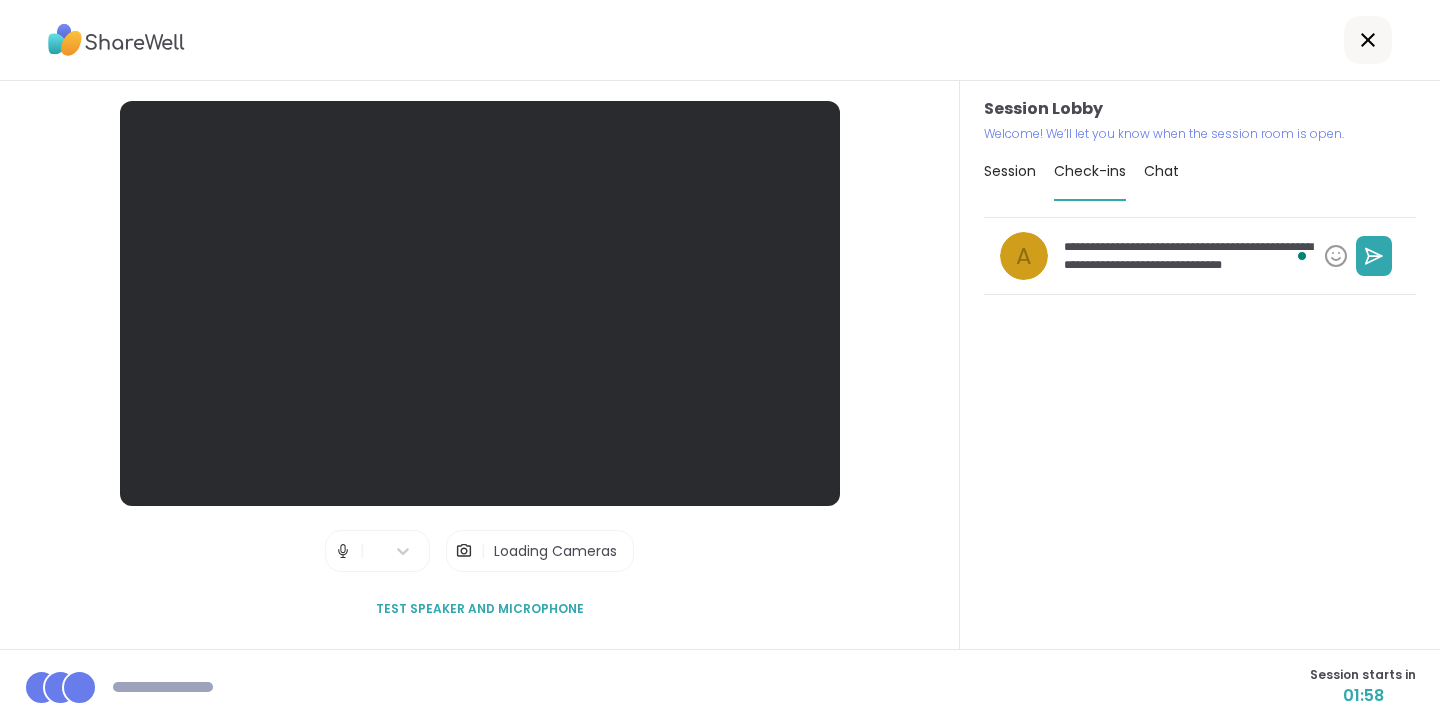 type on "*" 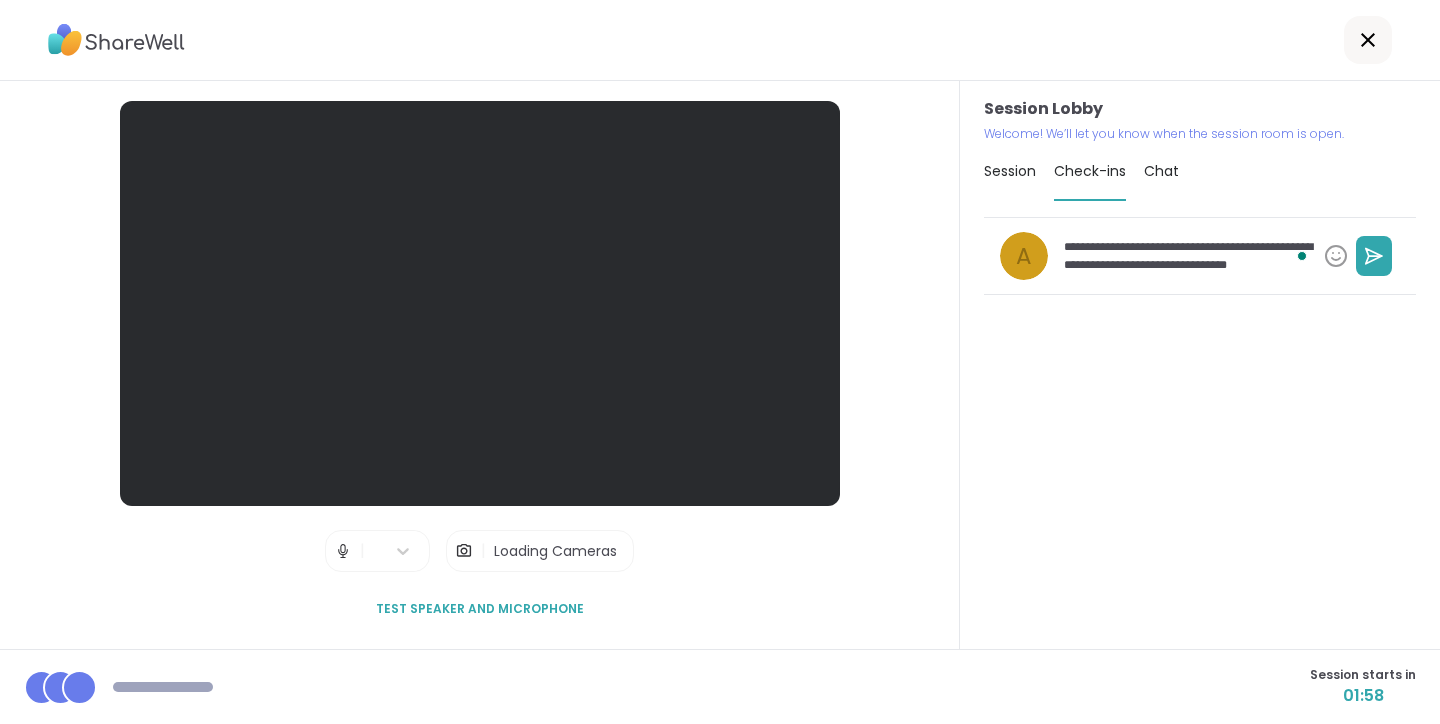 type on "*" 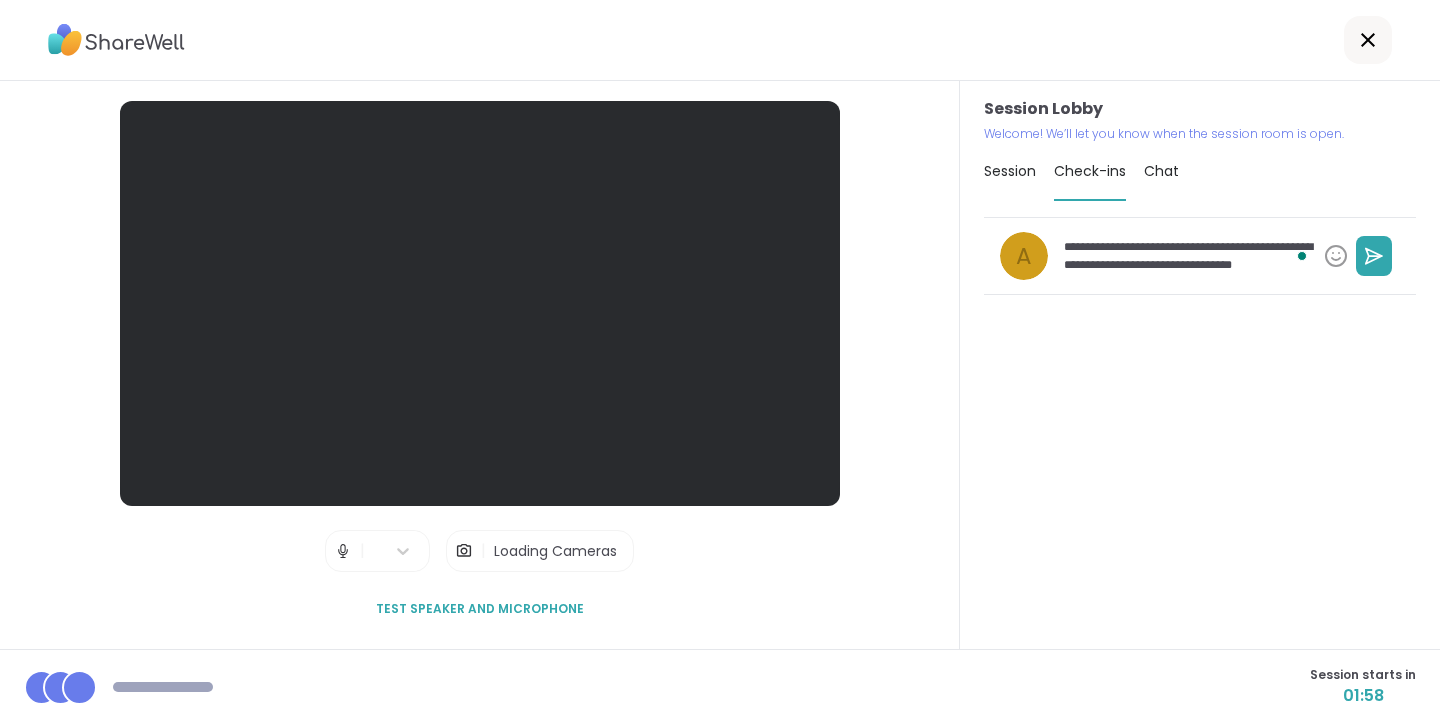 type on "*" 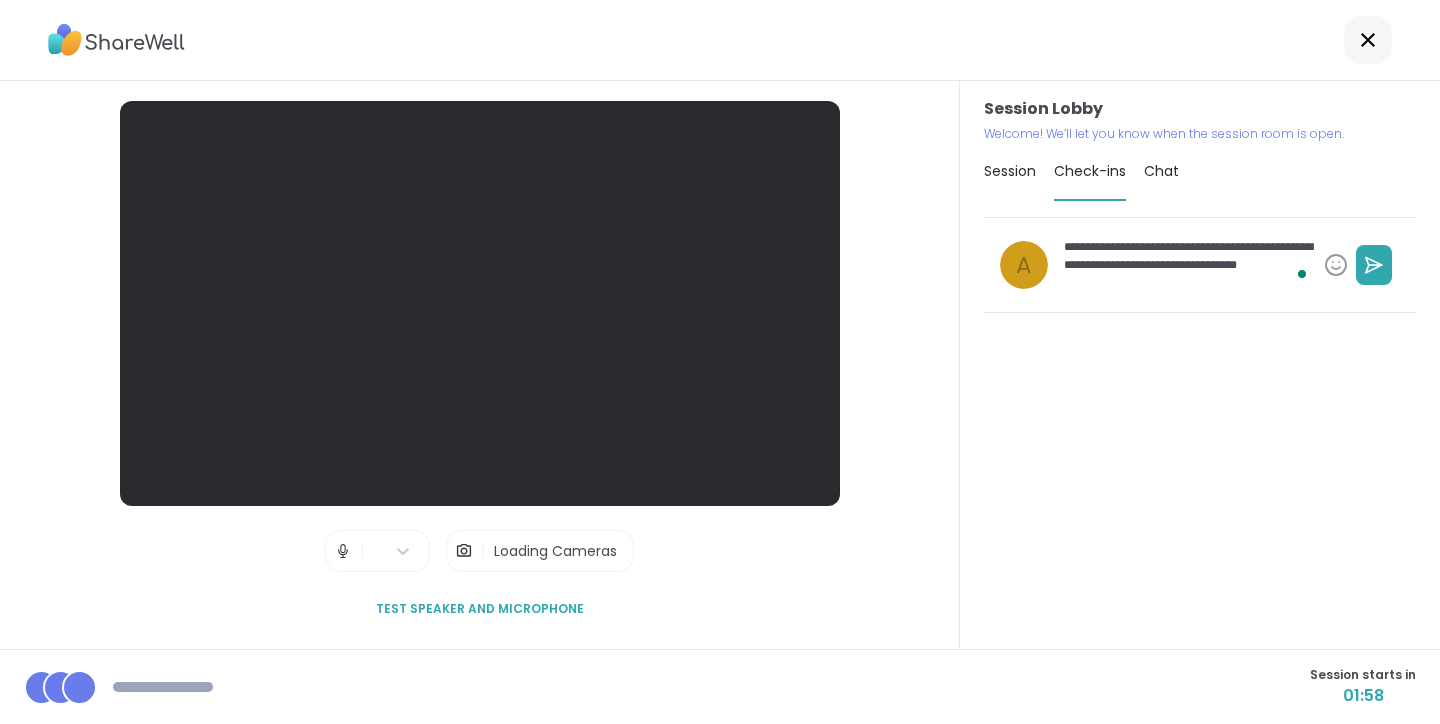 type on "*" 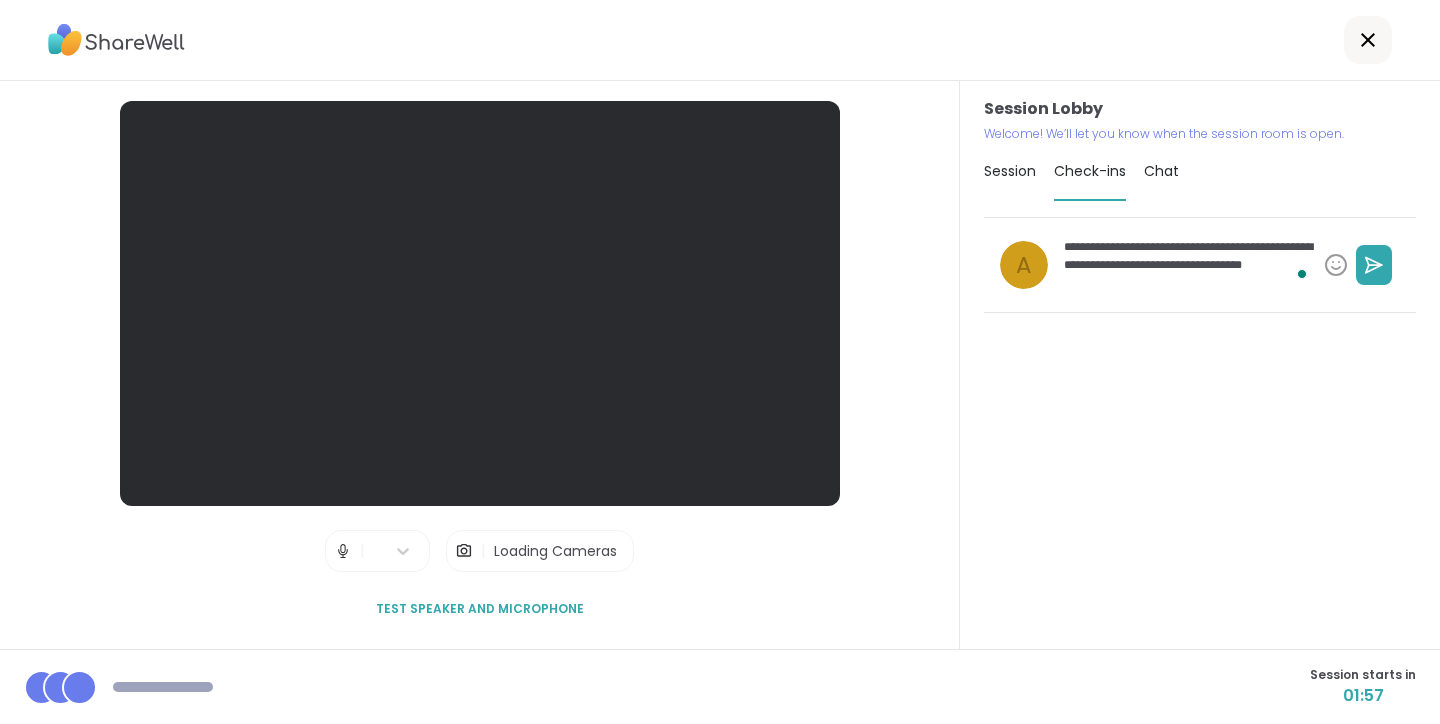 type on "*" 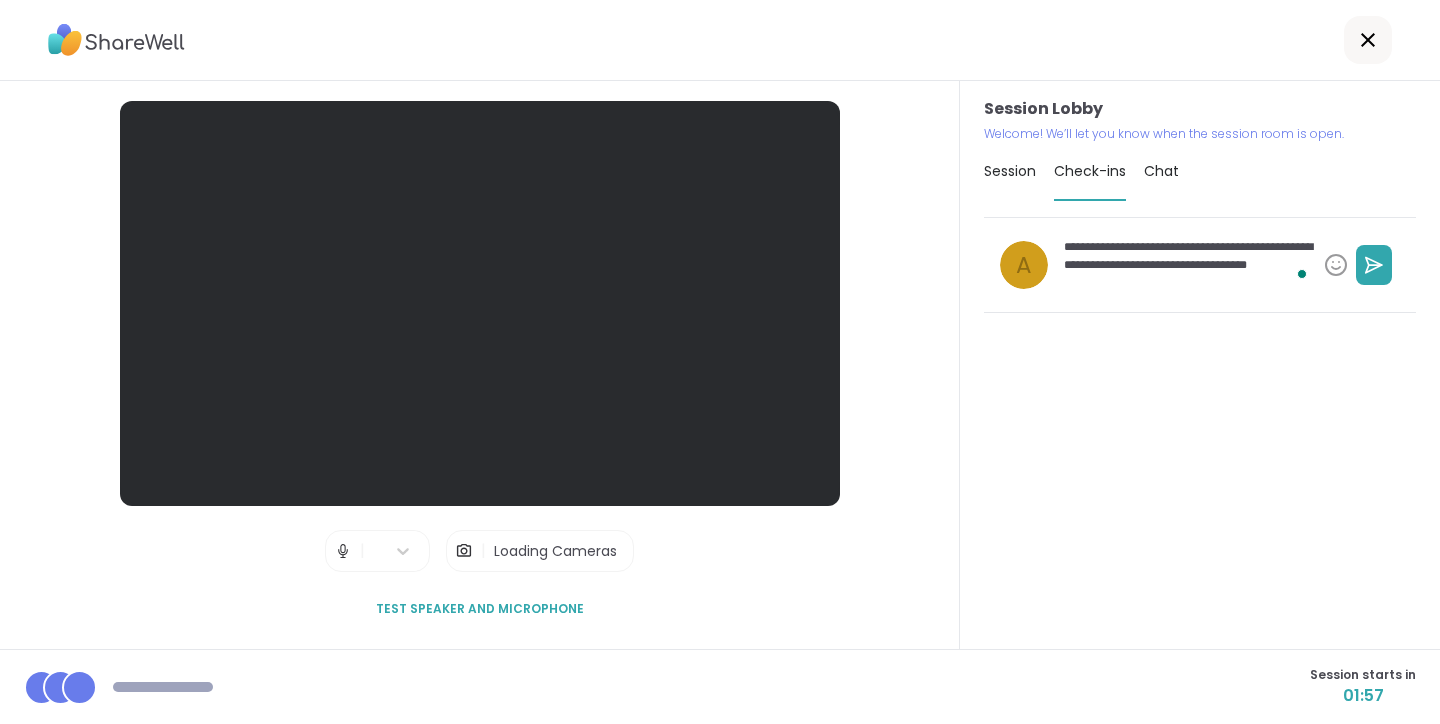 type on "*" 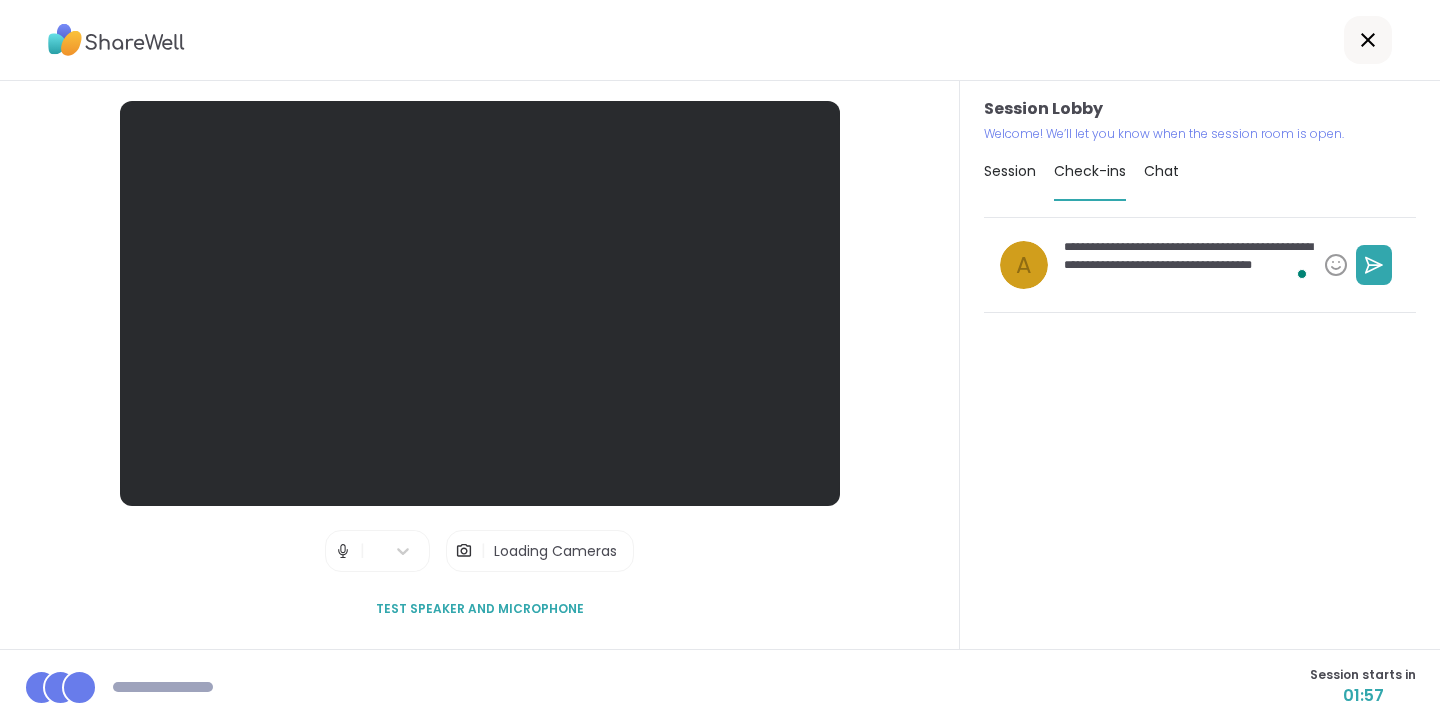 type on "*" 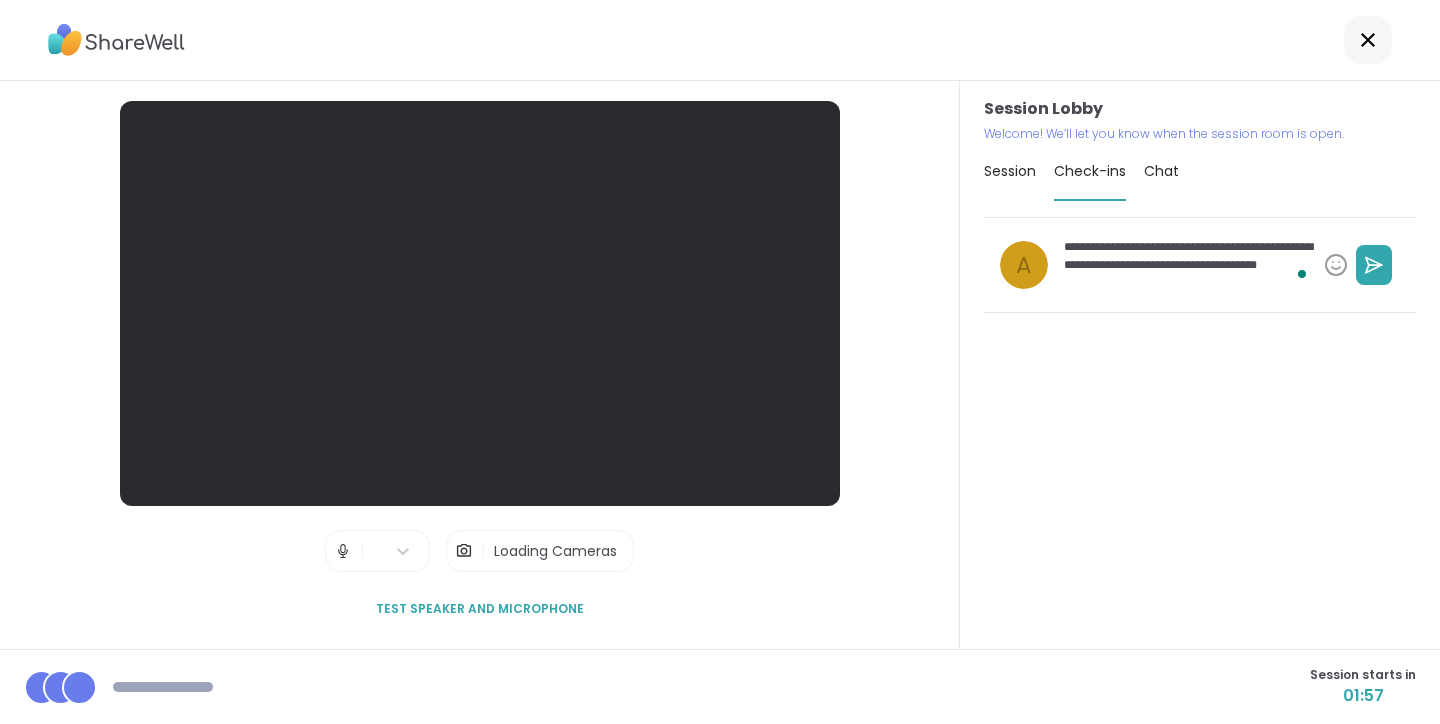 type on "**********" 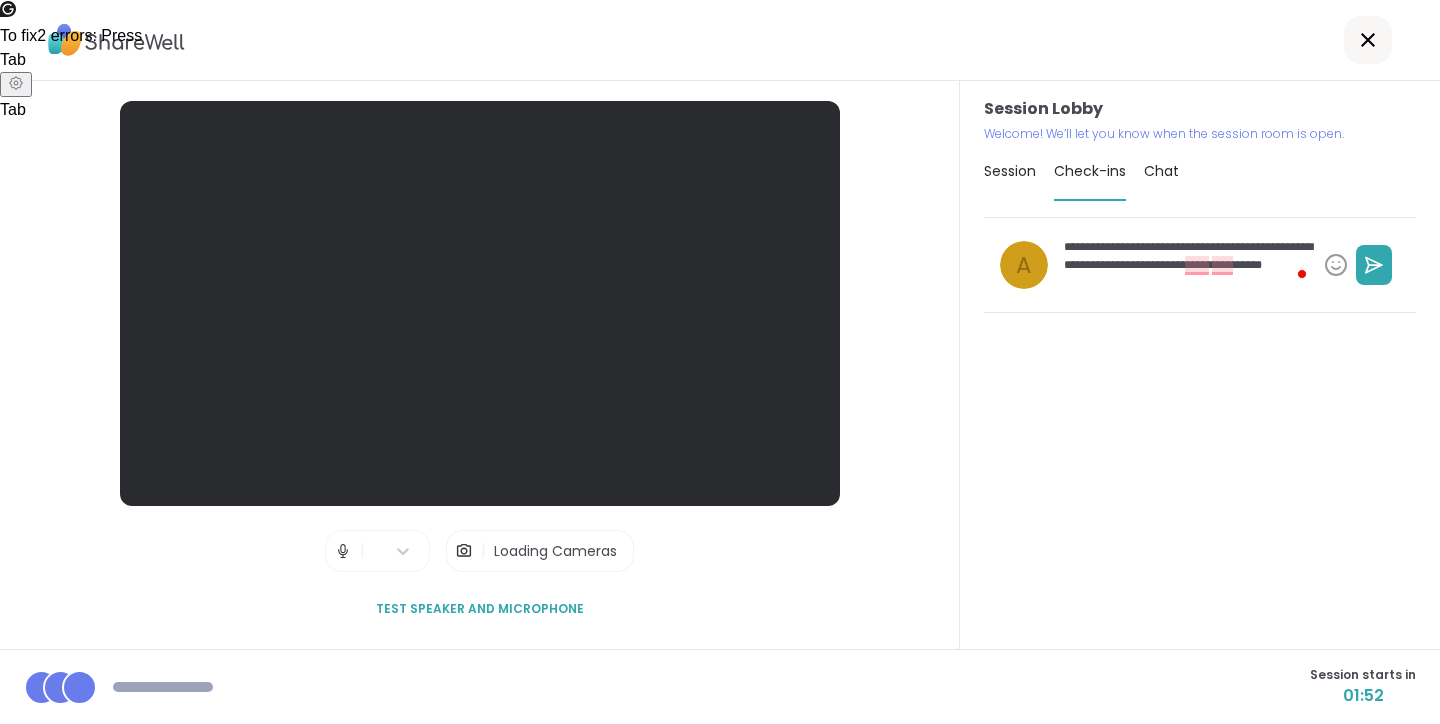 type on "*" 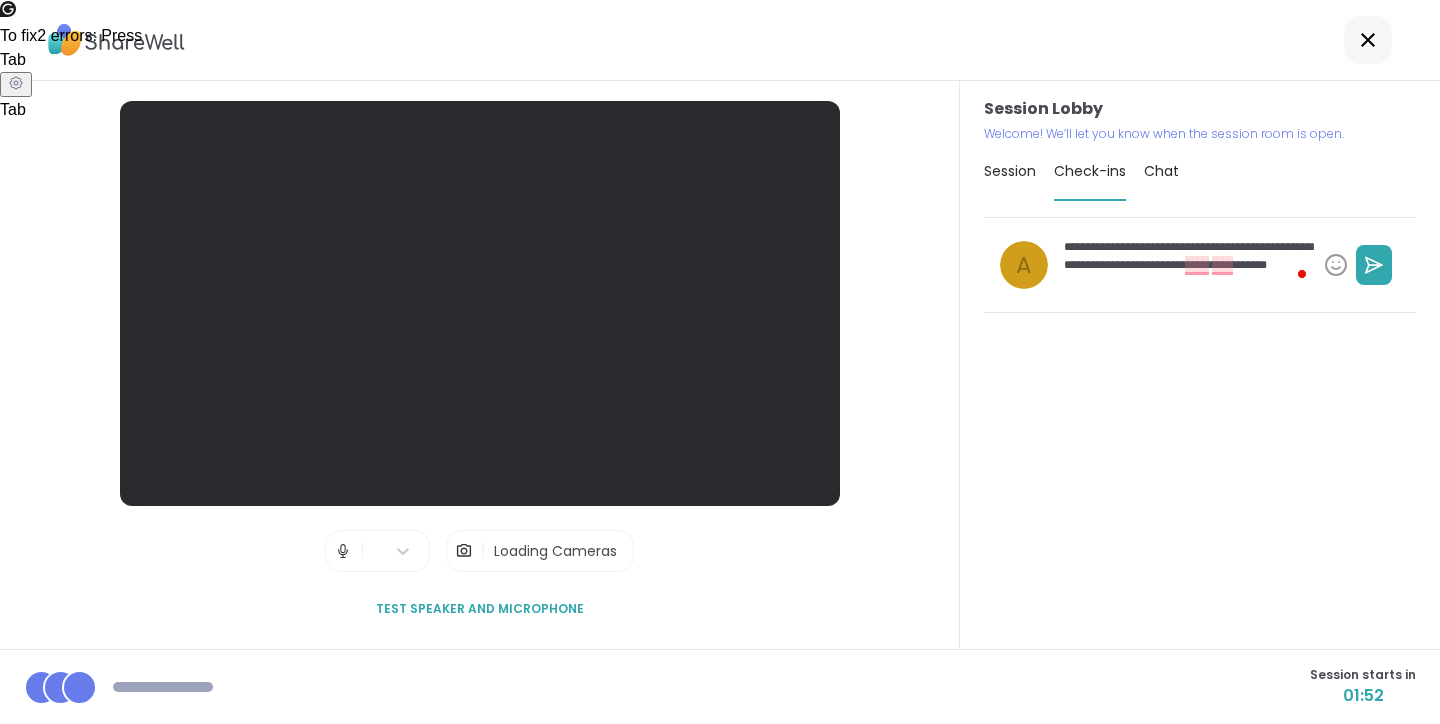 type on "*" 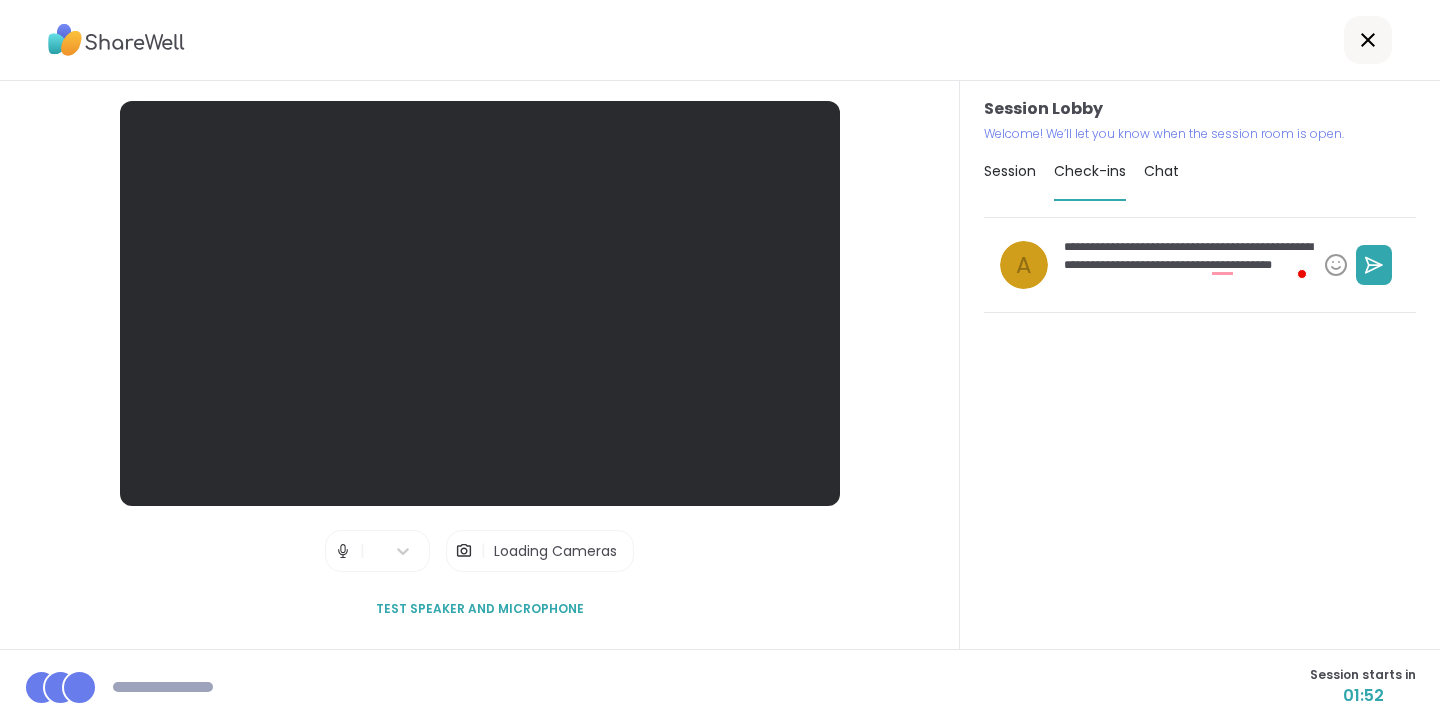 type on "*" 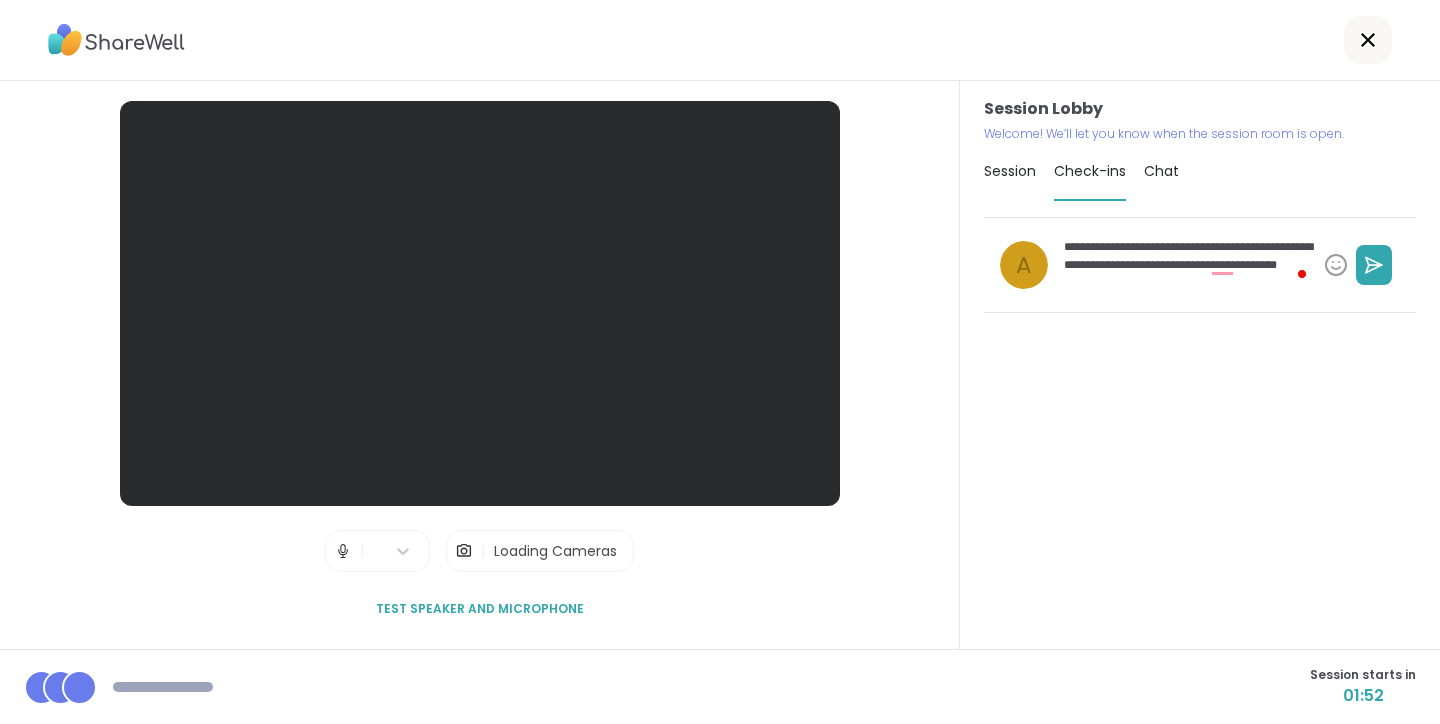 type on "*" 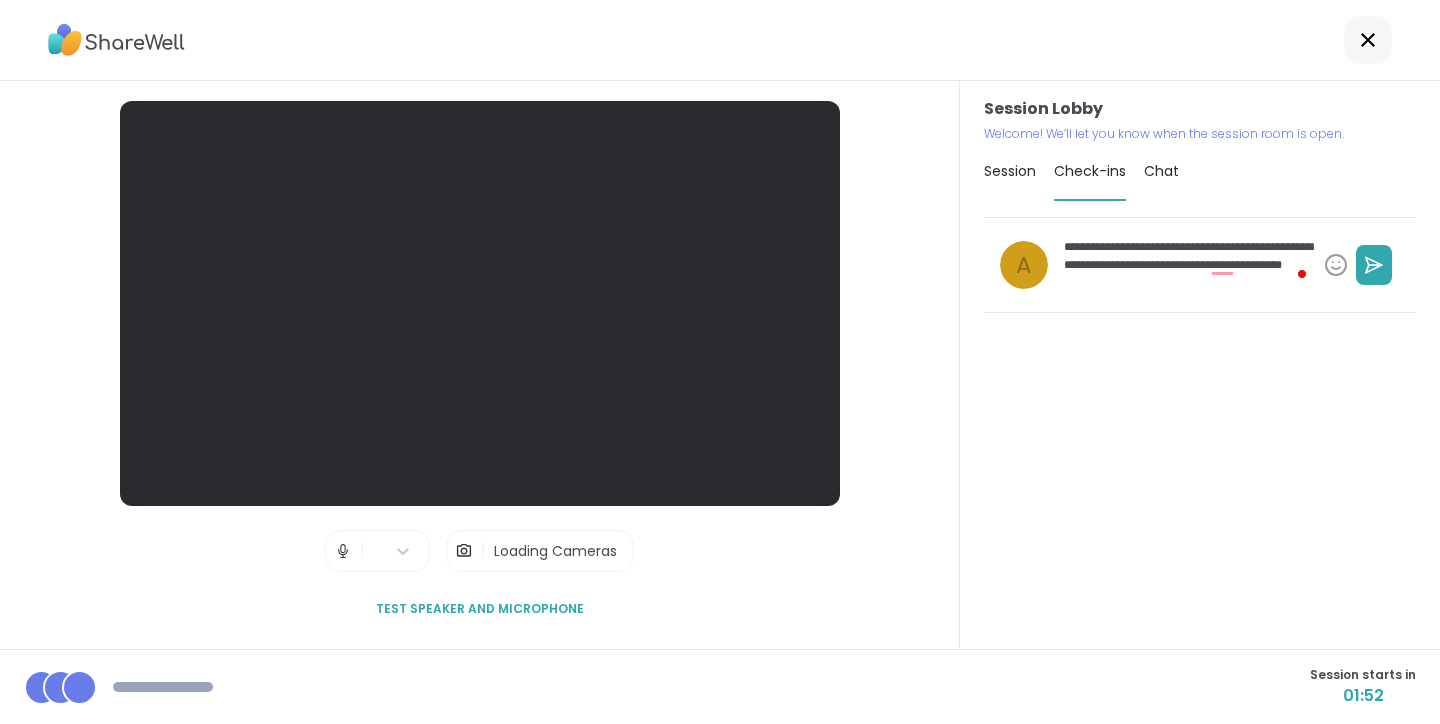 type on "*" 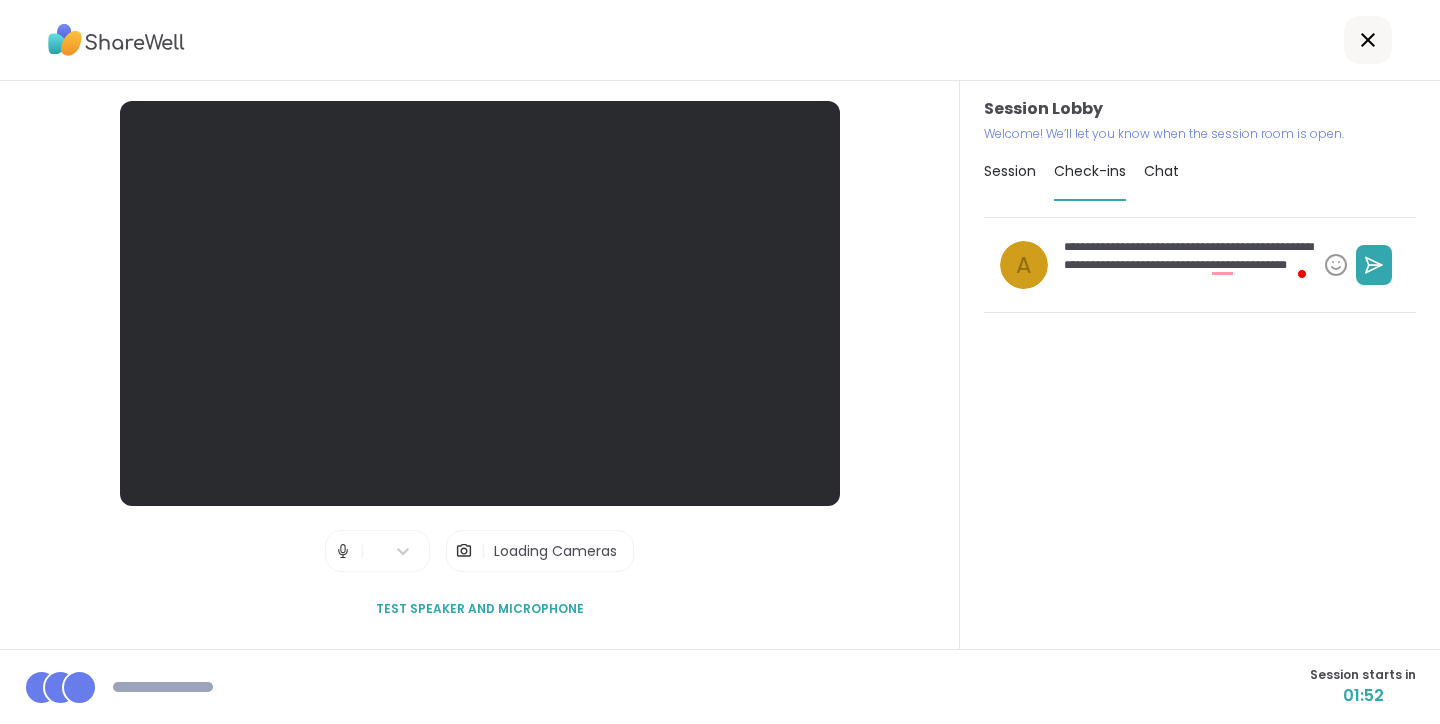 type on "*" 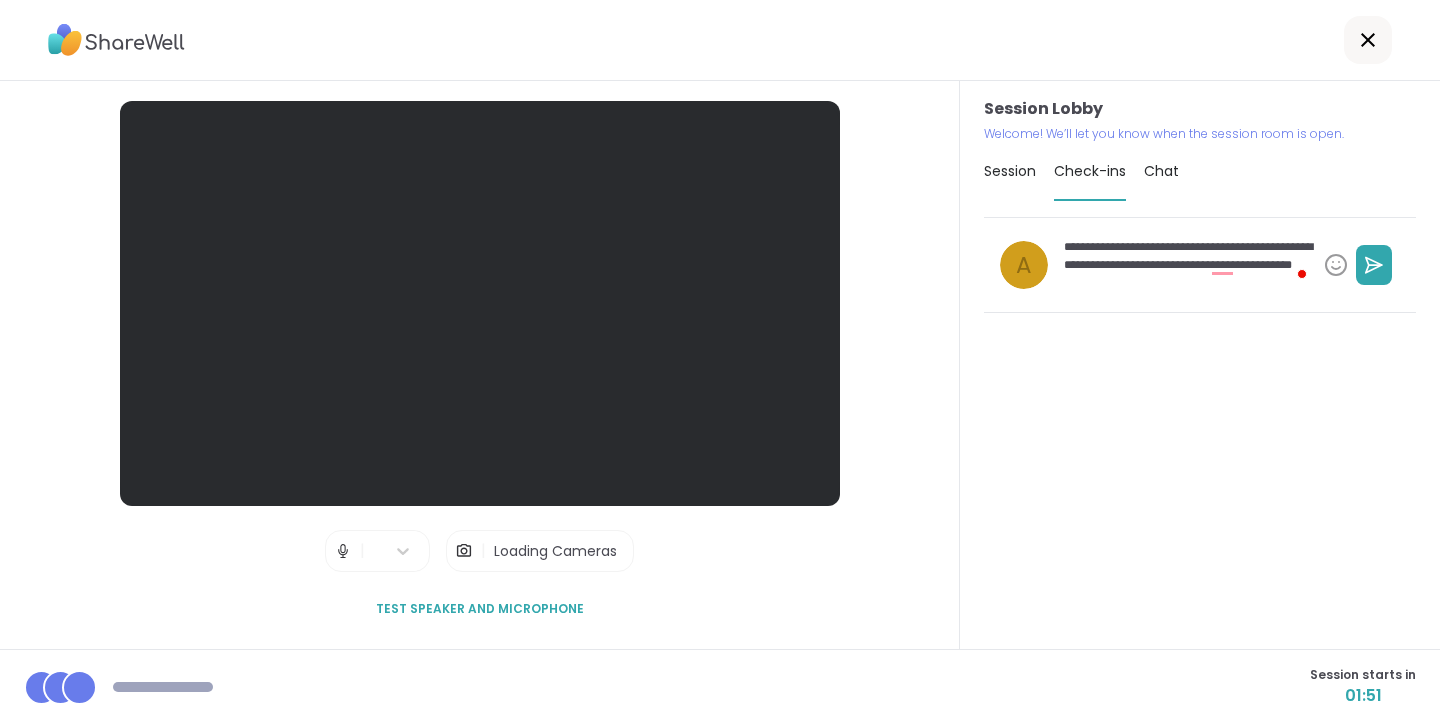type on "*" 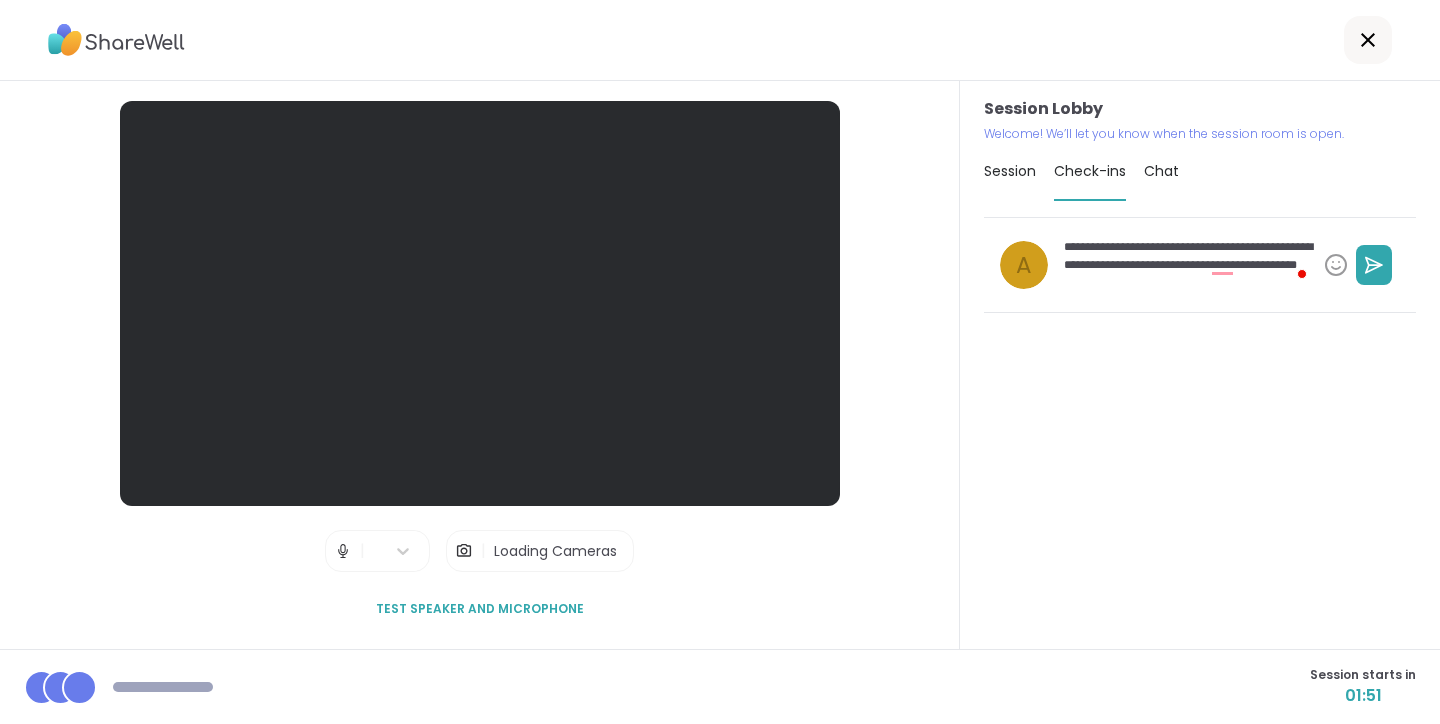 type on "*" 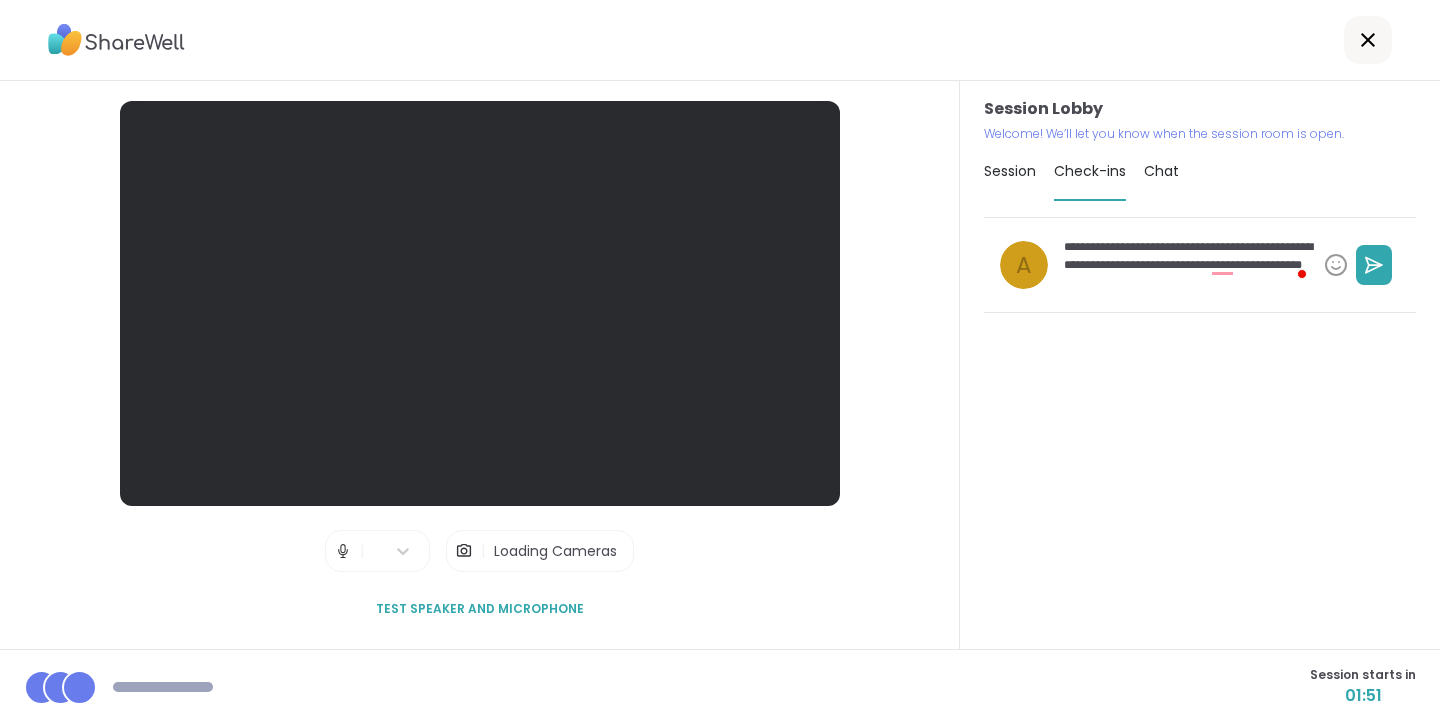type on "*" 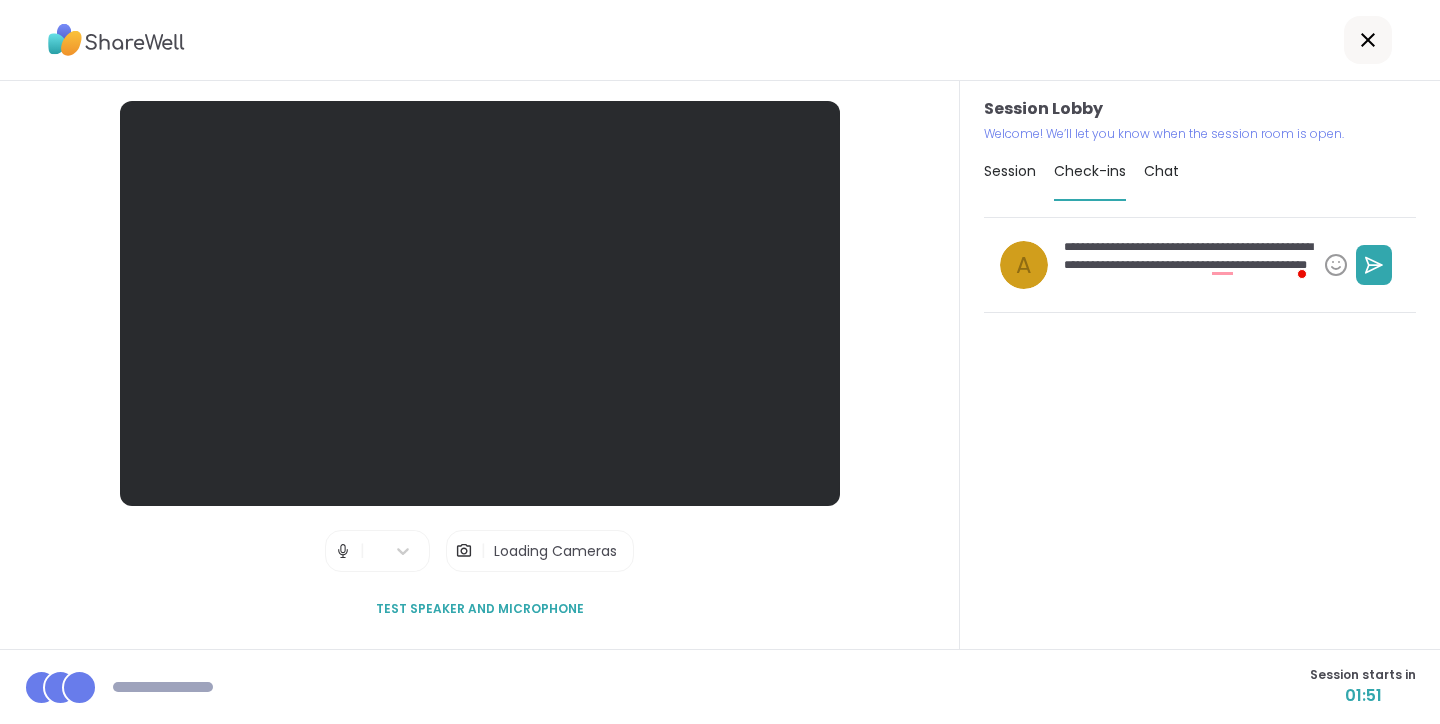 type on "*" 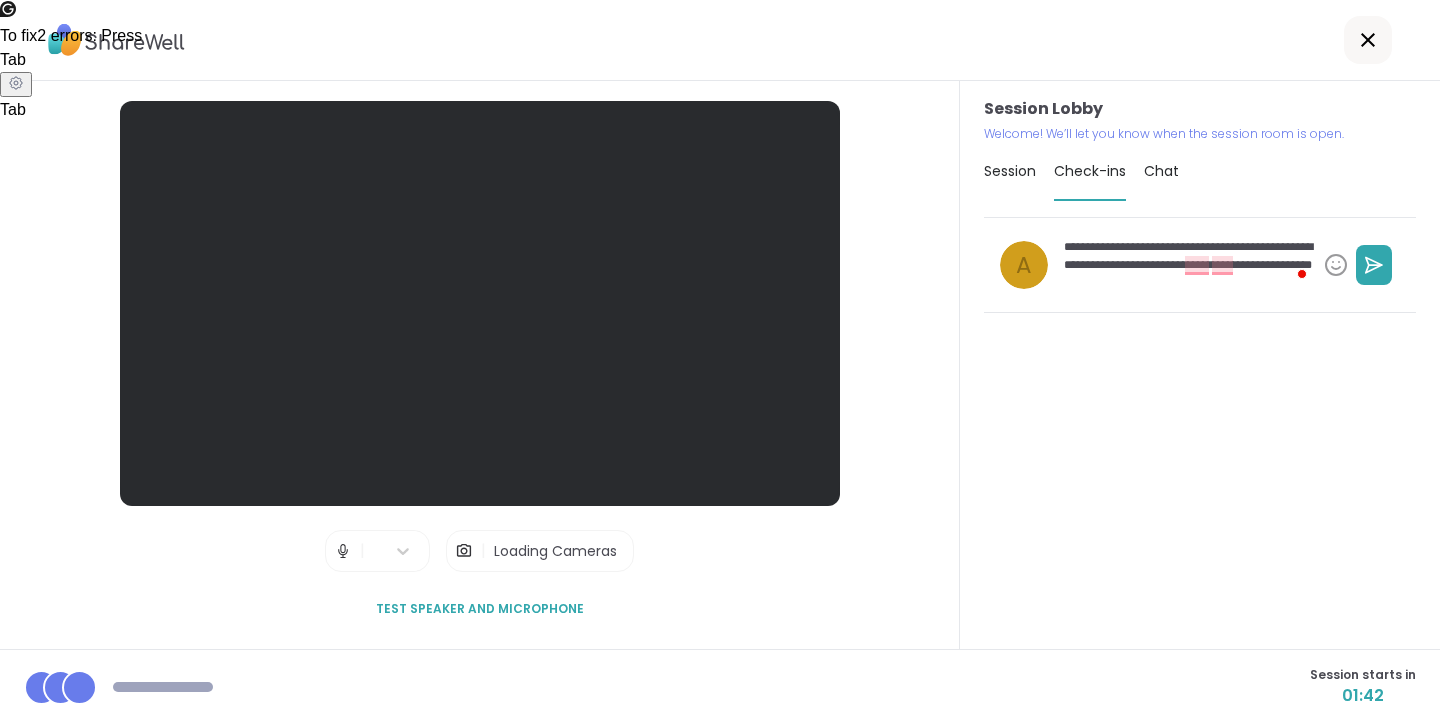type on "*" 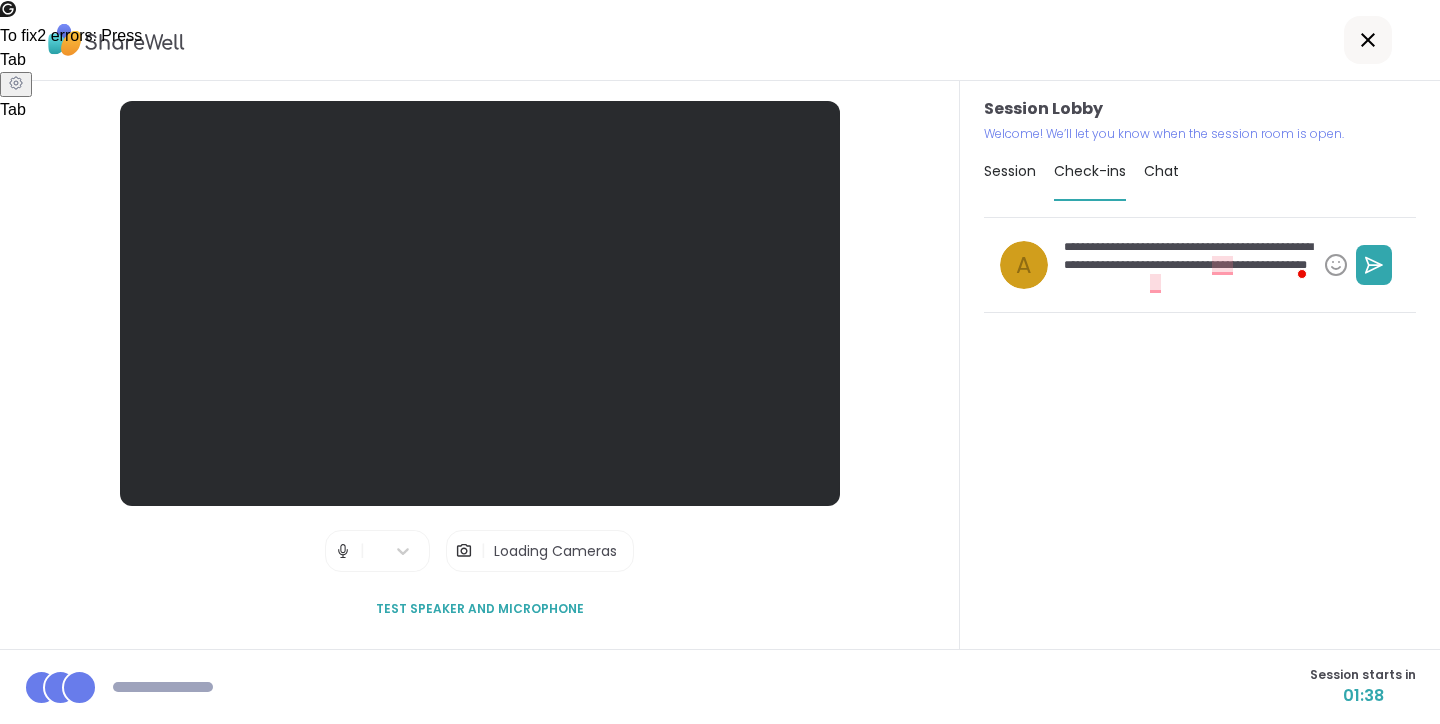drag, startPoint x: 1209, startPoint y: 263, endPoint x: 1063, endPoint y: 267, distance: 146.05478 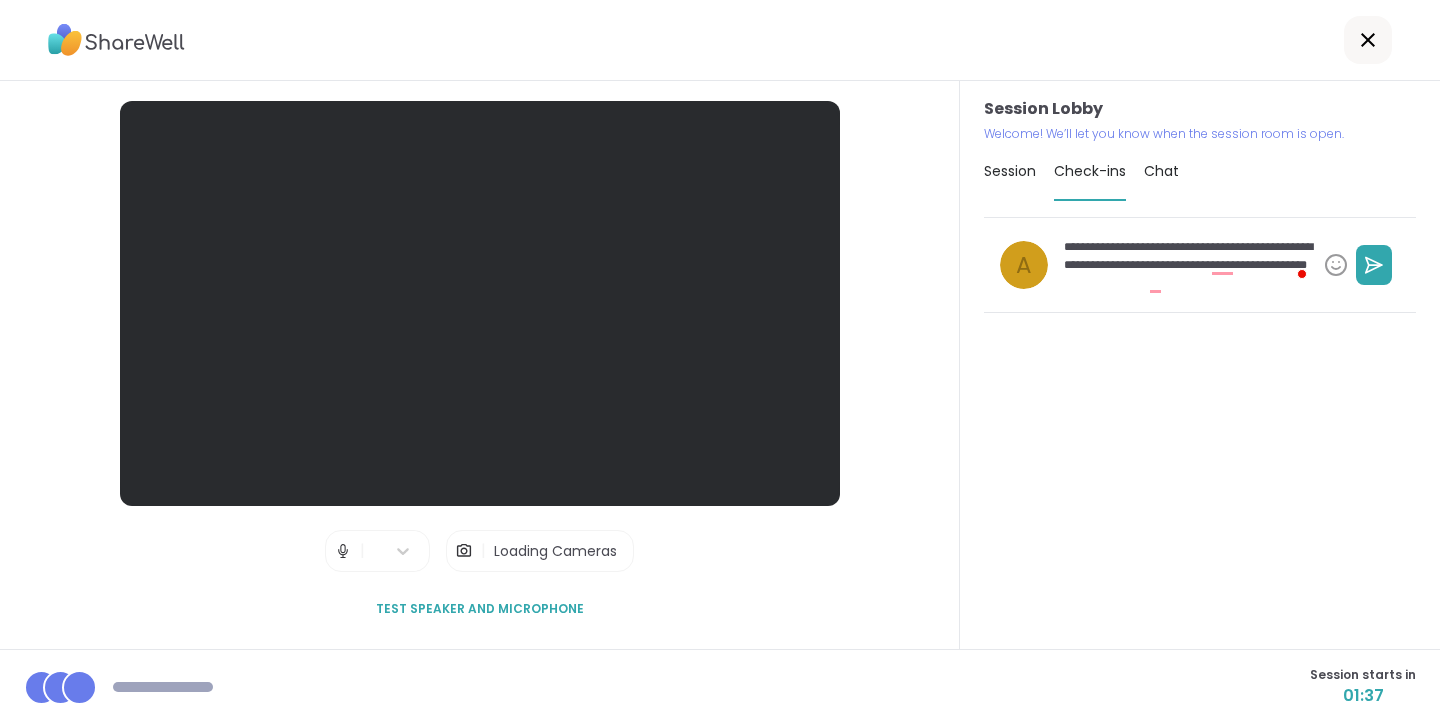 type on "*" 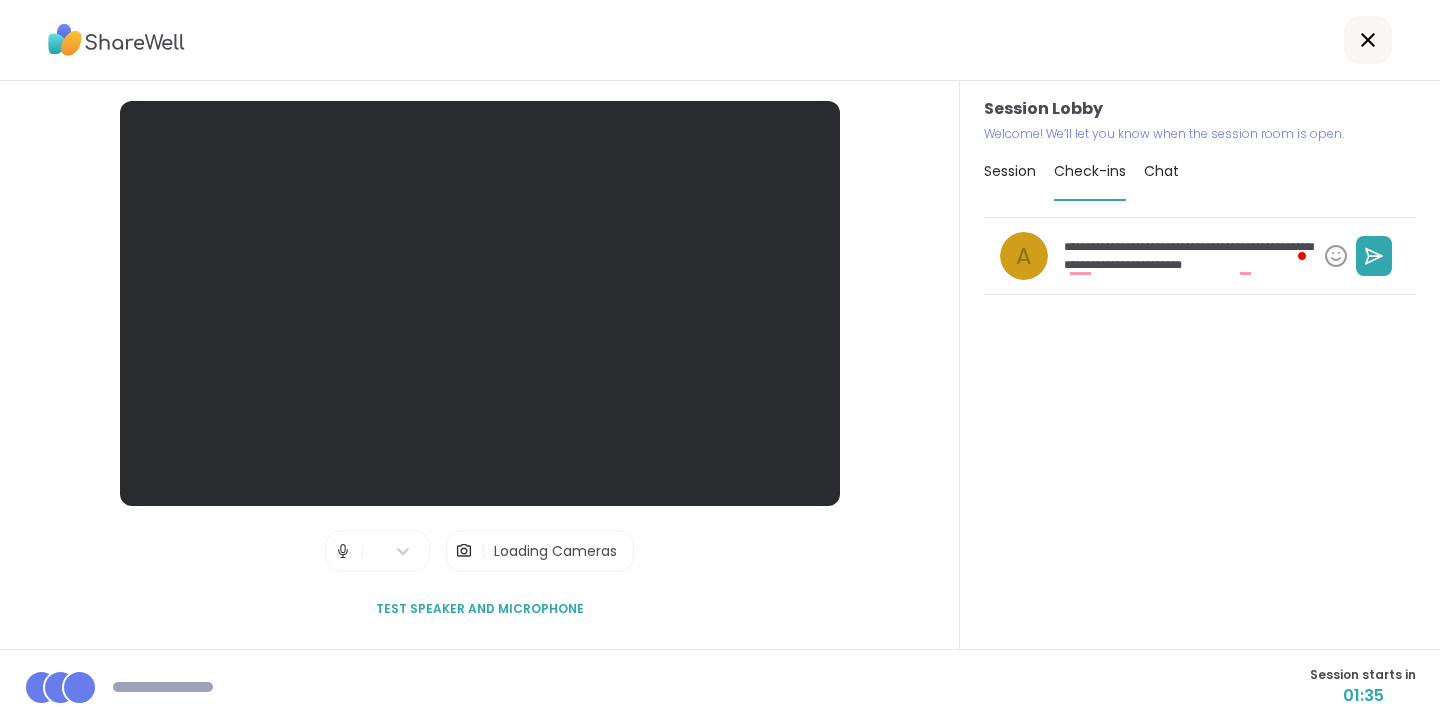 type on "*" 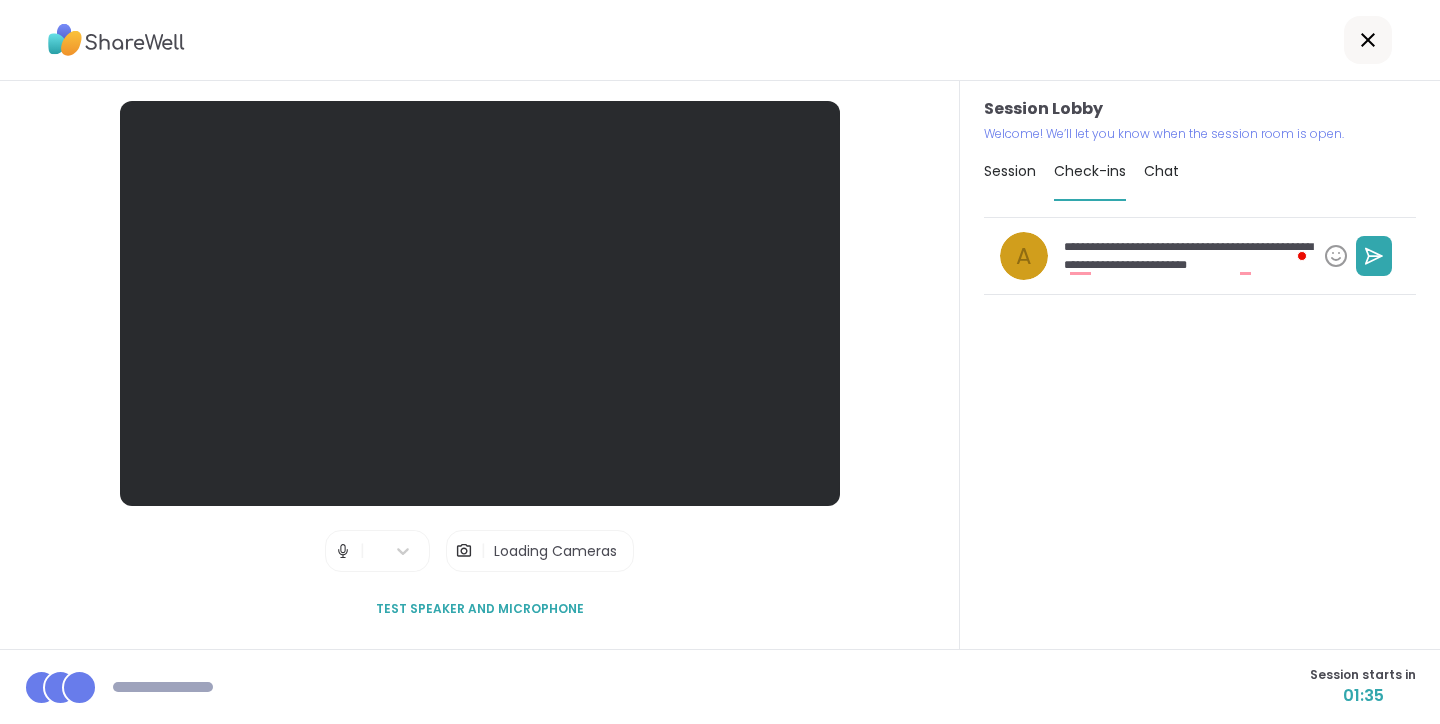 type 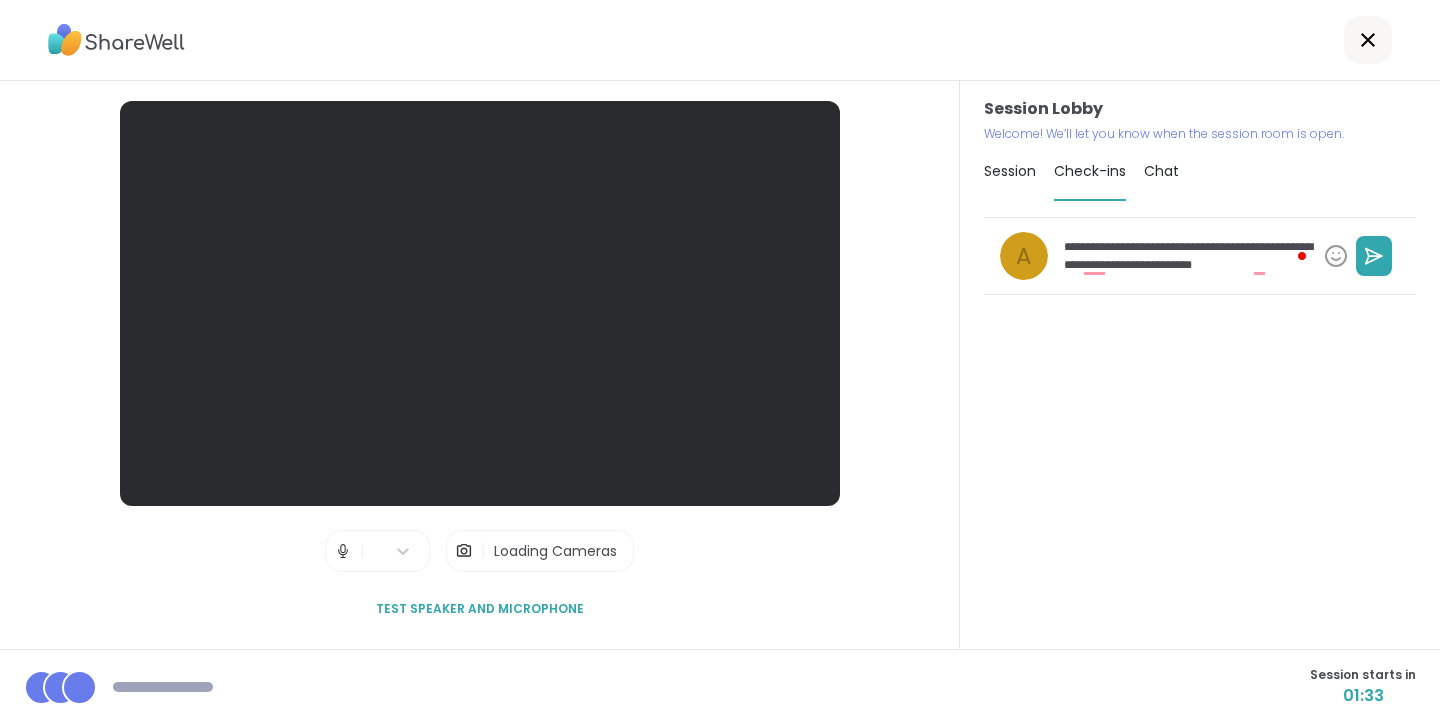 click on "**********" at bounding box center (1186, 256) 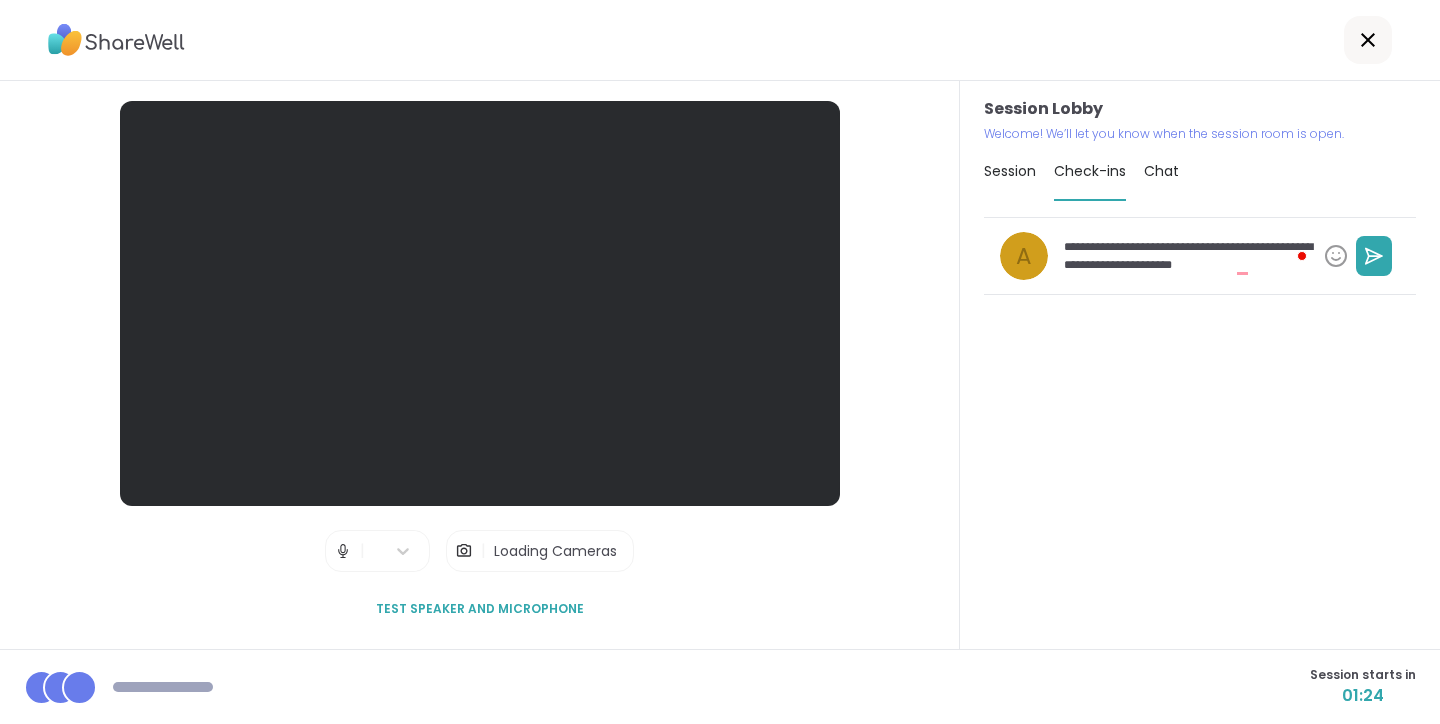 click on "**********" at bounding box center (1186, 256) 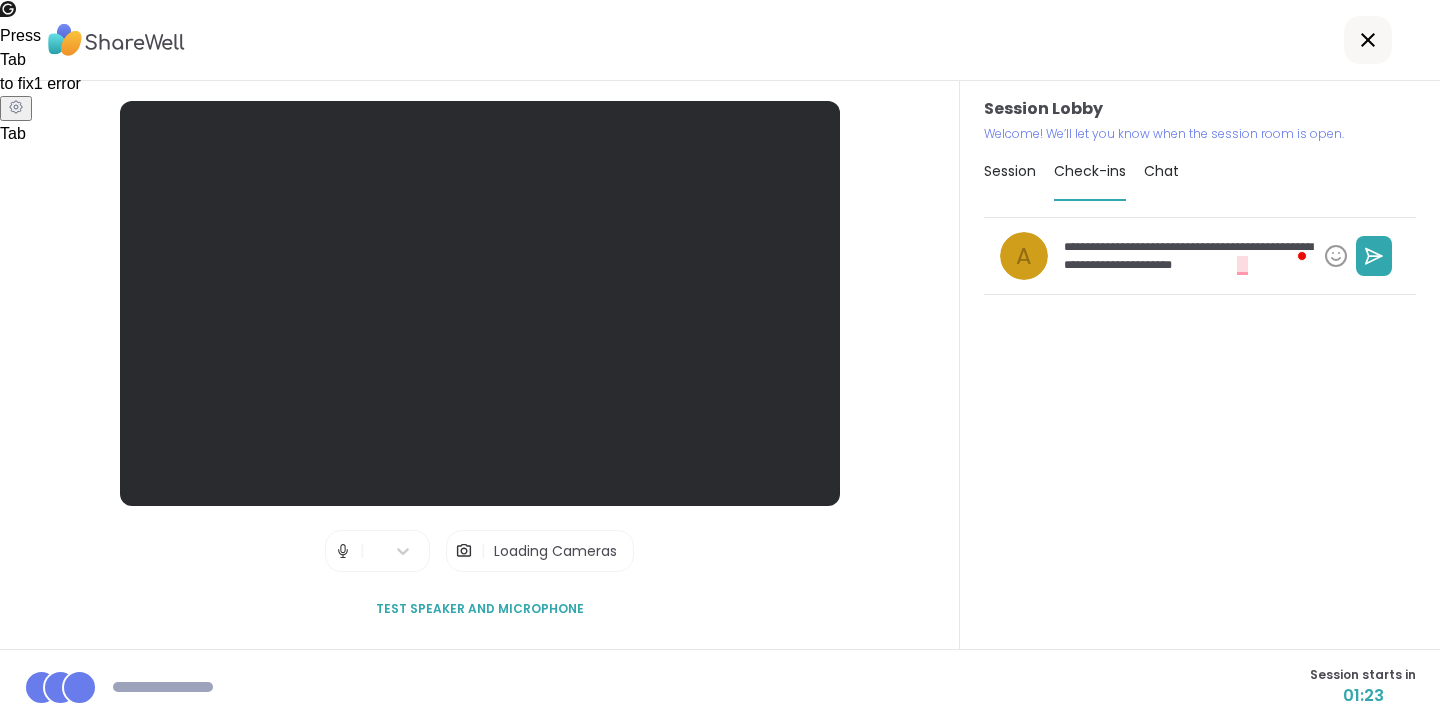 click on "**********" at bounding box center [1186, 256] 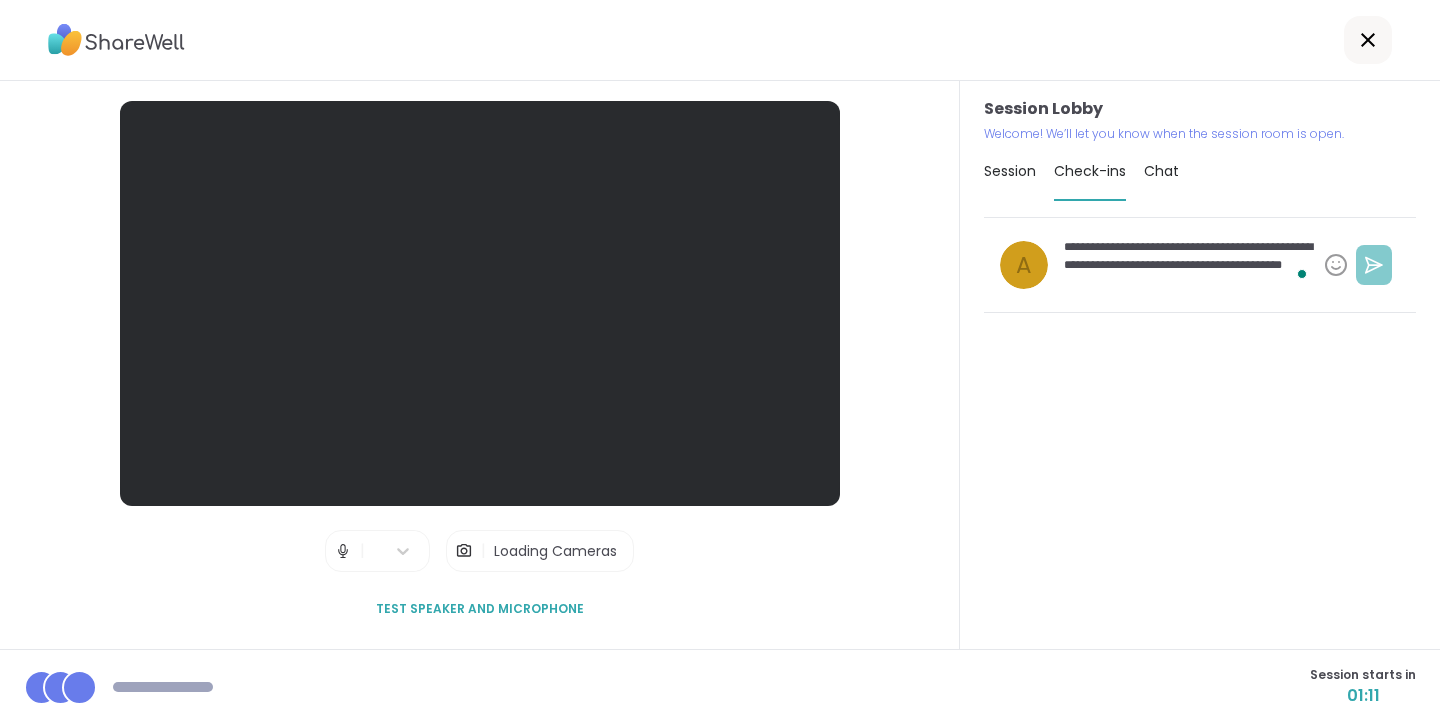 click 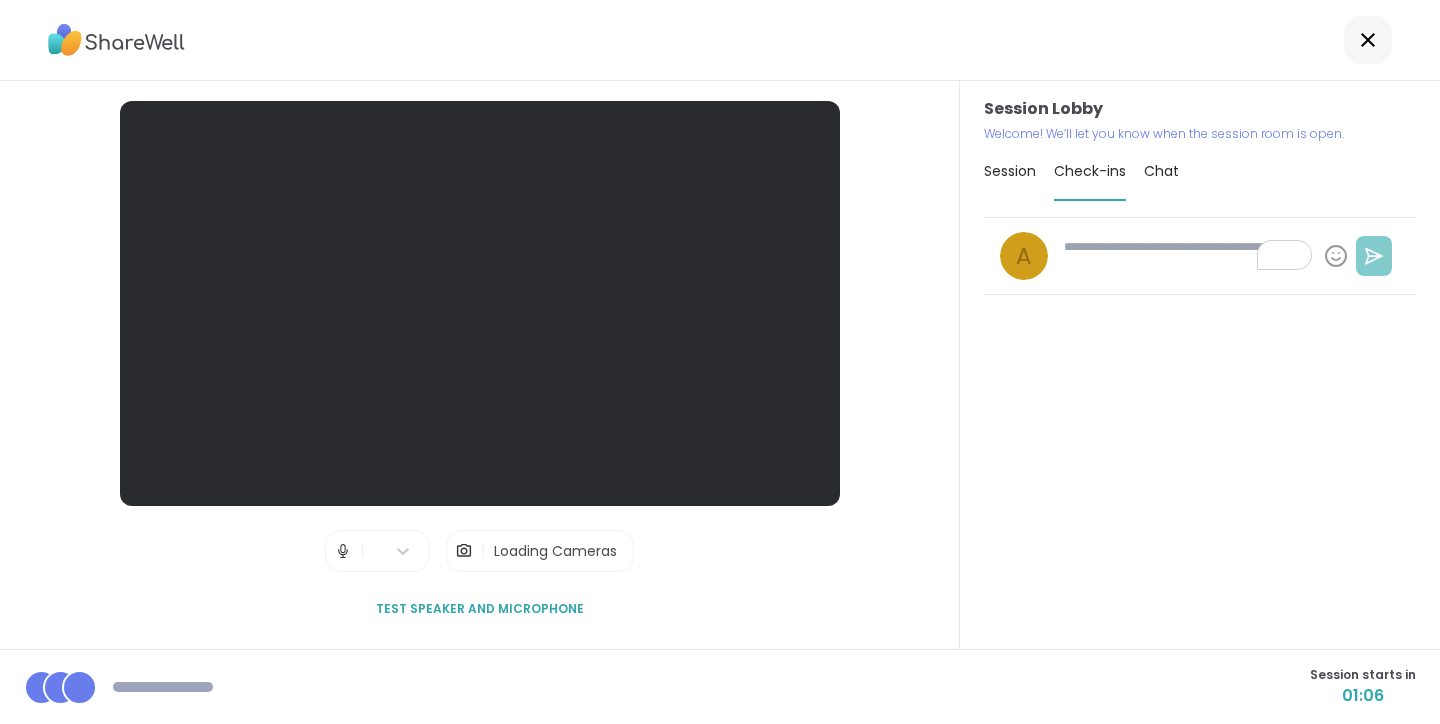 click on "Chat" at bounding box center (1161, 171) 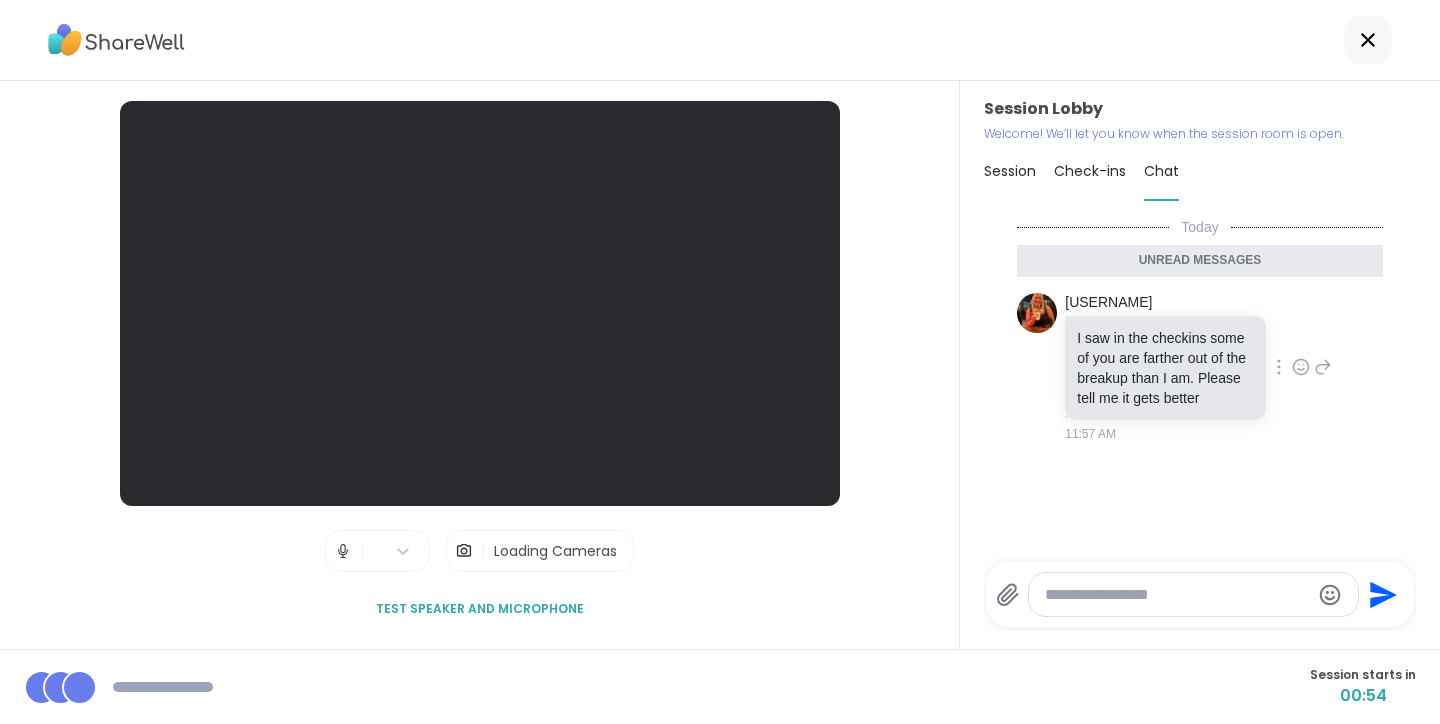 click at bounding box center [1037, 313] 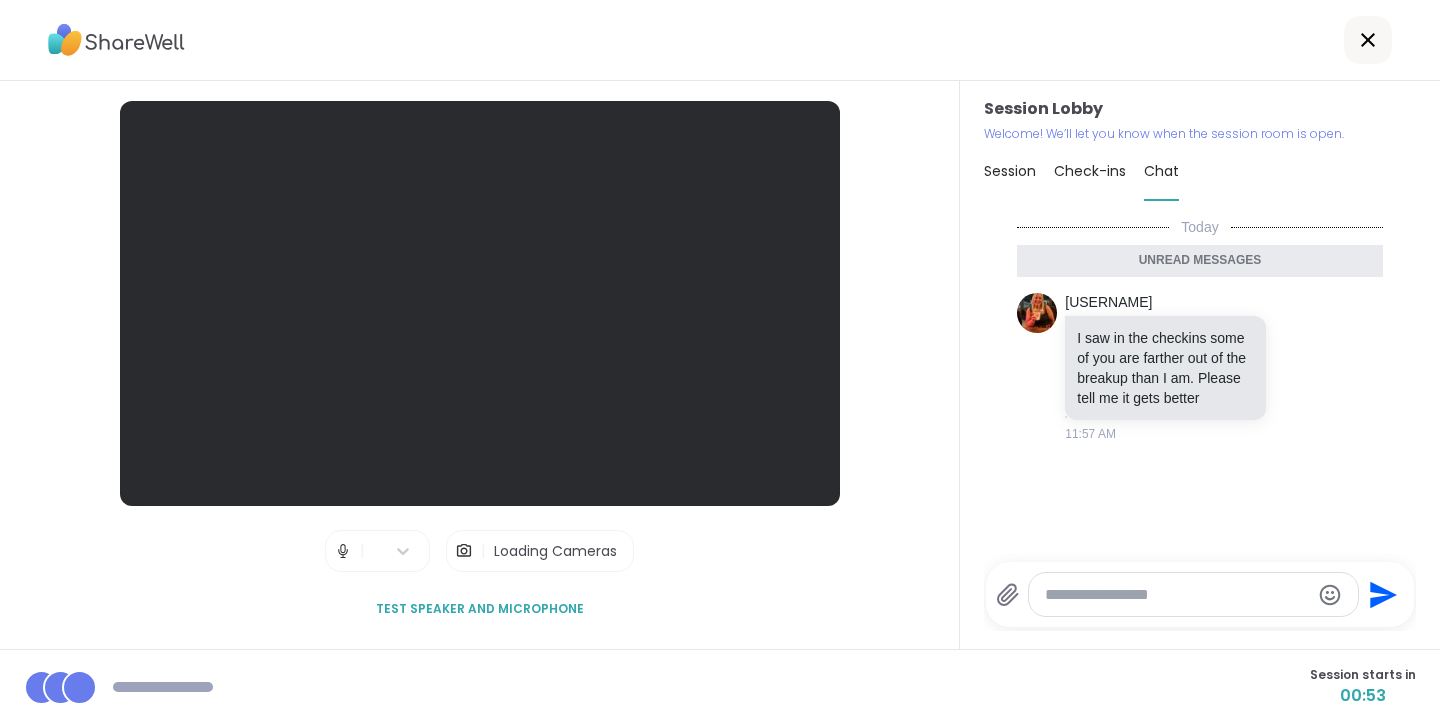 click at bounding box center [1177, 595] 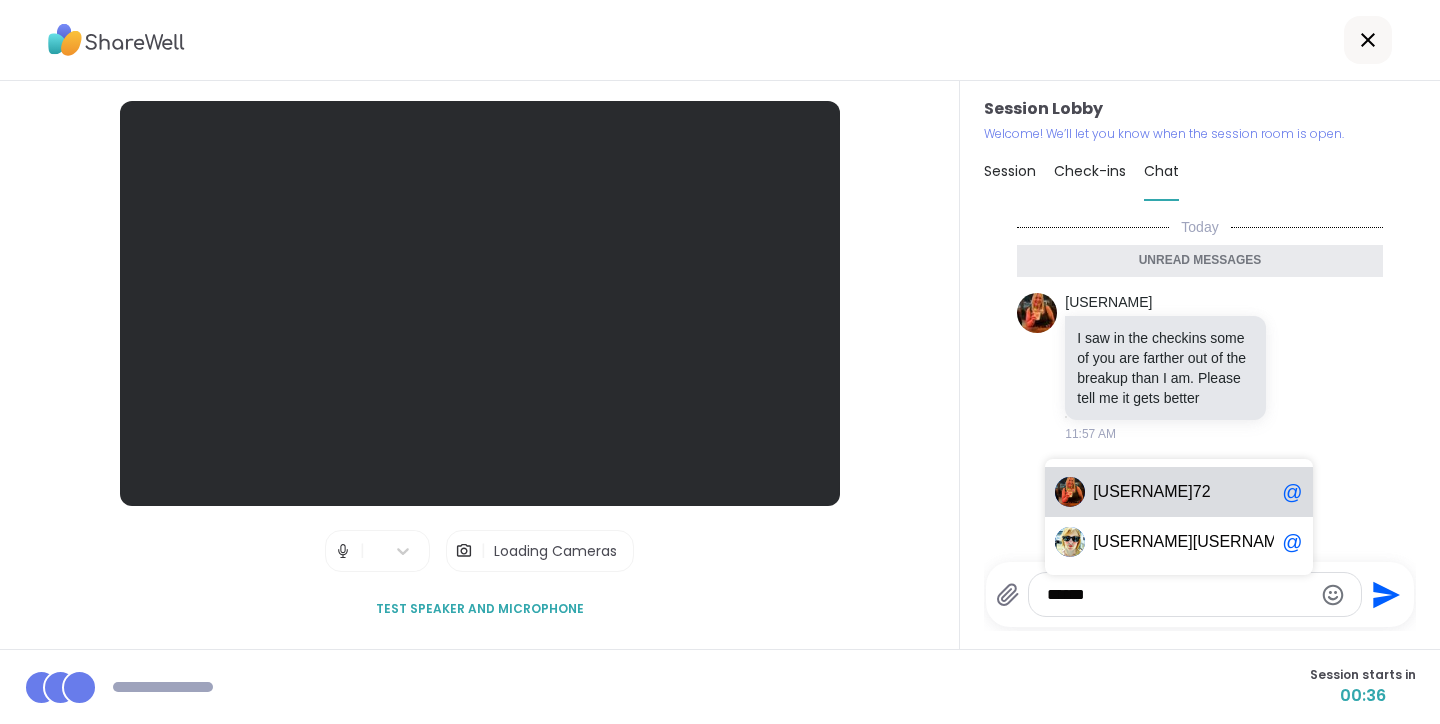 click on "72" at bounding box center (1202, 492) 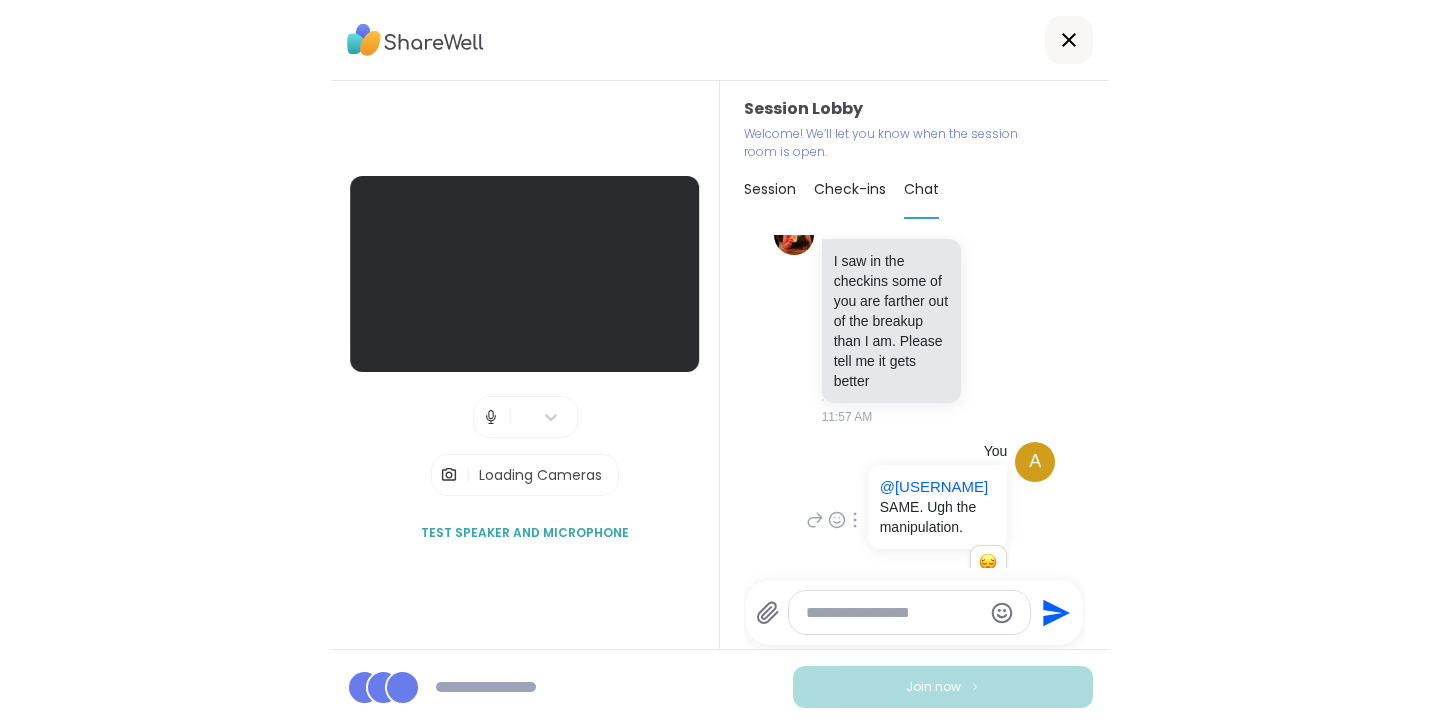 scroll, scrollTop: 0, scrollLeft: 0, axis: both 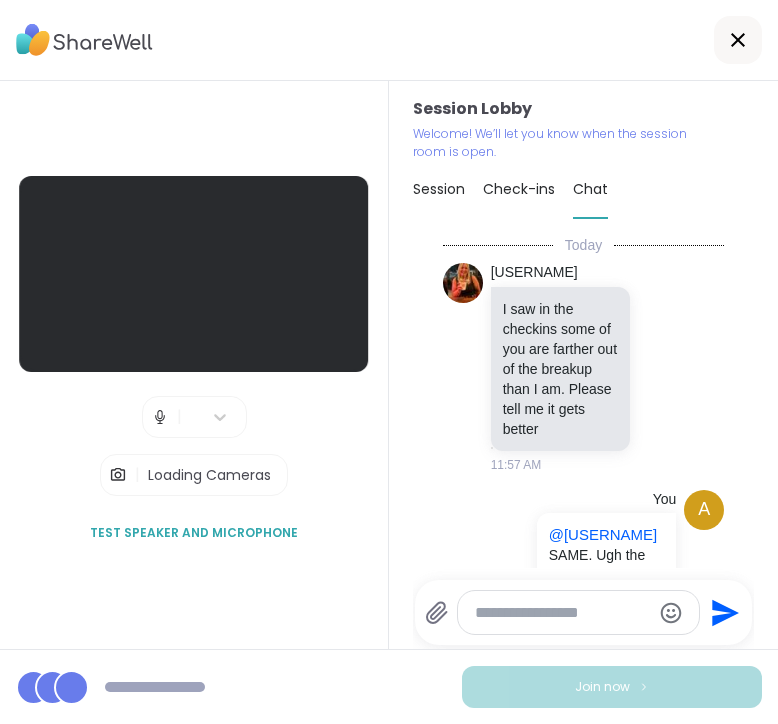 click on "Session" at bounding box center [439, 189] 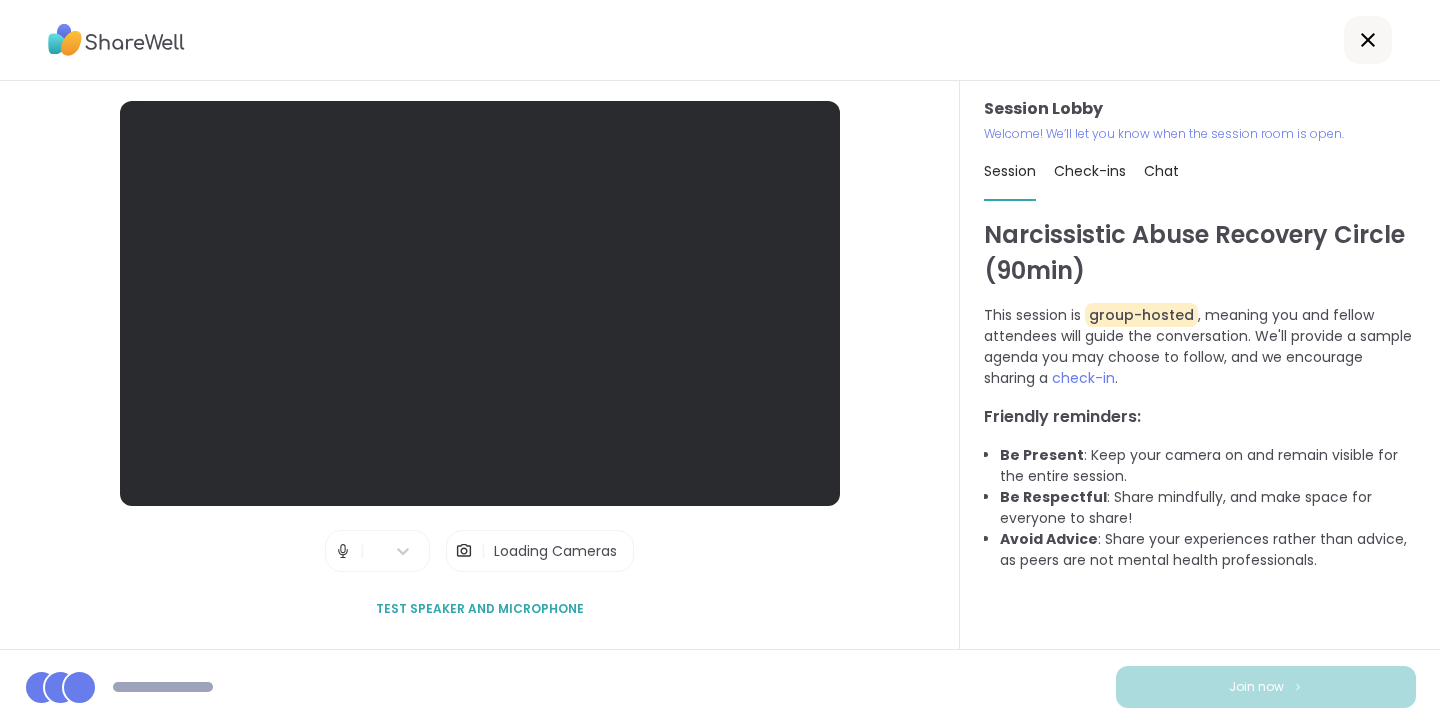 click on "This session is   group-hosted , meaning you and fellow attendees will guide the conversation. We'll provide a sample agenda you may choose to follow, and we encourage sharing a   check-in ." at bounding box center (1200, 347) 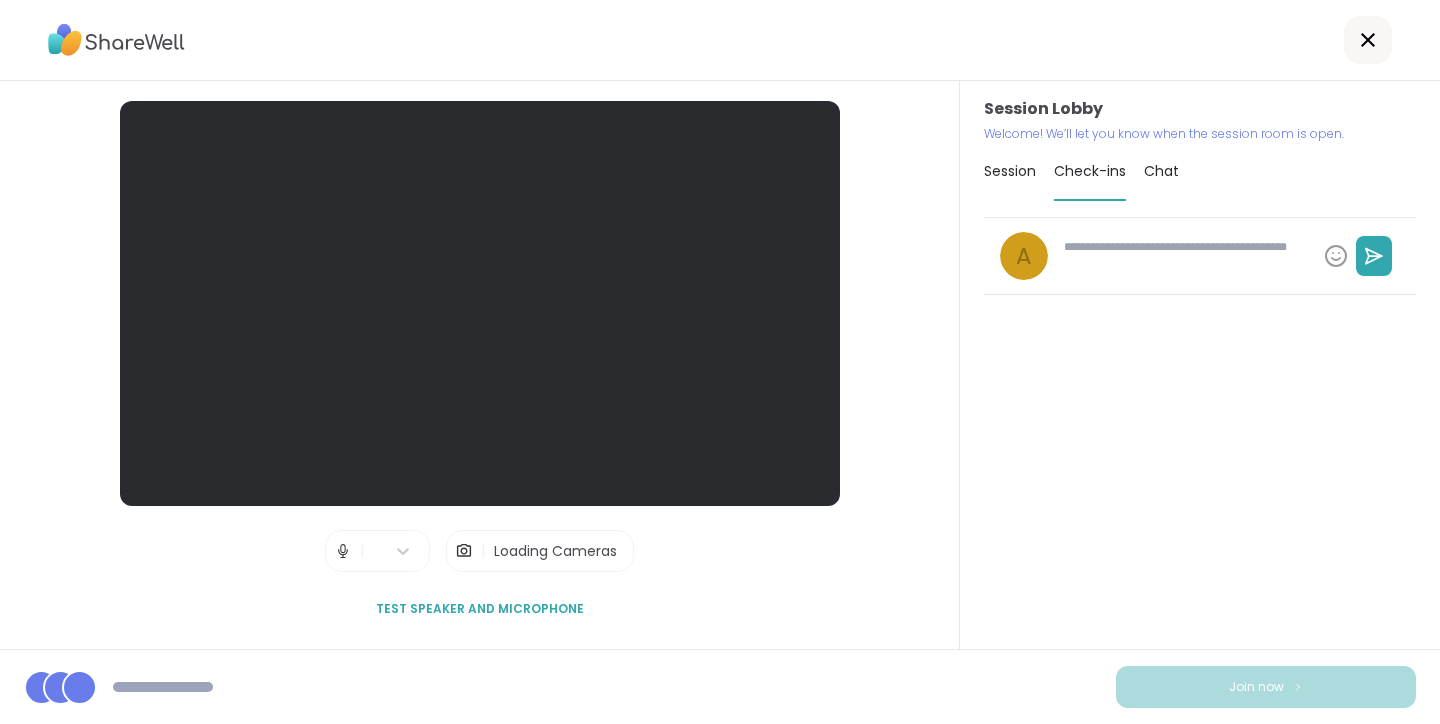 click on "Chat" at bounding box center [1161, 171] 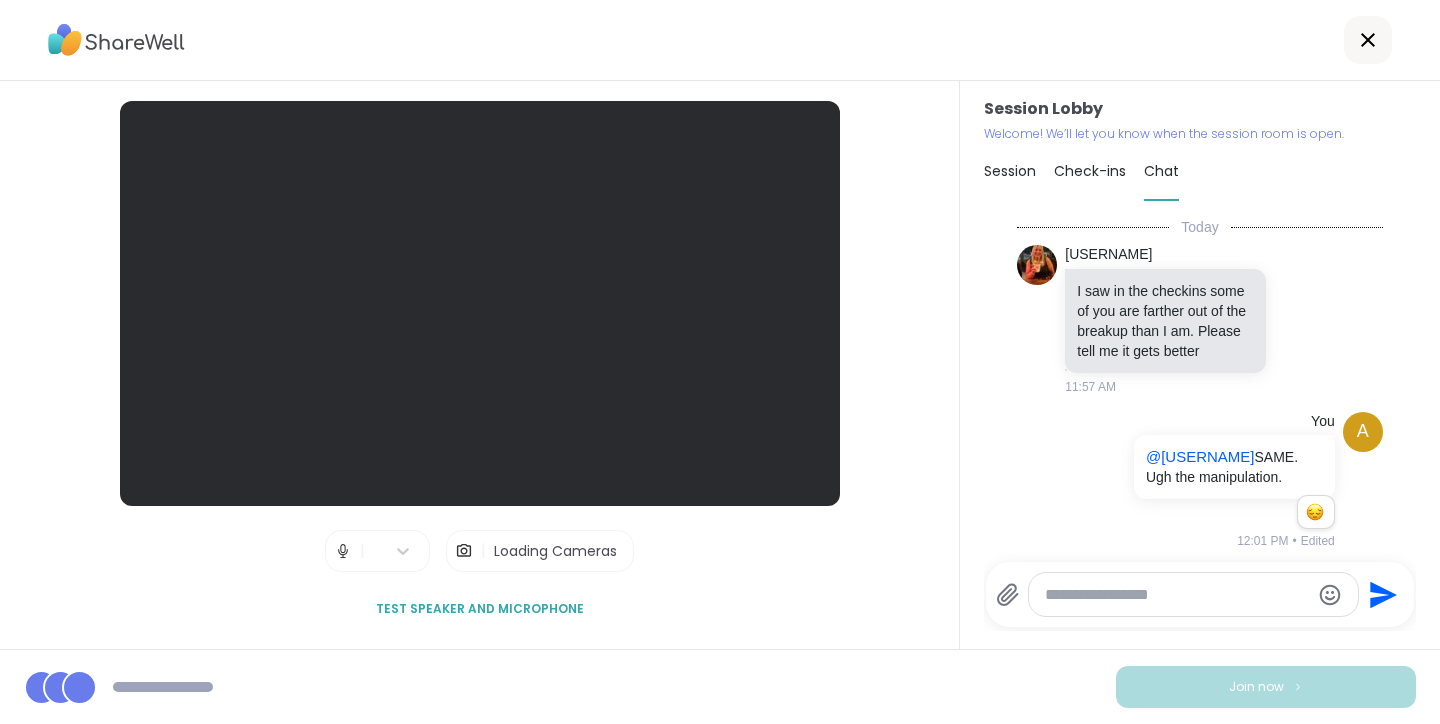 scroll, scrollTop: 135, scrollLeft: 0, axis: vertical 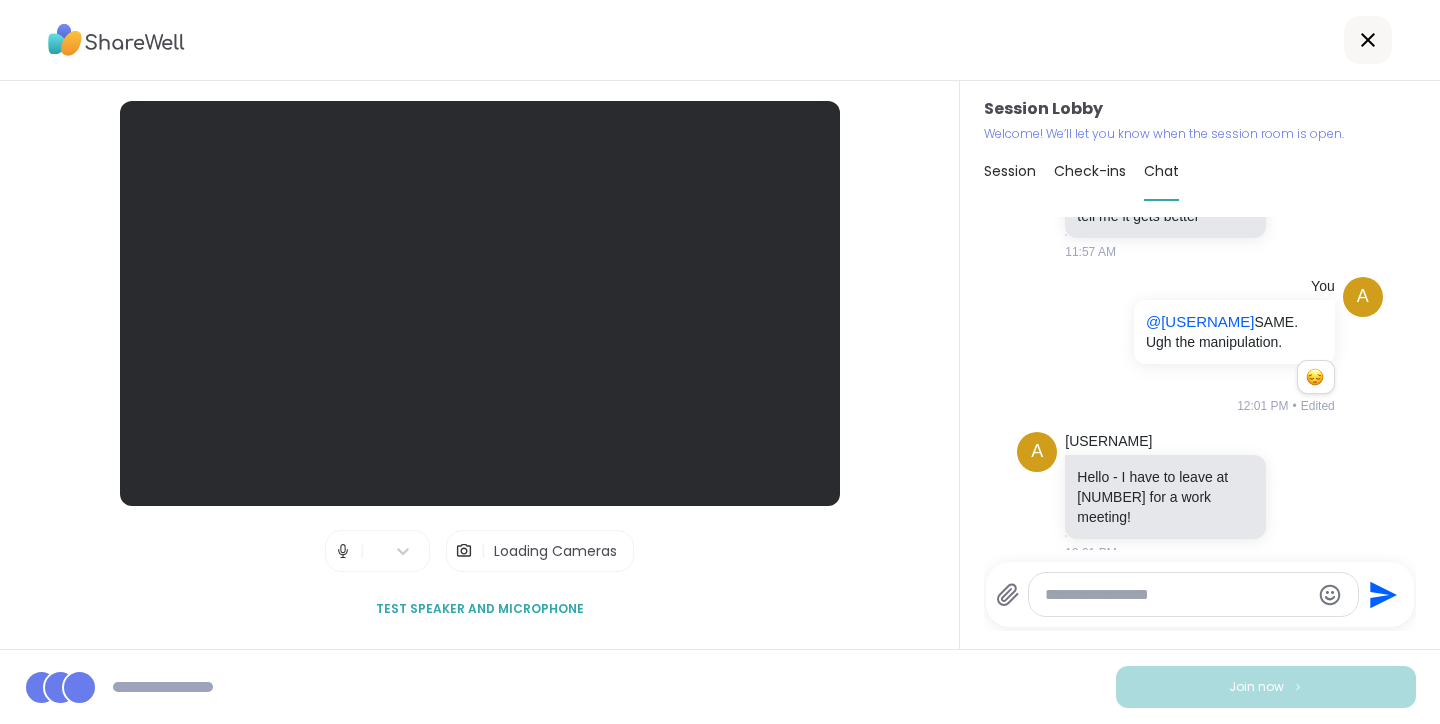 click at bounding box center (464, 551) 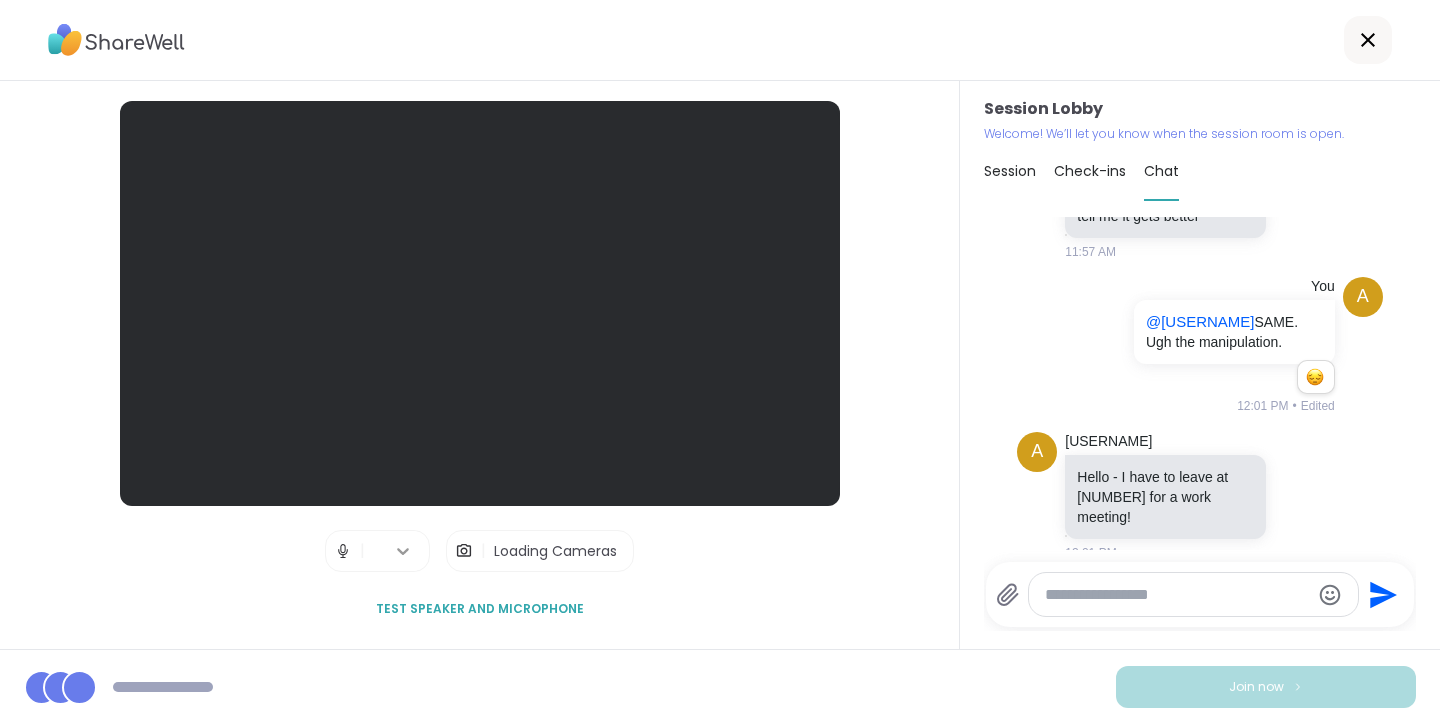 click 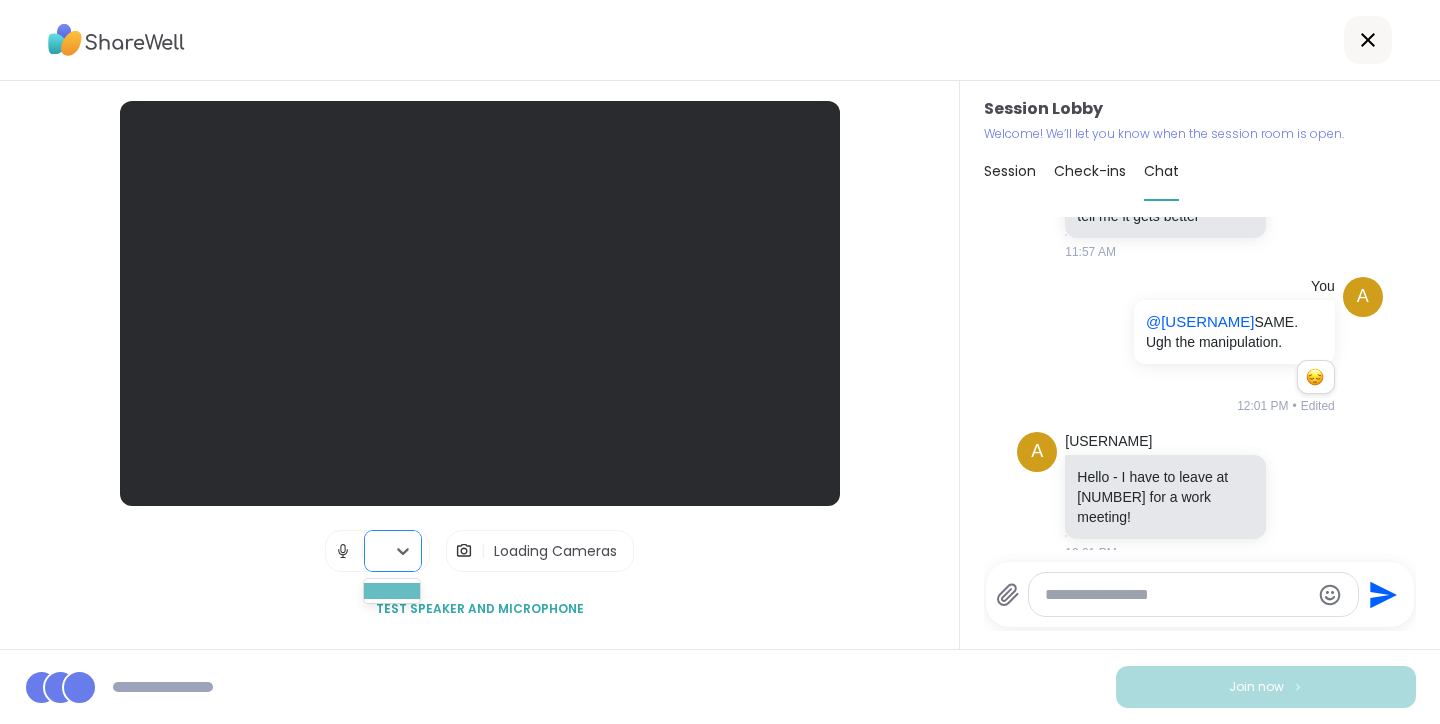 click at bounding box center [392, 591] 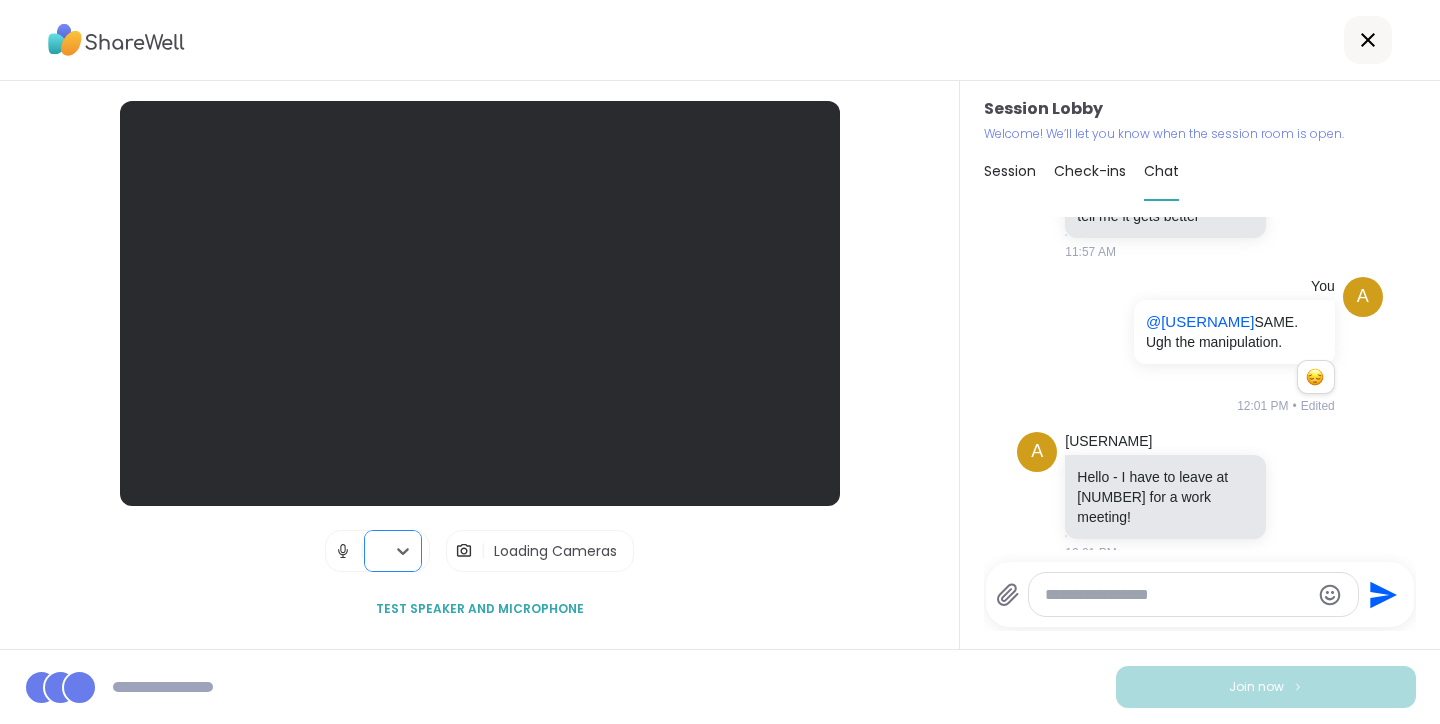 click on "Join now" at bounding box center [720, 686] 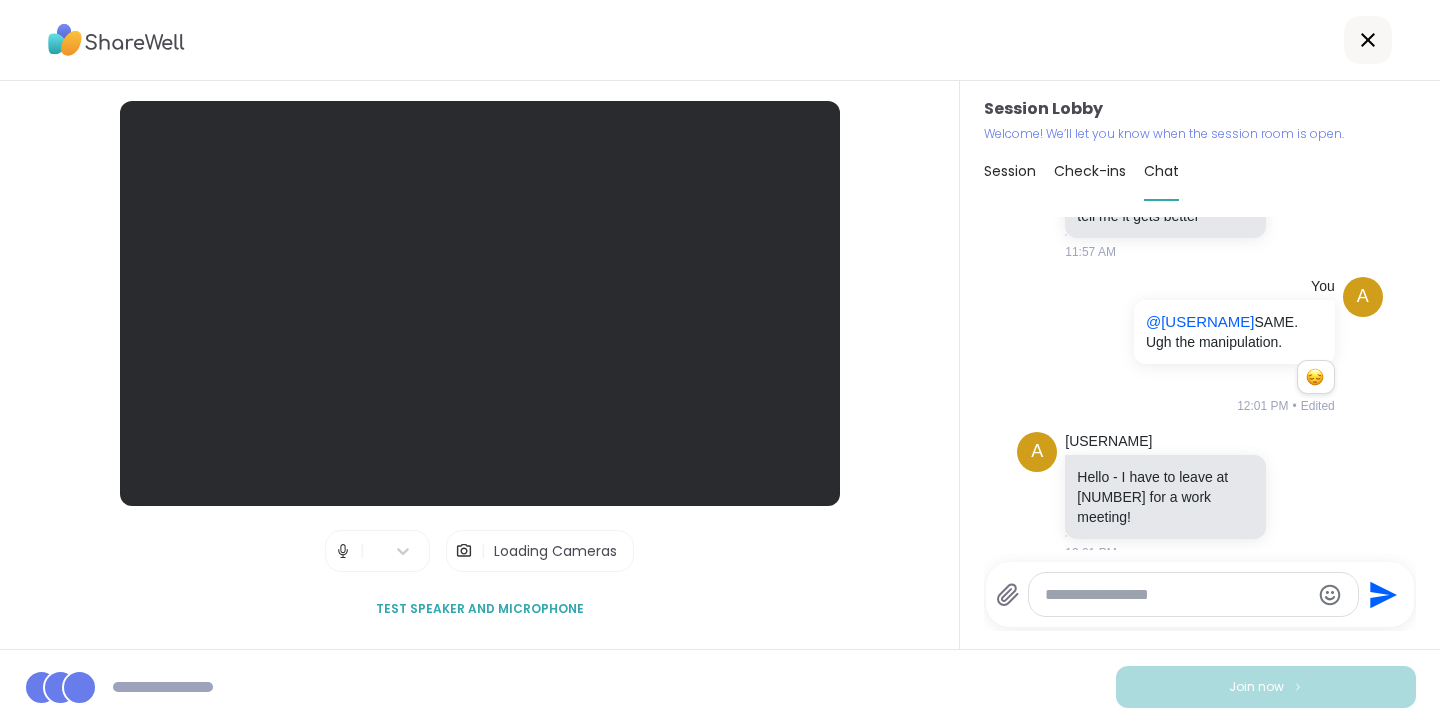 click on "Loading Cameras" at bounding box center (555, 551) 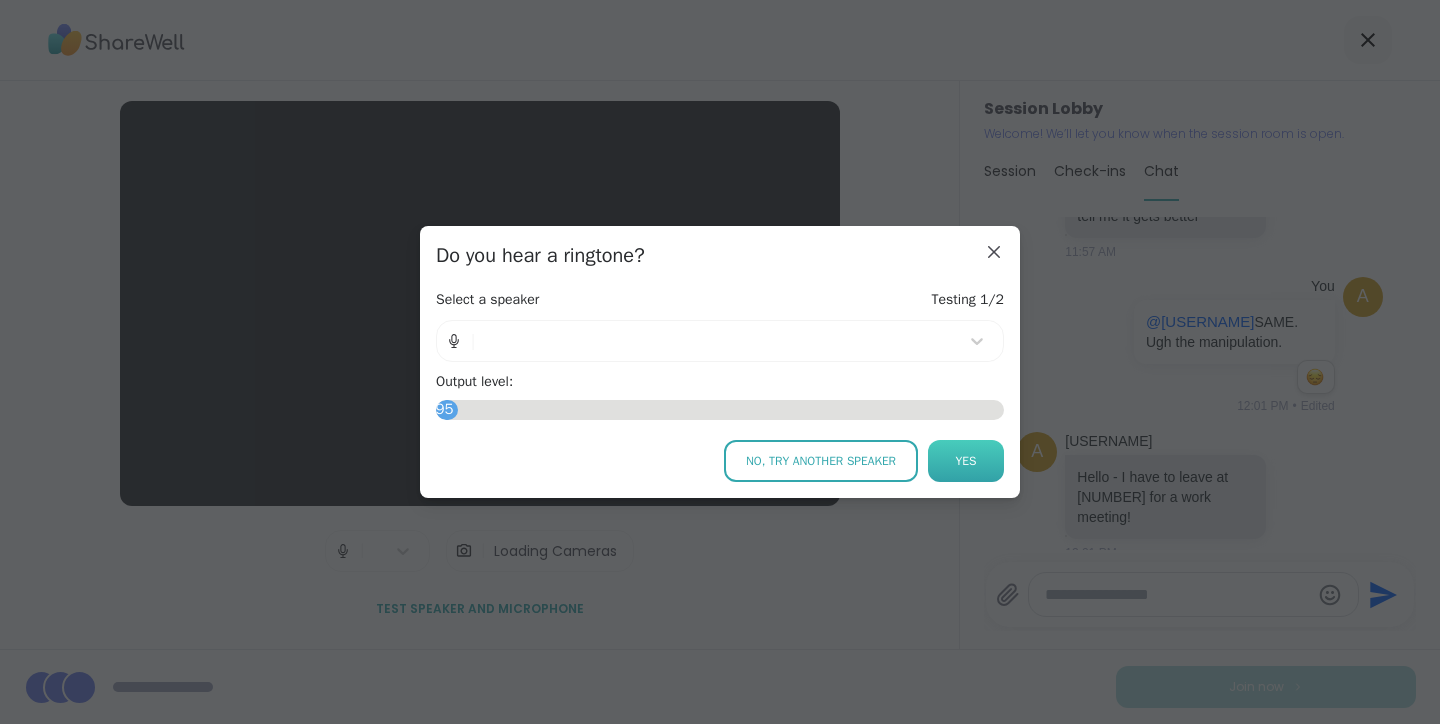 click on "Yes" at bounding box center (966, 461) 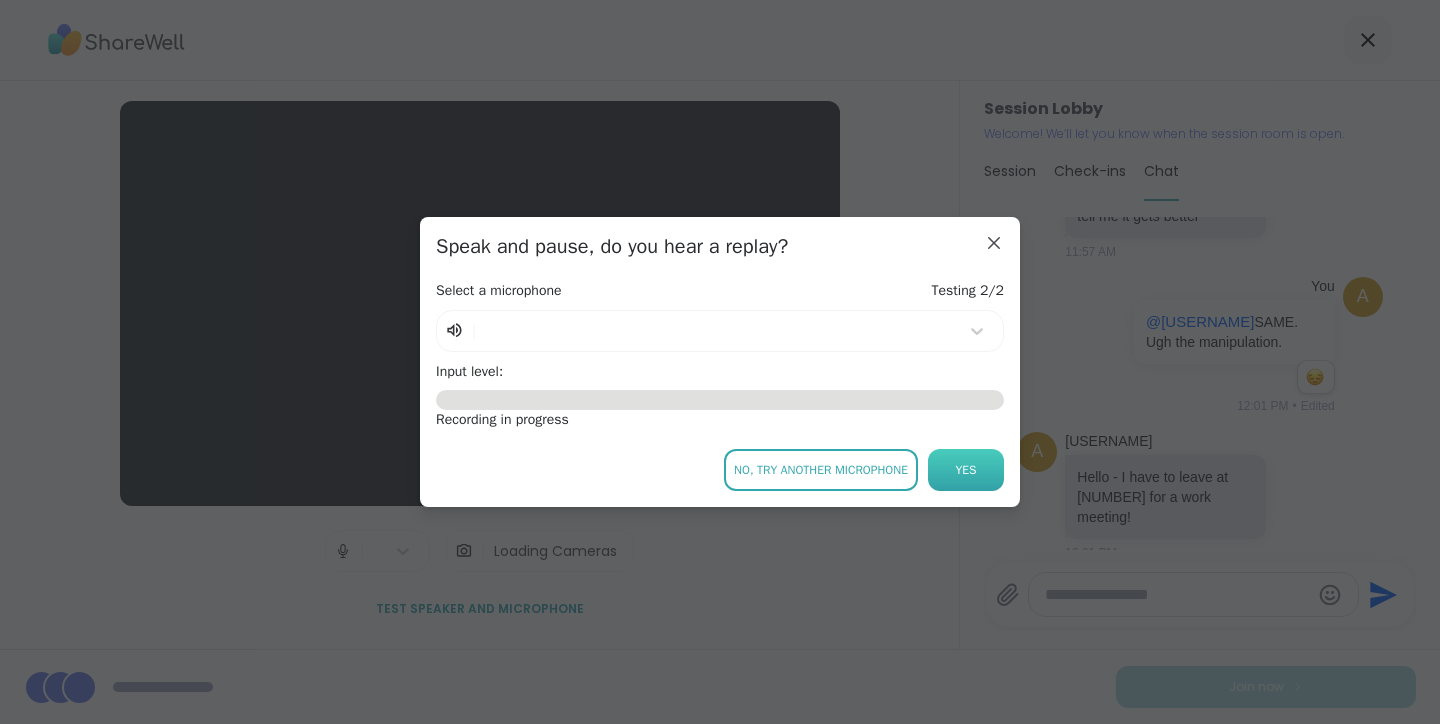 click on "Yes" at bounding box center (966, 470) 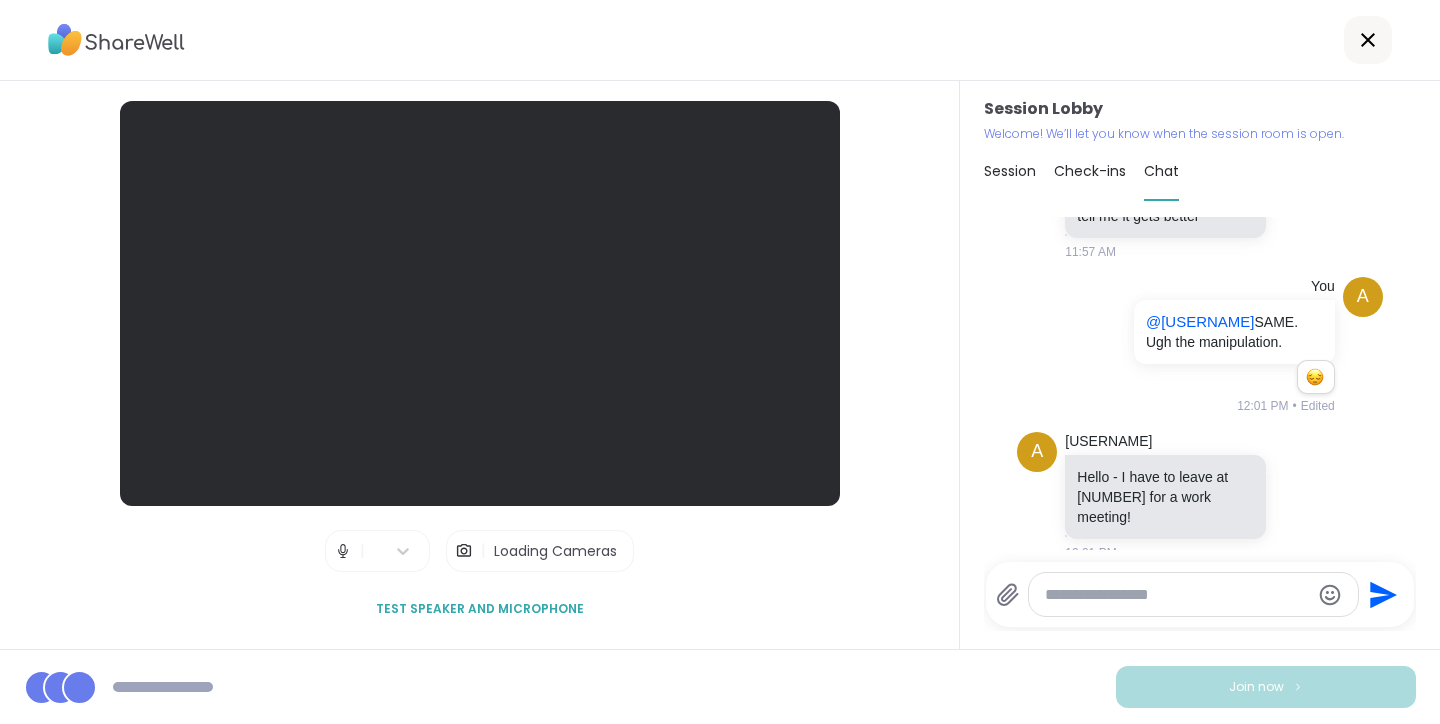 click on "Session" at bounding box center [1010, 171] 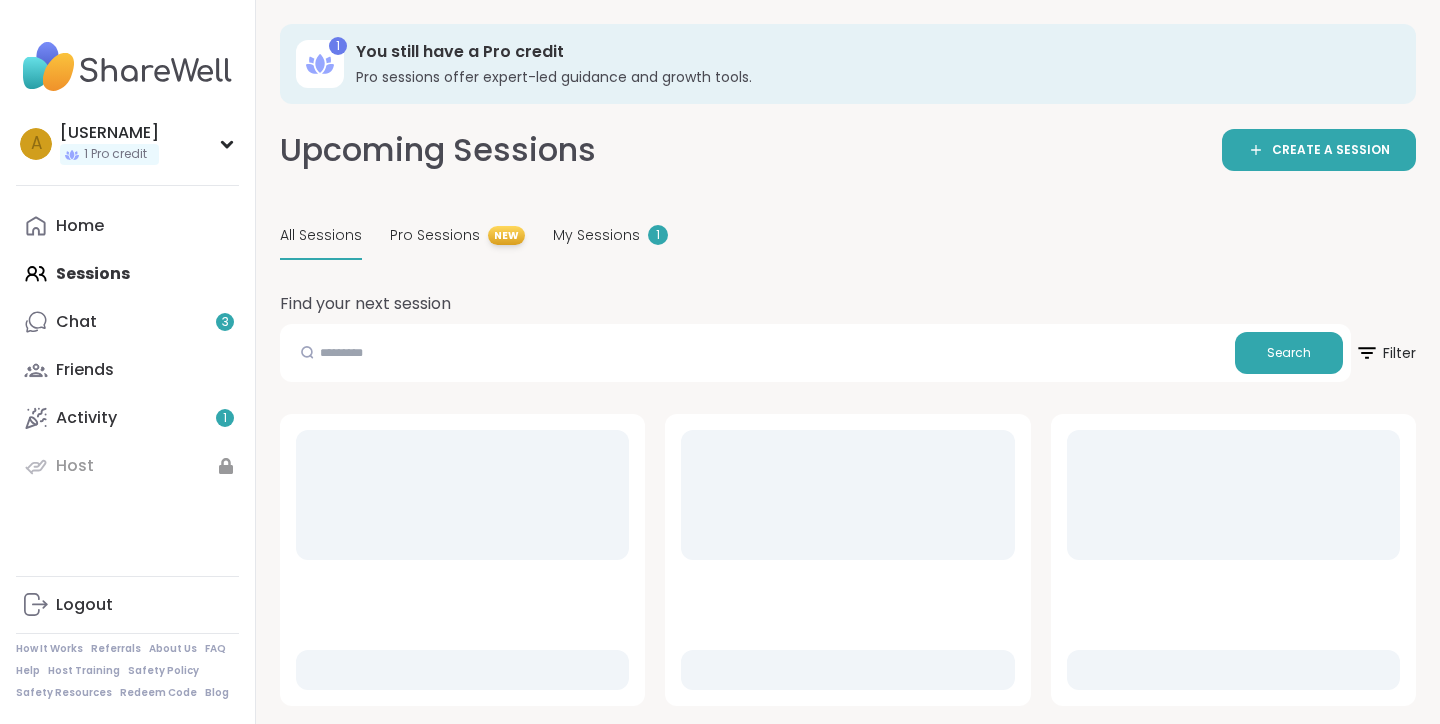 scroll, scrollTop: 0, scrollLeft: 0, axis: both 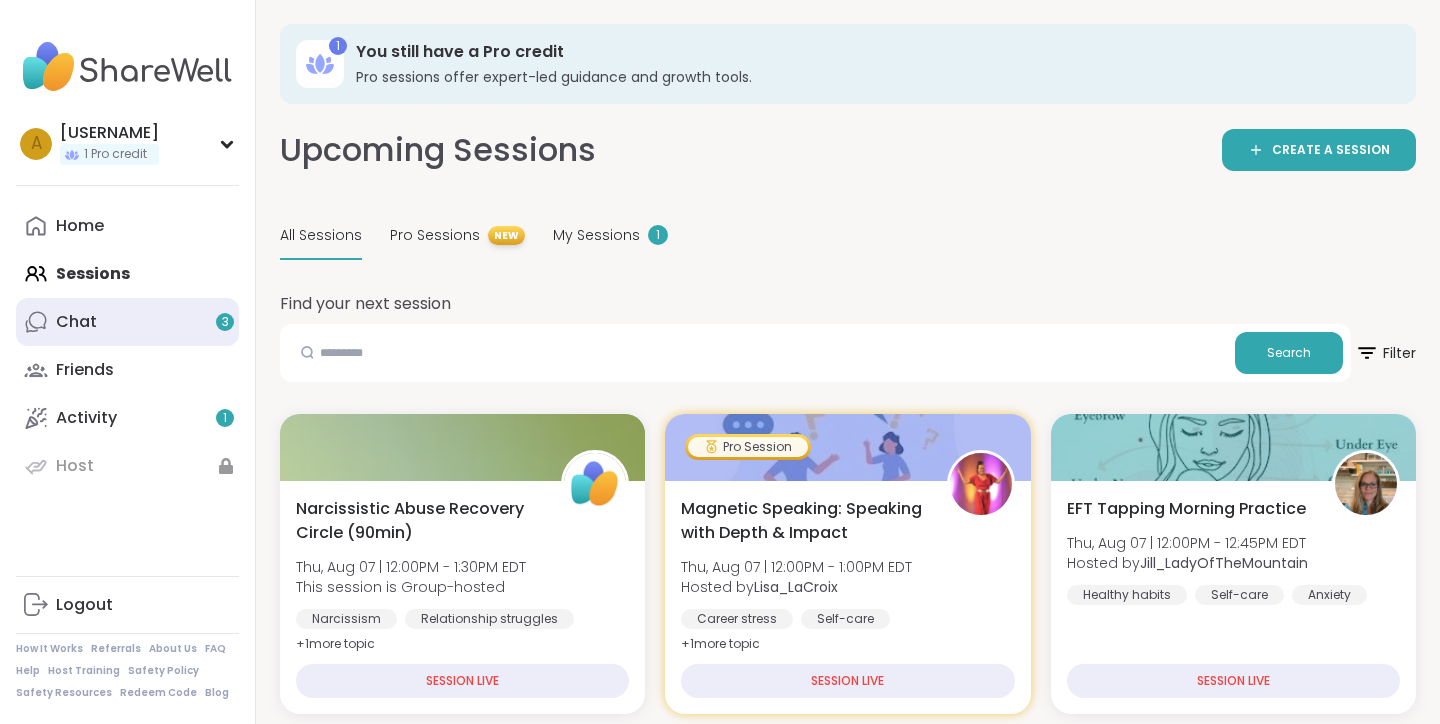 click on "Chat 3" at bounding box center [127, 322] 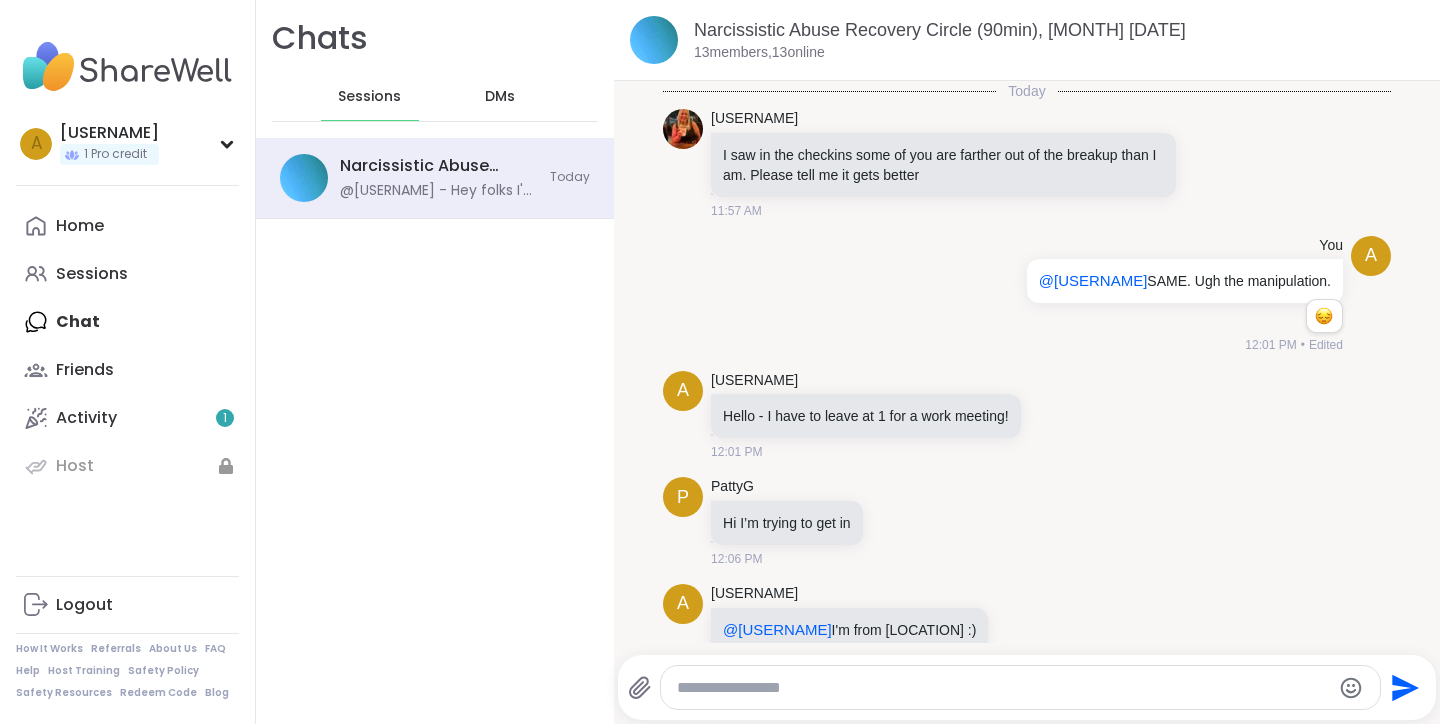 scroll, scrollTop: 447, scrollLeft: 0, axis: vertical 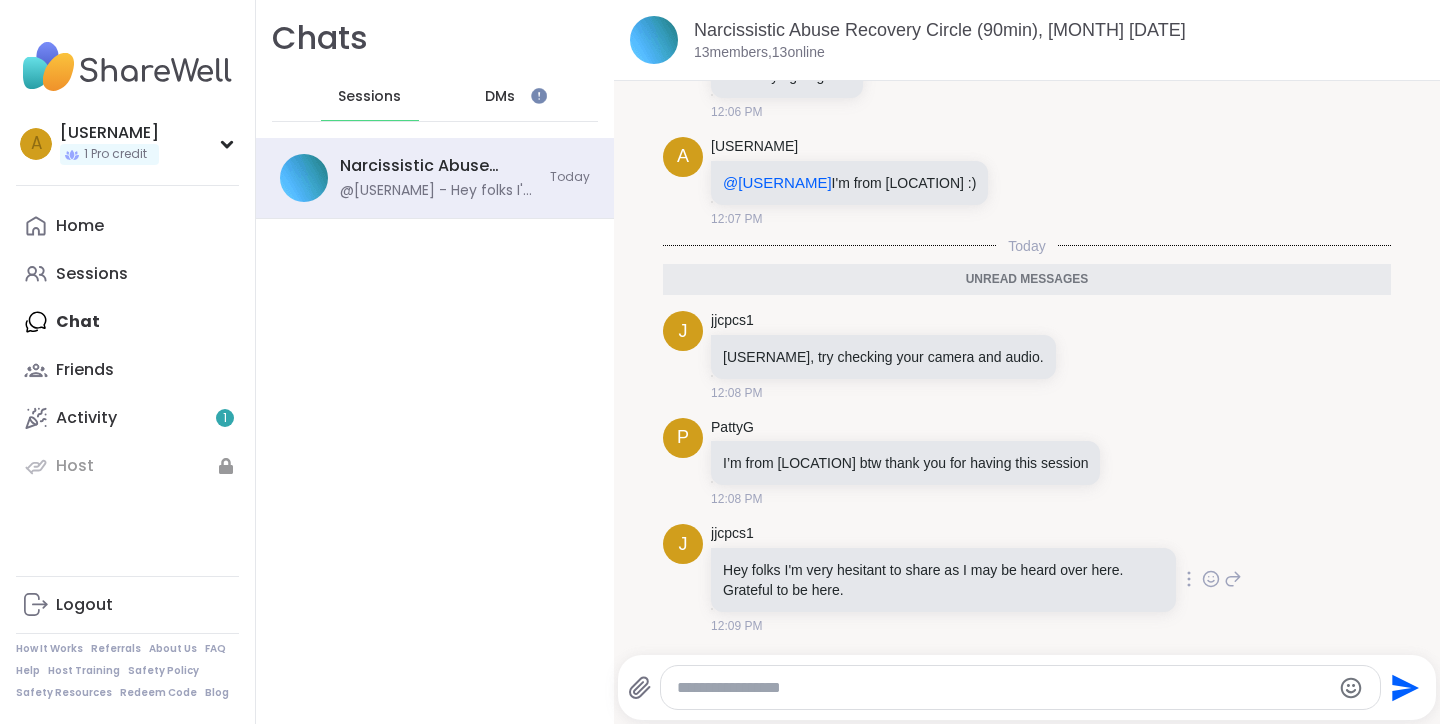 click 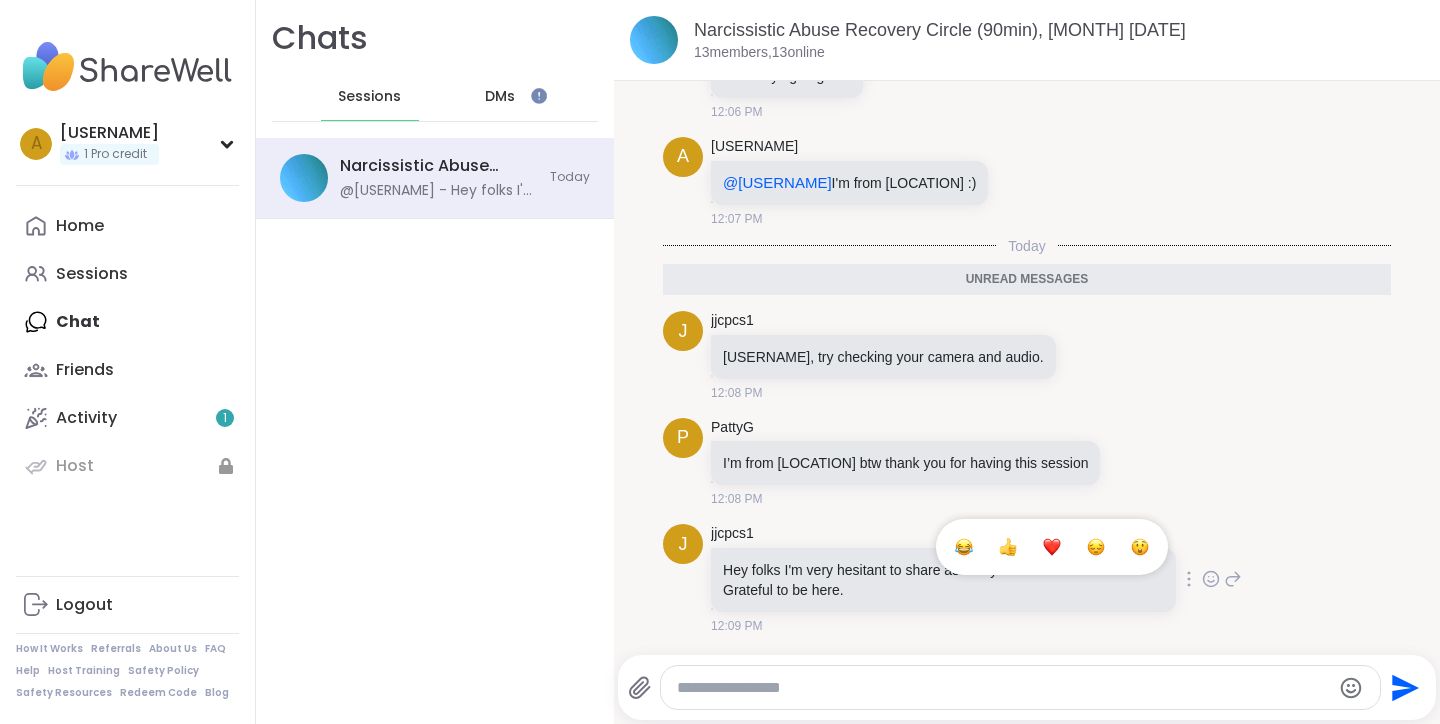 click at bounding box center (1052, 547) 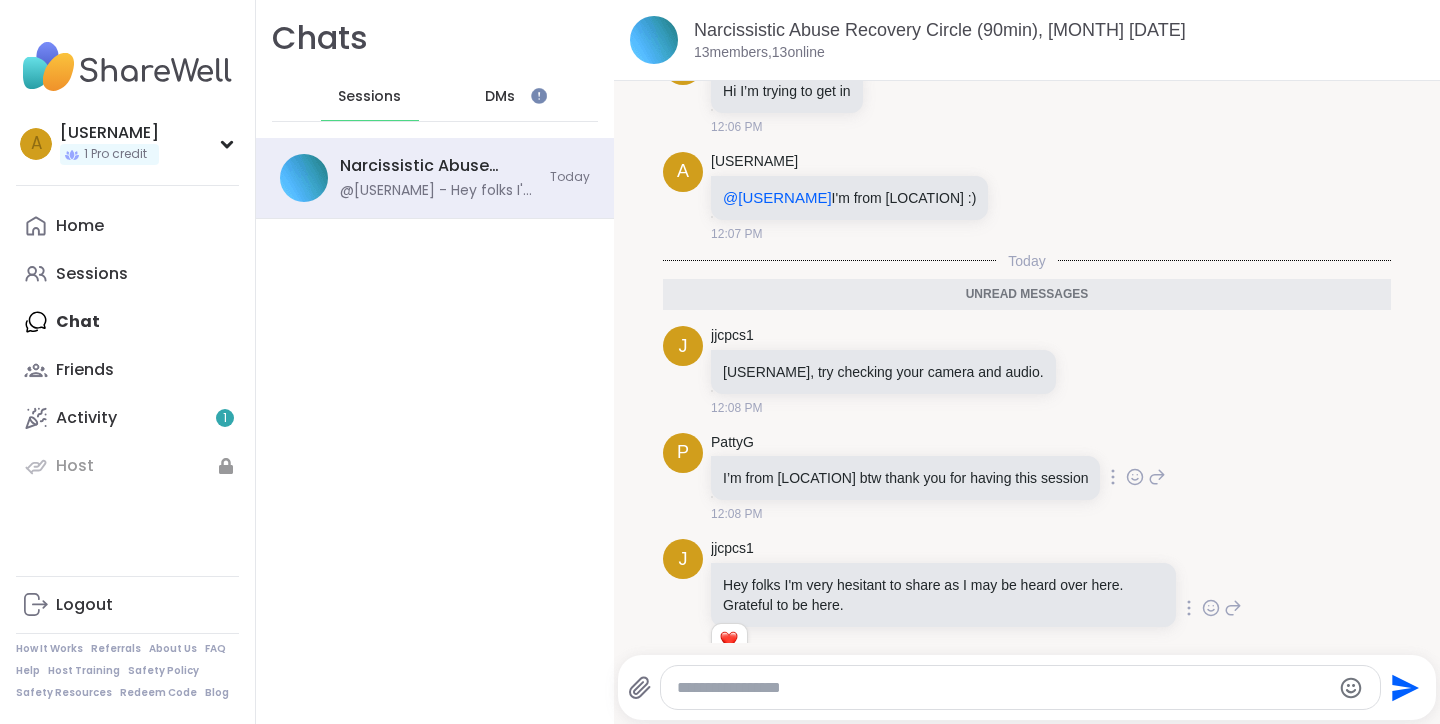 scroll, scrollTop: 476, scrollLeft: 0, axis: vertical 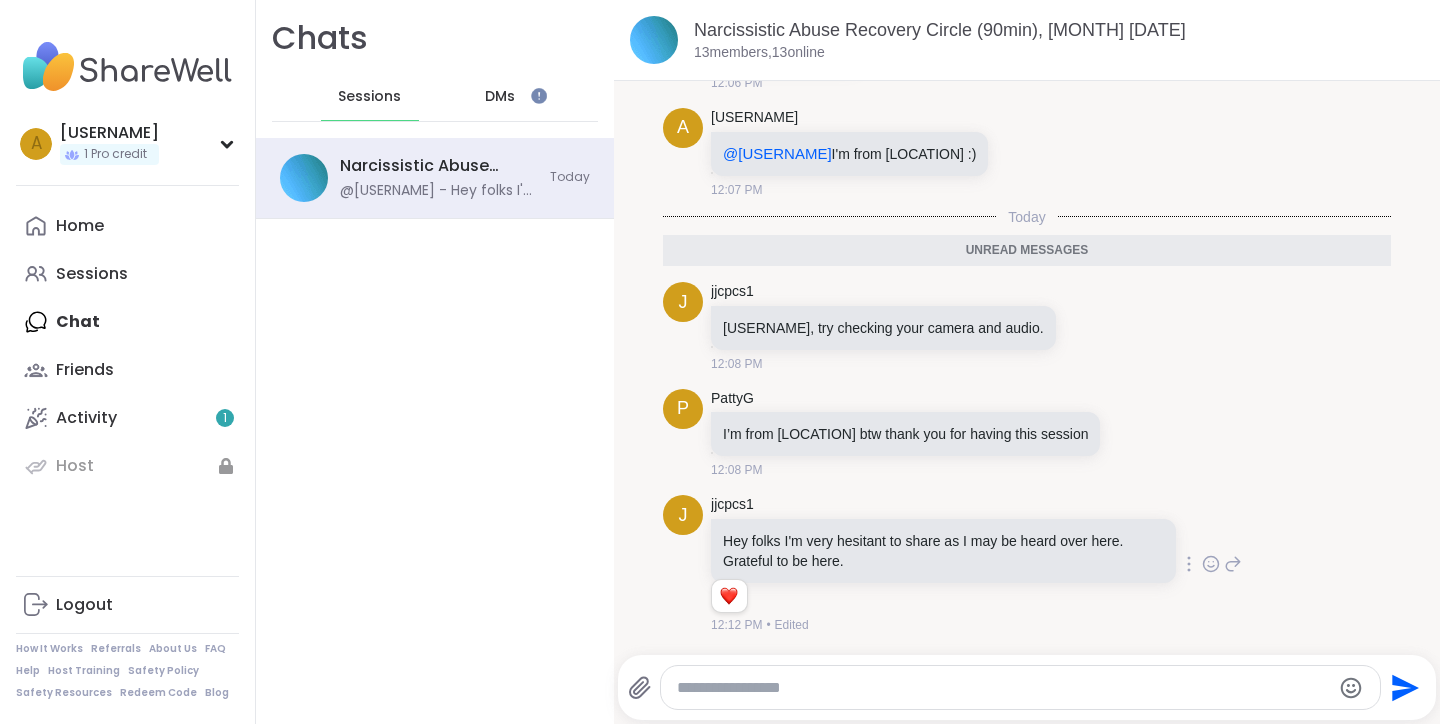 click on "DMs" at bounding box center [500, 97] 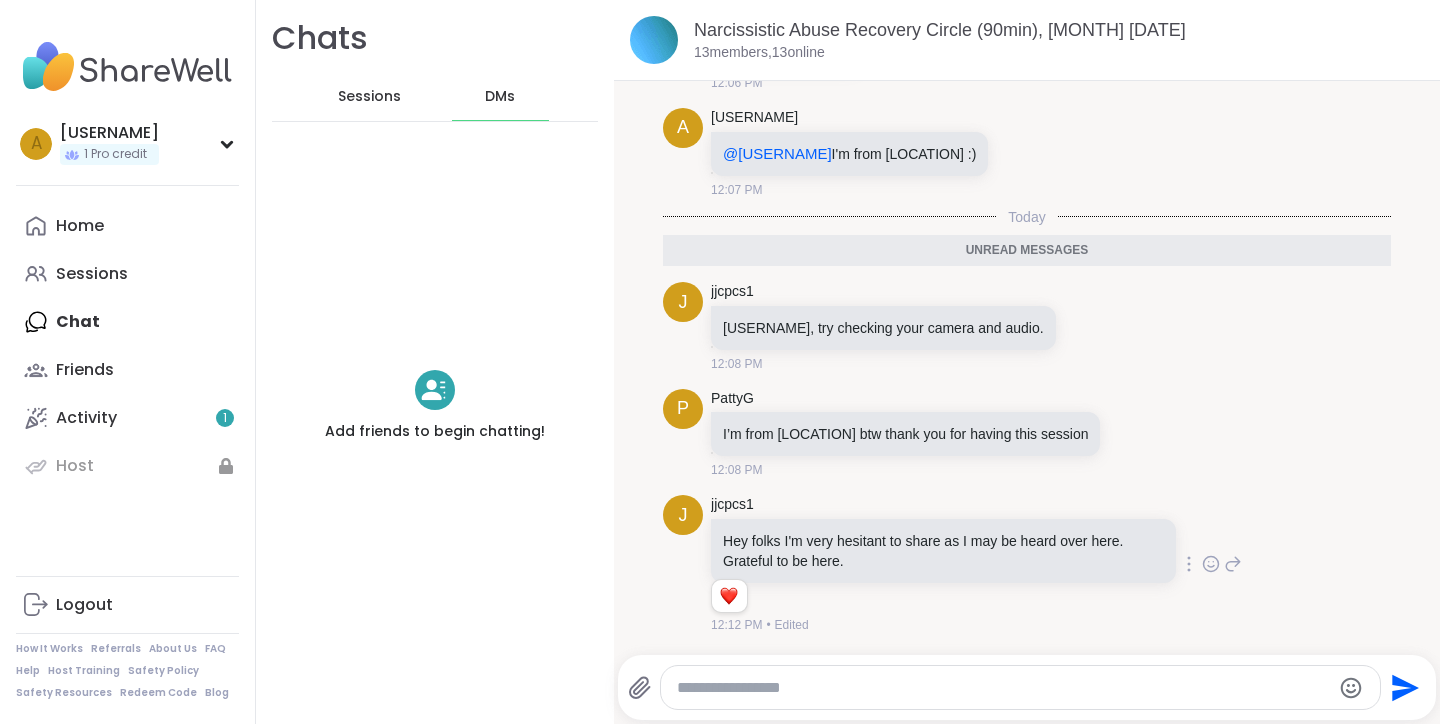 click on "Sessions" at bounding box center (369, 97) 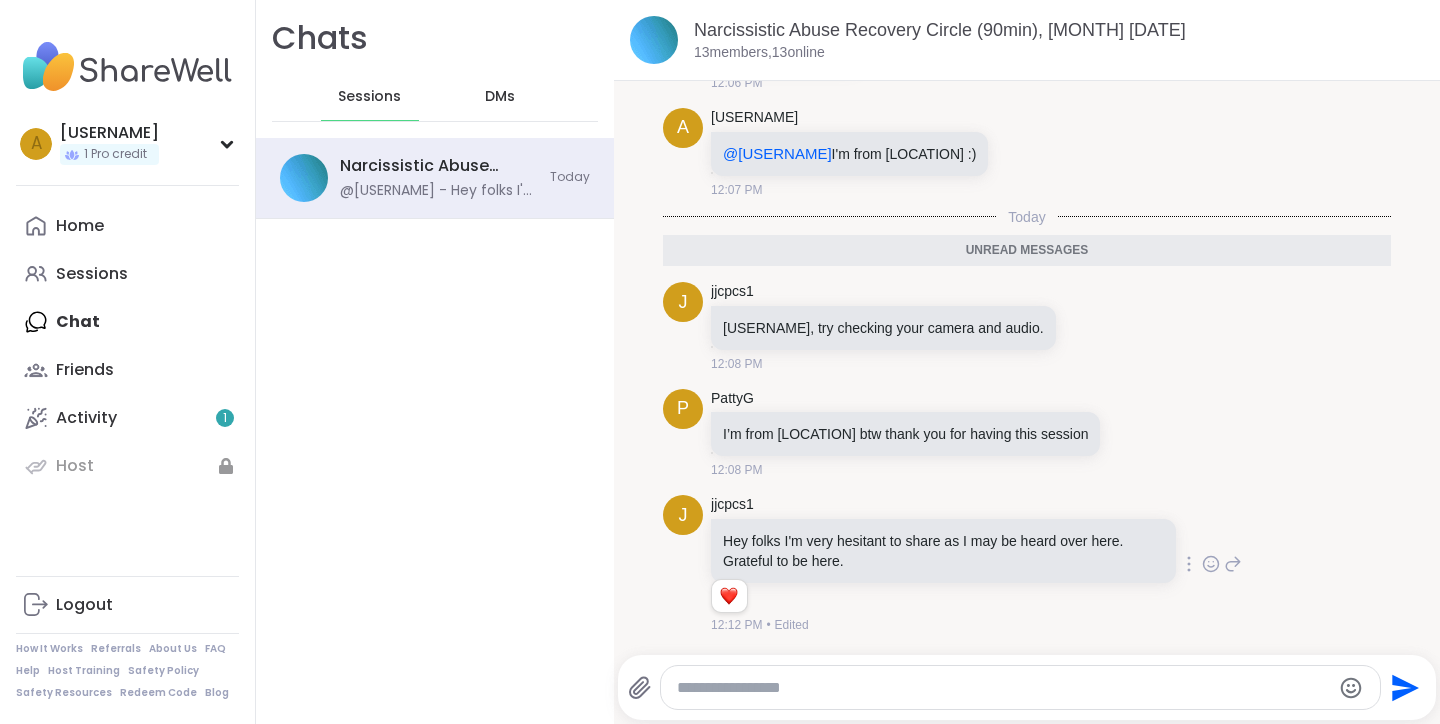 scroll, scrollTop: 0, scrollLeft: 0, axis: both 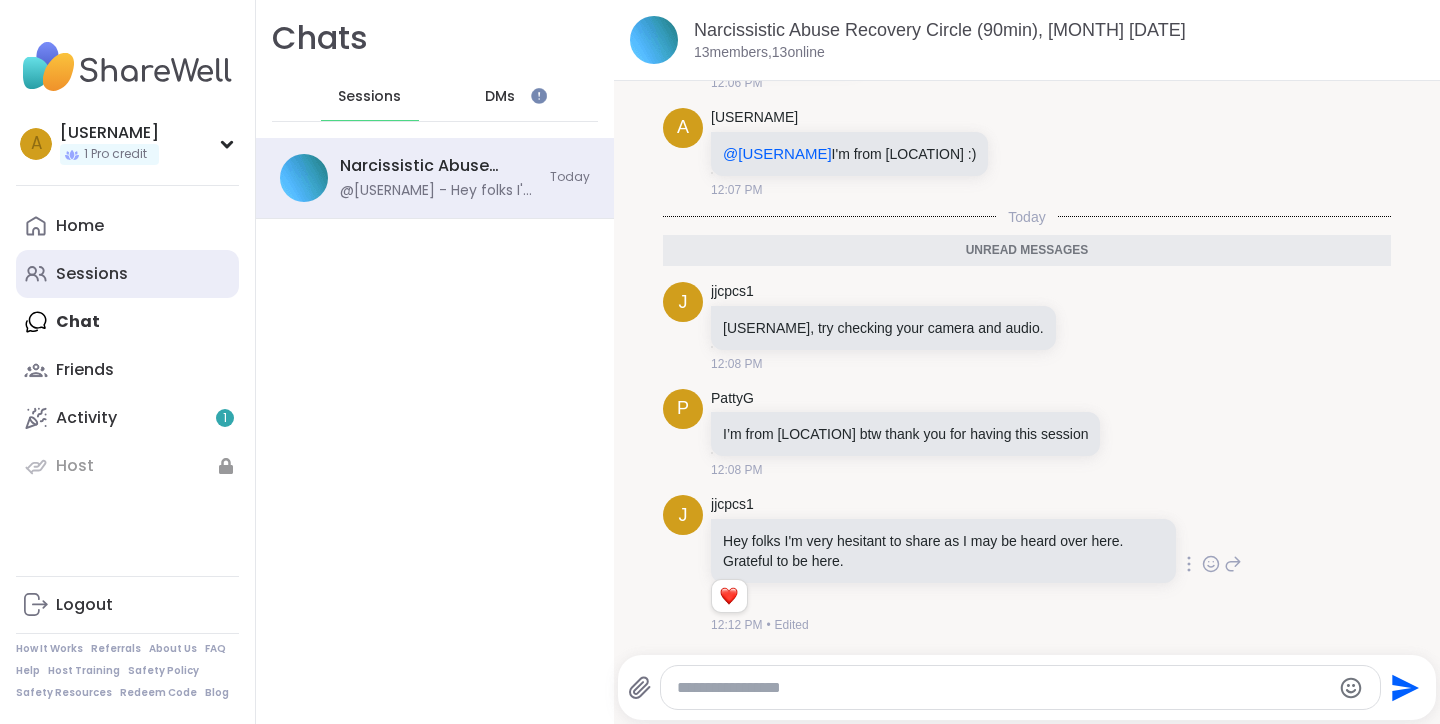 click on "Sessions" at bounding box center (92, 274) 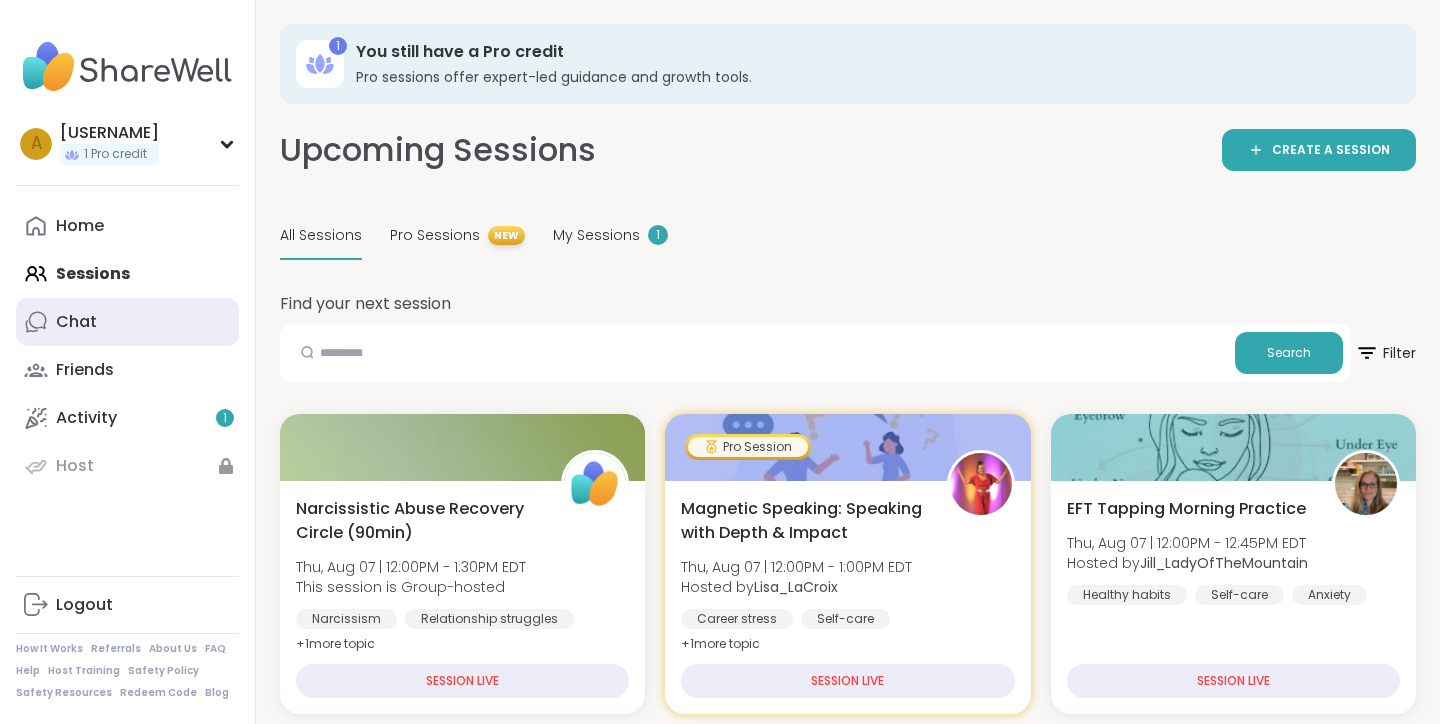 click on "Chat" at bounding box center (76, 322) 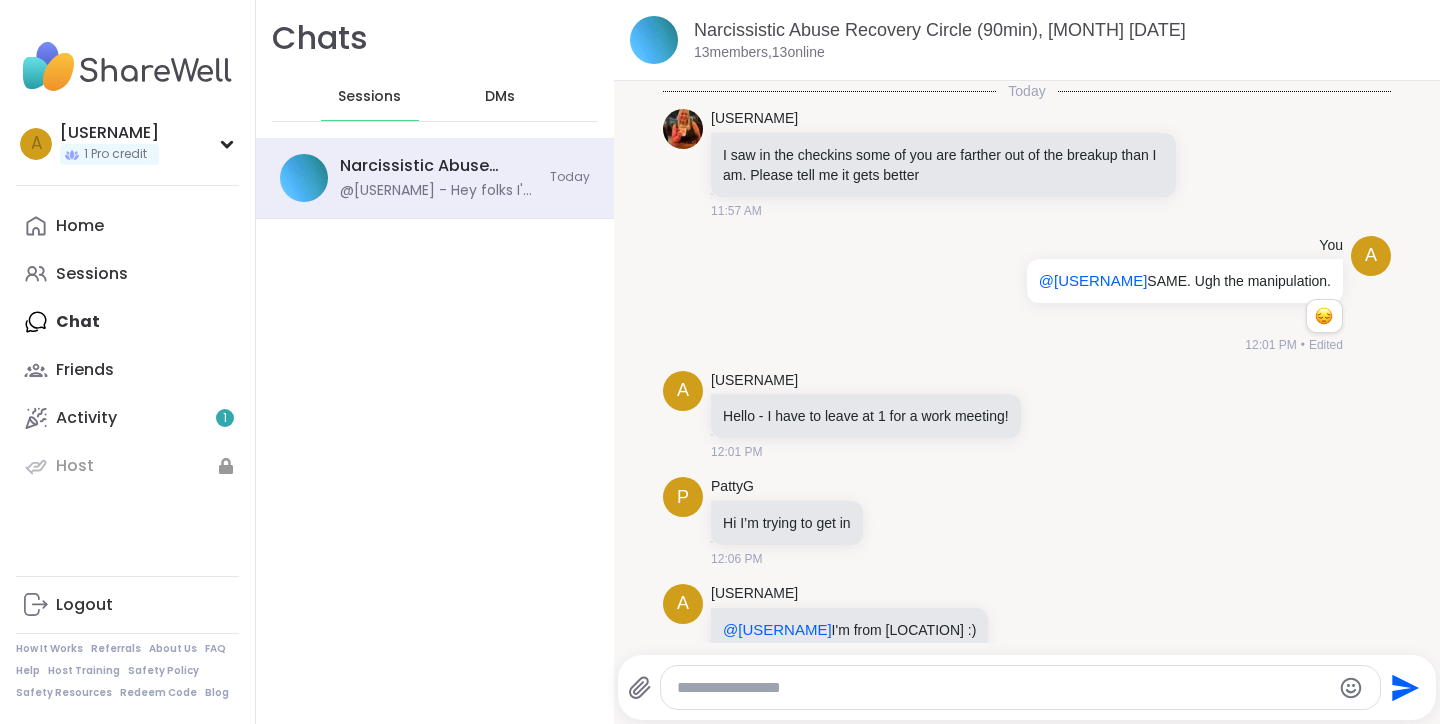 scroll, scrollTop: 408, scrollLeft: 0, axis: vertical 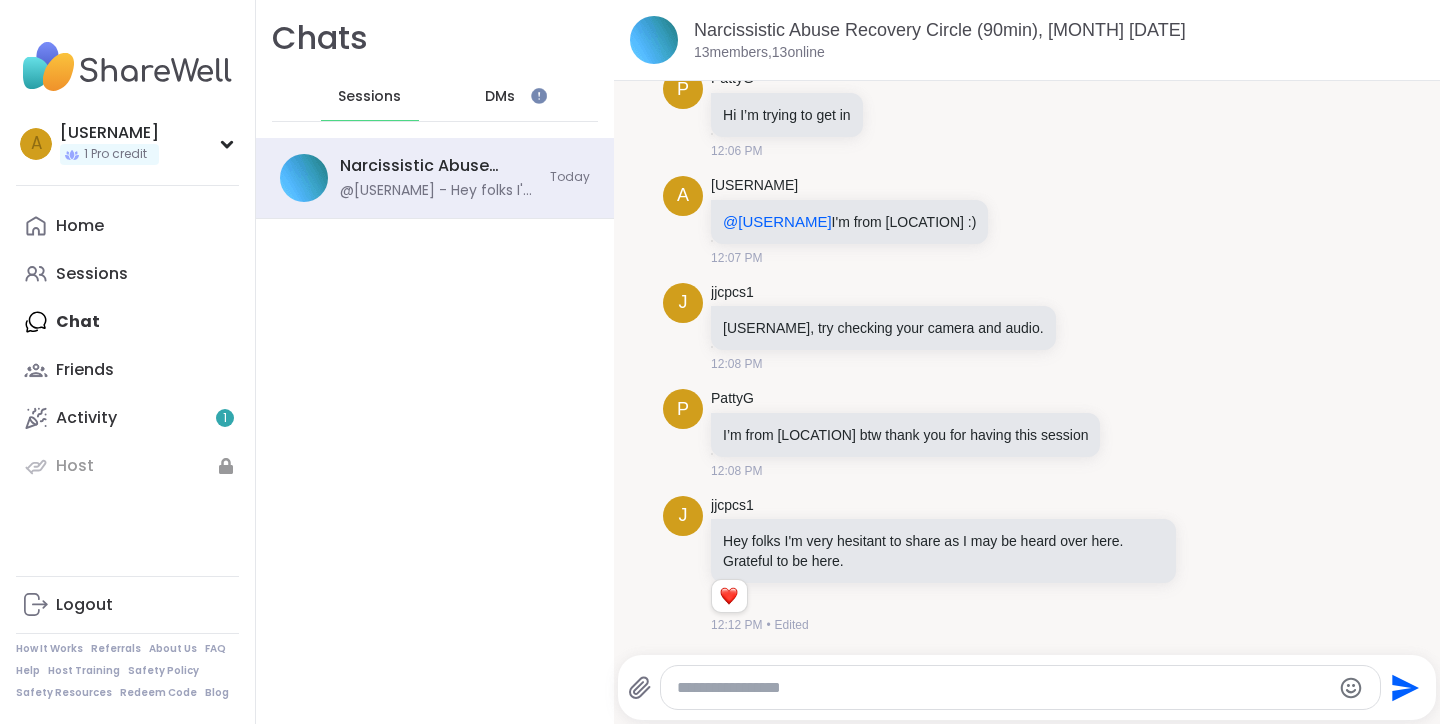 click at bounding box center (1003, 688) 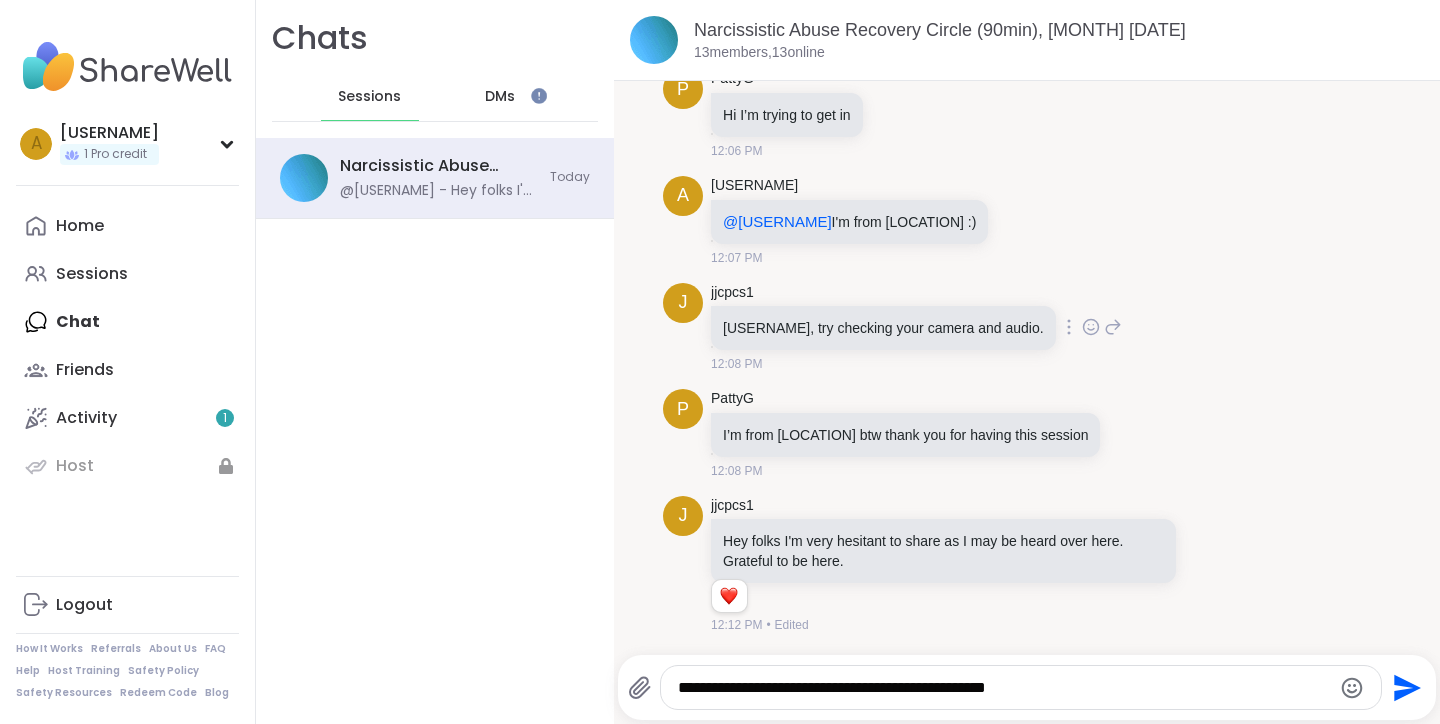 type on "**********" 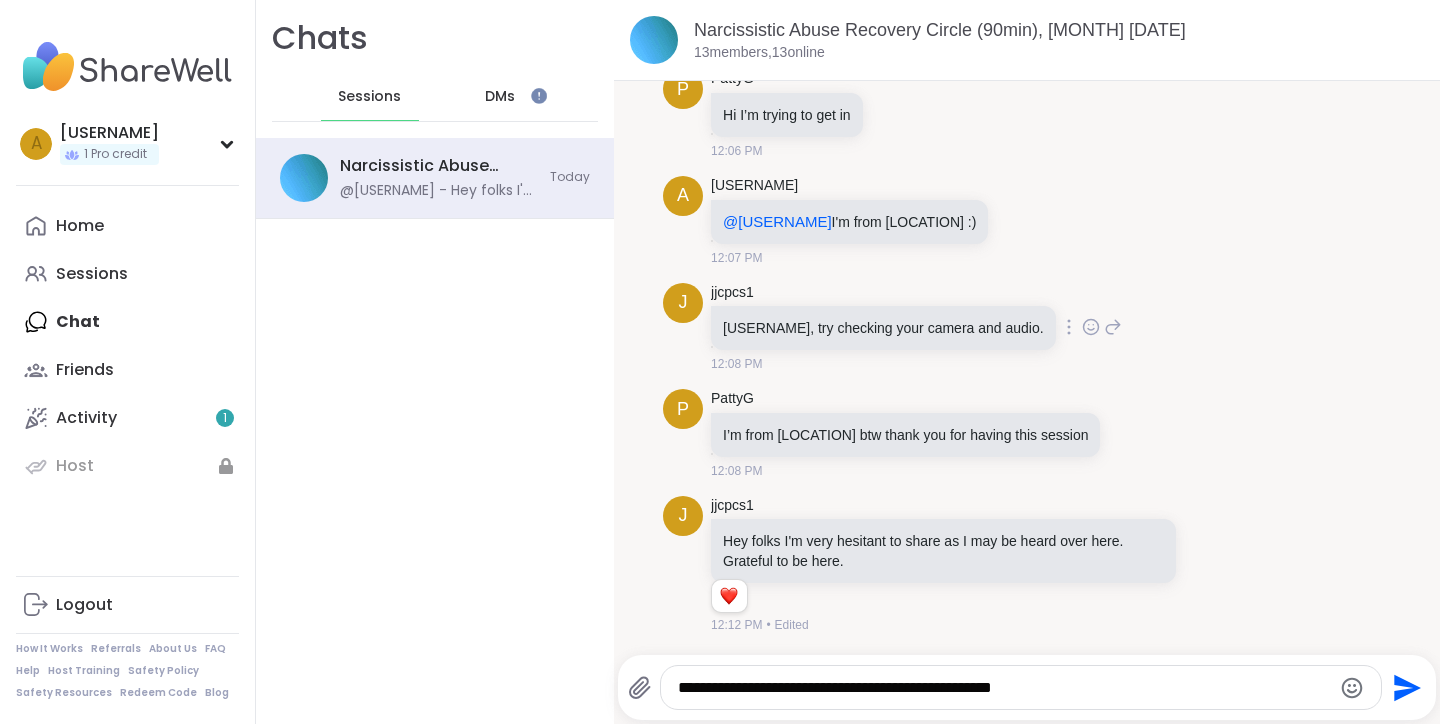 type 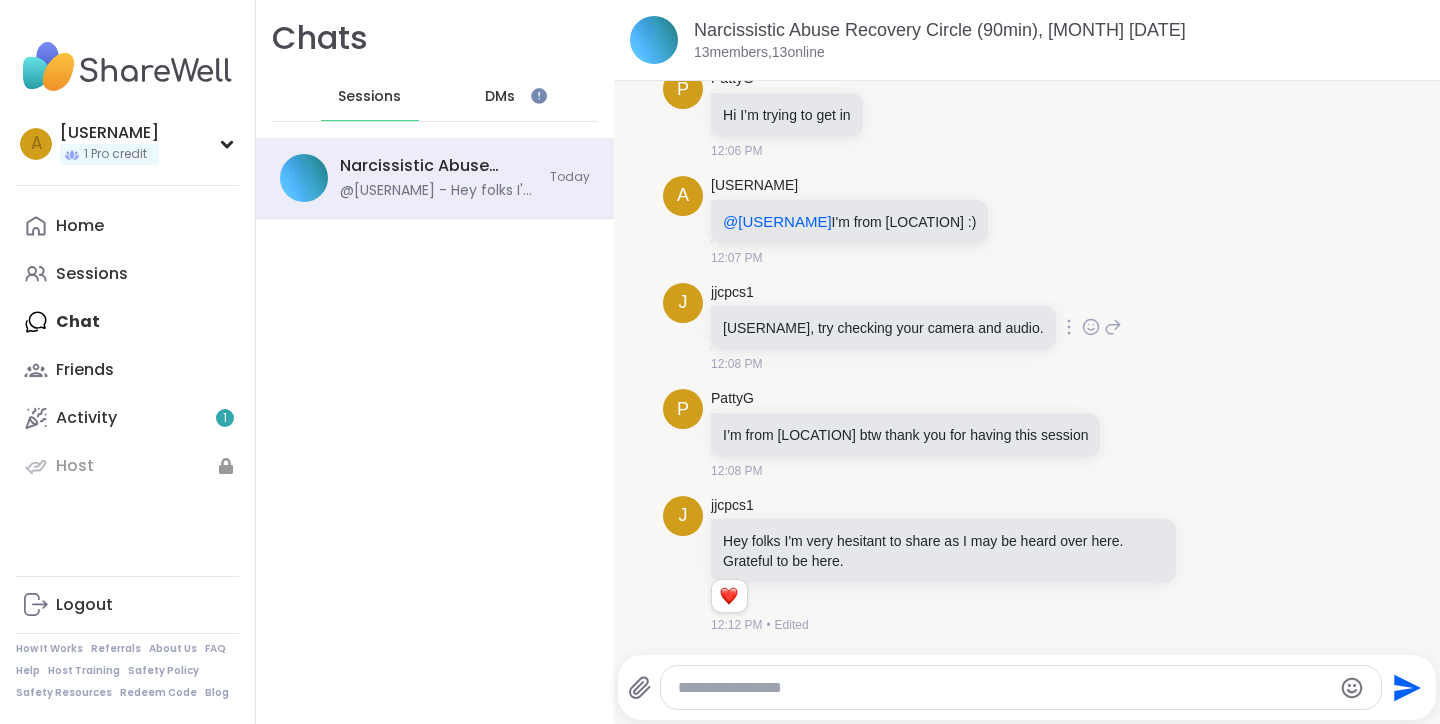 scroll, scrollTop: 515, scrollLeft: 0, axis: vertical 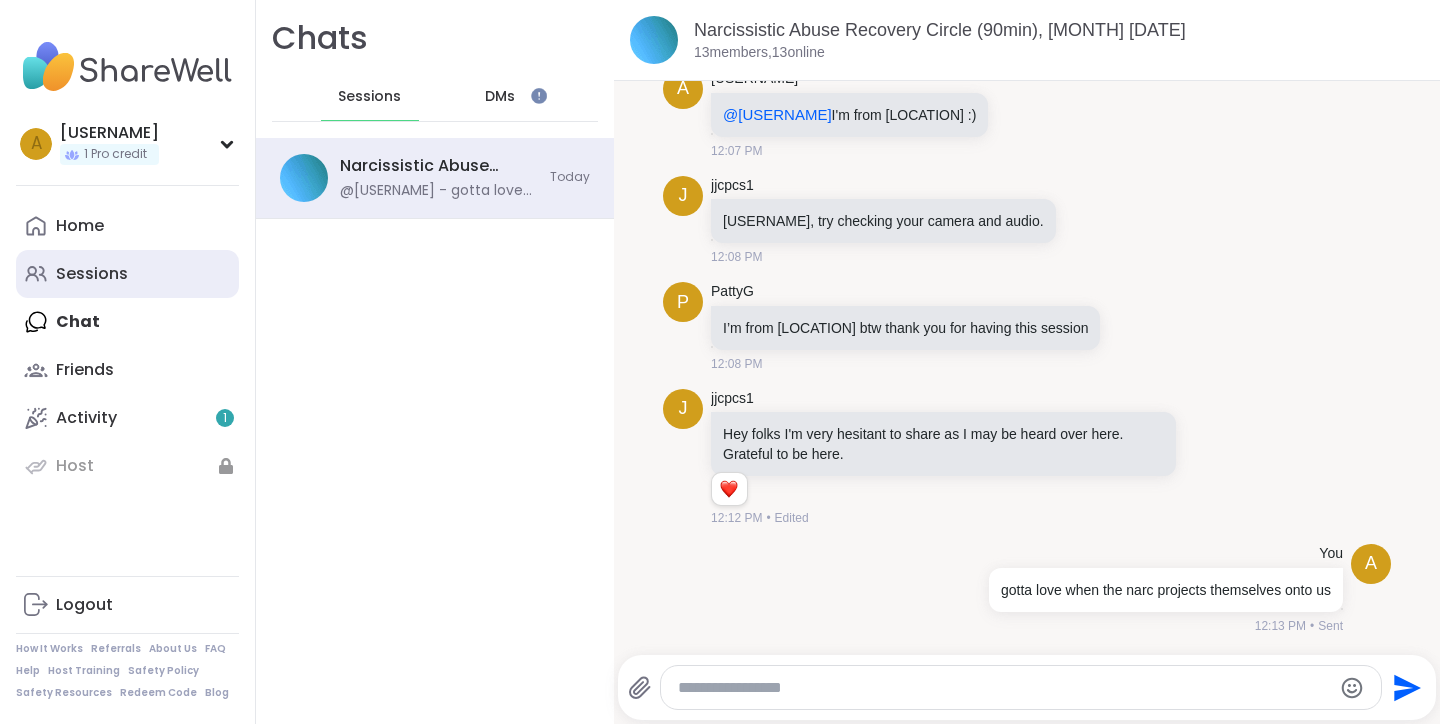 click on "Sessions" at bounding box center [92, 274] 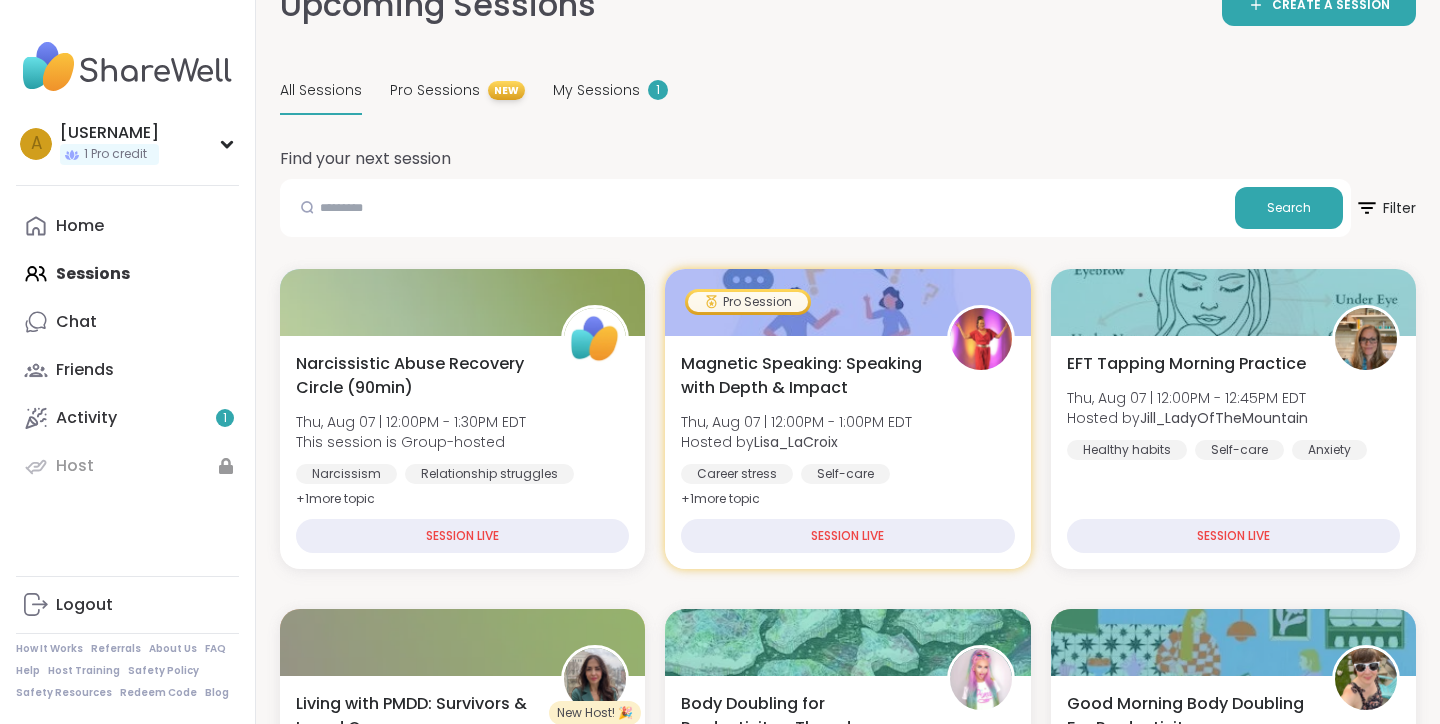 scroll, scrollTop: 0, scrollLeft: 0, axis: both 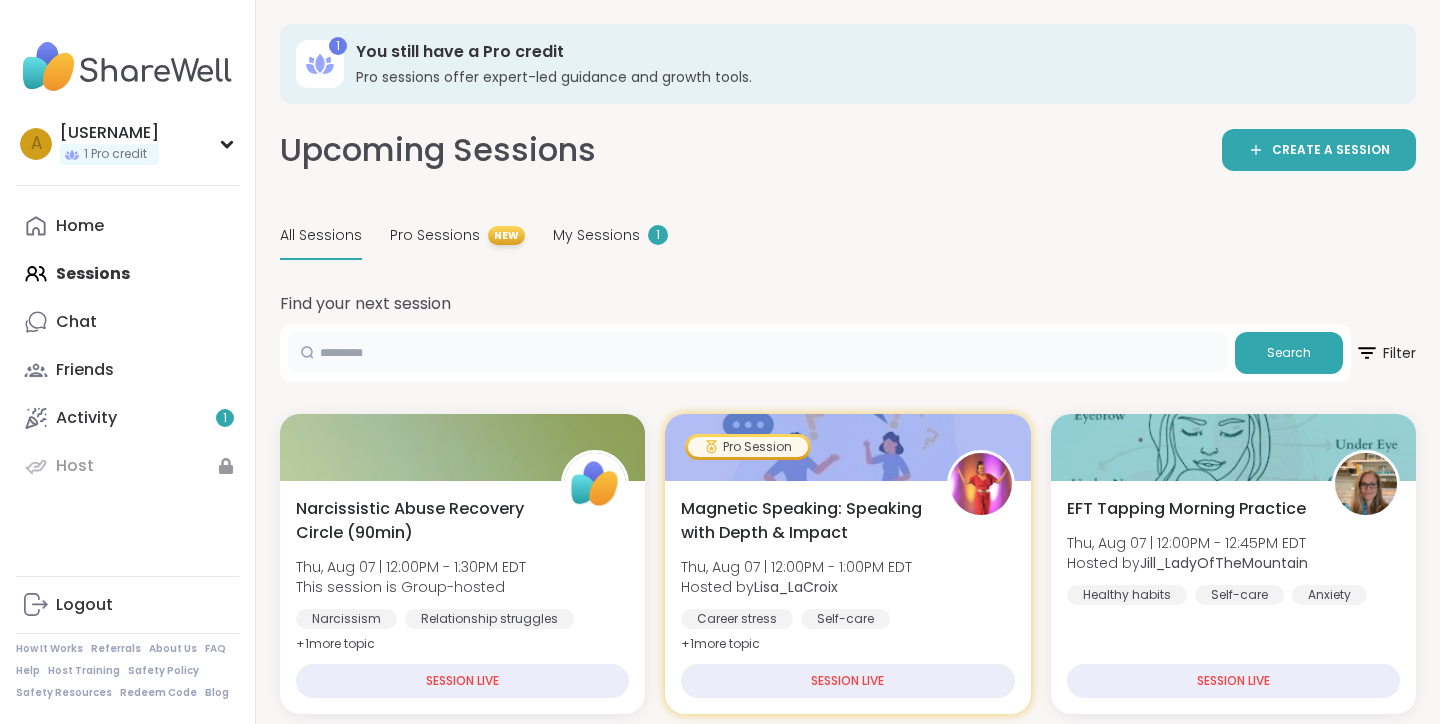 click at bounding box center (757, 352) 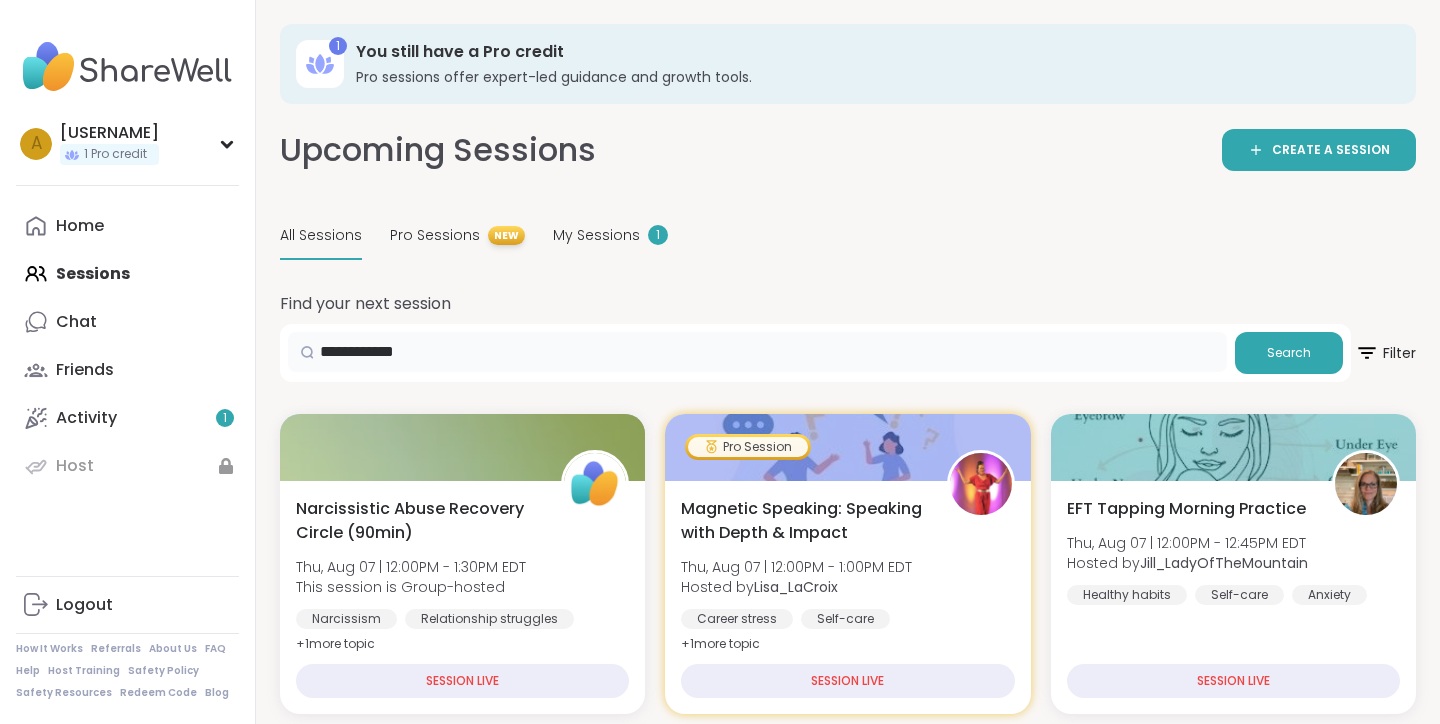 type on "**********" 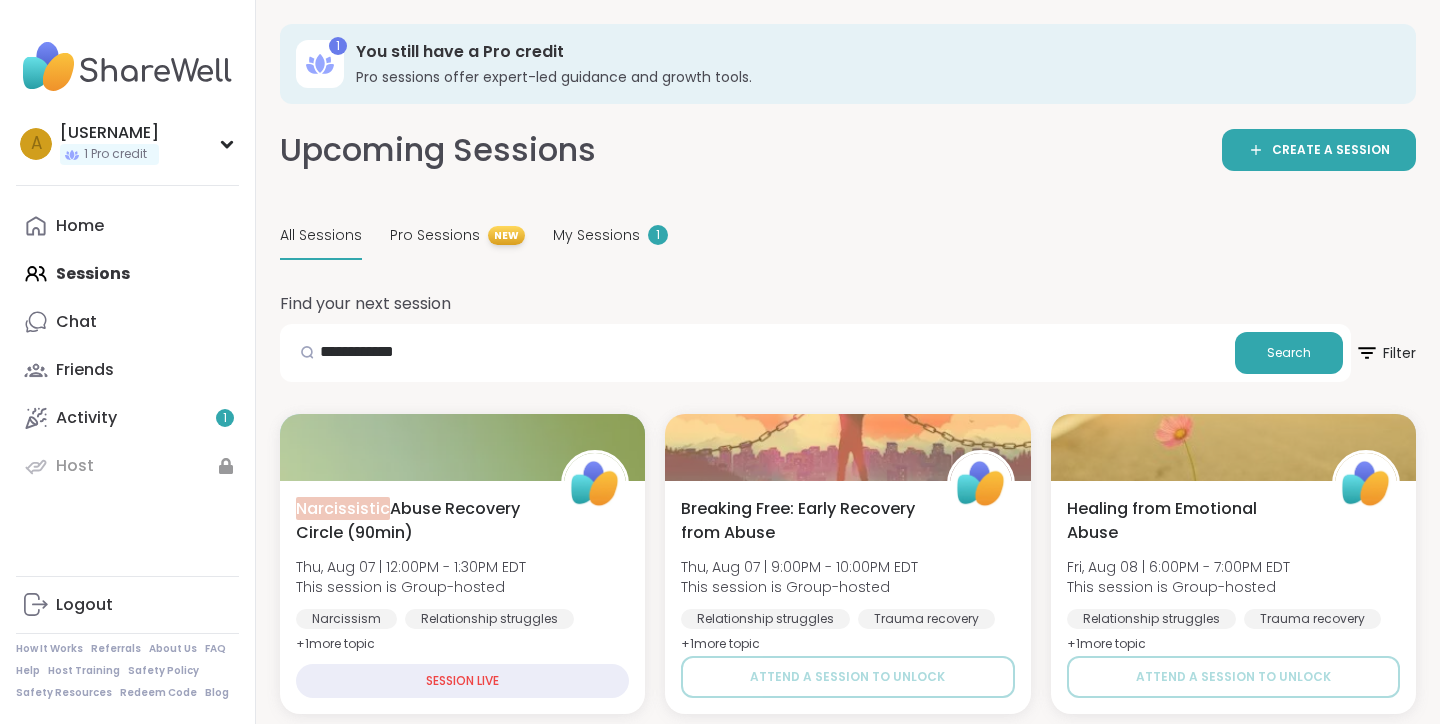 click on "**********" at bounding box center [848, 2258] 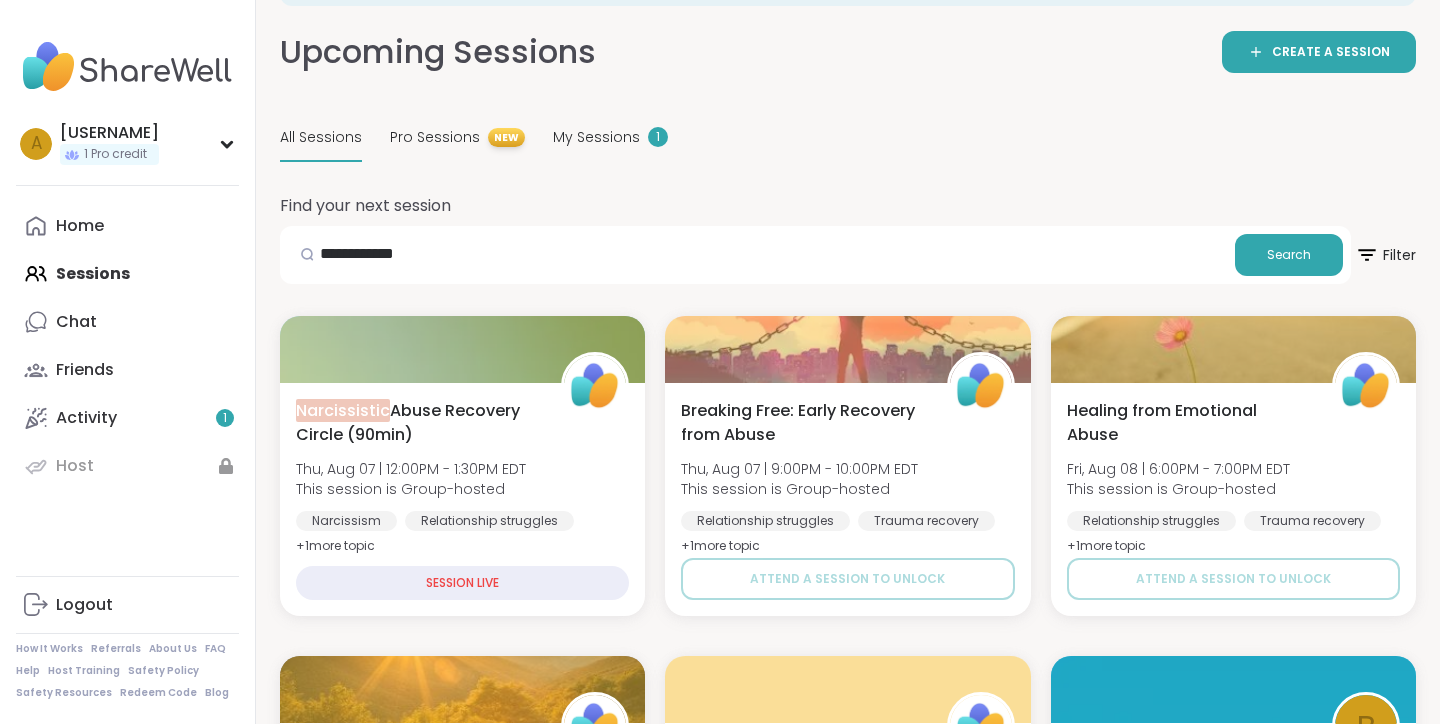 scroll, scrollTop: 0, scrollLeft: 0, axis: both 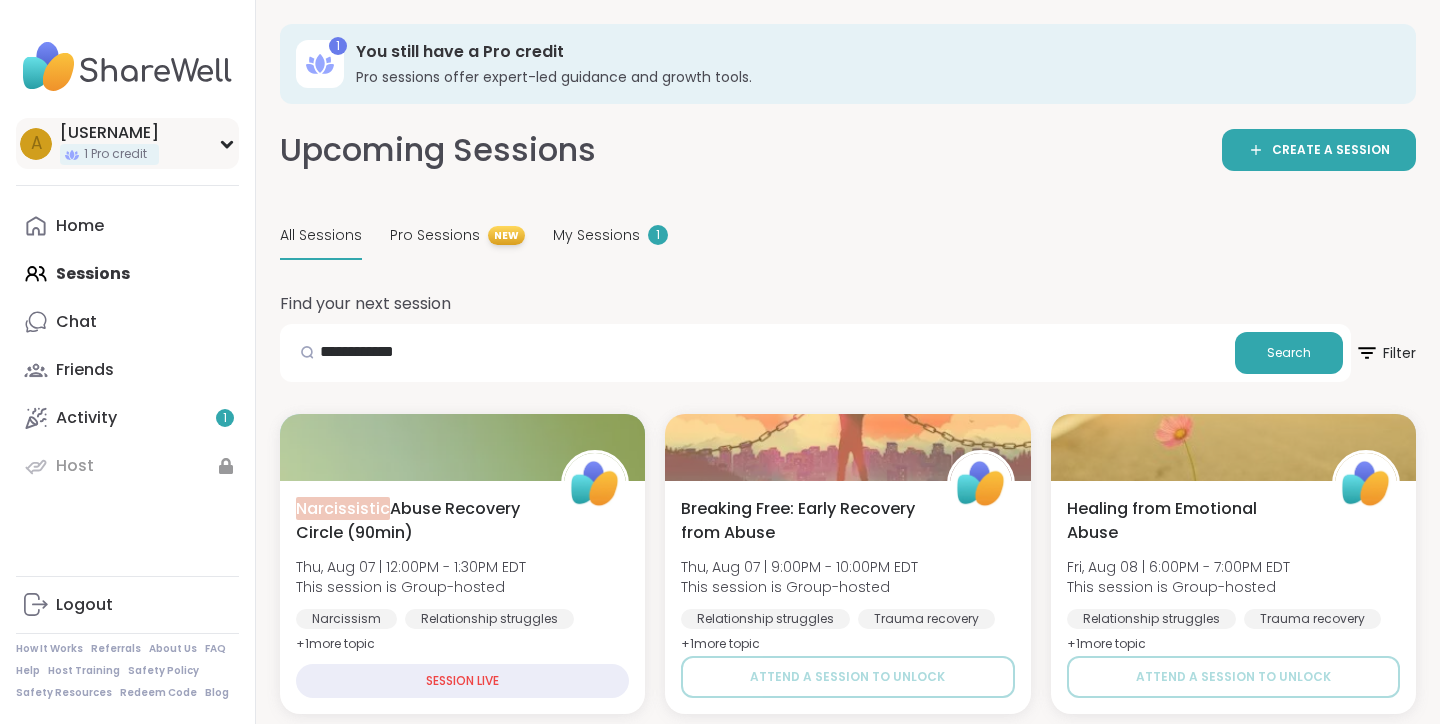 click on "1 Pro credit" at bounding box center (109, 154) 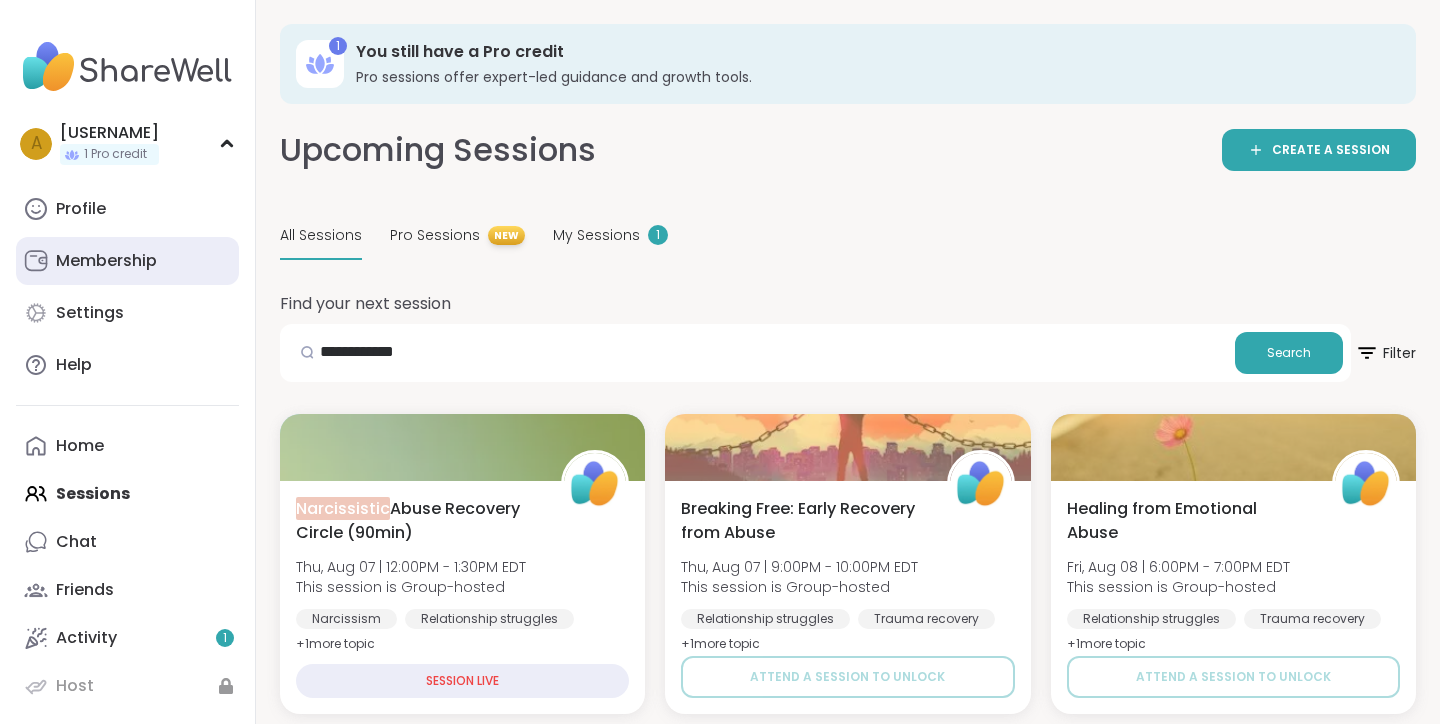 click on "Membership" at bounding box center (106, 261) 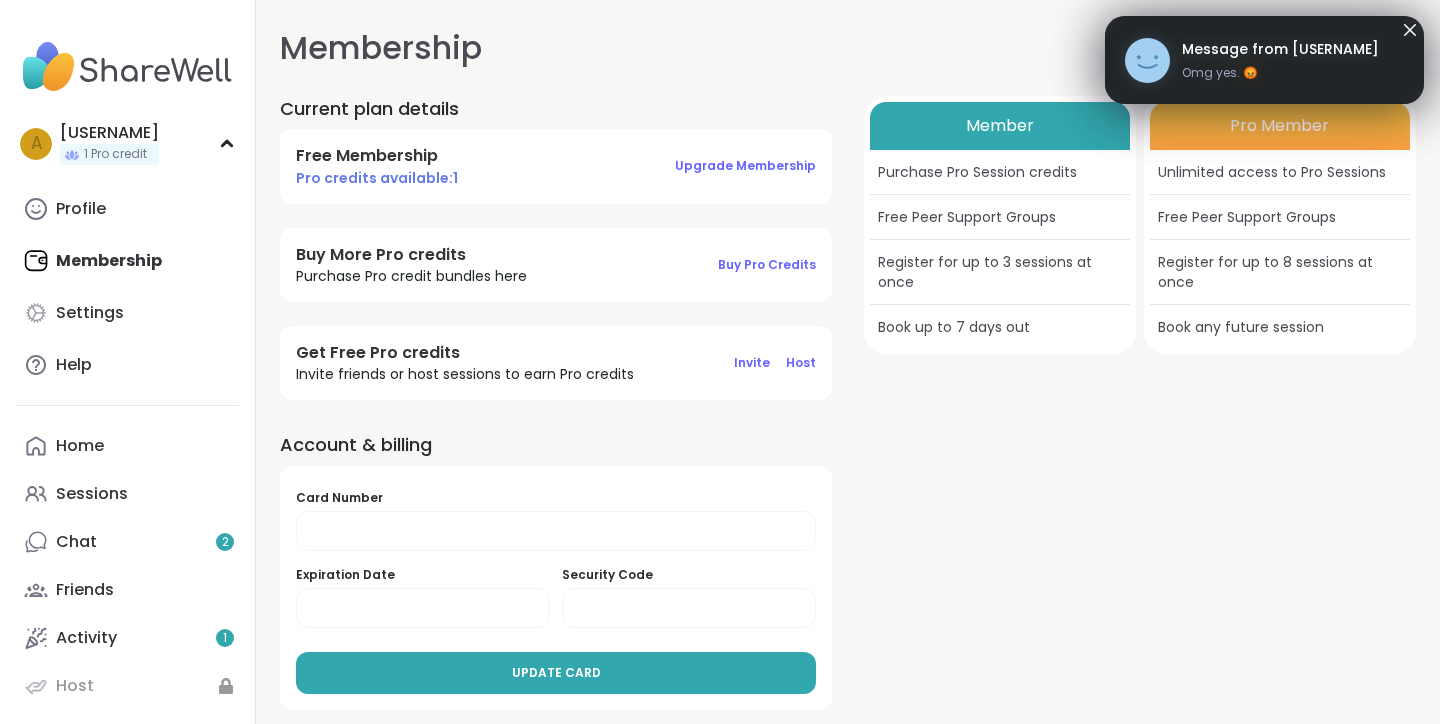 click on "Omg yes. 😡" at bounding box center (1280, 73) 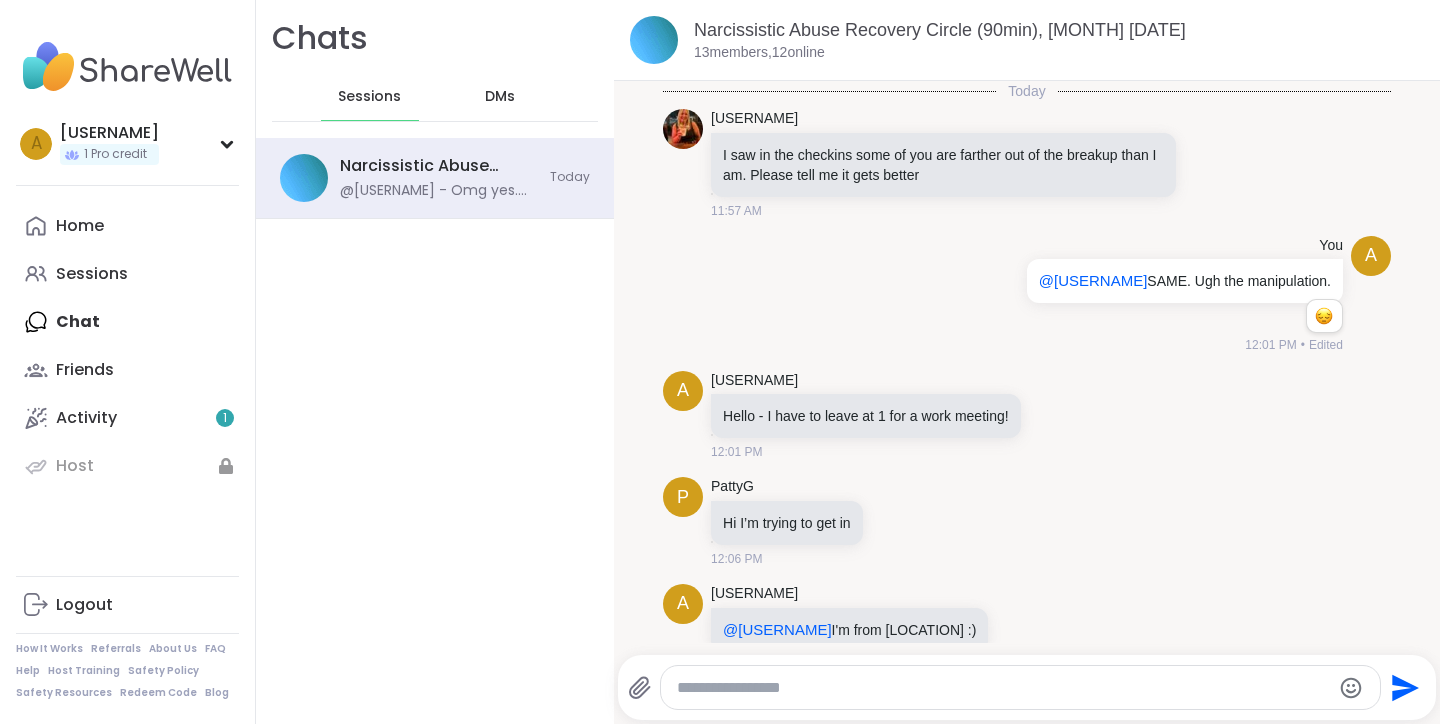 scroll, scrollTop: 883, scrollLeft: 0, axis: vertical 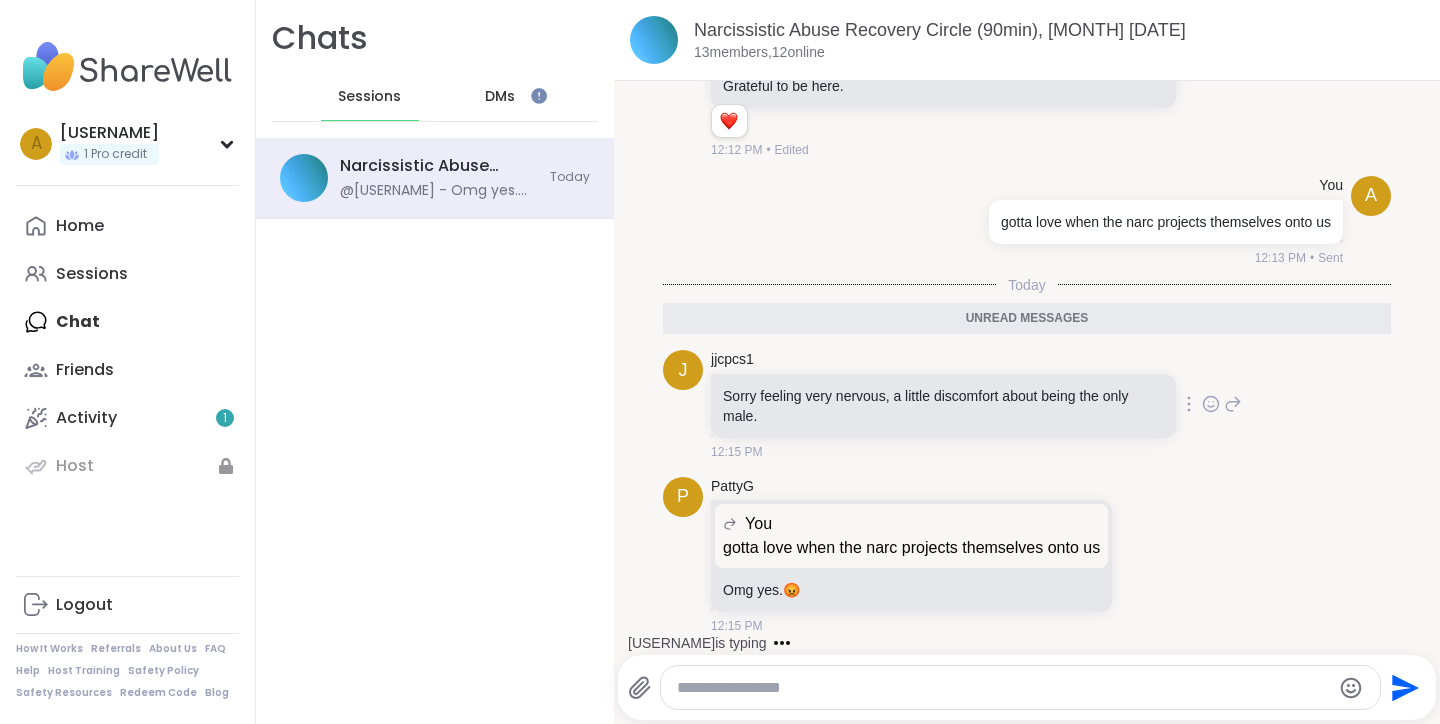 click 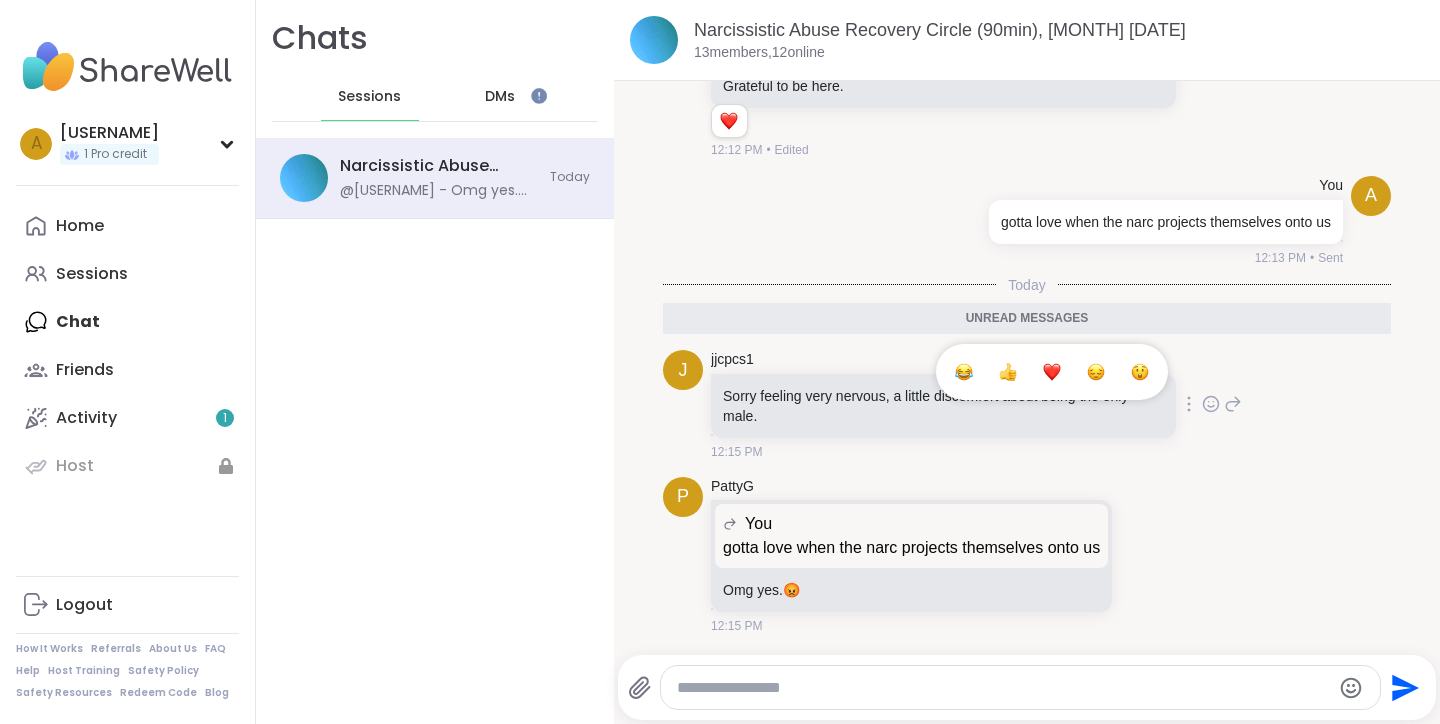 click at bounding box center (1052, 372) 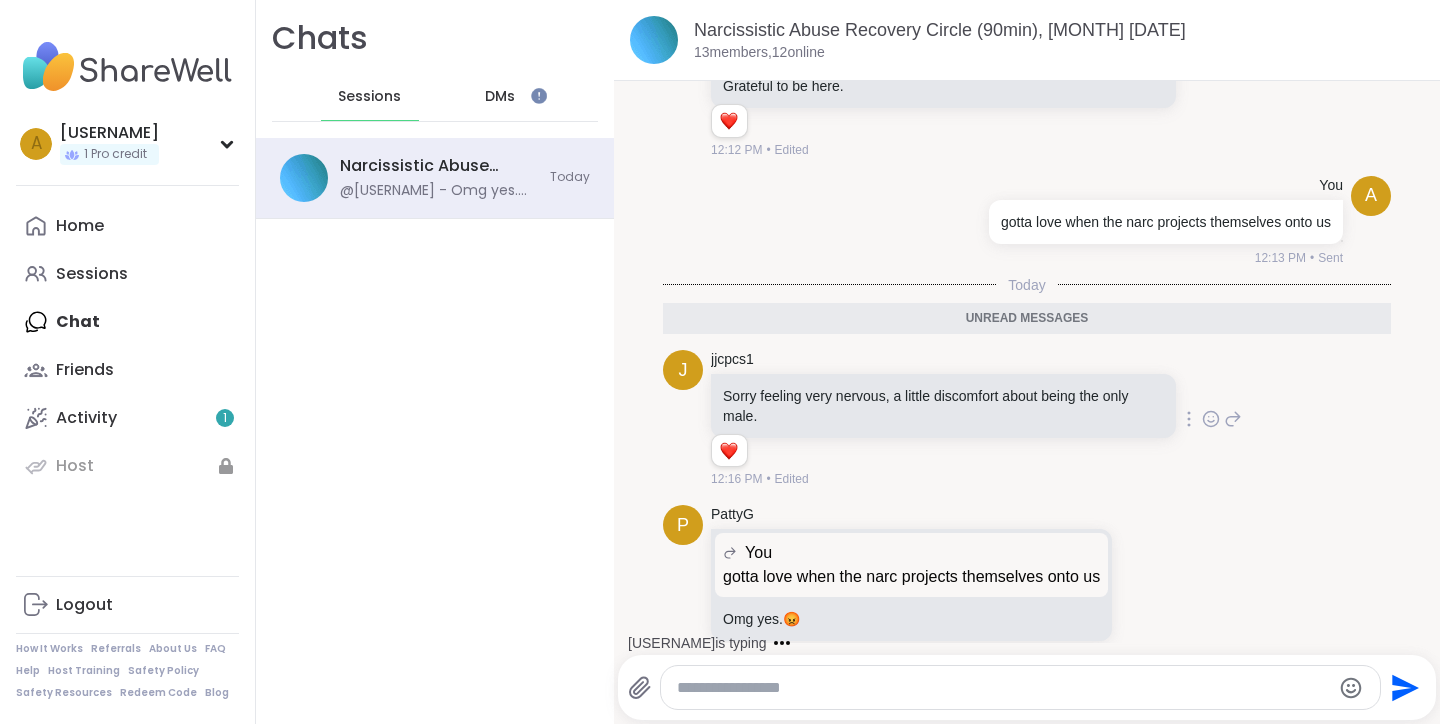 scroll, scrollTop: 912, scrollLeft: 0, axis: vertical 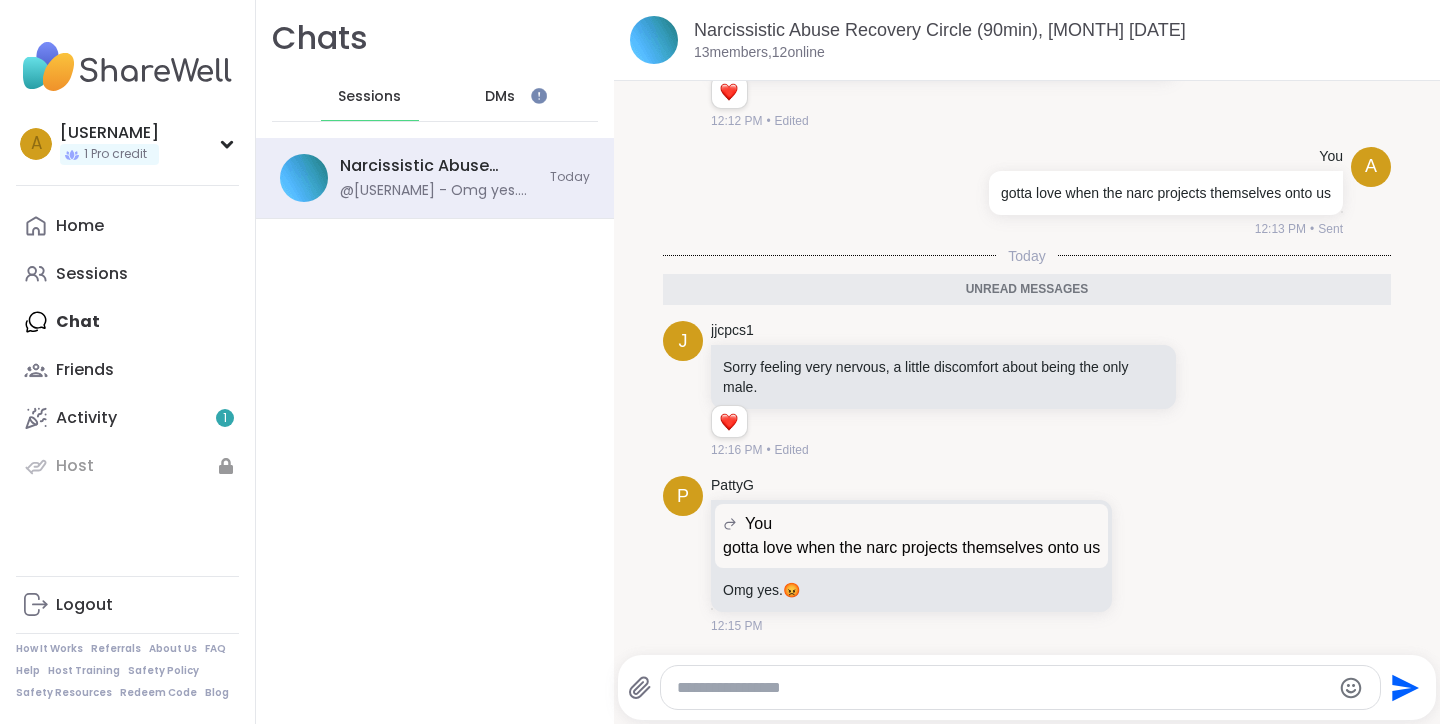 click at bounding box center (1003, 688) 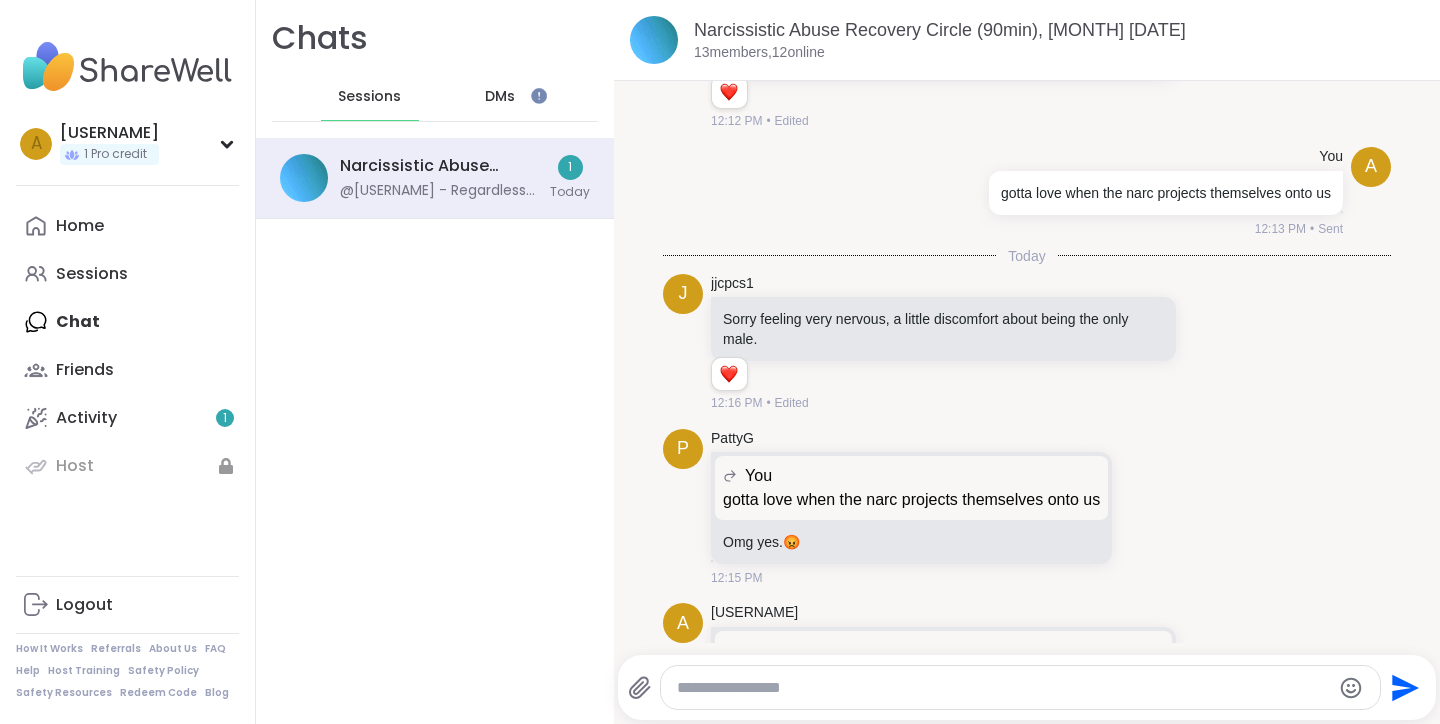 scroll, scrollTop: 1063, scrollLeft: 0, axis: vertical 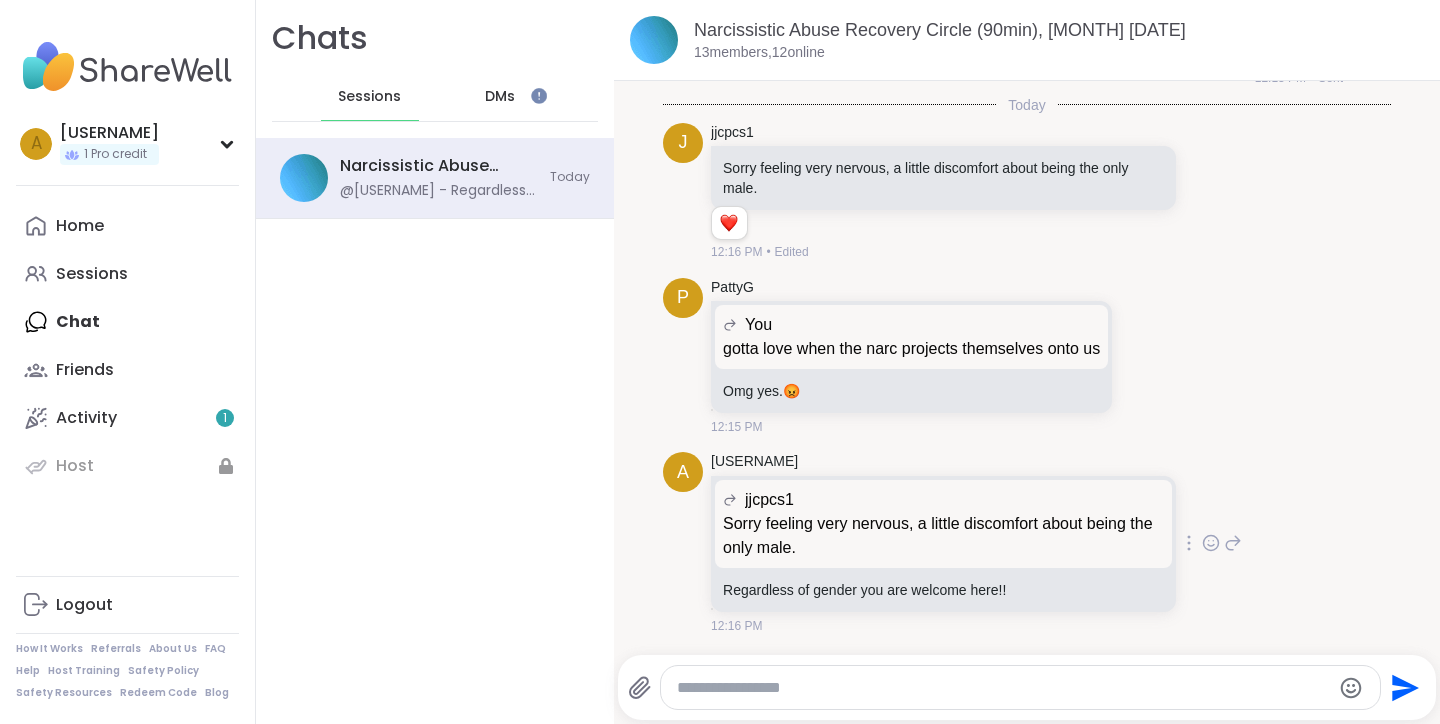 click 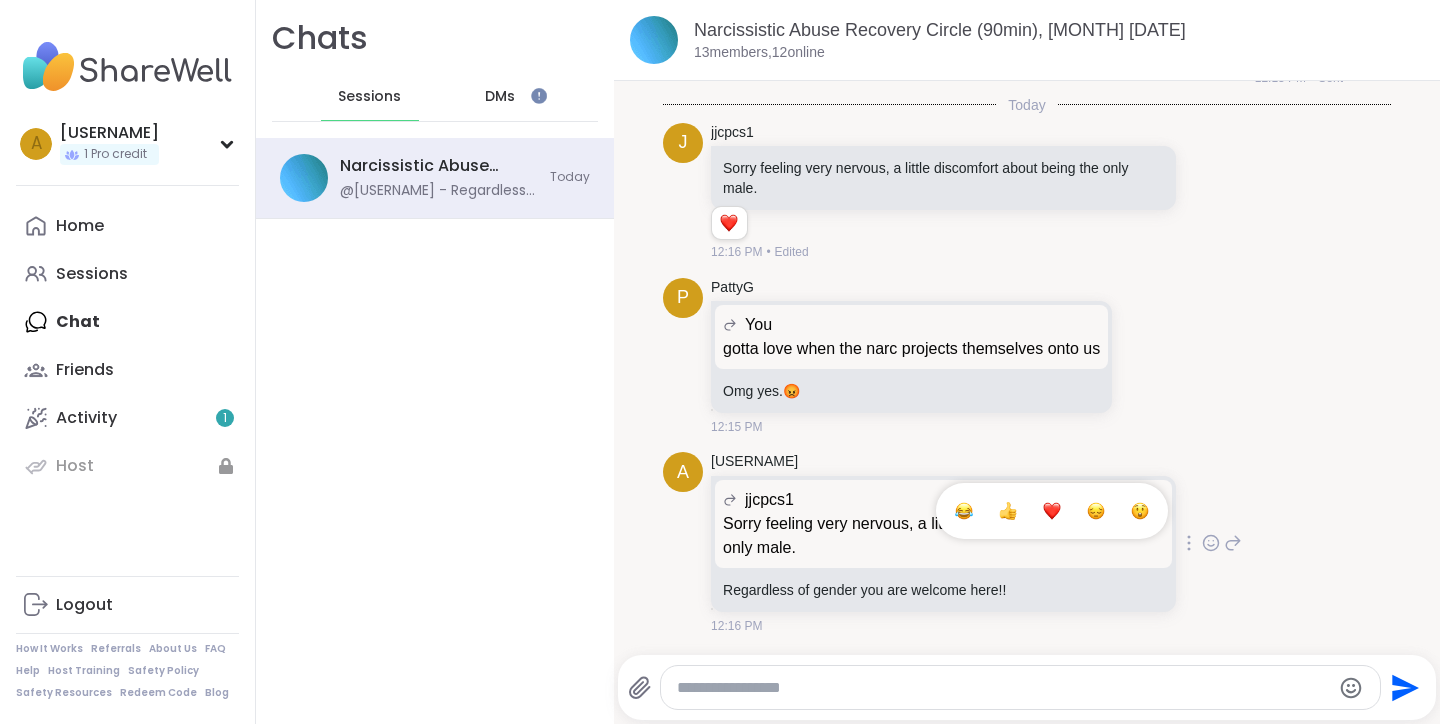 click at bounding box center (1052, 511) 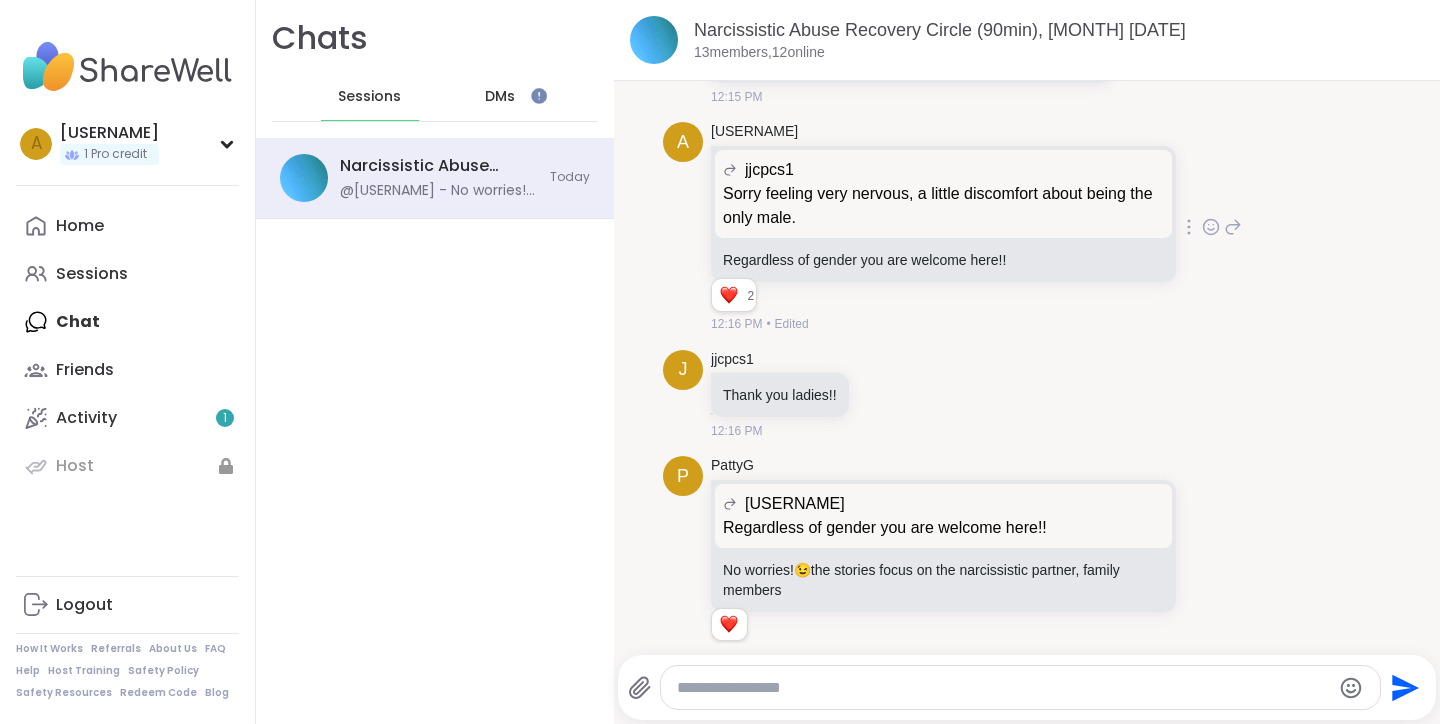scroll, scrollTop: 1421, scrollLeft: 0, axis: vertical 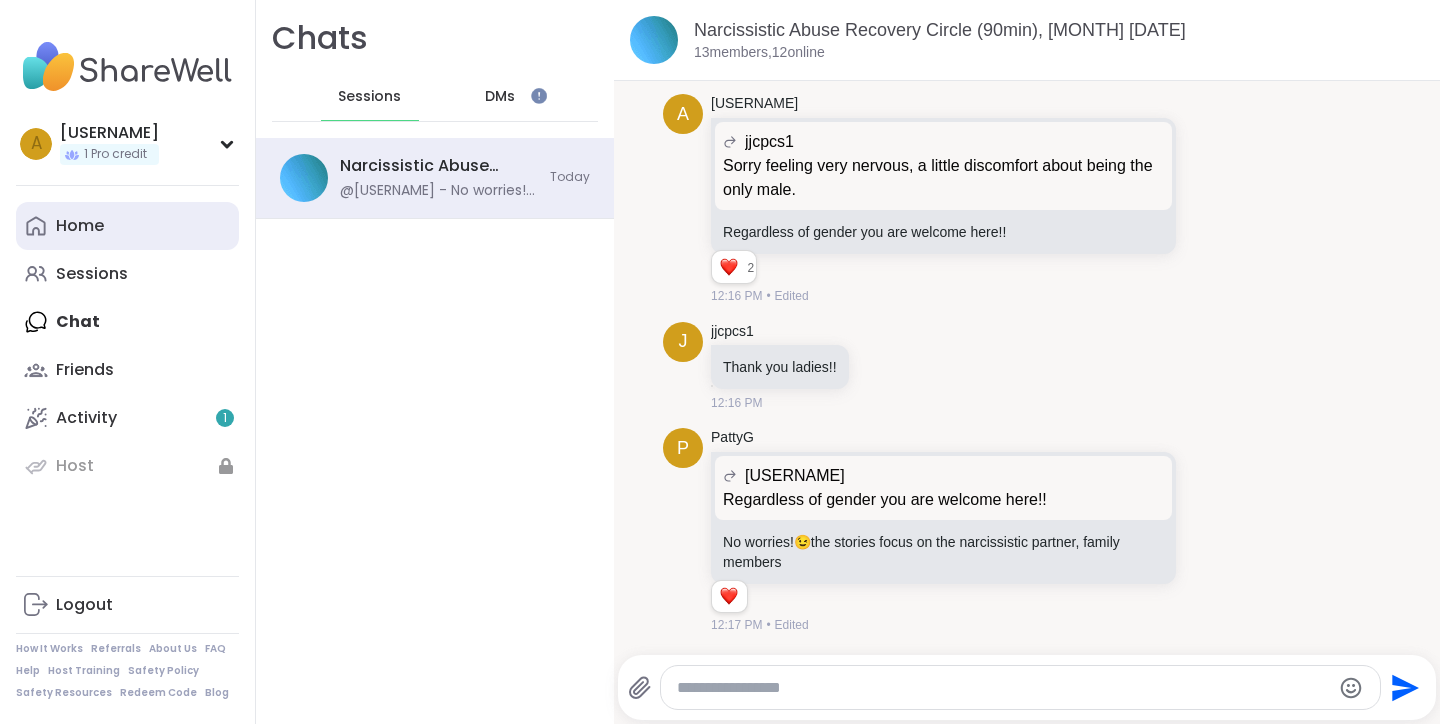 click on "Home" at bounding box center [80, 226] 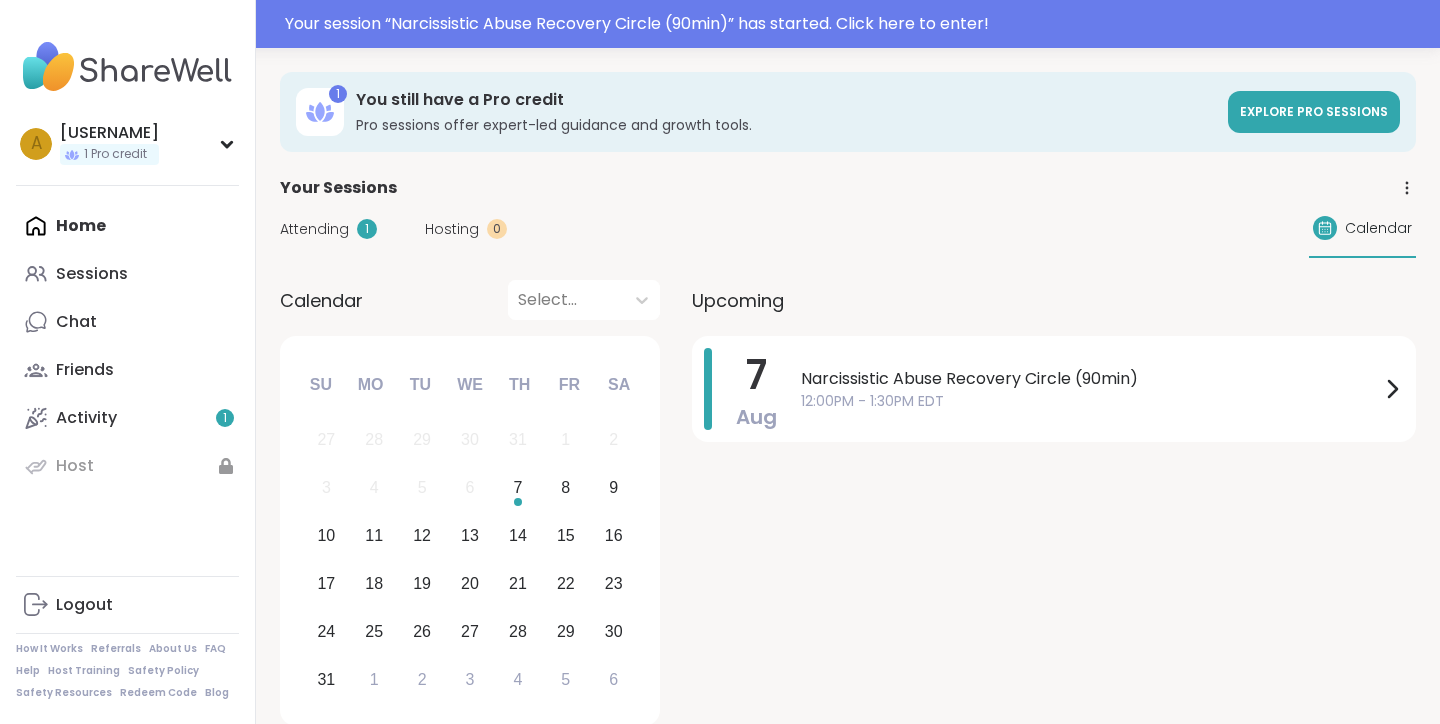 click at bounding box center (566, 300) 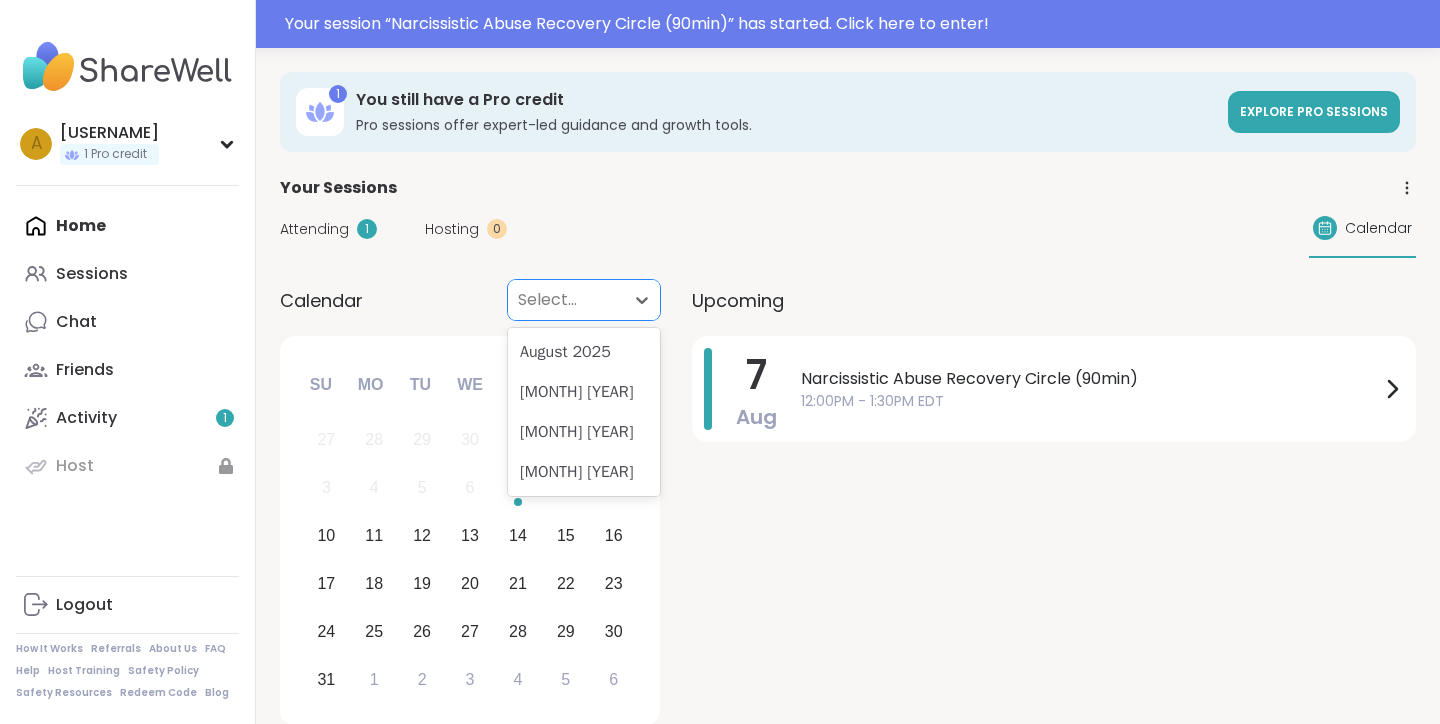 click at bounding box center [566, 300] 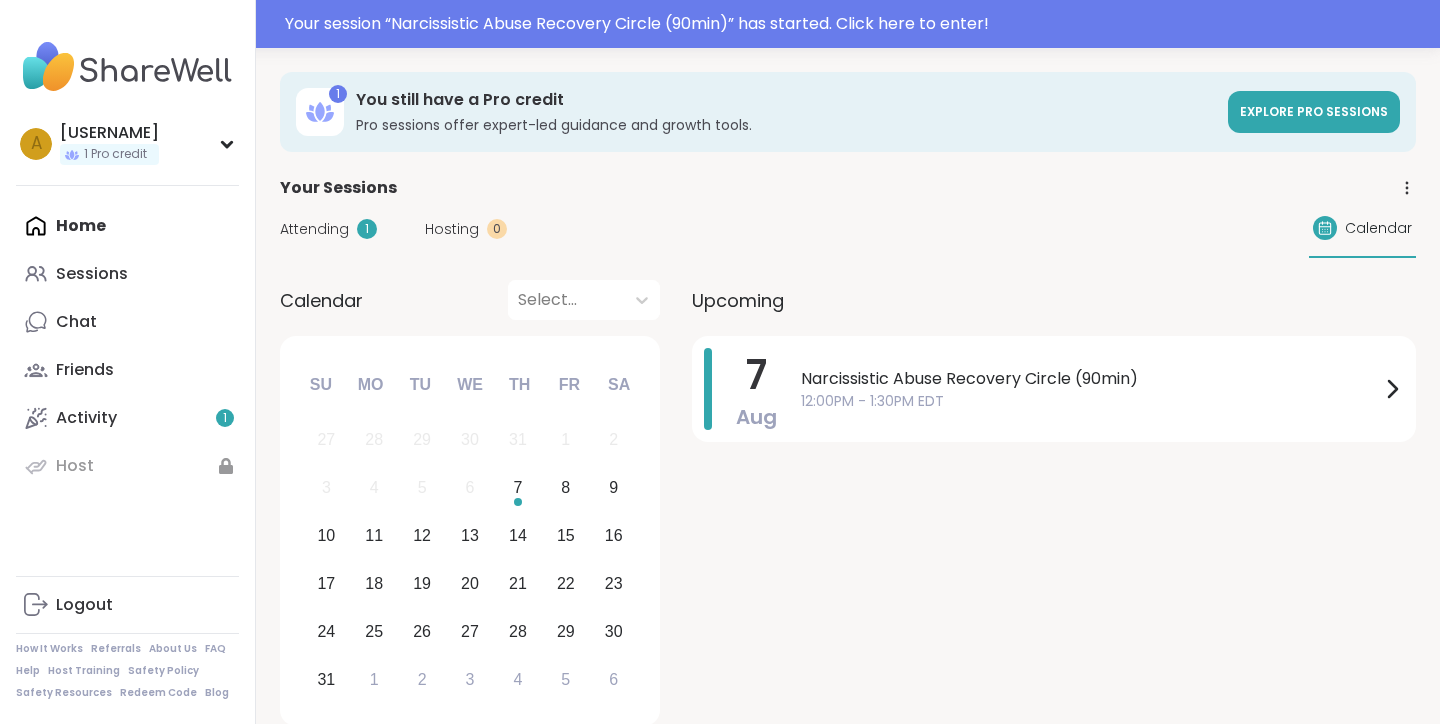 click on "Upcoming" at bounding box center (1054, 300) 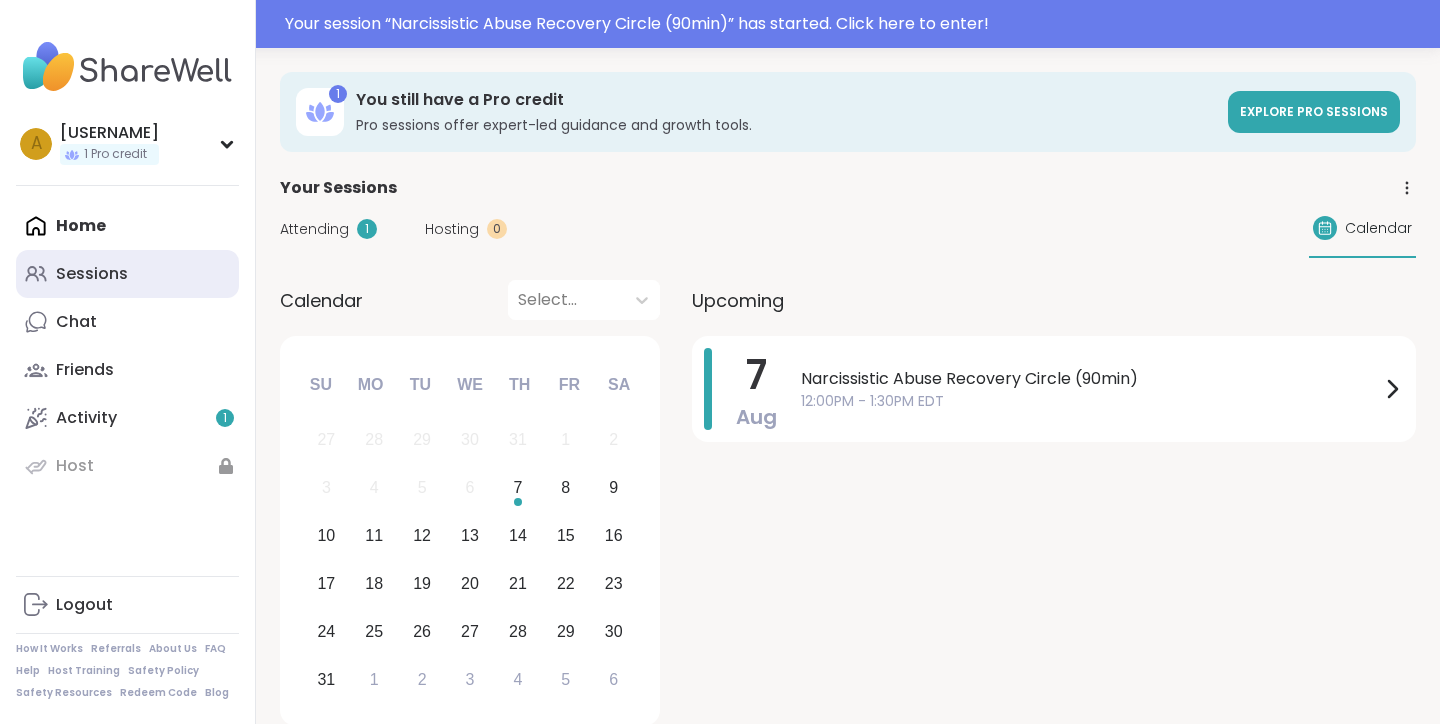 click on "Sessions" at bounding box center [92, 274] 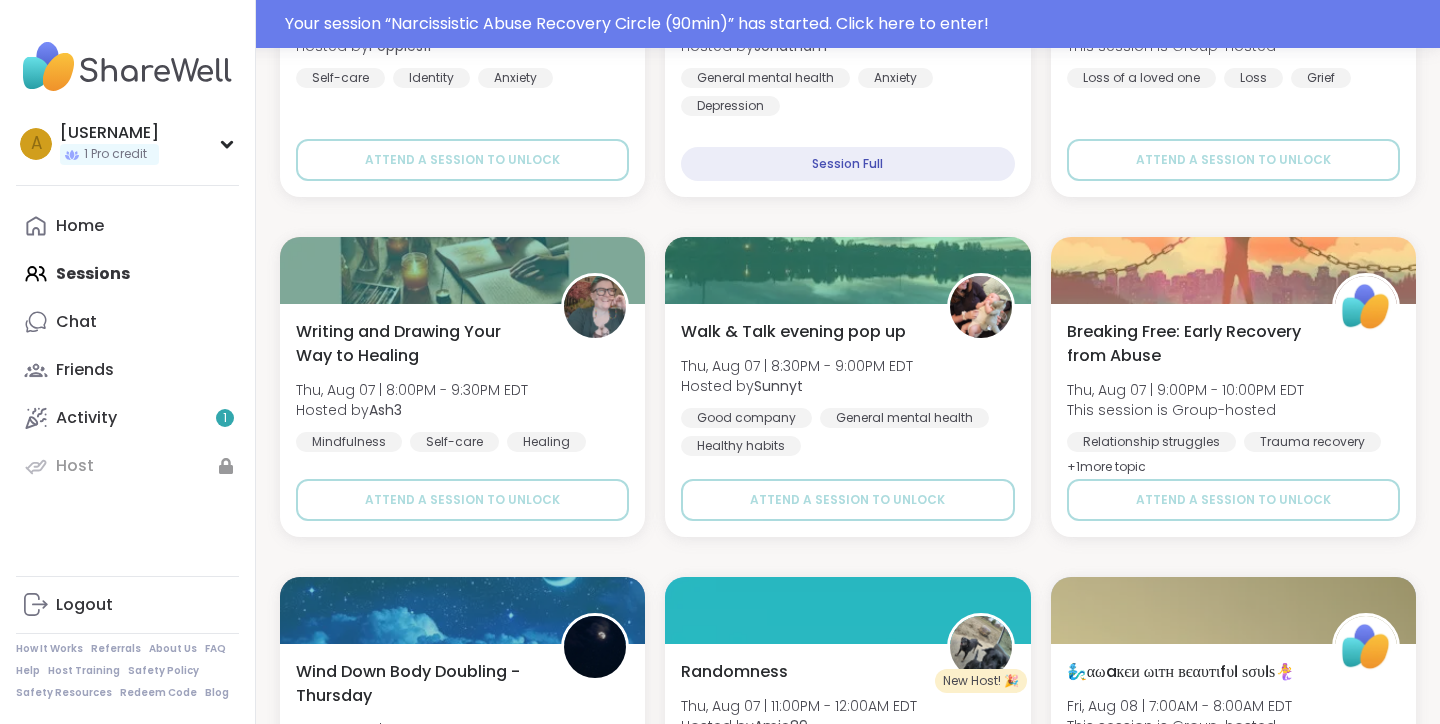 scroll, scrollTop: 3860, scrollLeft: 0, axis: vertical 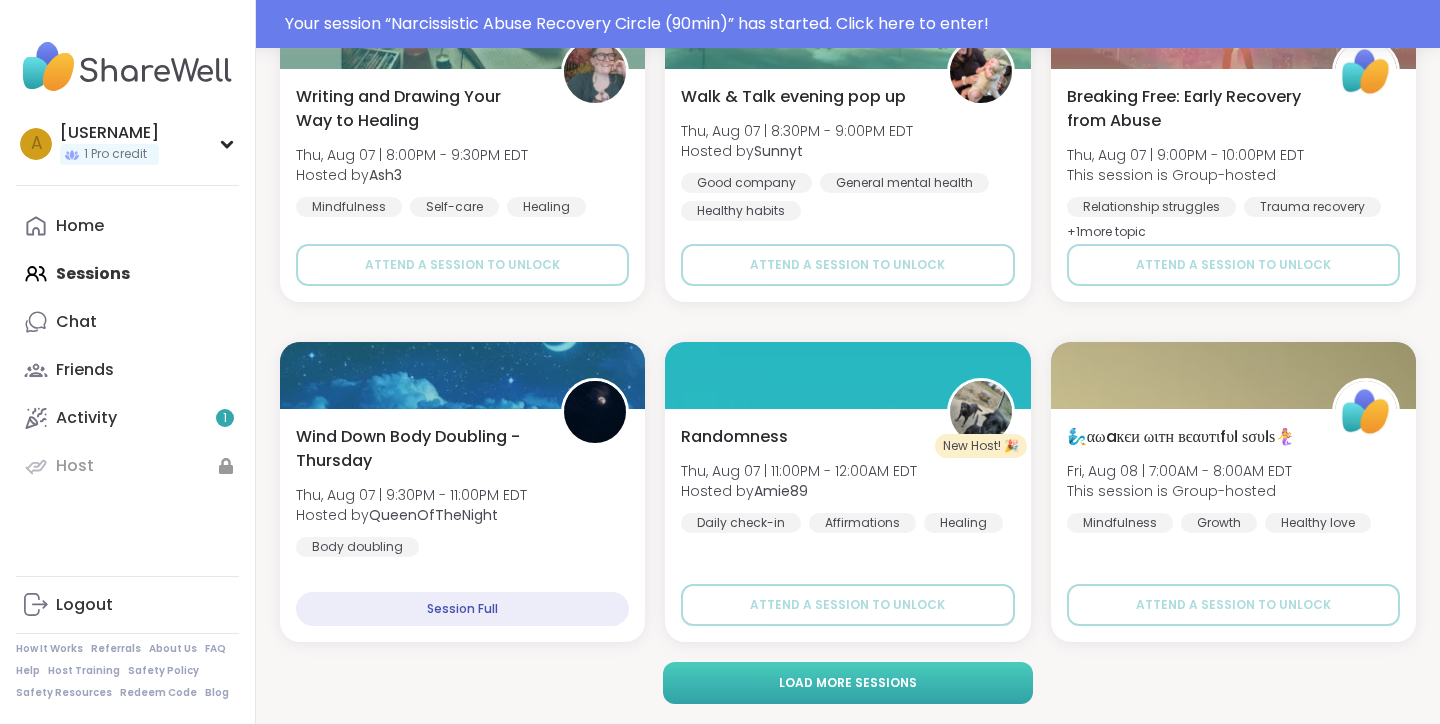 click on "Load more sessions" at bounding box center [848, 683] 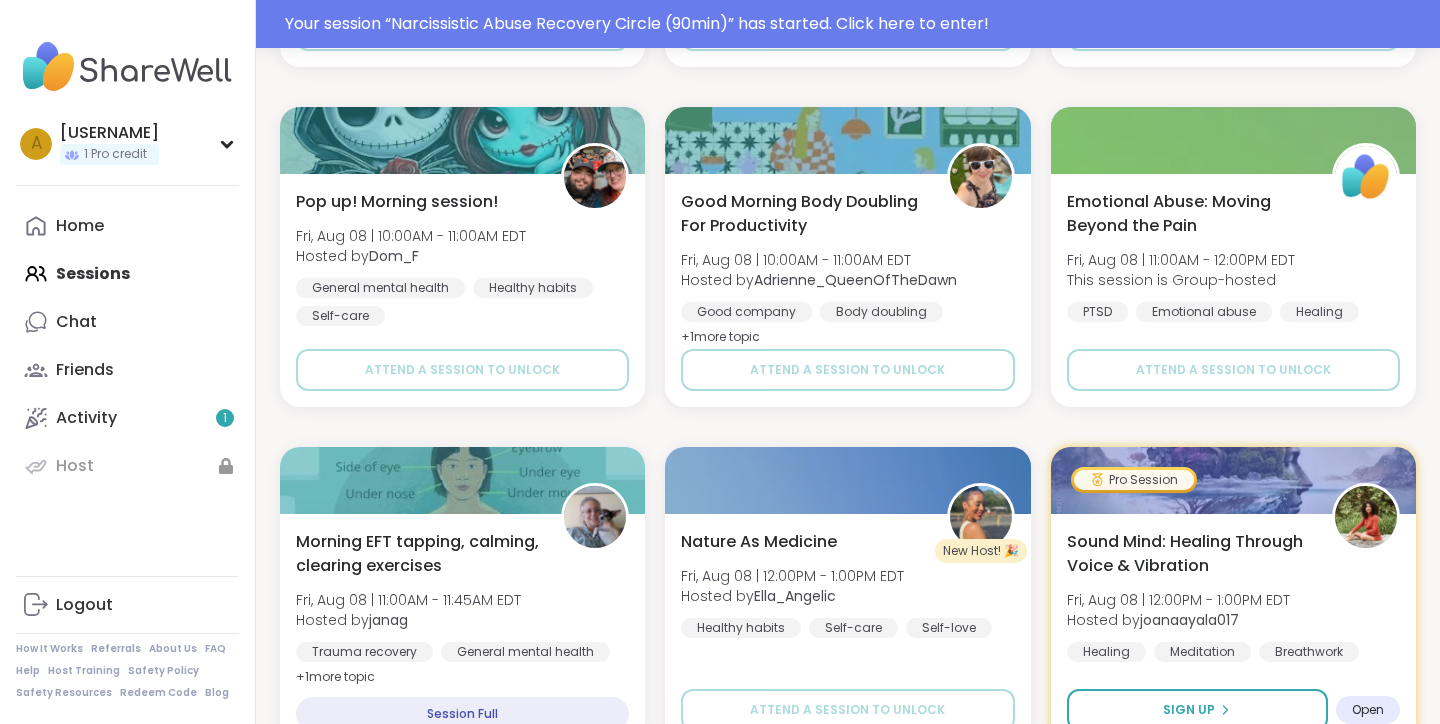 scroll, scrollTop: 4780, scrollLeft: 0, axis: vertical 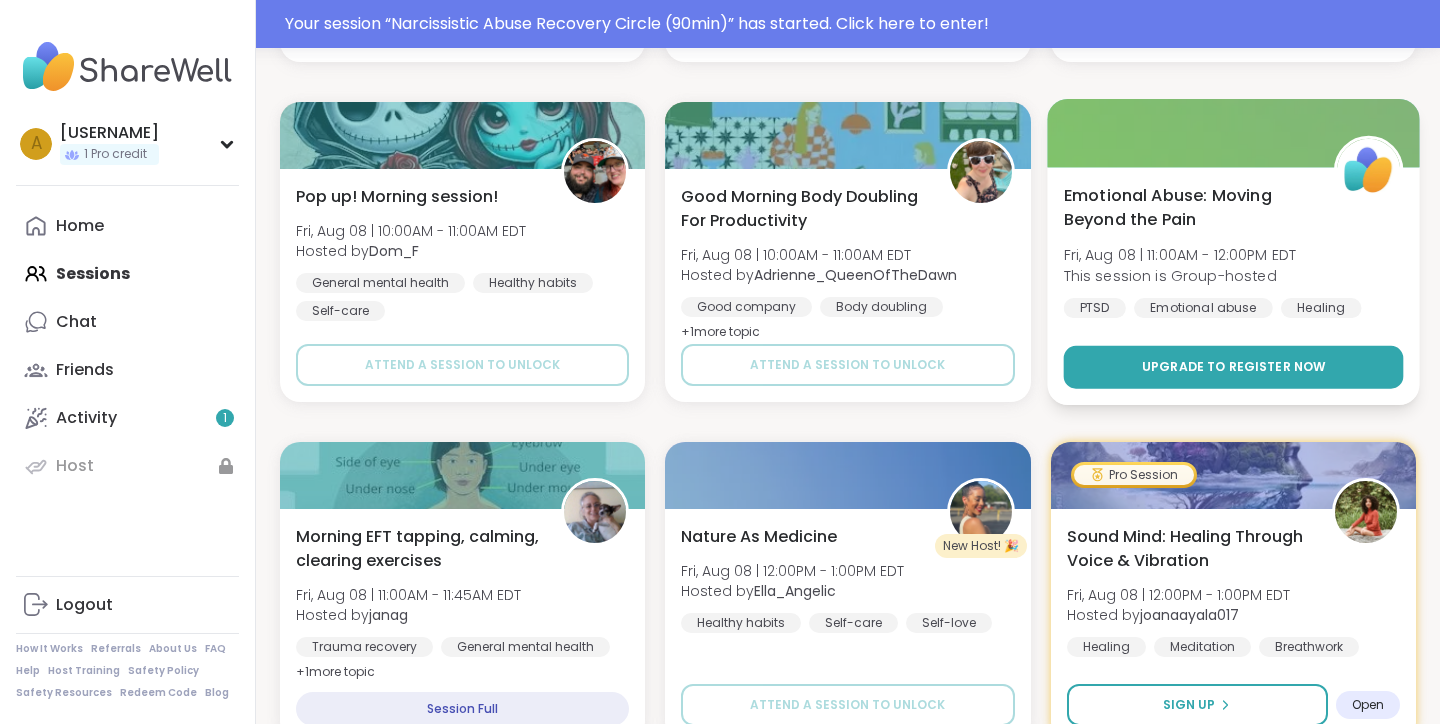 click on "Upgrade to register now" at bounding box center [1234, 367] 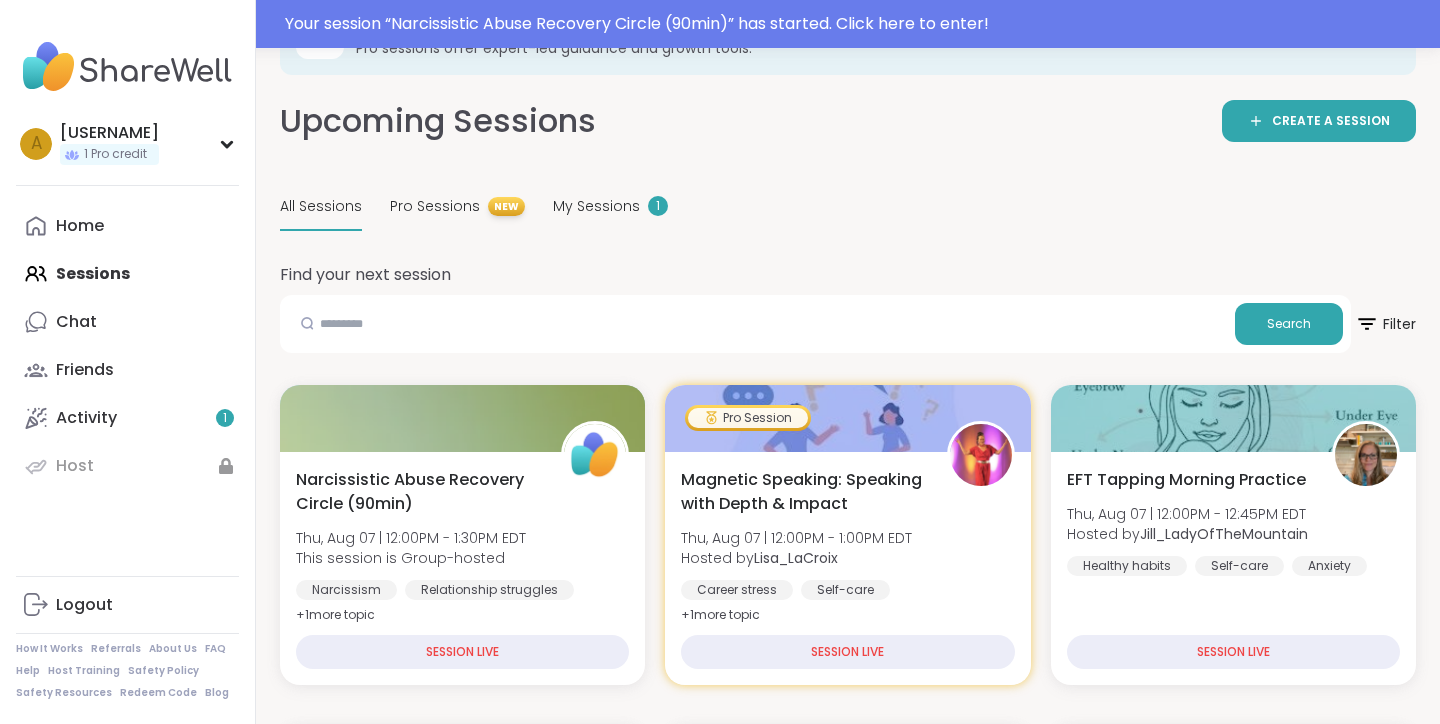 scroll, scrollTop: 0, scrollLeft: 0, axis: both 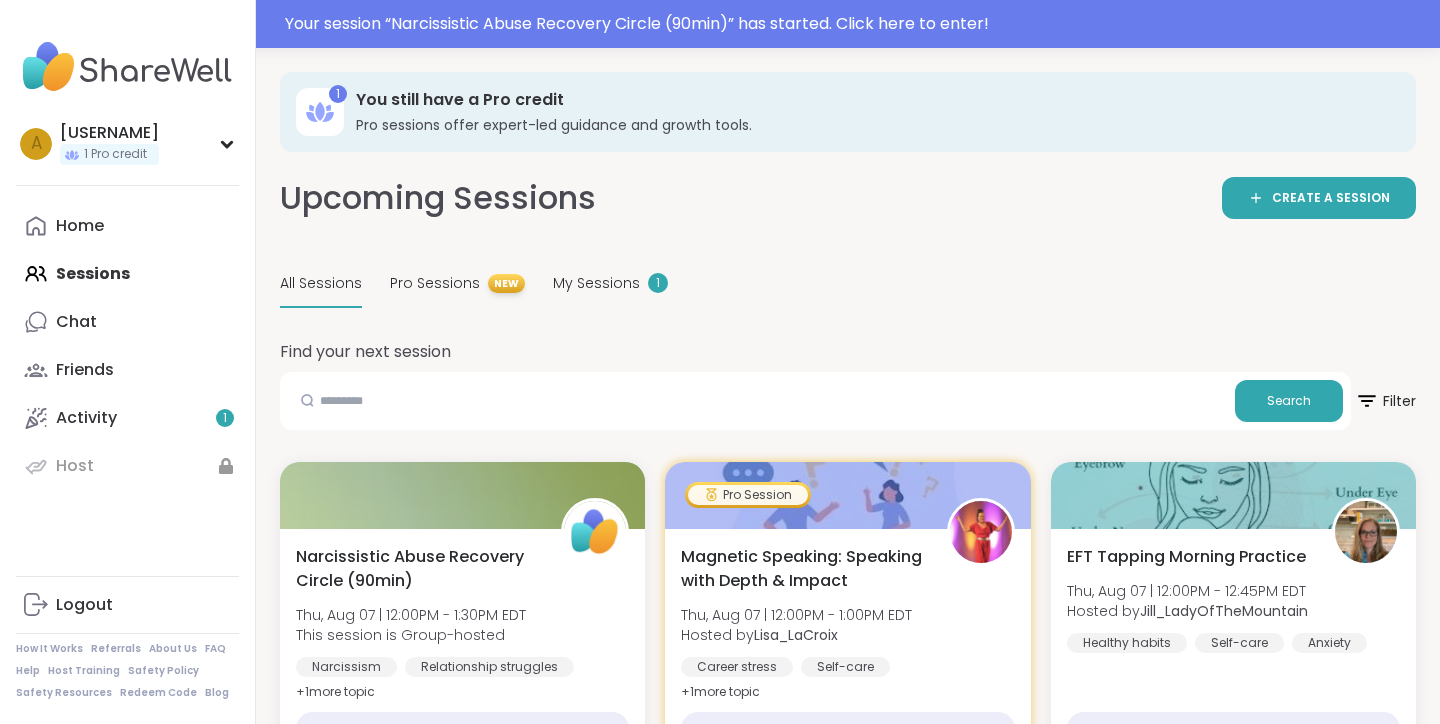 click on "You still have a Pro credit Pro sessions offer expert-led guidance and growth tools." at bounding box center (872, 112) 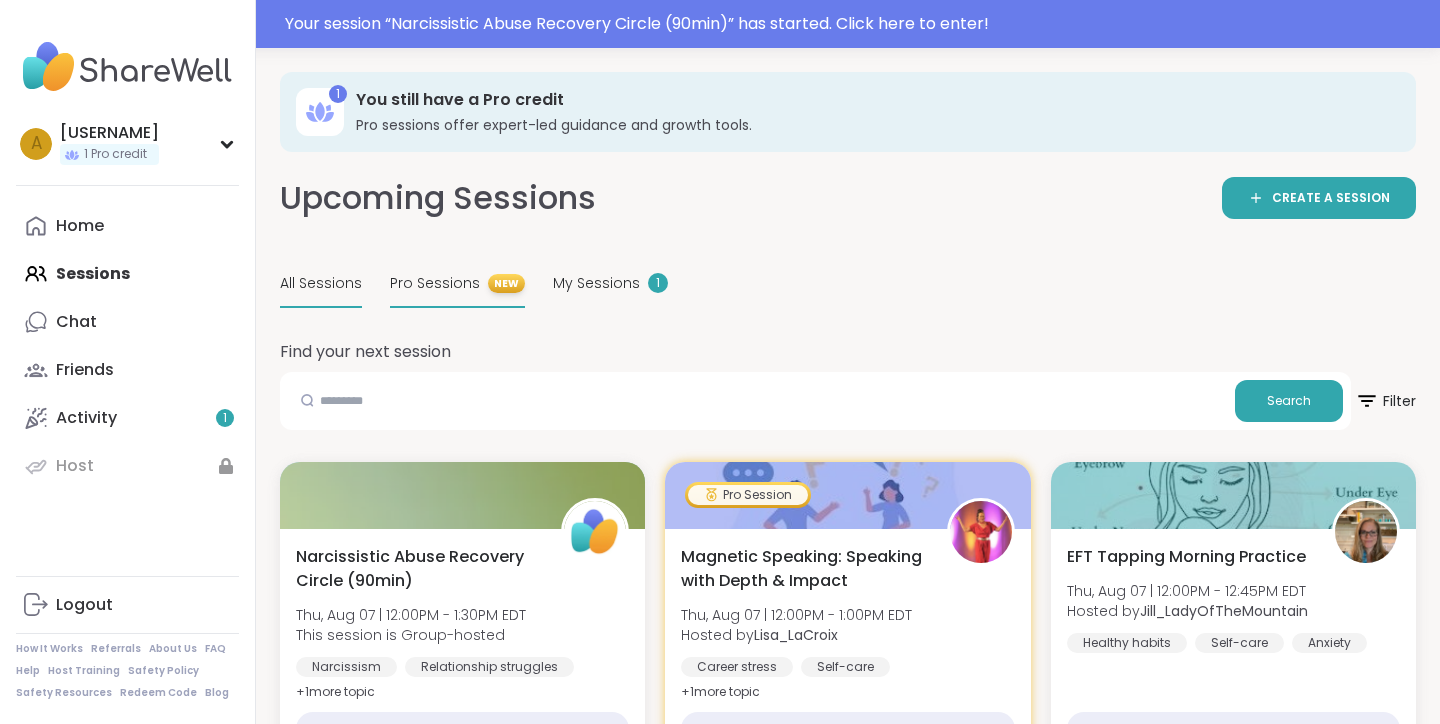 click on "Pro Sessions" at bounding box center [435, 283] 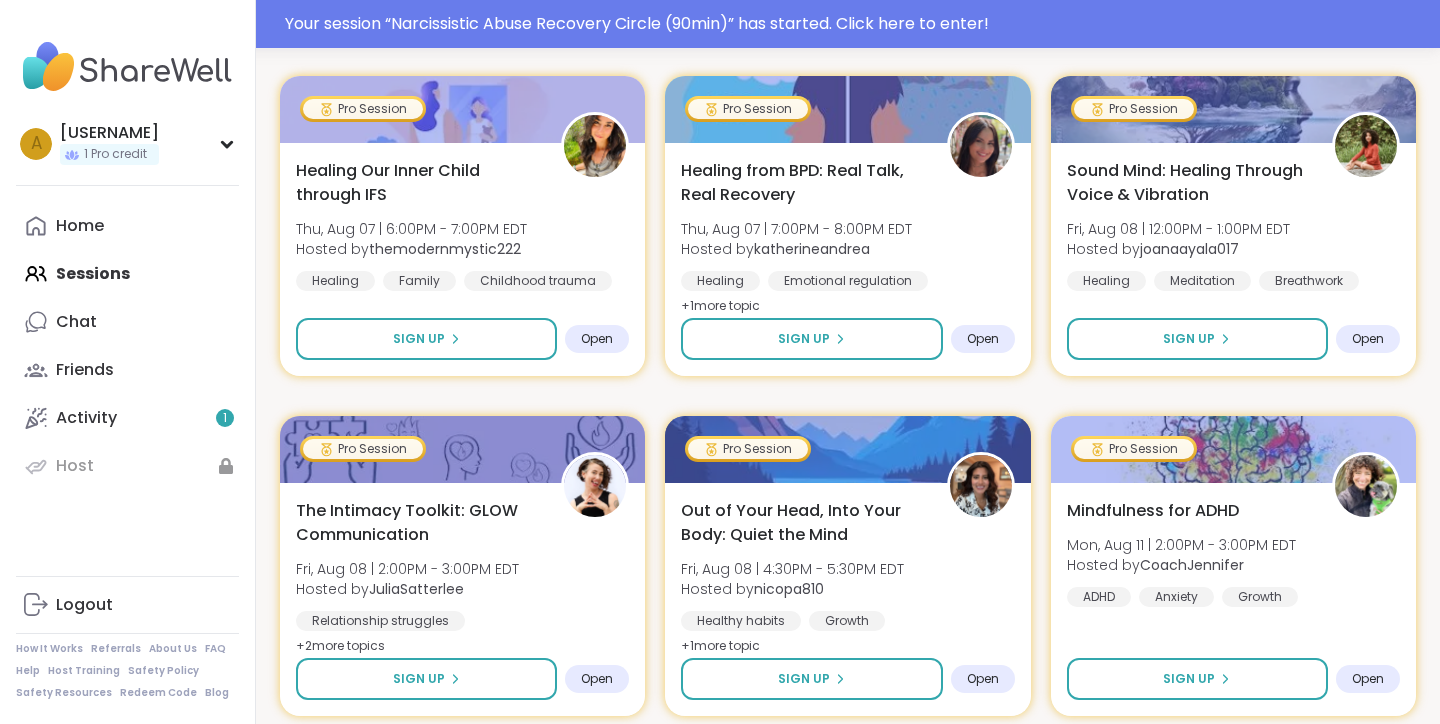 scroll, scrollTop: 606, scrollLeft: 0, axis: vertical 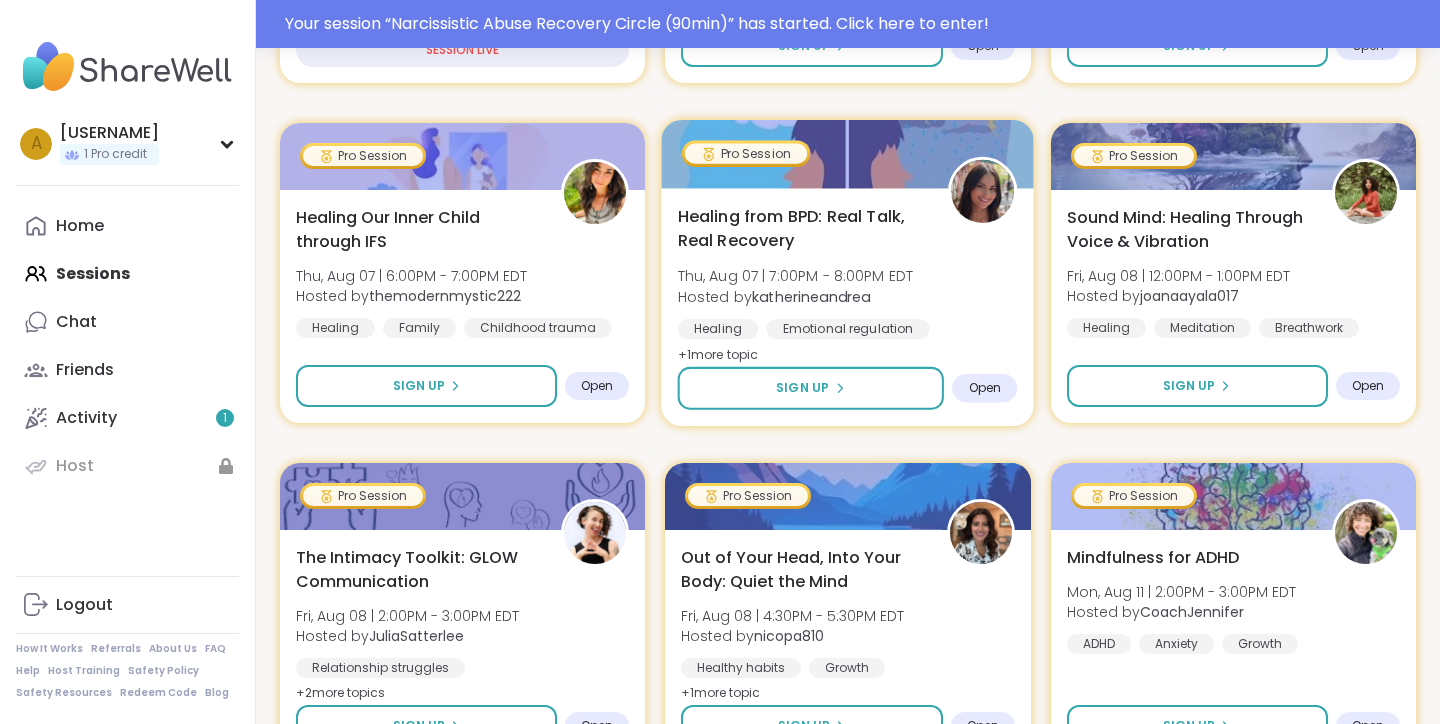 click on "Healing from BPD: Real Talk, Real Recovery" at bounding box center (802, 229) 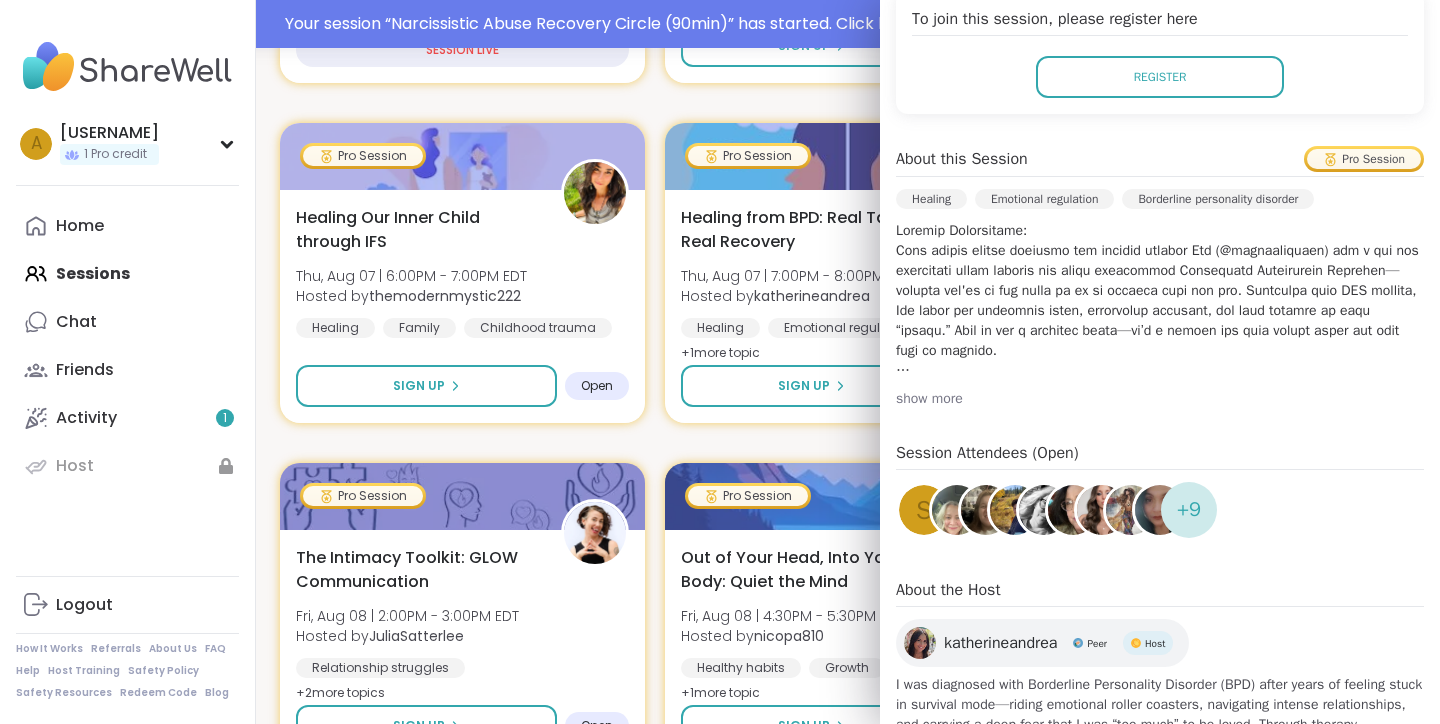 scroll, scrollTop: 566, scrollLeft: 0, axis: vertical 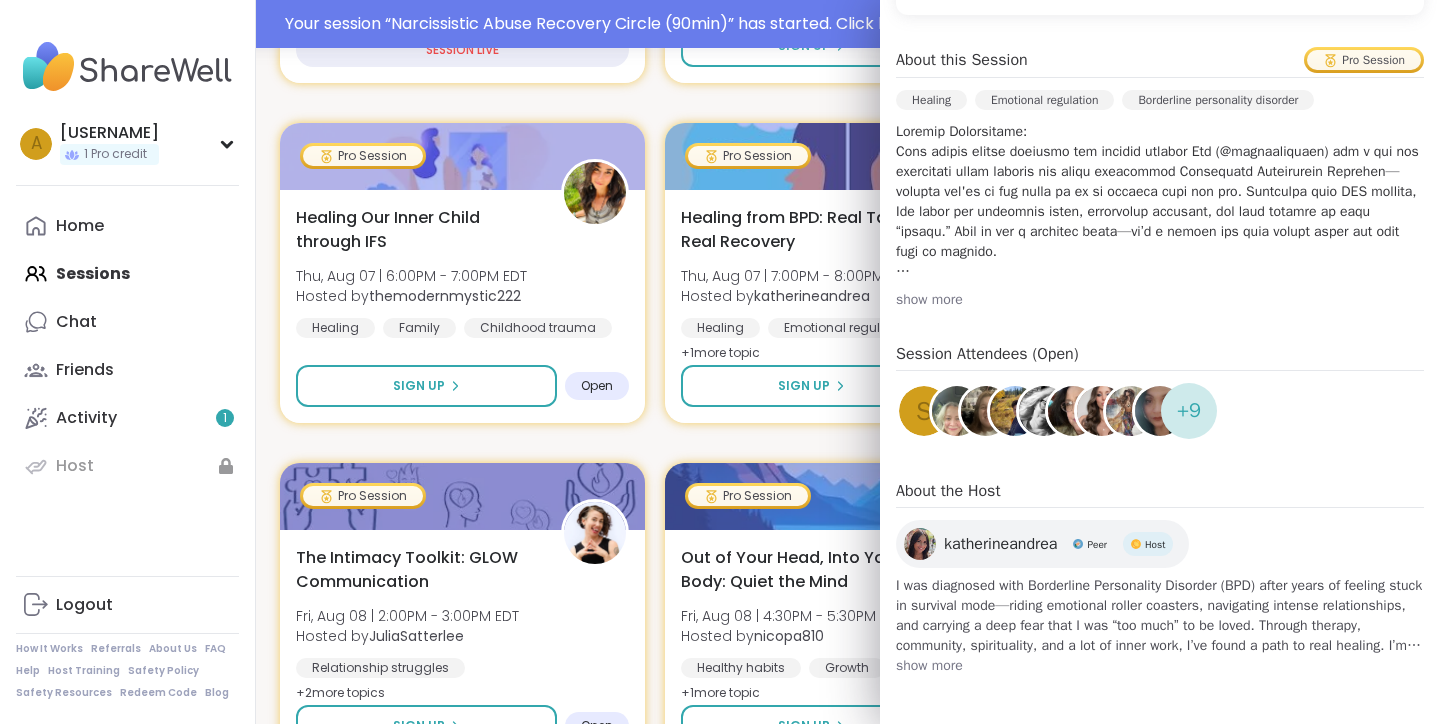 click on "show more" at bounding box center (1160, 666) 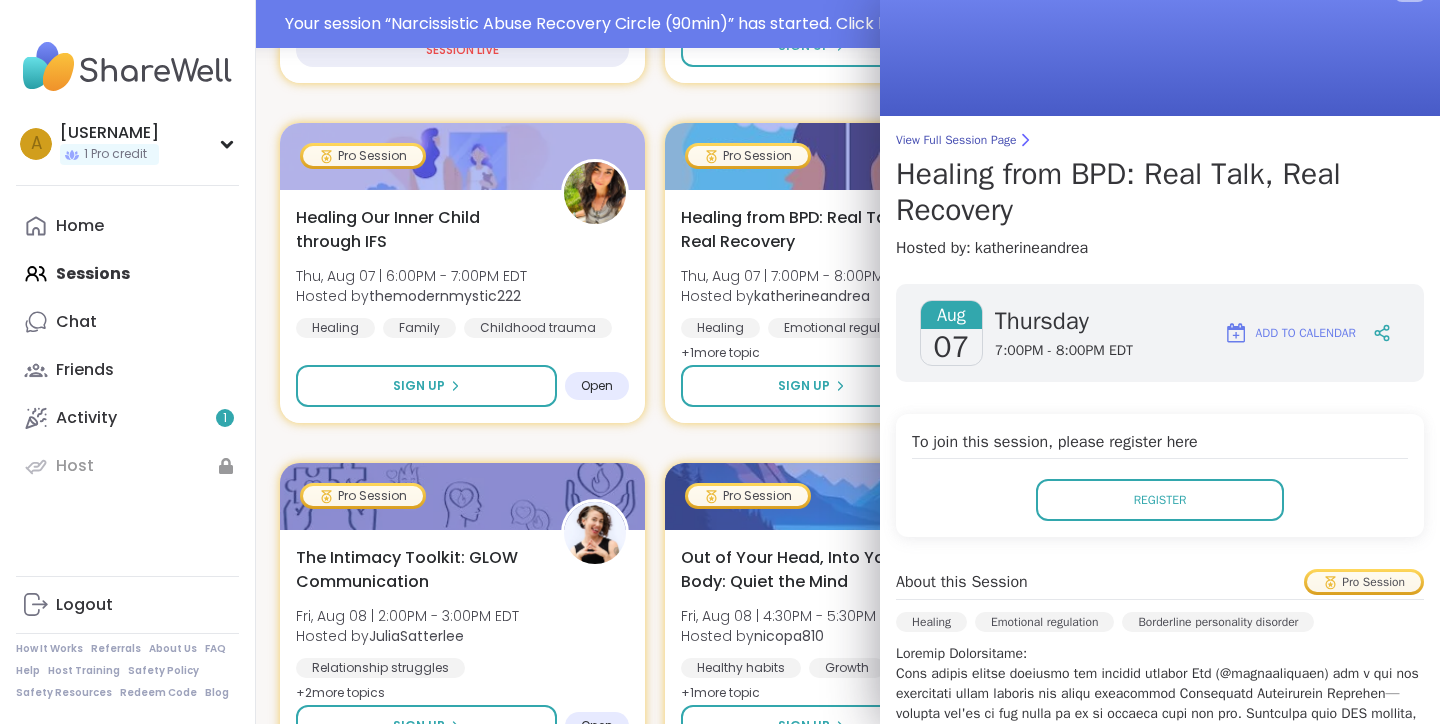 scroll, scrollTop: 0, scrollLeft: 0, axis: both 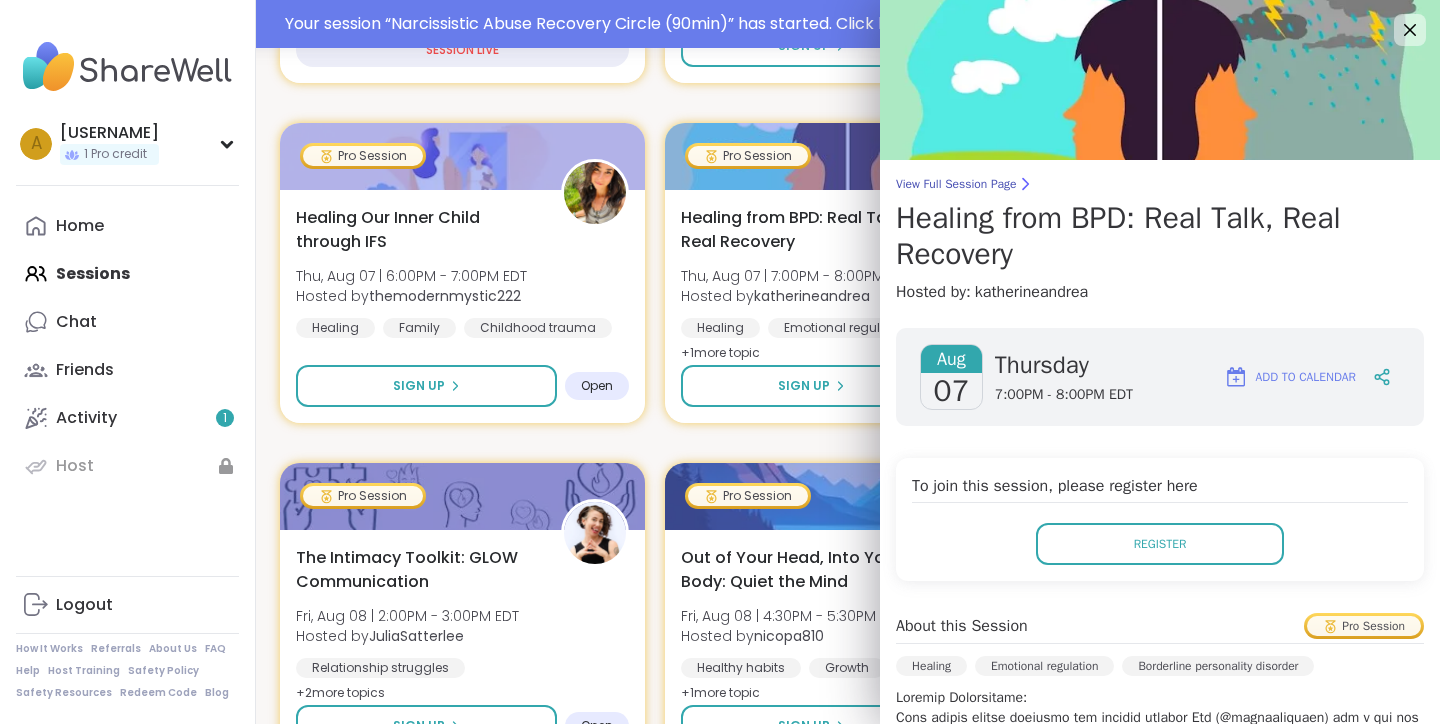 click on "Pro Session Magnetic Speaking: Speaking with Depth &amp; Impact [DAY], [MONTH] [DATE] | [TIME] - [TIME] [TIMEZONE] Hosted by [USERNAME] Career stress Self-care General mental health + 1  more topic SESSION LIVE Pro Session Unmasking Autism: Before, During &amp; After Diagnosis [DAY], [MONTH] [DATE] | [TIME] - [TIME] [TIMEZONE] Hosted by [USERNAME] Autism Diagnoses Identity Sign Up Open Pro Session Healing in the Dark [DAY], [MONTH] [DATE] | [TIME] - [TIME] [TIMEZONE] Hosted by [USERNAME] Relationship struggles General mental health Identity Sign Up Open Pro Session Healing Our Inner Child through IFS [DAY], [MONTH] [DATE] | [TIME] - [TIME] [TIMEZONE] Hosted by [USERNAME] Healing Family Childhood trauma Sign Up Open Pro Session Healing from BPD: Real Talk, Real Recovery [DAY], [MONTH] [DATE] | [TIME] - [TIME] [TIMEZONE] Hosted by [USERNAME] Healing Emotional regulation Borderline personality disorder + 1  more topic Sign Up Open Pro Session Sound Mind: Healing Through Voice &amp; Vibration [DAY], [MONTH] [DATE] | [TIME] - [TIME] [TIMEZONE] Hosted by [USERNAME] Healing Meditation Breathwork Open" at bounding box center [848, 1293] 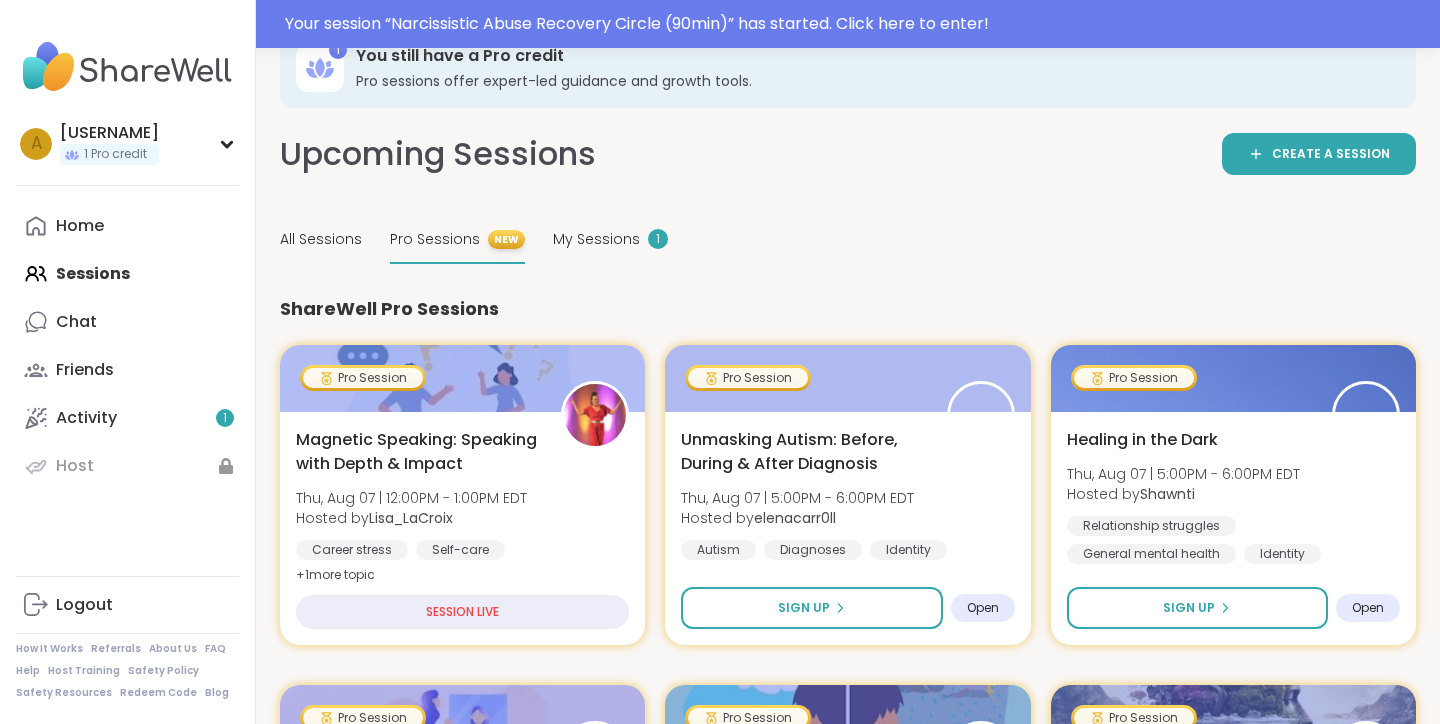scroll, scrollTop: 0, scrollLeft: 0, axis: both 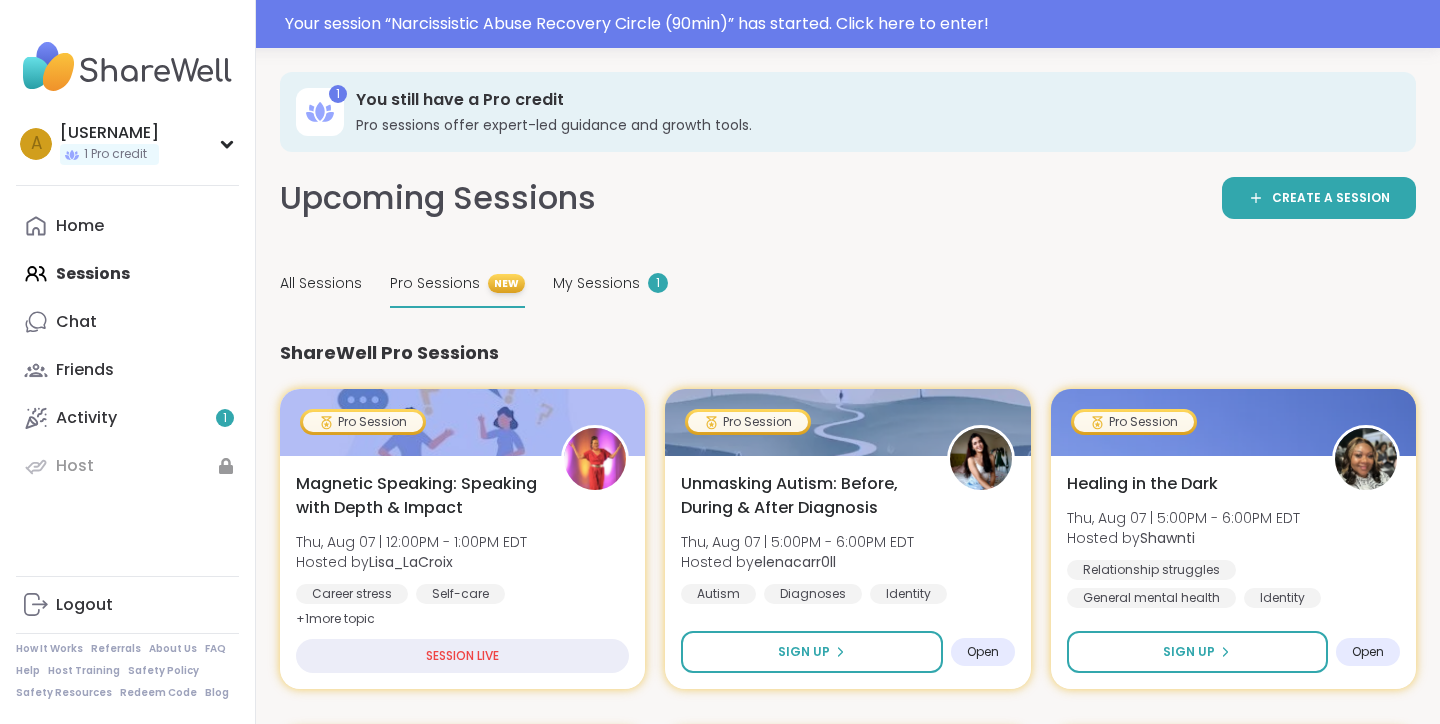 click on "Home Sessions Chat Friends Activity 1 Host" at bounding box center (127, 346) 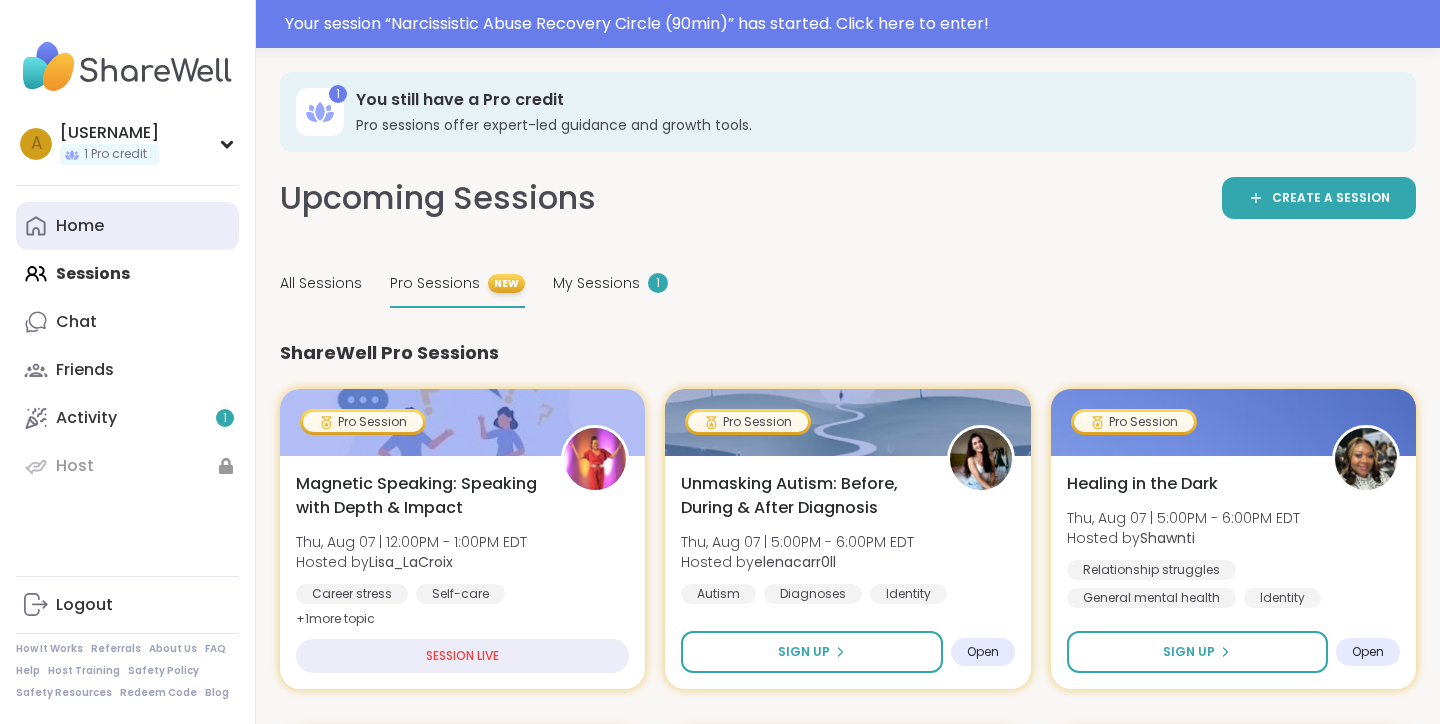 click on "Home" at bounding box center [80, 226] 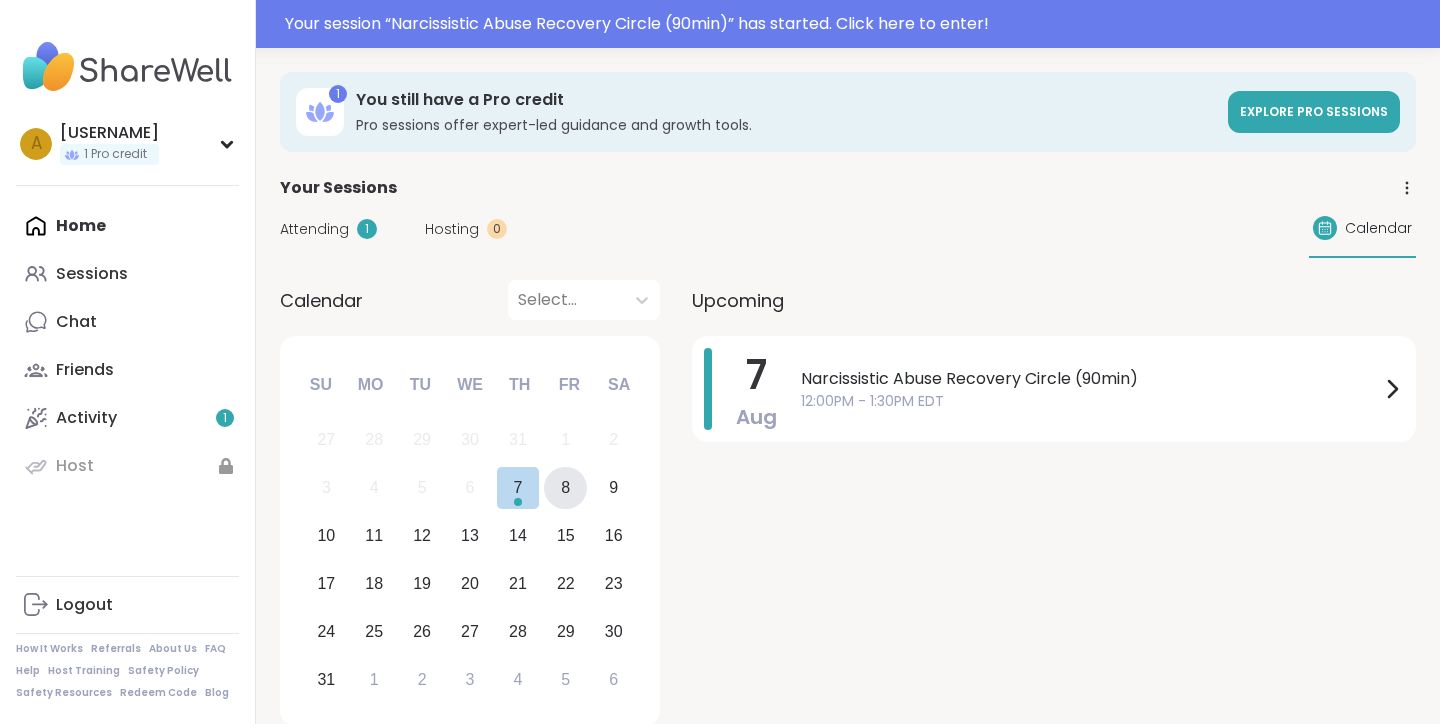 click on "8" at bounding box center (565, 488) 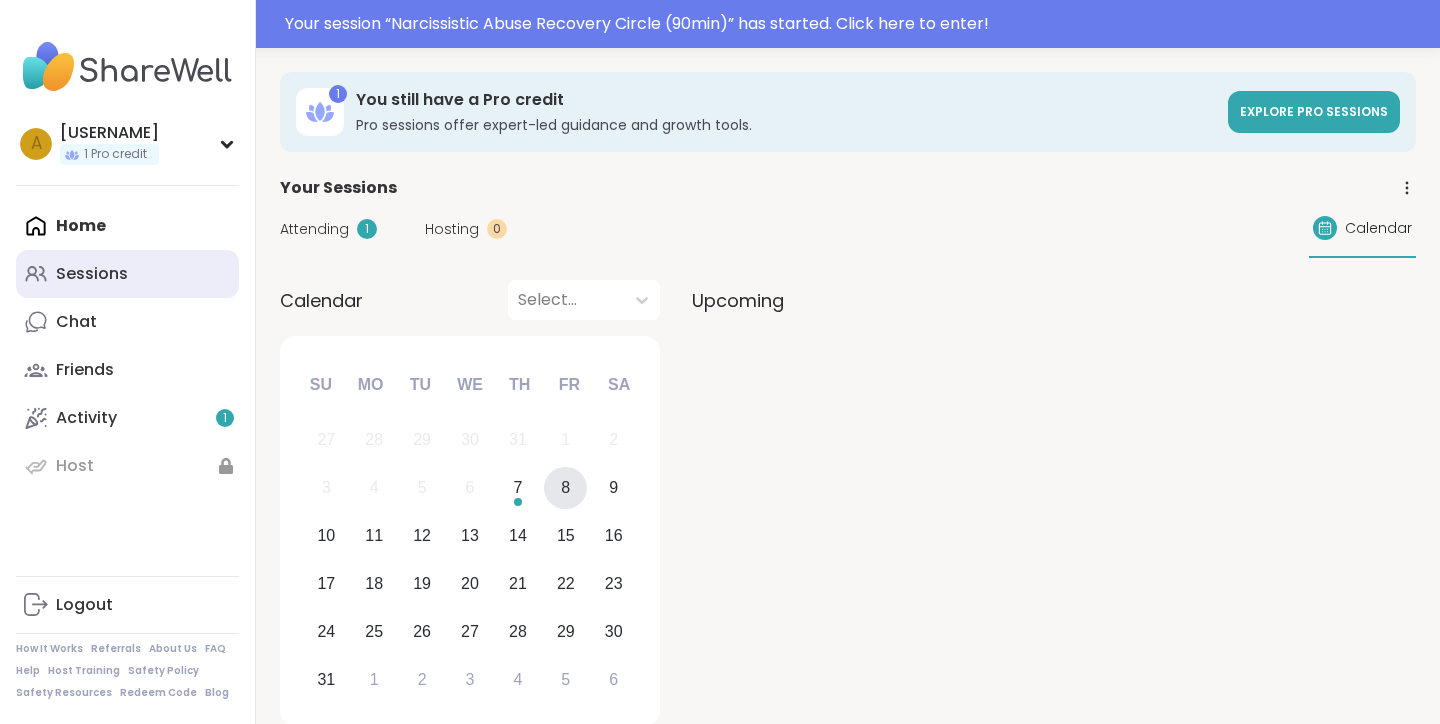 click on "Sessions" at bounding box center [92, 274] 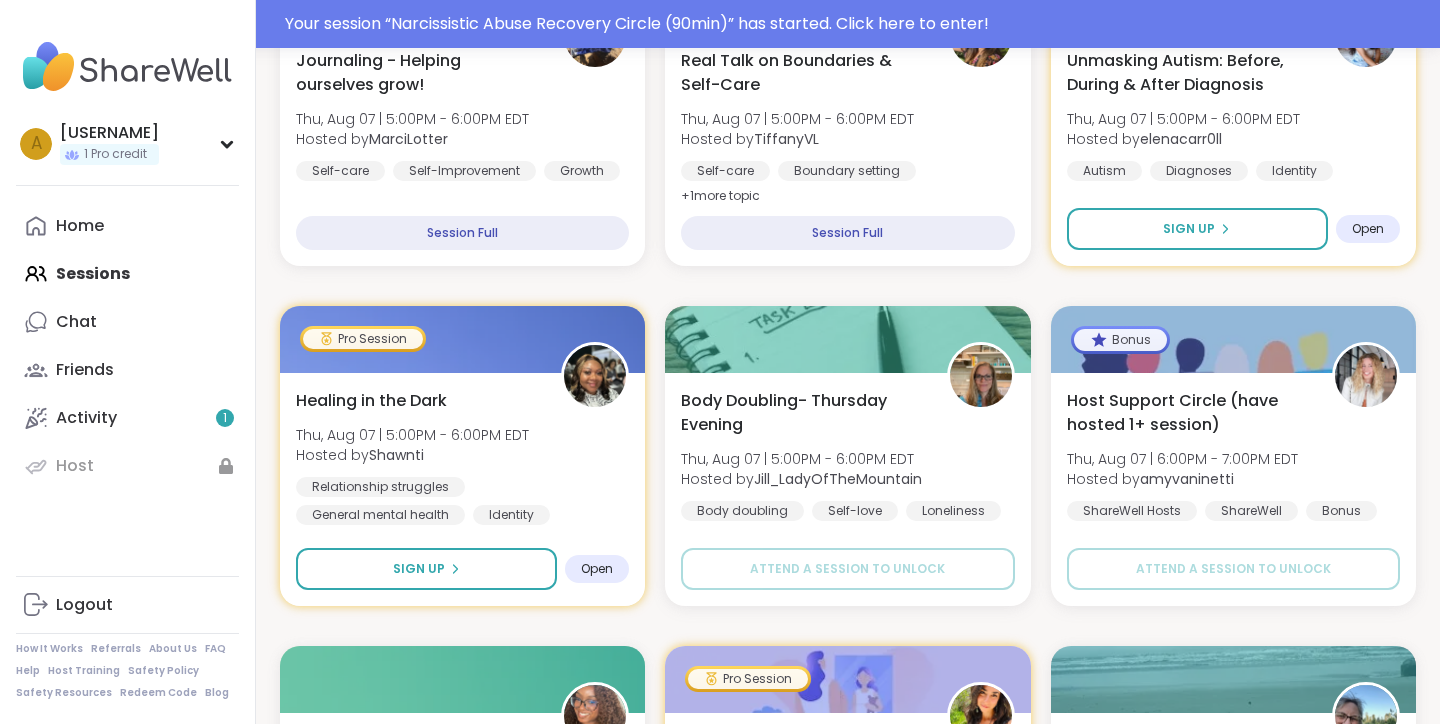 scroll, scrollTop: 2191, scrollLeft: 0, axis: vertical 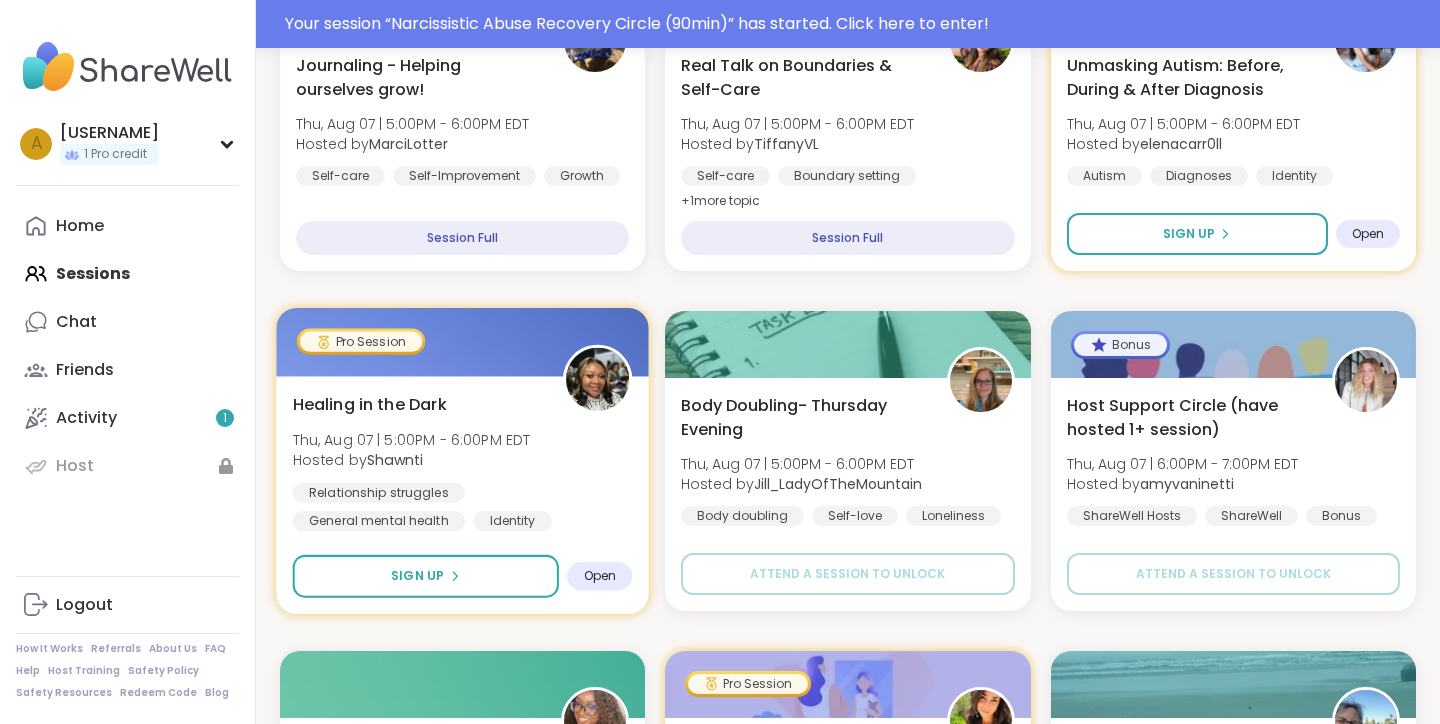 click on "General mental health" at bounding box center (379, 521) 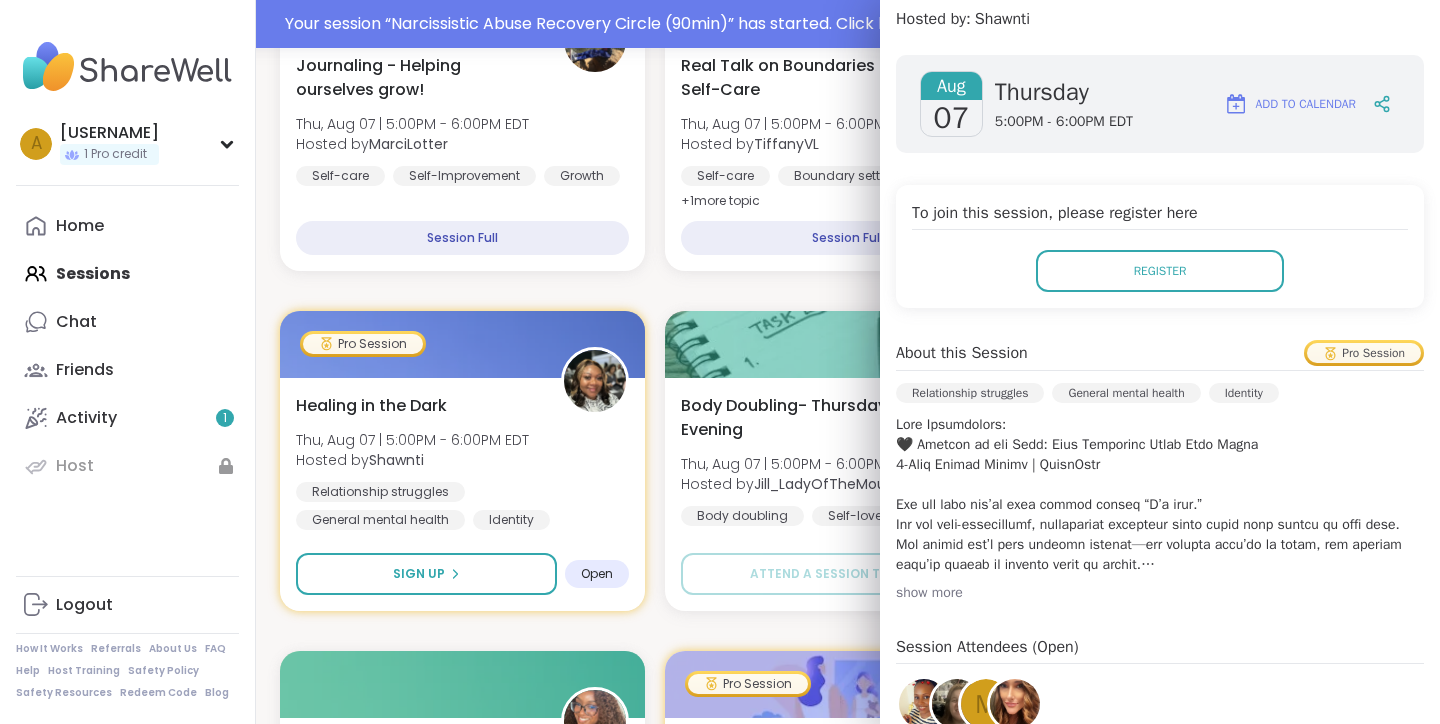 scroll, scrollTop: 267, scrollLeft: 0, axis: vertical 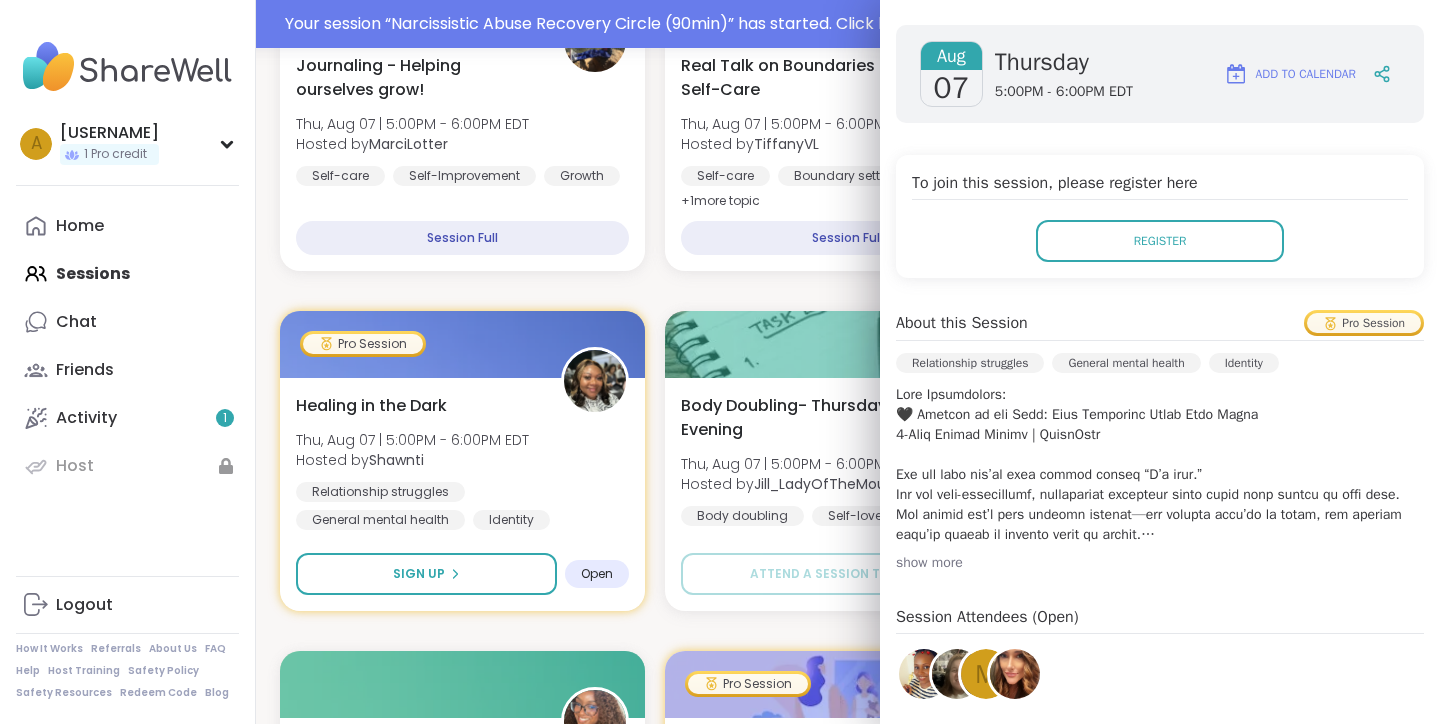 click on "show more" at bounding box center [1160, 563] 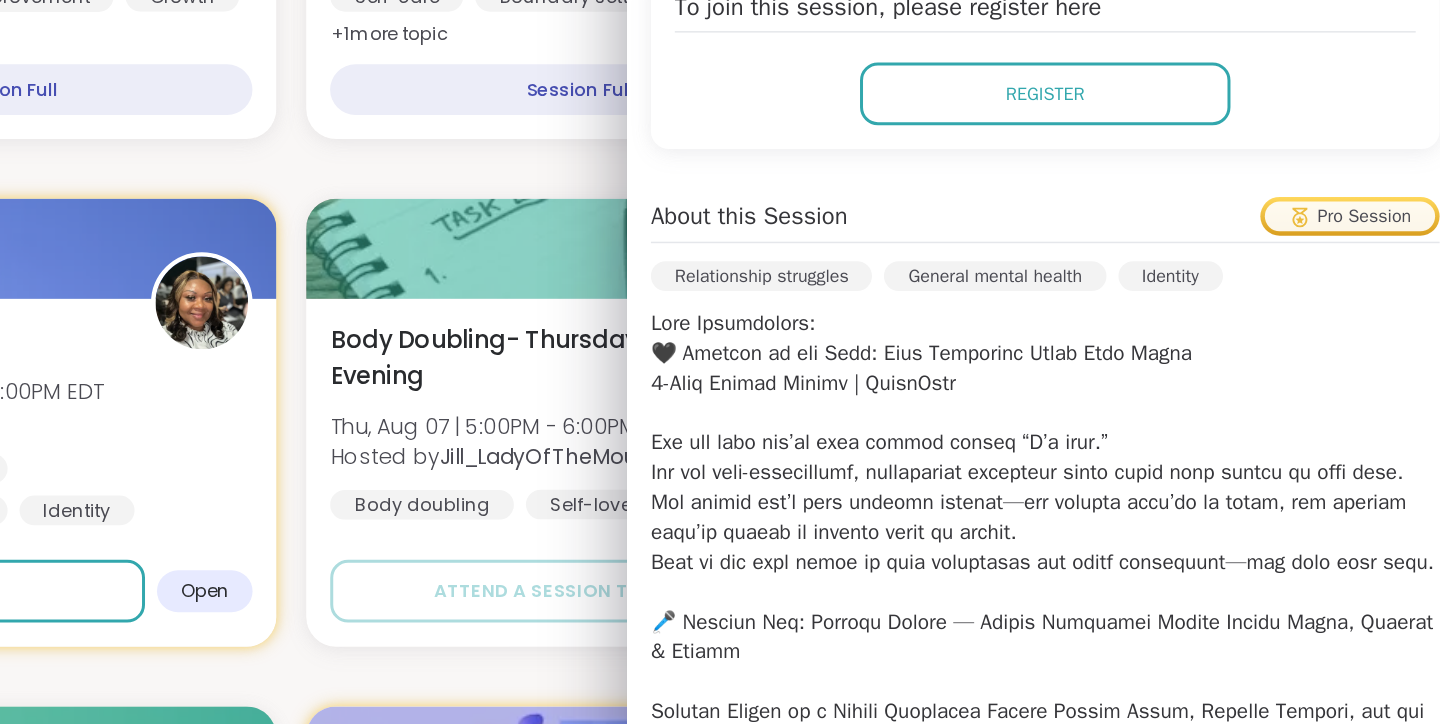 scroll, scrollTop: 2191, scrollLeft: 0, axis: vertical 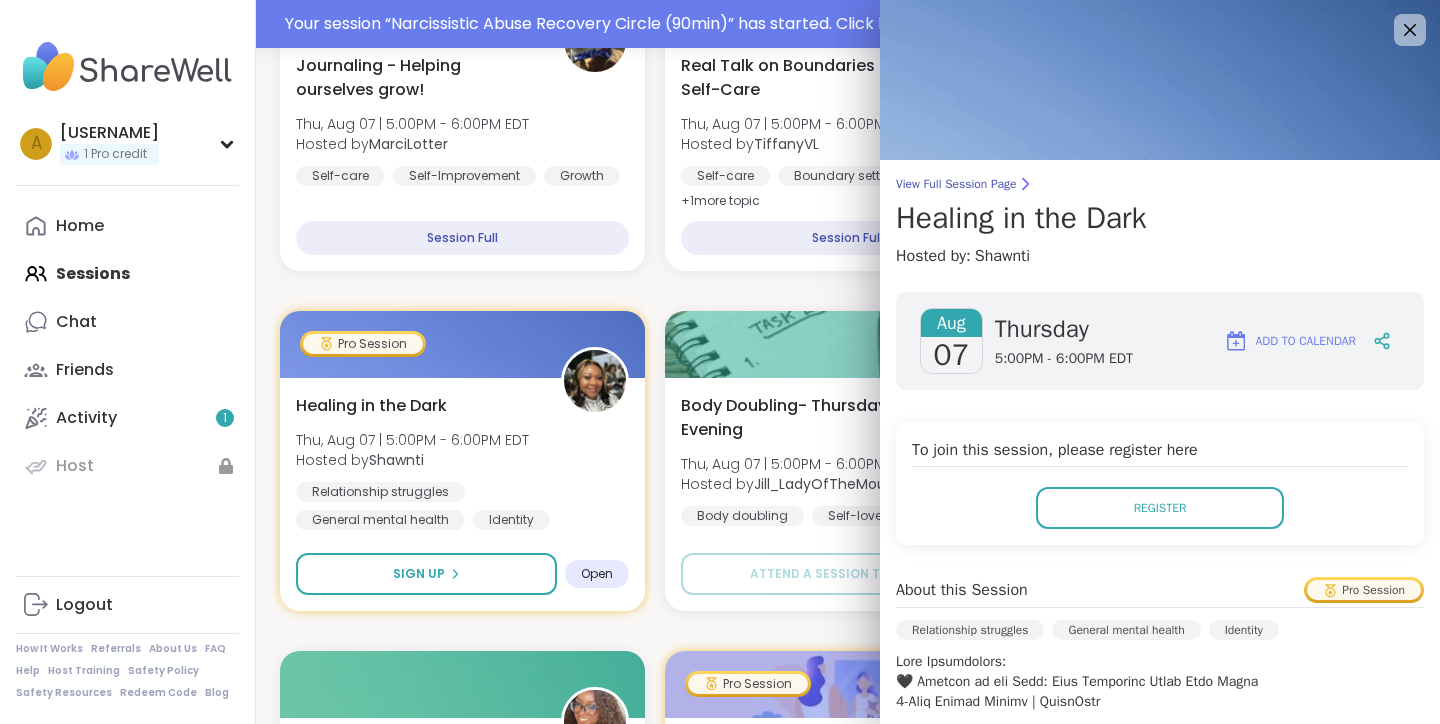 click on "Narcissistic Abuse Recovery Circle (90min) [DAY], [MONTH] [DATE] | [TIME] - [TIME] [TIMEZONE] This session is Group-hosted Narcissism Relationship struggles Emotional abuse + 1  more topic SESSION LIVE Pro Session Magnetic Speaking: Speaking with Depth &amp; Impact [DAY], [MONTH] [DATE] | [TIME] - [TIME] [TIMEZONE] Hosted by [USERNAME] Career stress Self-care General mental health + 1  more topic SESSION LIVE EFT Tapping Morning Practice [DAY], [MONTH] [DATE] | [TIME] - [TIME] [TIMEZONE] Hosted by [USERNAME] Healthy habits Self-care Anxiety SESSION LIVE New Host! 🎉 Living with PMDD: Survivors &amp; Loved Ones [DAY], [MONTH] [DATE] | [TIME] - [TIME] [TIMEZONE] Hosted by [USERNAME] Self-care Anxiety Relationship struggles + 1  more topic SESSION LIVE Body Doubling for Productivity - Thursday [DAY], [MONTH] [DATE] | [TIME] - [TIME] [TIMEZONE] Hosted by [USERNAME] Healthy habits Good company Body doubling + 1  more topic SESSION LIVE Good Morning Body Doubling For Productivity [DAY], [MONTH] [DATE] | [TIME] - [TIME] [TIMEZONE] Hosted by [USERNAME] Body doubling Good company + 1 + 1" at bounding box center [848, 291] 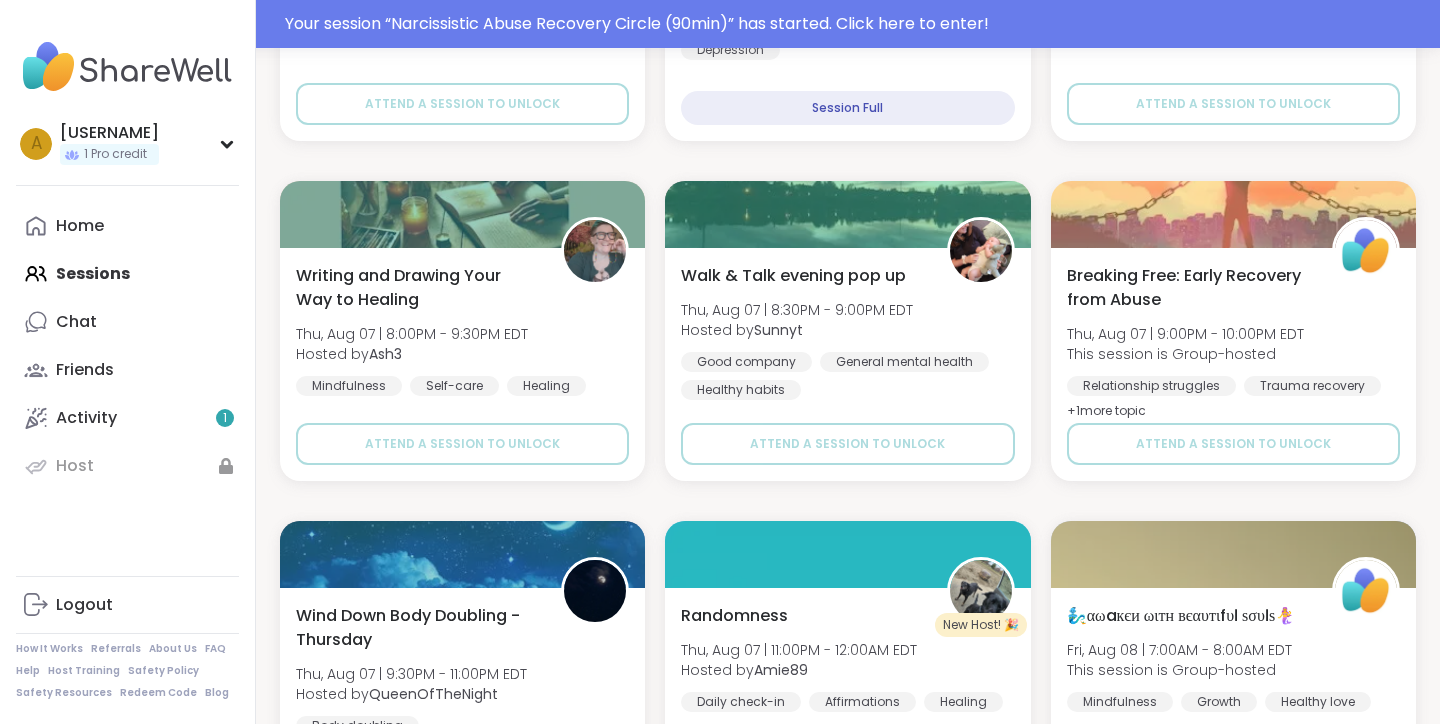 scroll, scrollTop: 3860, scrollLeft: 0, axis: vertical 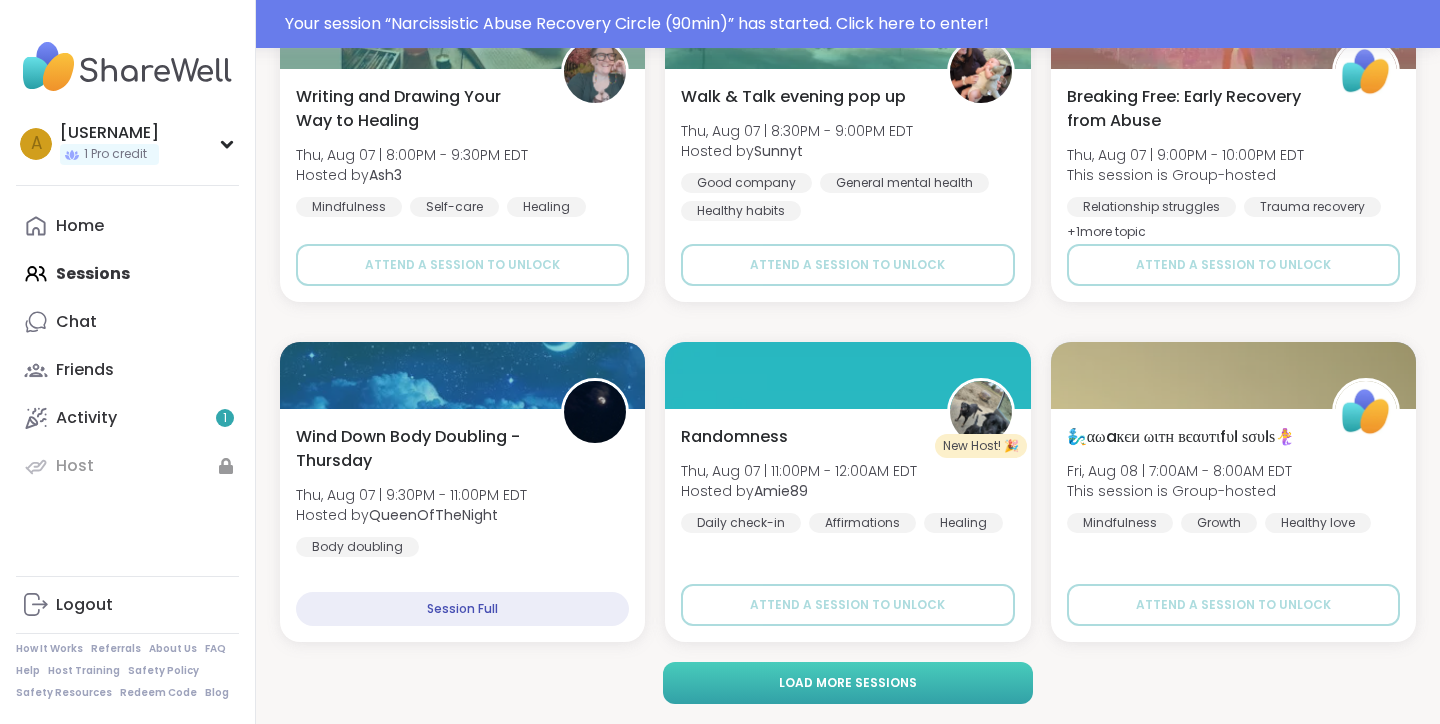 click on "Load more sessions" at bounding box center (848, 683) 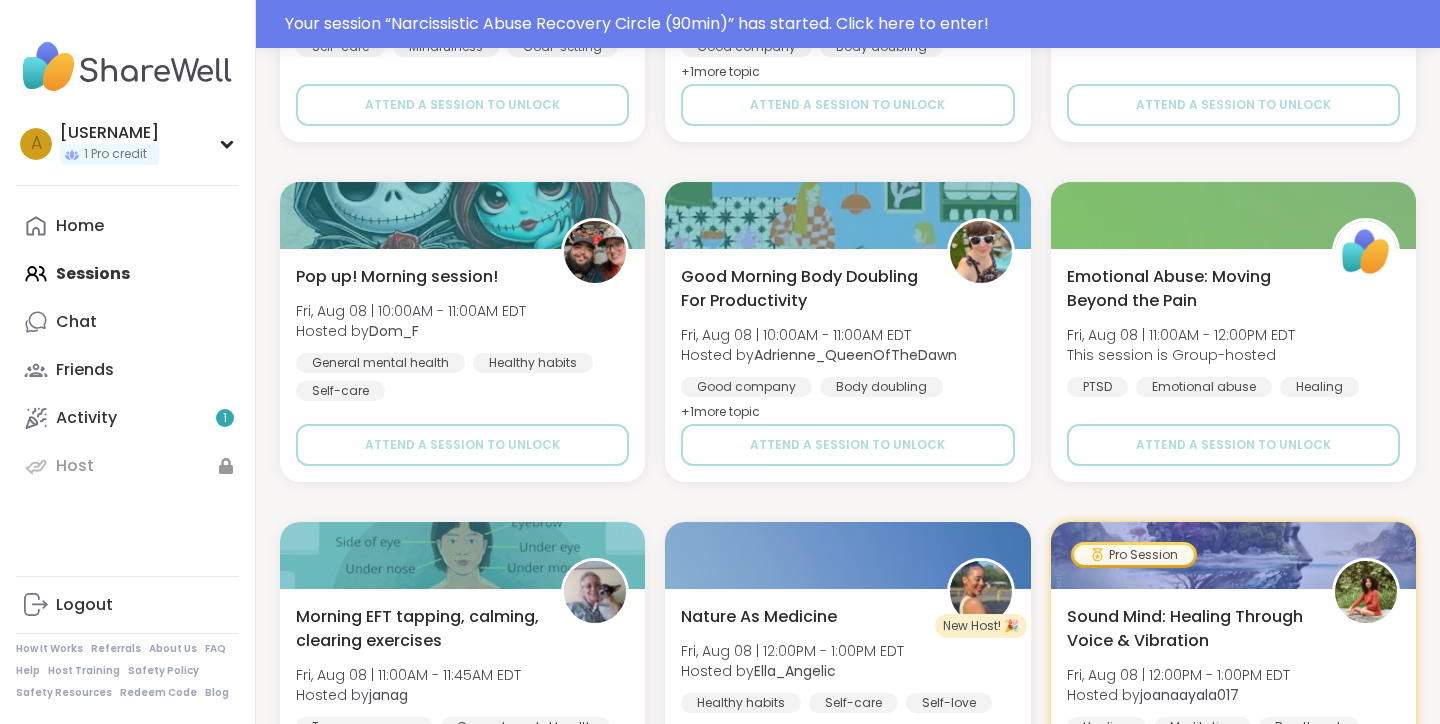 scroll, scrollTop: 4704, scrollLeft: 0, axis: vertical 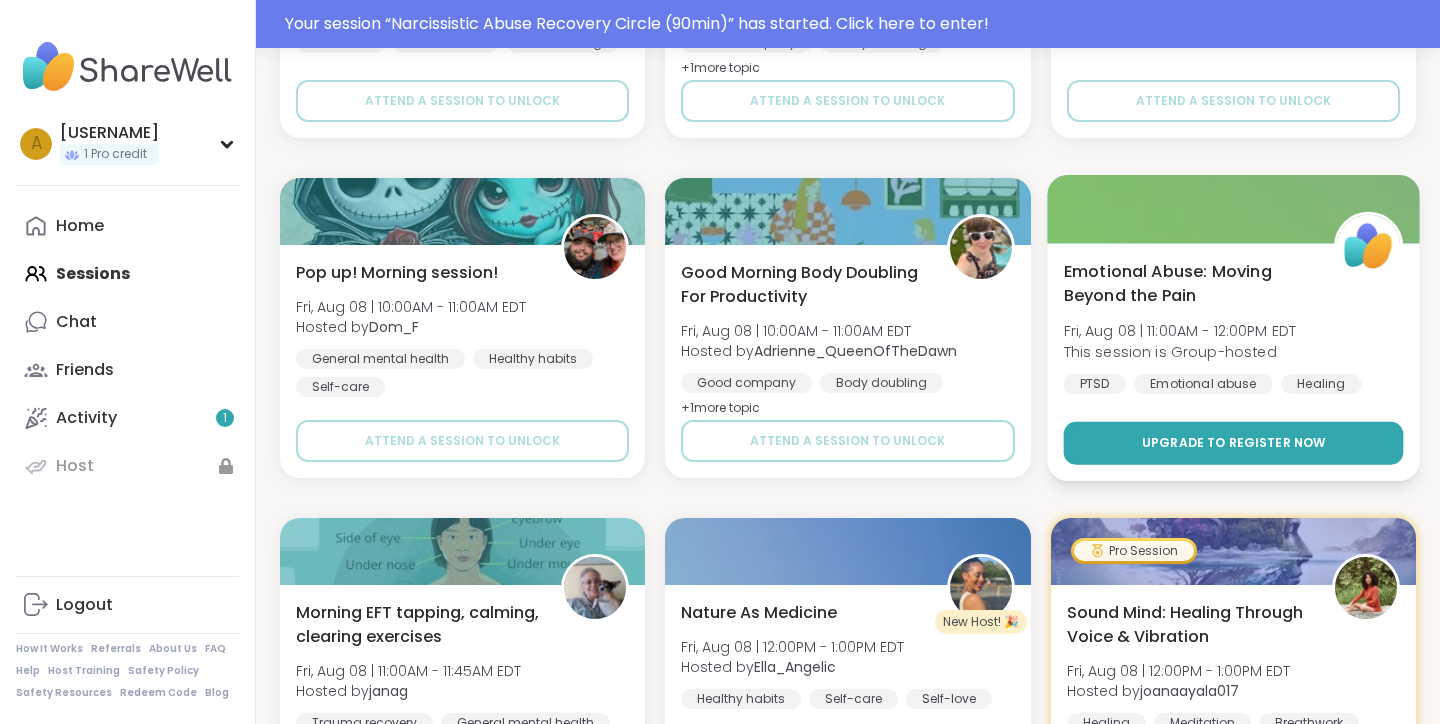 click on "Upgrade to register now" at bounding box center [1234, 443] 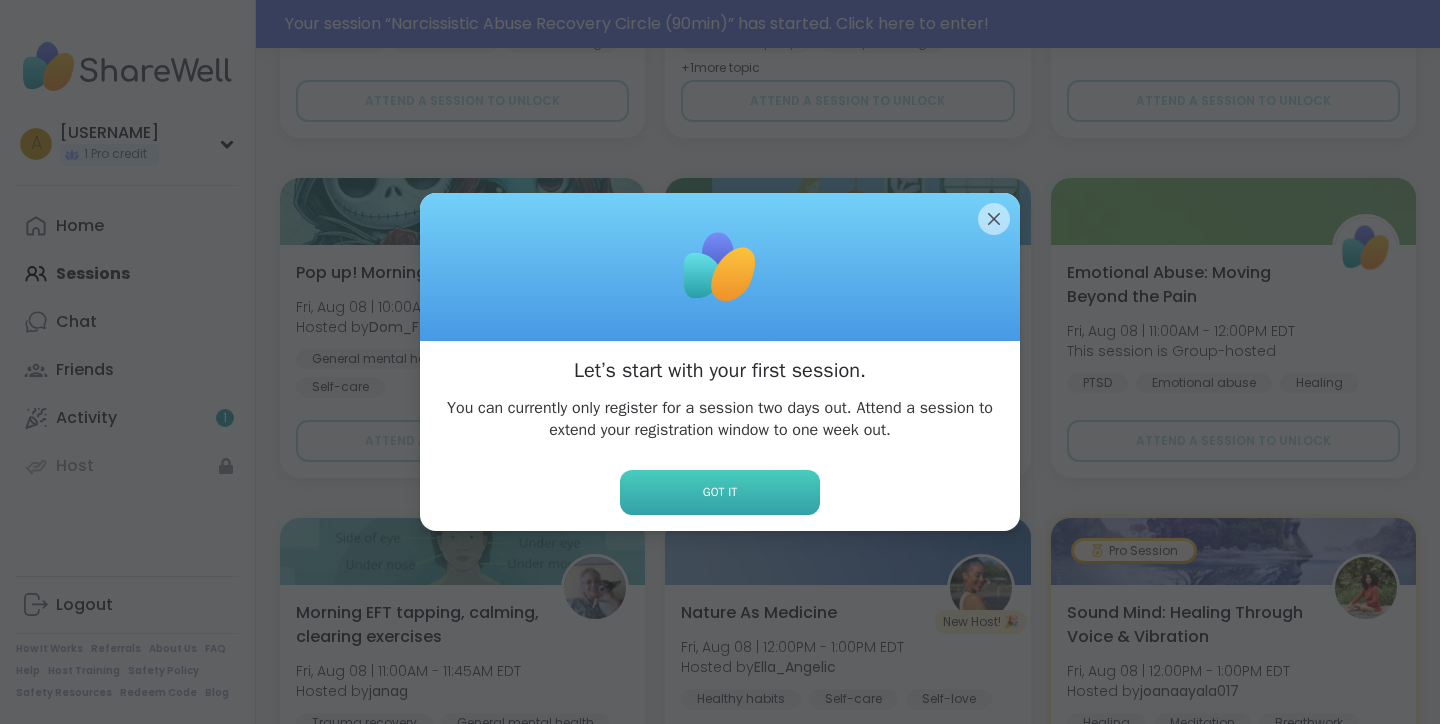 click on "Got it" at bounding box center [720, 492] 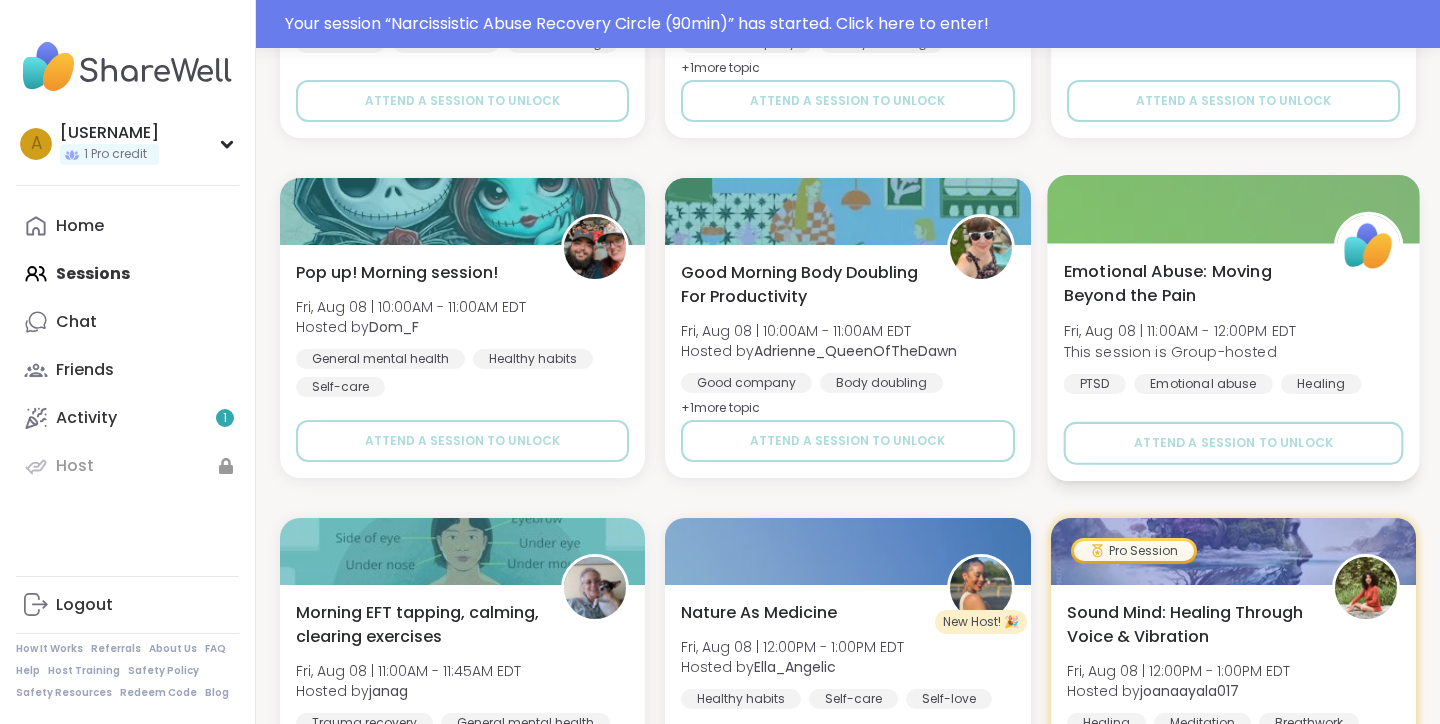 click on "Fri, Aug 08 | 11:00AM - 12:00PM EDT" at bounding box center [1179, 331] 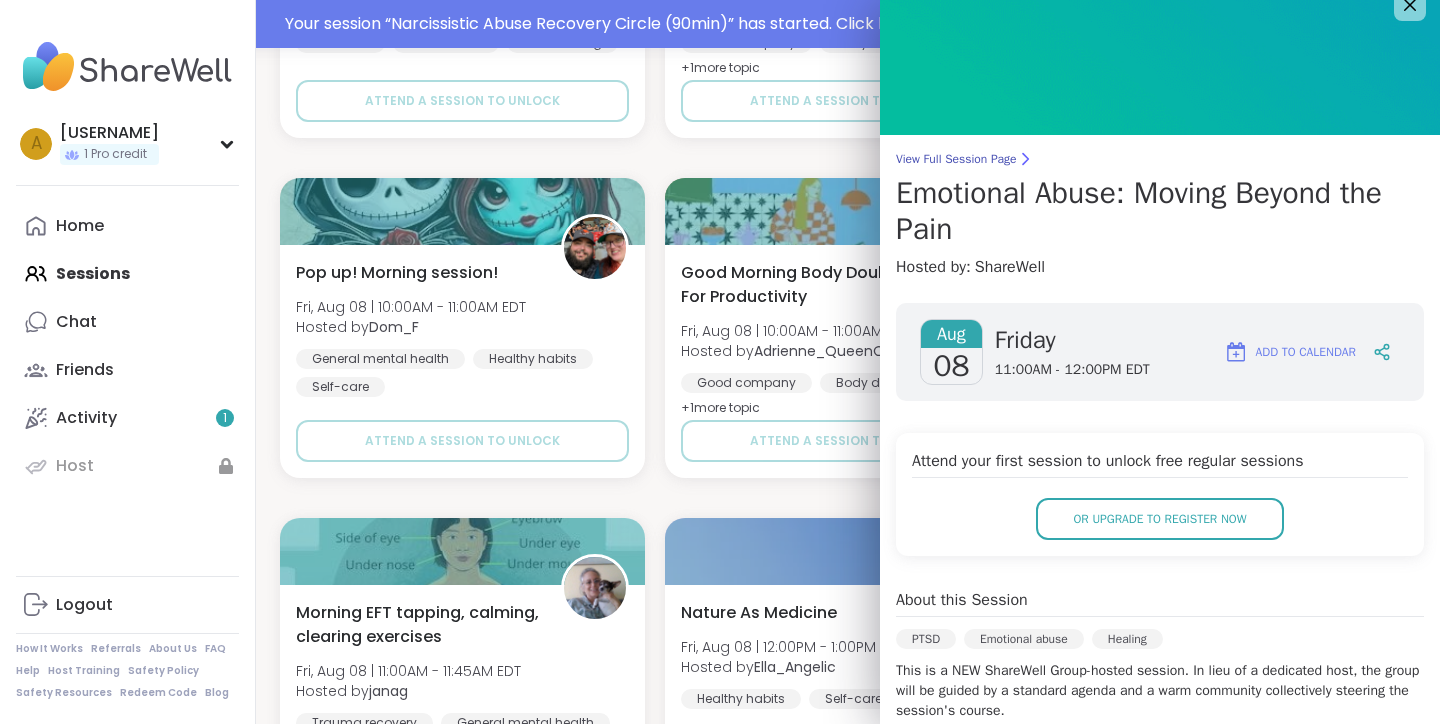 scroll, scrollTop: 27, scrollLeft: 0, axis: vertical 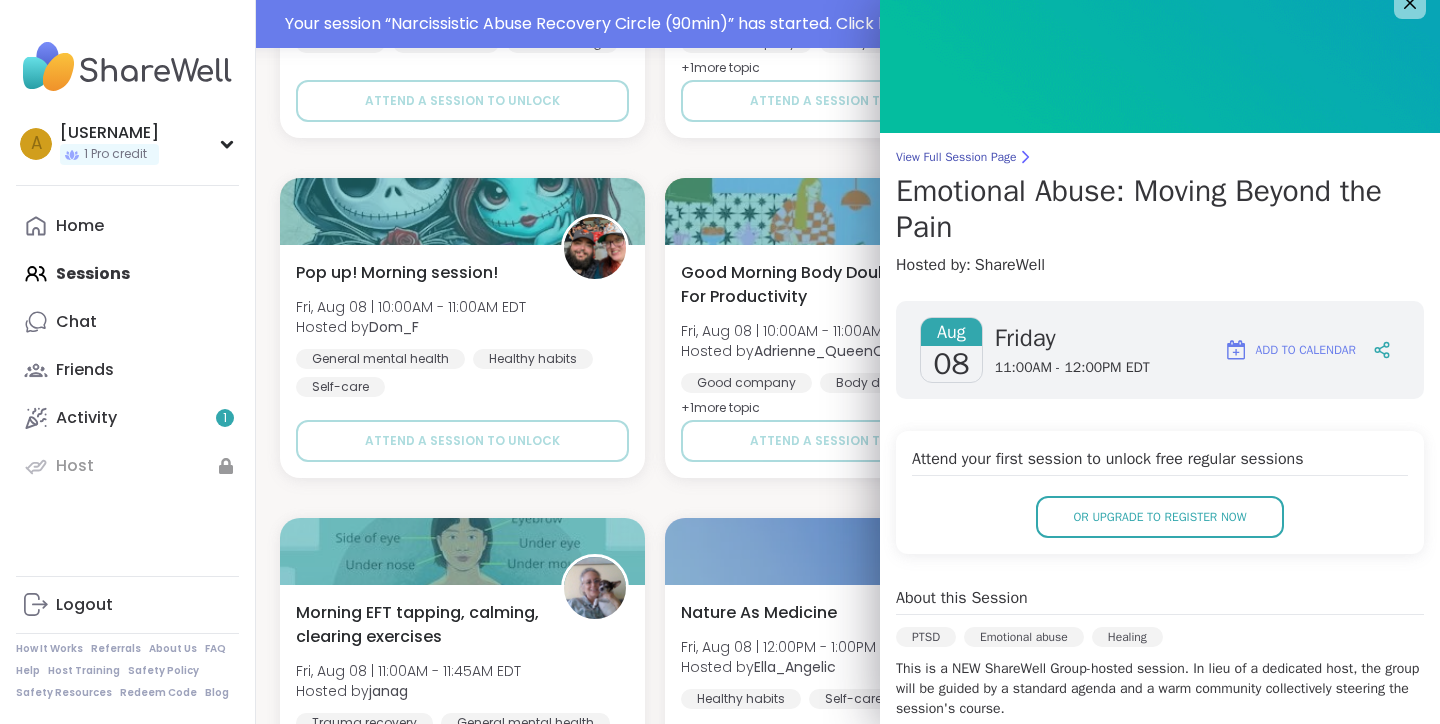 click on "Add to Calendar" at bounding box center [1306, 350] 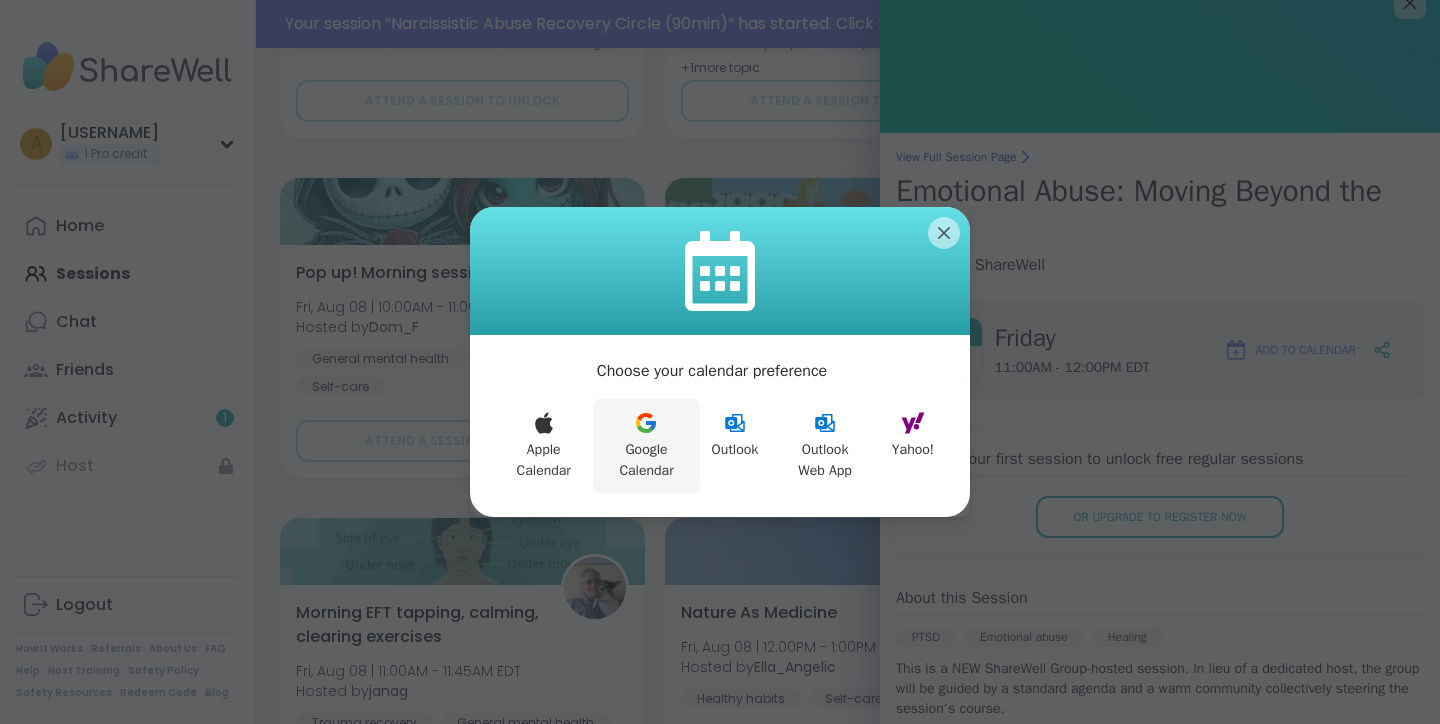 click 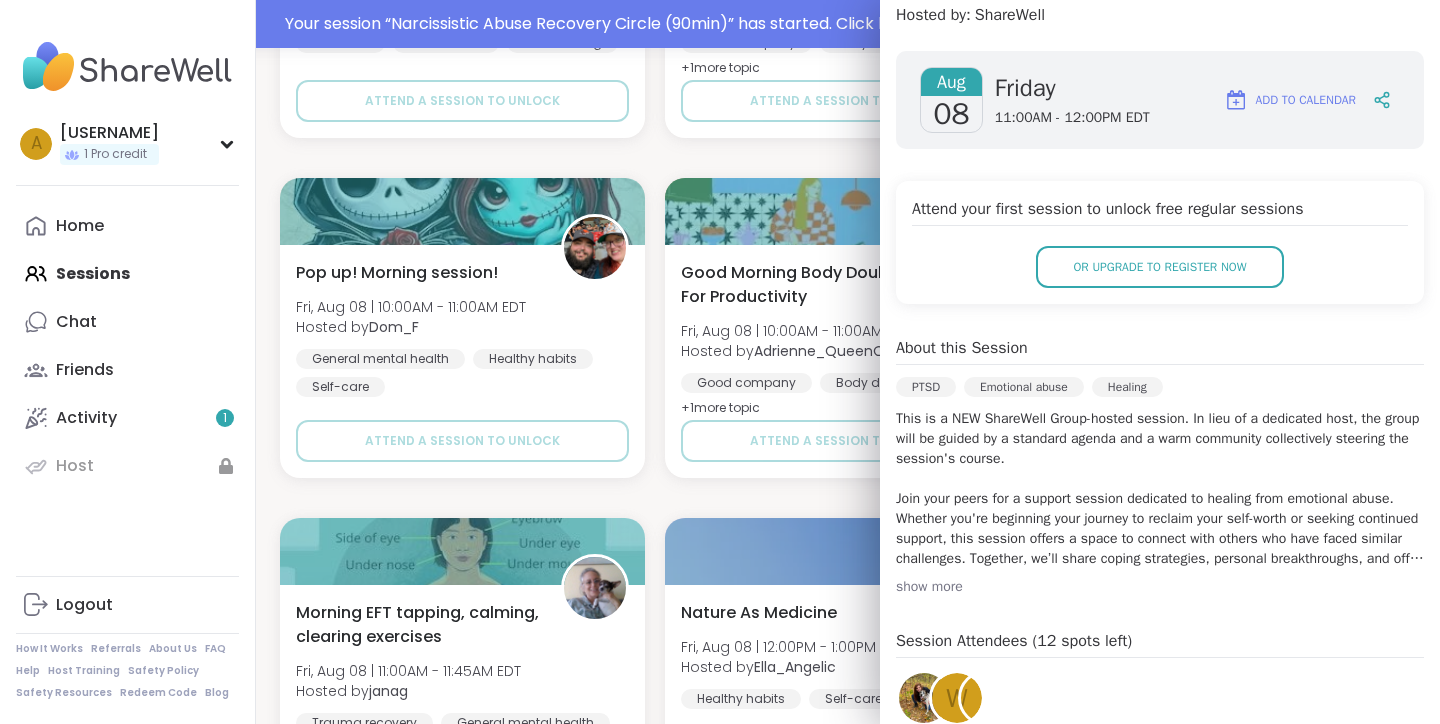scroll, scrollTop: 332, scrollLeft: 0, axis: vertical 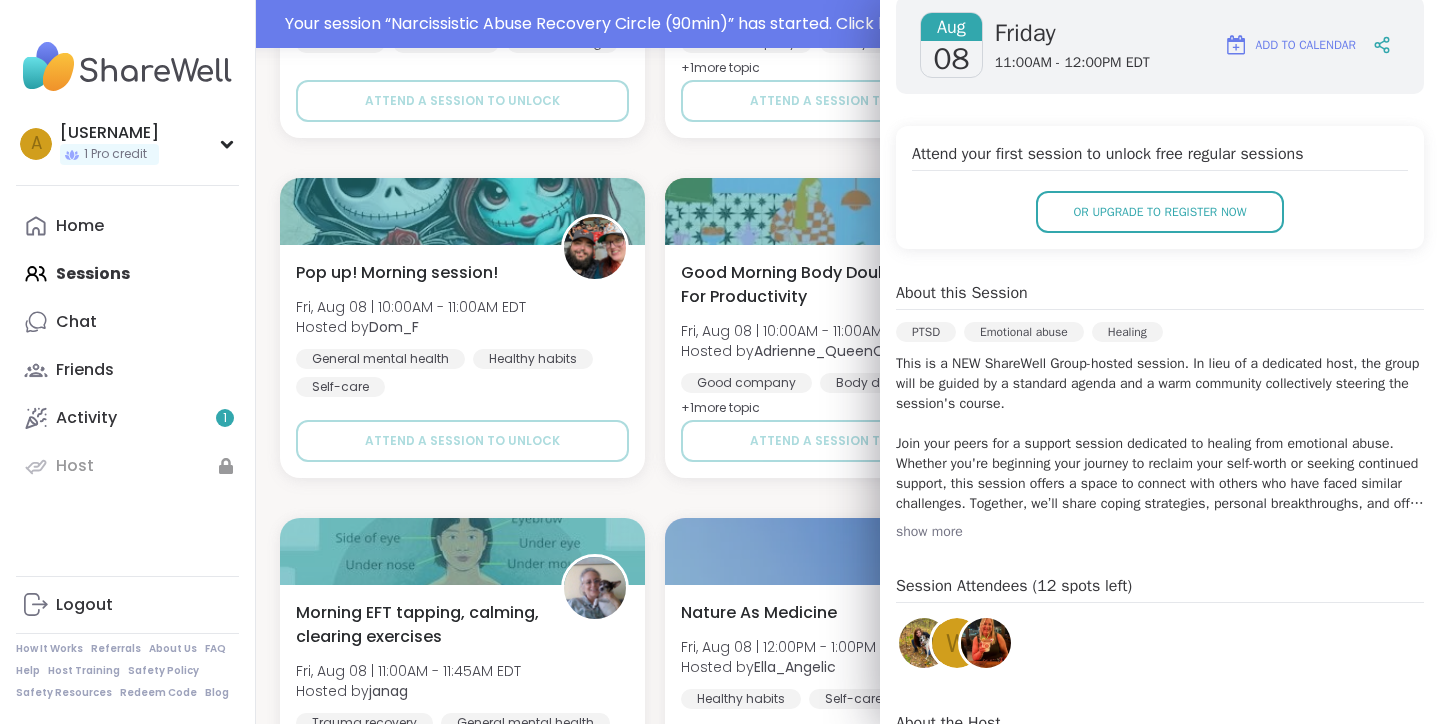 click on "show more" at bounding box center (1160, 532) 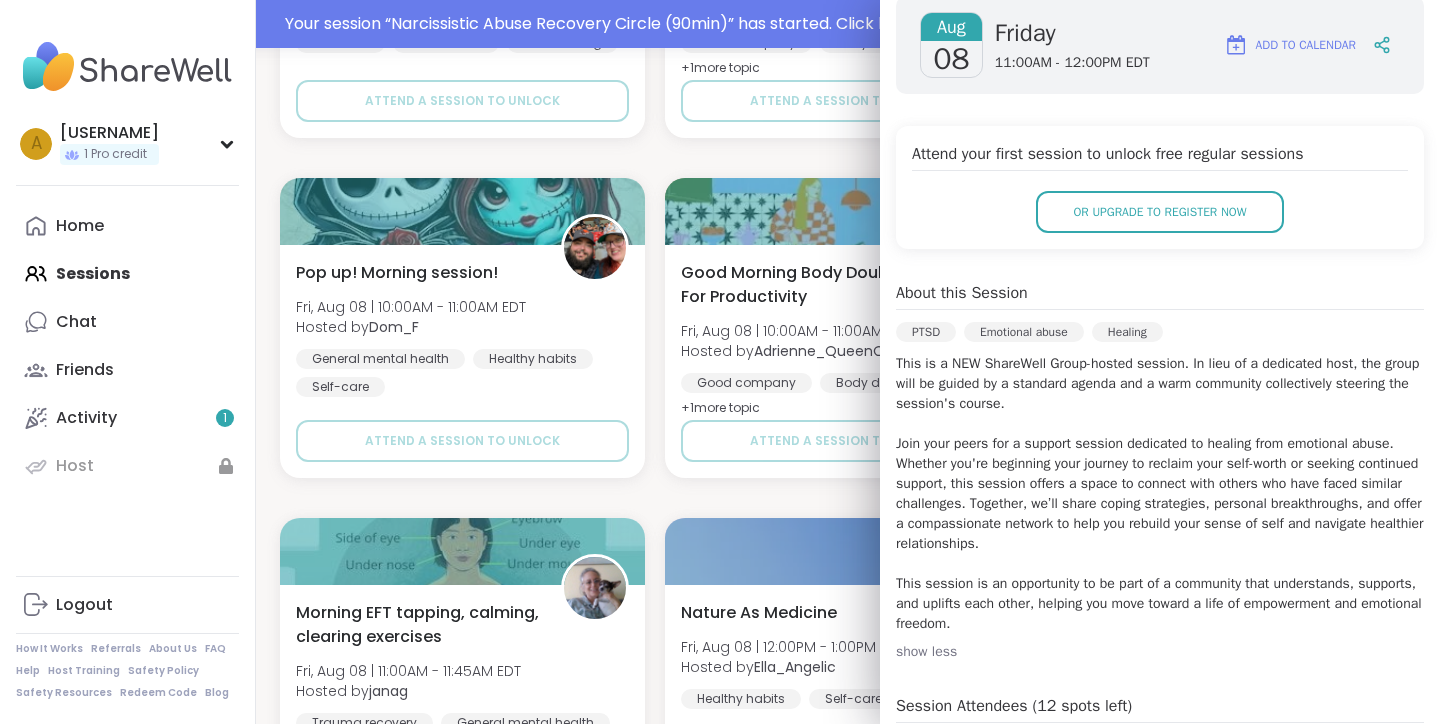 click on "Narcissistic Abuse Recovery Circle (90min) [DAY], [MONTH] [DATE] | [TIME] - [TIME] [TIMEZONE] This session is Group-hosted Narcissism Relationship struggles Emotional abuse + 1  more topic SESSION LIVE Pro Session Magnetic Speaking: Speaking with Depth &amp; Impact [DAY], [MONTH] [DATE] | [TIME] - [TIME] [TIMEZONE] Hosted by [USERNAME] Career stress Self-care General mental health + 1  more topic SESSION LIVE EFT Tapping Morning Practice [DAY], [MONTH] [DATE] | [TIME] - [TIME] [TIMEZONE] Hosted by [USERNAME] Healthy habits Self-care Anxiety SESSION LIVE New Host! 🎉 Living with PMDD: Survivors &amp; Loved Ones [DAY], [MONTH] [DATE] | [TIME] - [TIME] [TIMEZONE] Hosted by [USERNAME] Self-care Anxiety Relationship struggles + 1  more topic SESSION LIVE Body Doubling for Productivity - Thursday [DAY], [MONTH] [DATE] | [TIME] - [TIME] [TIMEZONE] Hosted by [USERNAME] Healthy habits Good company Body doubling + 1  more topic SESSION LIVE Good Morning Body Doubling For Productivity [DAY], [MONTH] [DATE] | [TIME] - [TIME] [TIMEZONE] Hosted by [USERNAME] Body doubling Good company + 1 + 1" at bounding box center (848, -182) 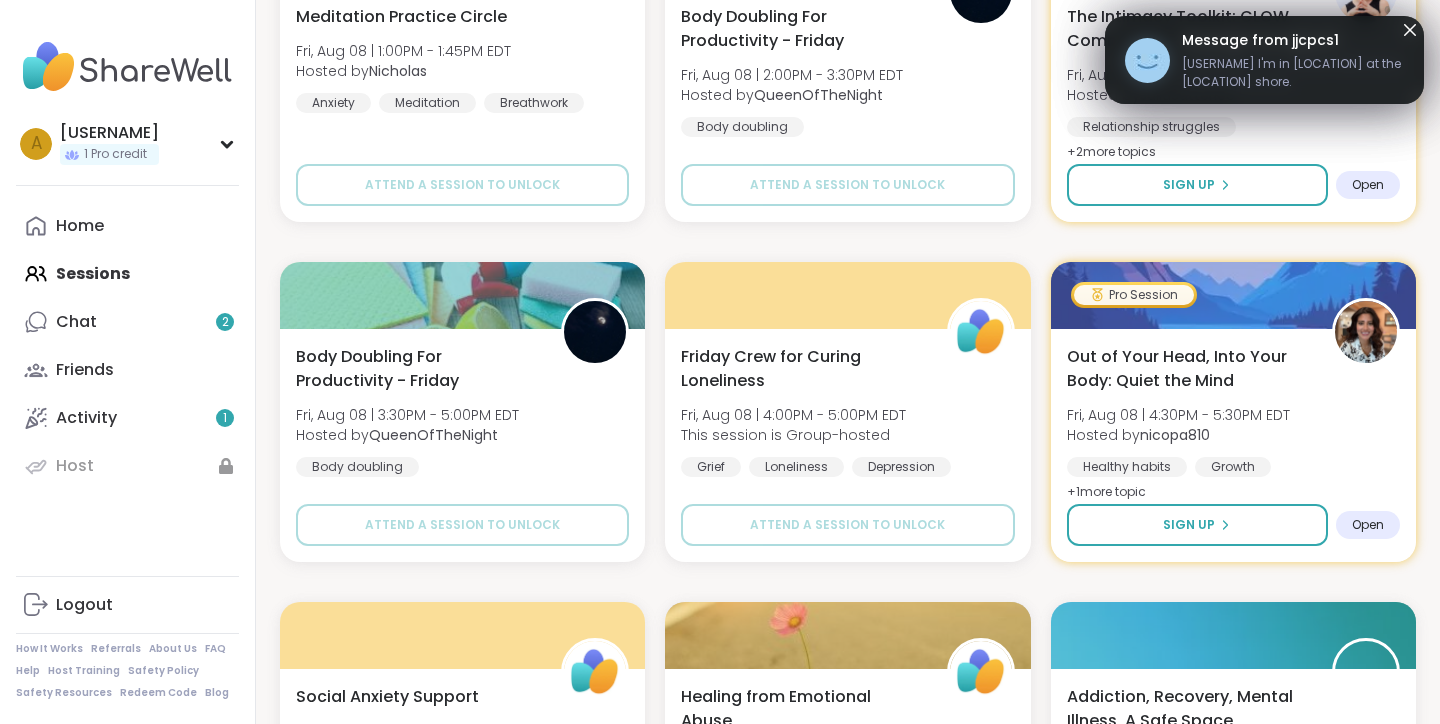 scroll, scrollTop: 5601, scrollLeft: 0, axis: vertical 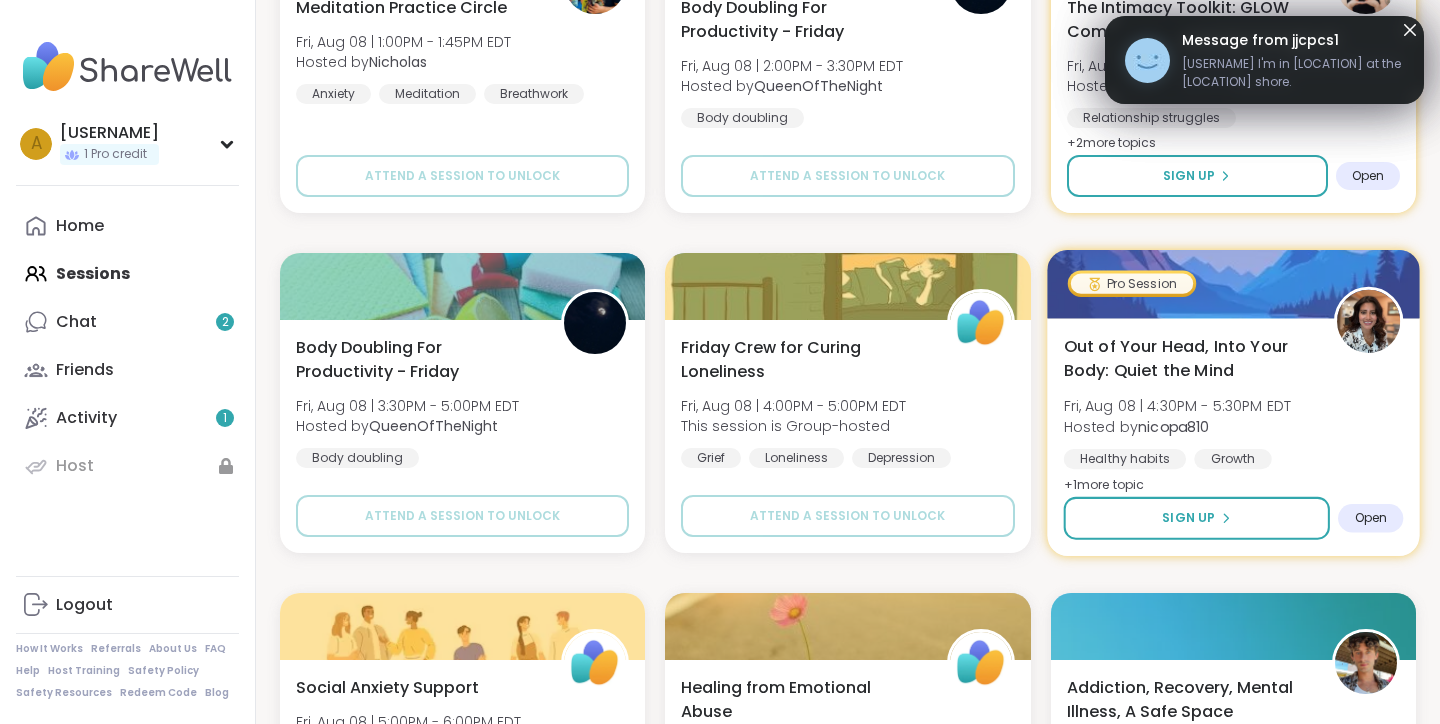 click on "Out of Your Head, Into Your Body: Quiet the Mind" at bounding box center (1187, 358) 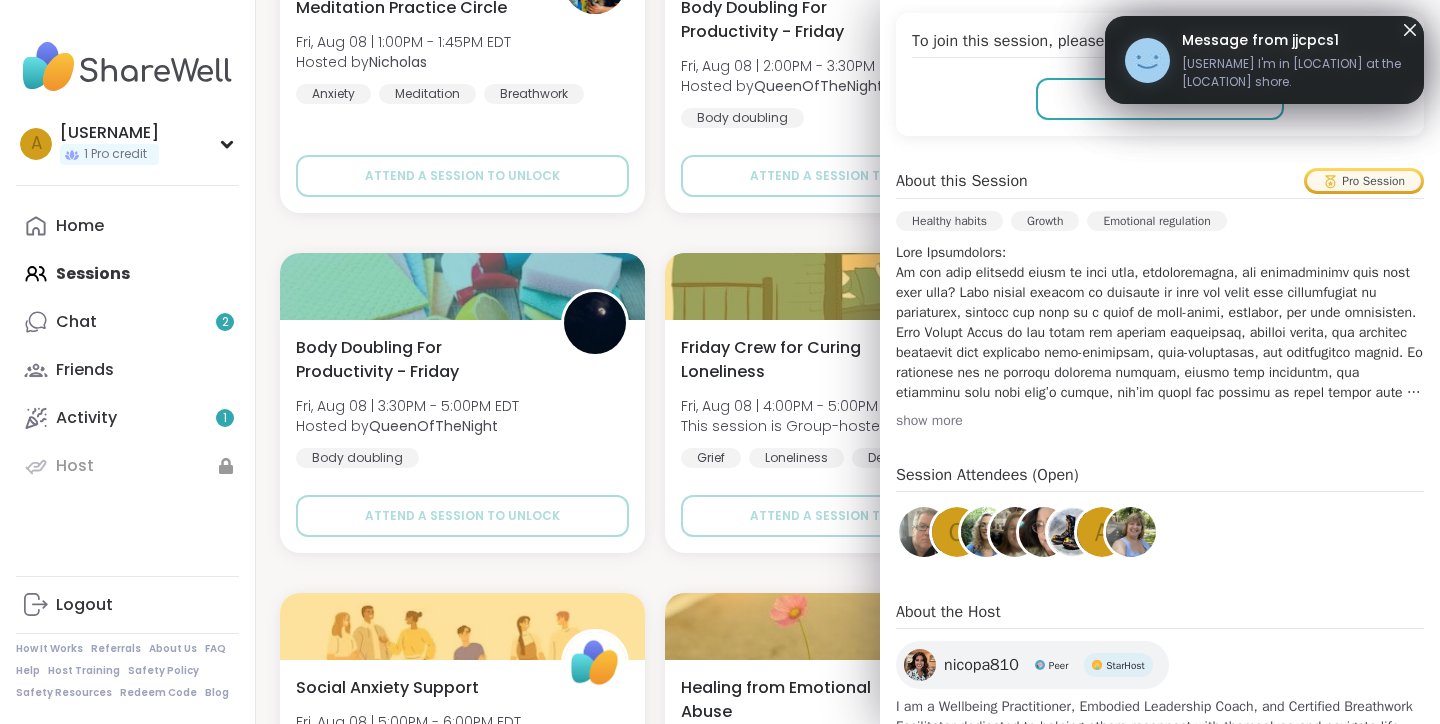 scroll, scrollTop: 447, scrollLeft: 0, axis: vertical 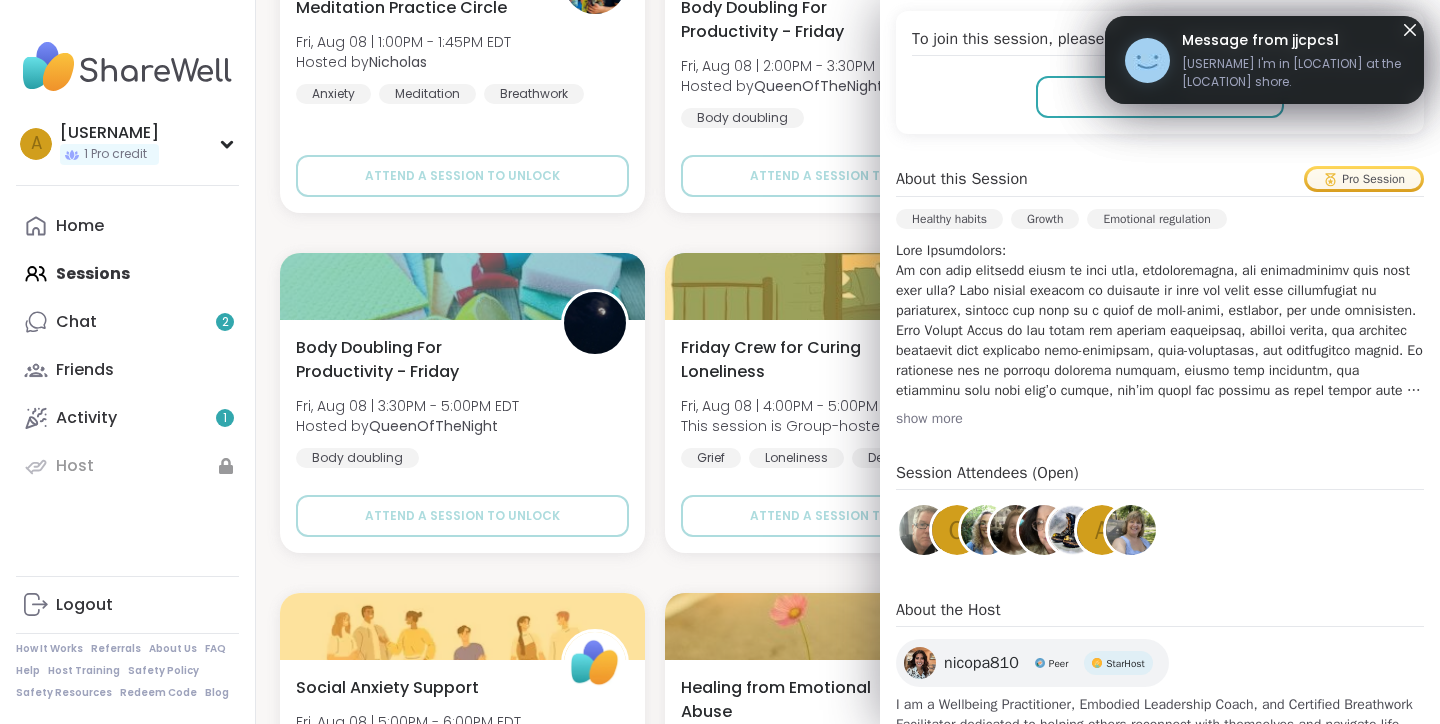 click on "show more" at bounding box center [1160, 419] 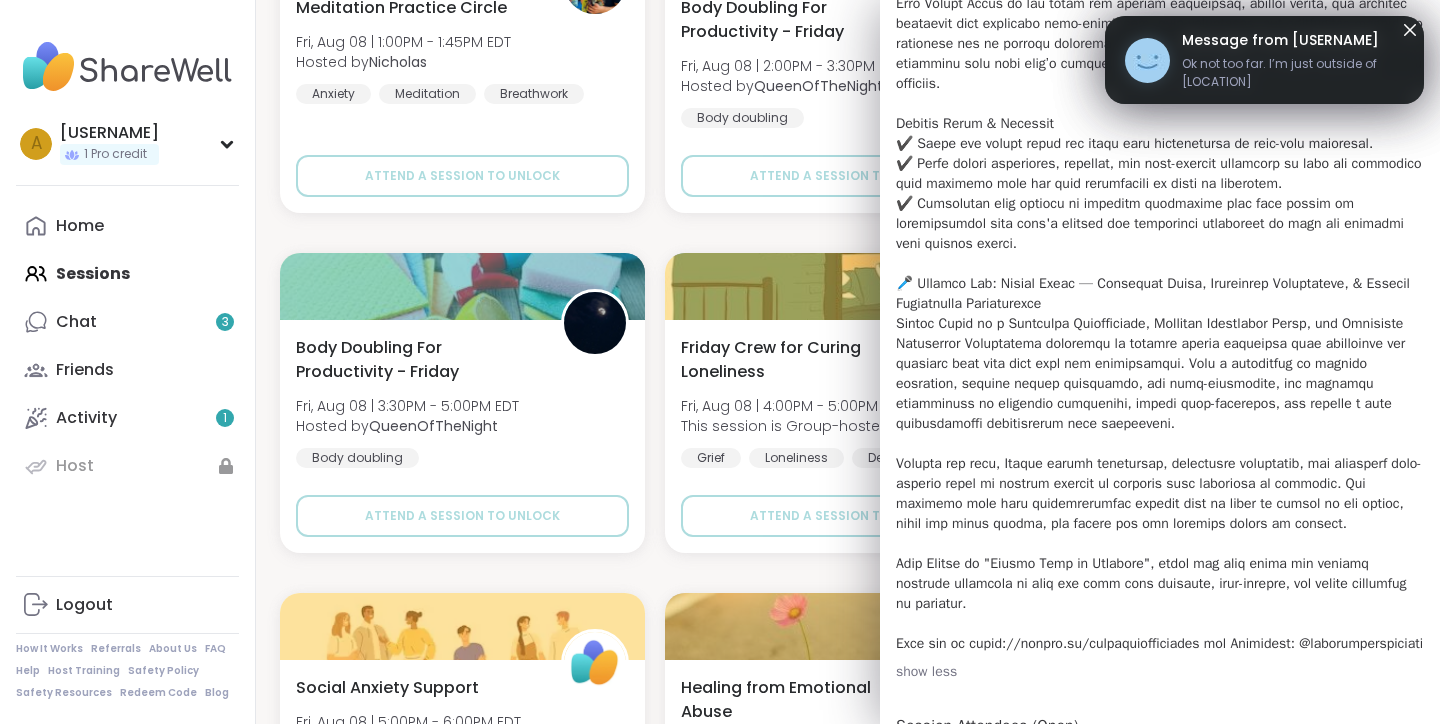scroll, scrollTop: 770, scrollLeft: 0, axis: vertical 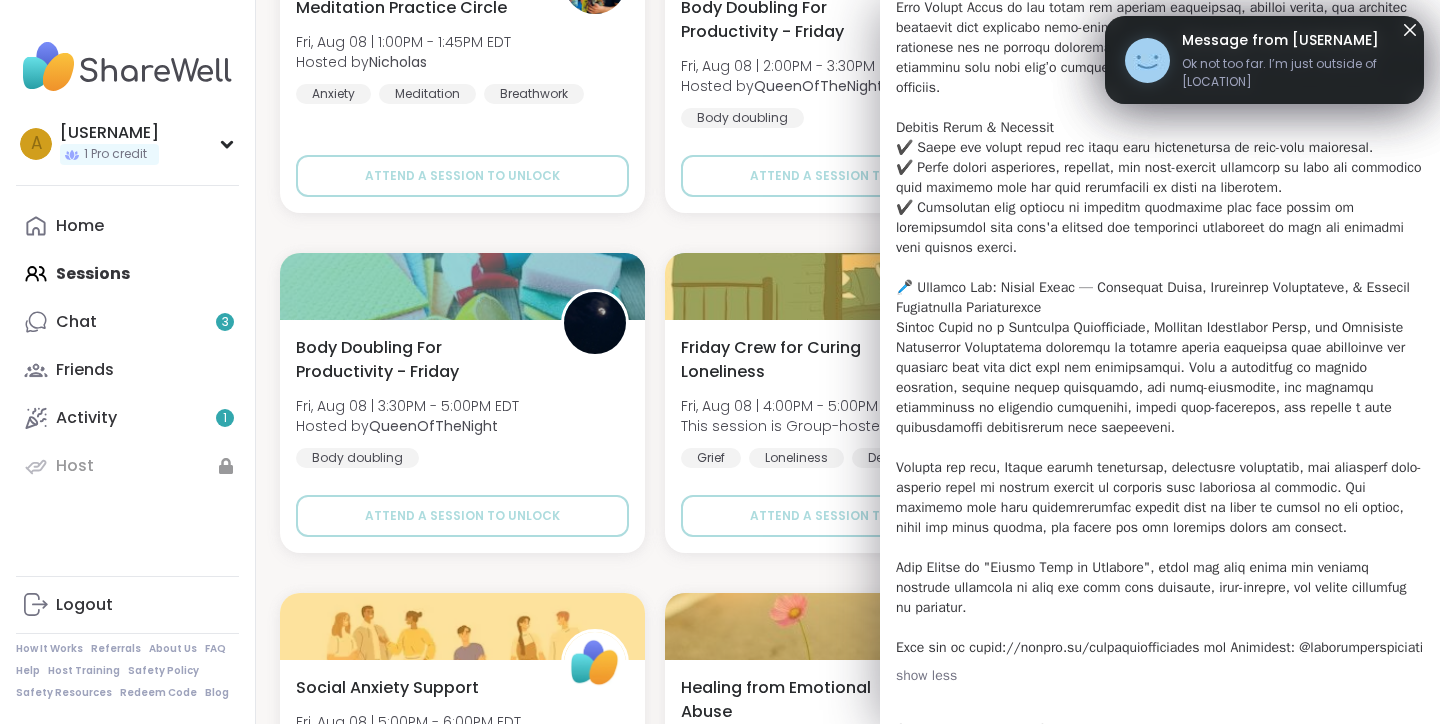 click 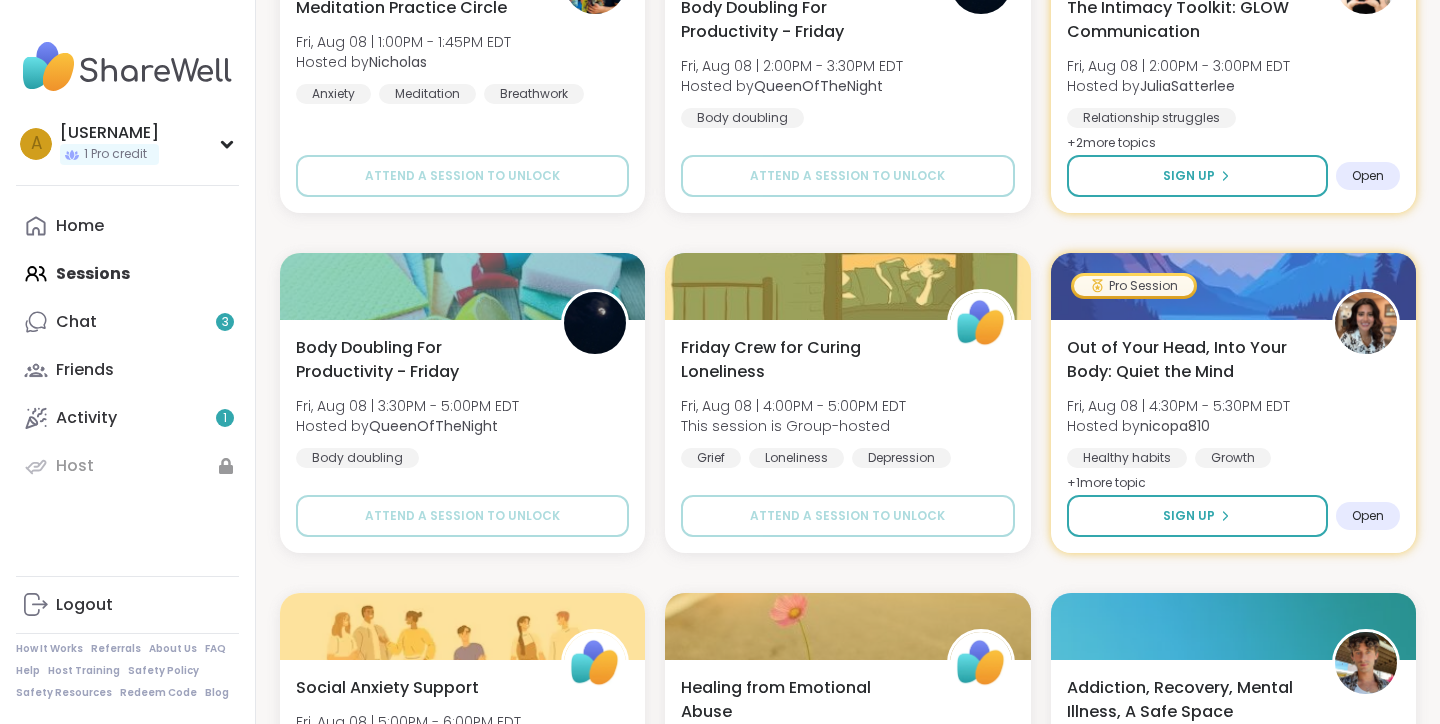 click on "Narcissistic Abuse Recovery Circle (90min) [DAY], [MONTH] [DATE] | [TIME] - [TIME] [TIMEZONE] This session is Group-hosted Narcissism Relationship struggles Emotional abuse + 1  more topic SESSION LIVE Pro Session Magnetic Speaking: Speaking with Depth &amp; Impact [DAY], [MONTH] [DATE] | [TIME] - [TIME] [TIMEZONE] Hosted by [USERNAME] Career stress Self-care General mental health + 1  more topic SESSION LIVE EFT Tapping Morning Practice [DAY], [MONTH] [DATE] | [TIME] - [TIME] [TIMEZONE] Hosted by [USERNAME] Healthy habits Self-care Anxiety SESSION LIVE New Host! 🎉 Living with PMDD: Survivors &amp; Loved Ones [DAY], [MONTH] [DATE] | [TIME] - [TIME] [TIMEZONE] Hosted by [USERNAME] Self-care Anxiety Relationship struggles + 1  more topic SESSION LIVE Body Doubling for Productivity - Thursday [DAY], [MONTH] [DATE] | [TIME] - [TIME] [TIMEZONE] Hosted by [USERNAME] Healthy habits Good company Body doubling + 1  more topic SESSION LIVE Good Morning Body Doubling For Productivity [DAY], [MONTH] [DATE] | [TIME] - [TIME] [TIMEZONE] Hosted by [USERNAME] Body doubling Good company + 1 + 1" at bounding box center [848, -1127] 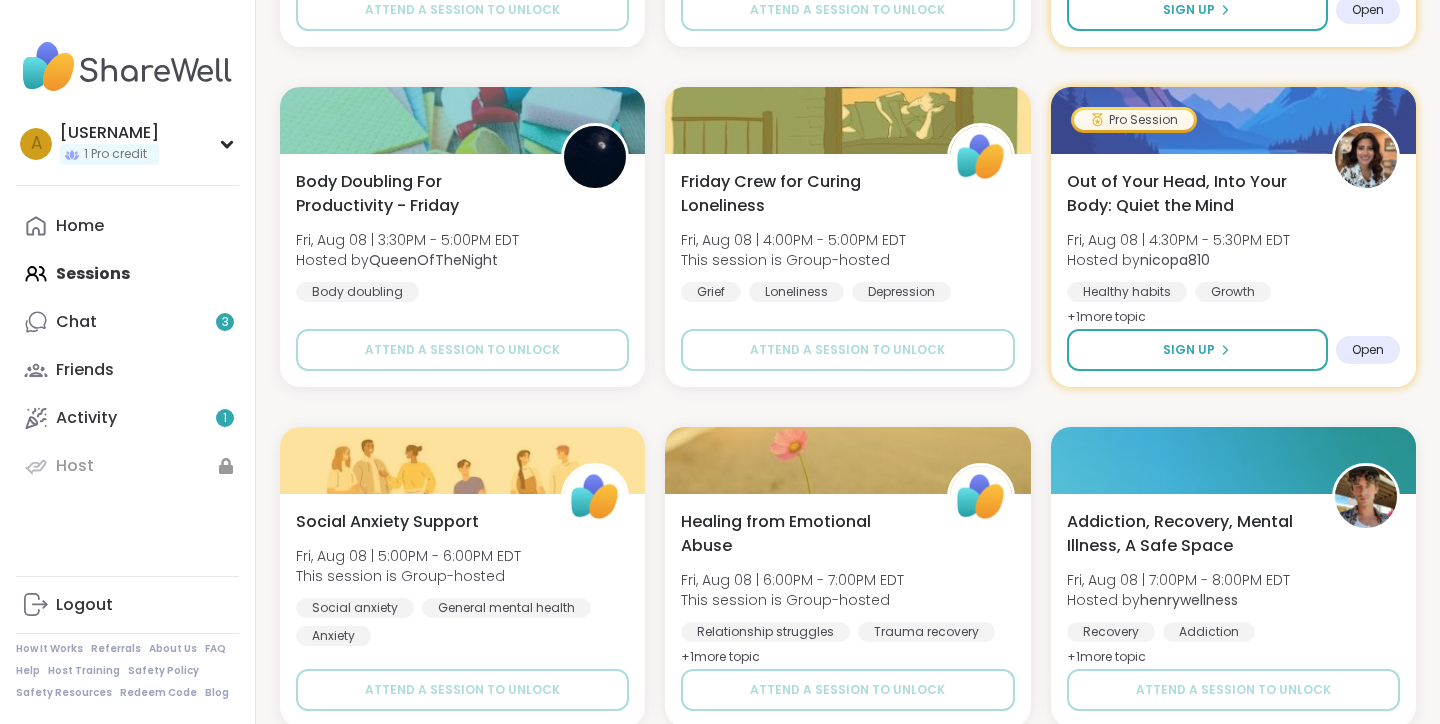 scroll, scrollTop: 5766, scrollLeft: 0, axis: vertical 